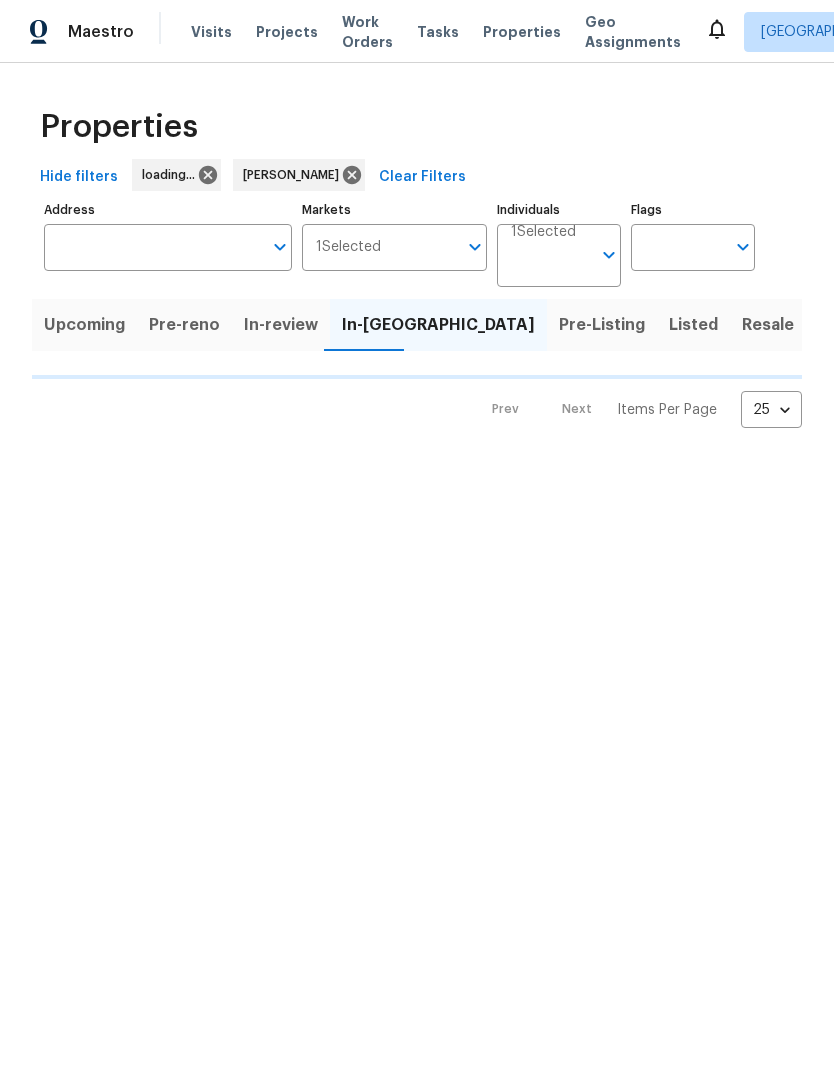 scroll, scrollTop: 0, scrollLeft: 0, axis: both 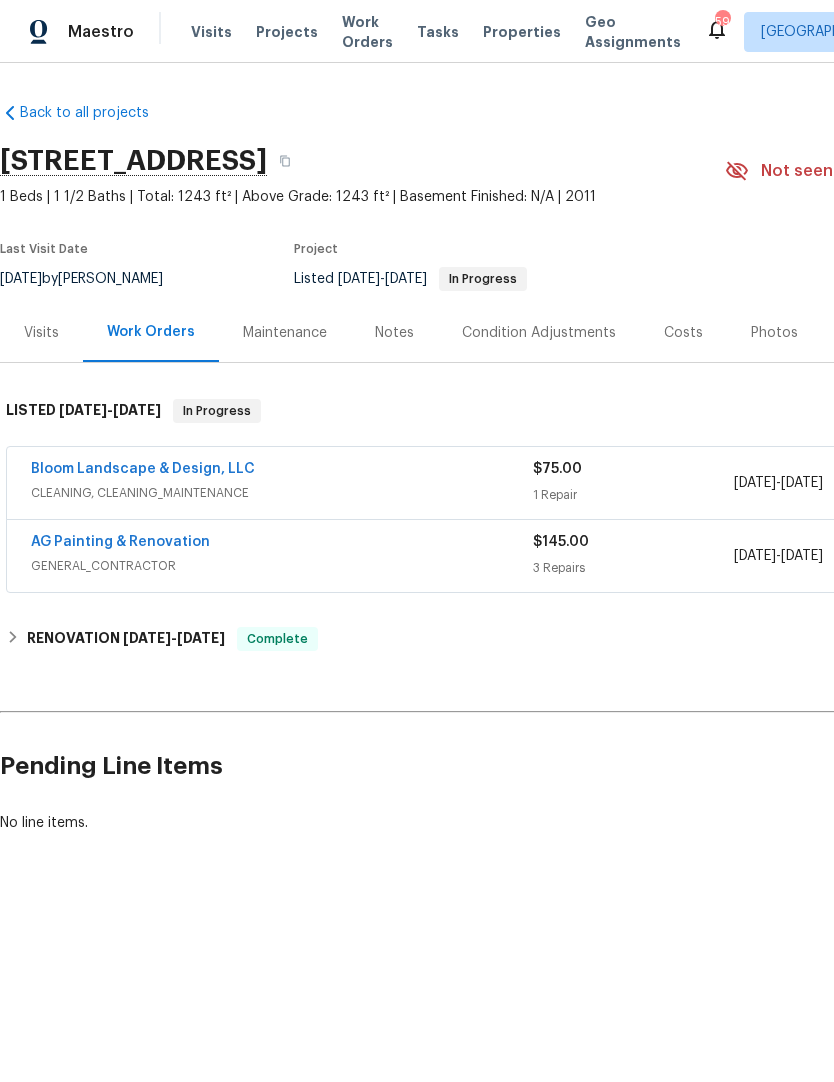 click on "Bloom Landscape & Design, LLC" at bounding box center [143, 469] 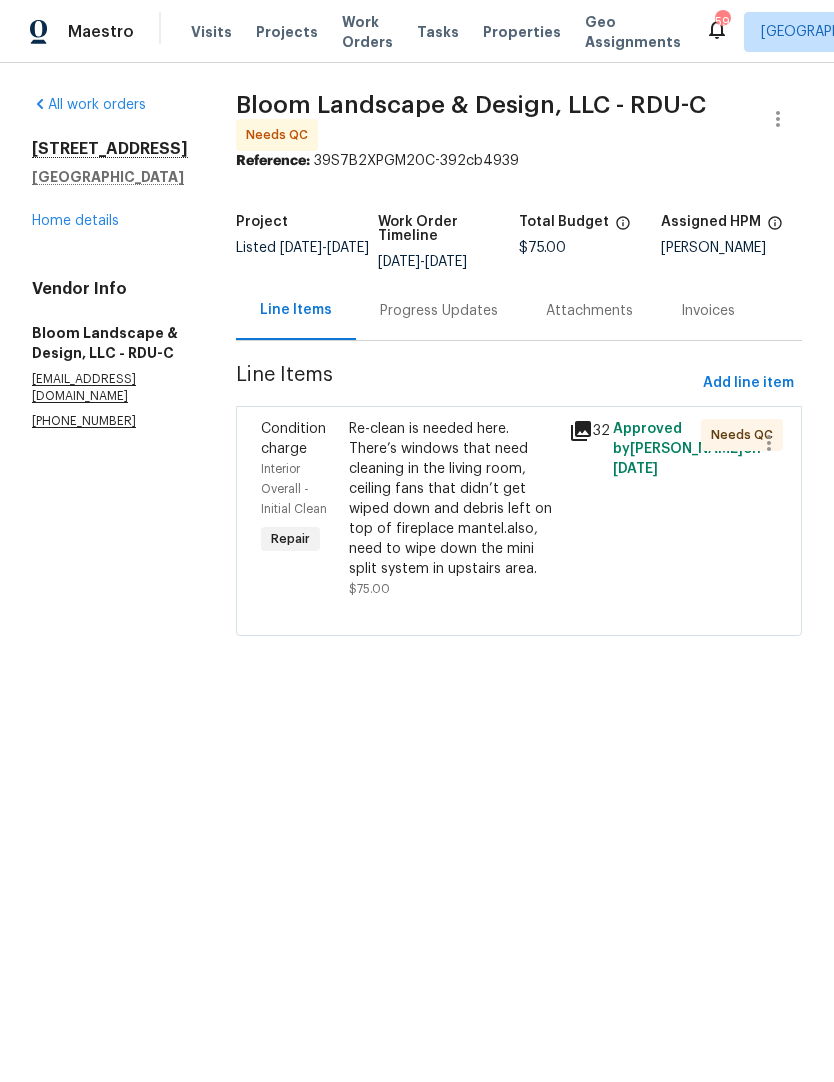 click on "Re-clean is needed here. There’s windows that need cleaning in the living room, ceiling fans that didn’t get wiped down and debris left on top of fireplace mantel.also, need to wipe down the mini split system in upstairs area." at bounding box center [453, 499] 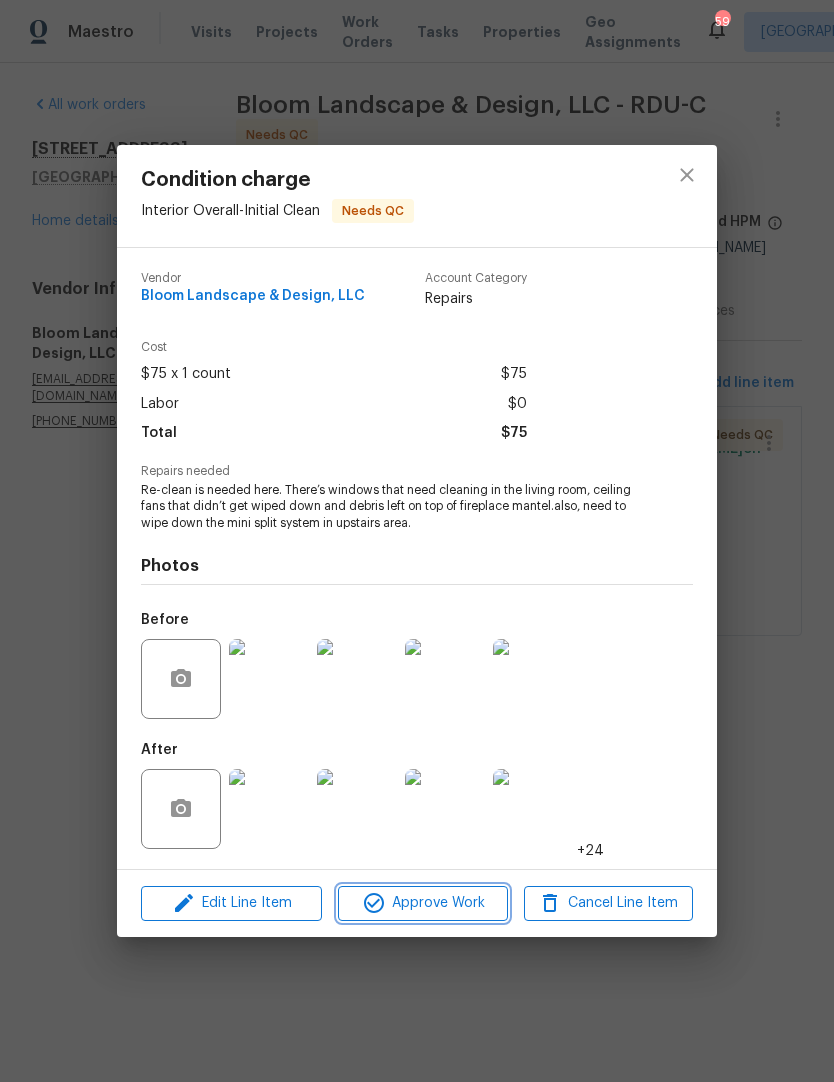 click on "Approve Work" at bounding box center [422, 903] 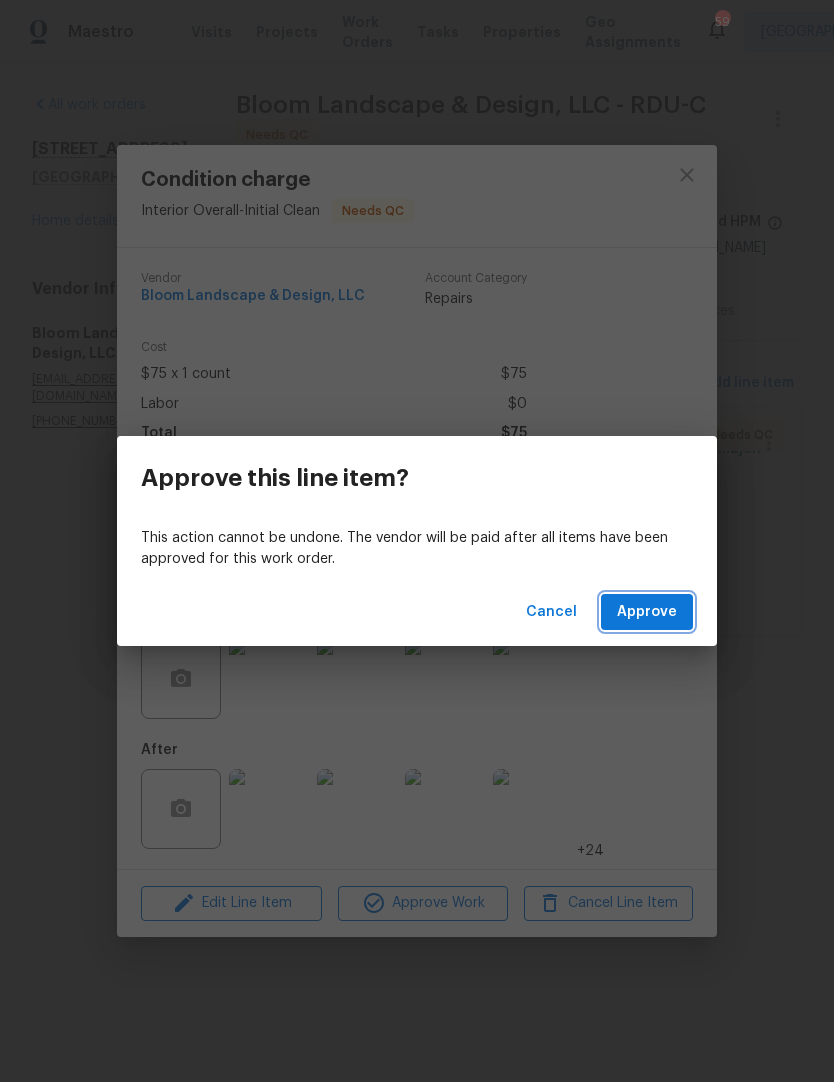 click on "Approve" at bounding box center (647, 612) 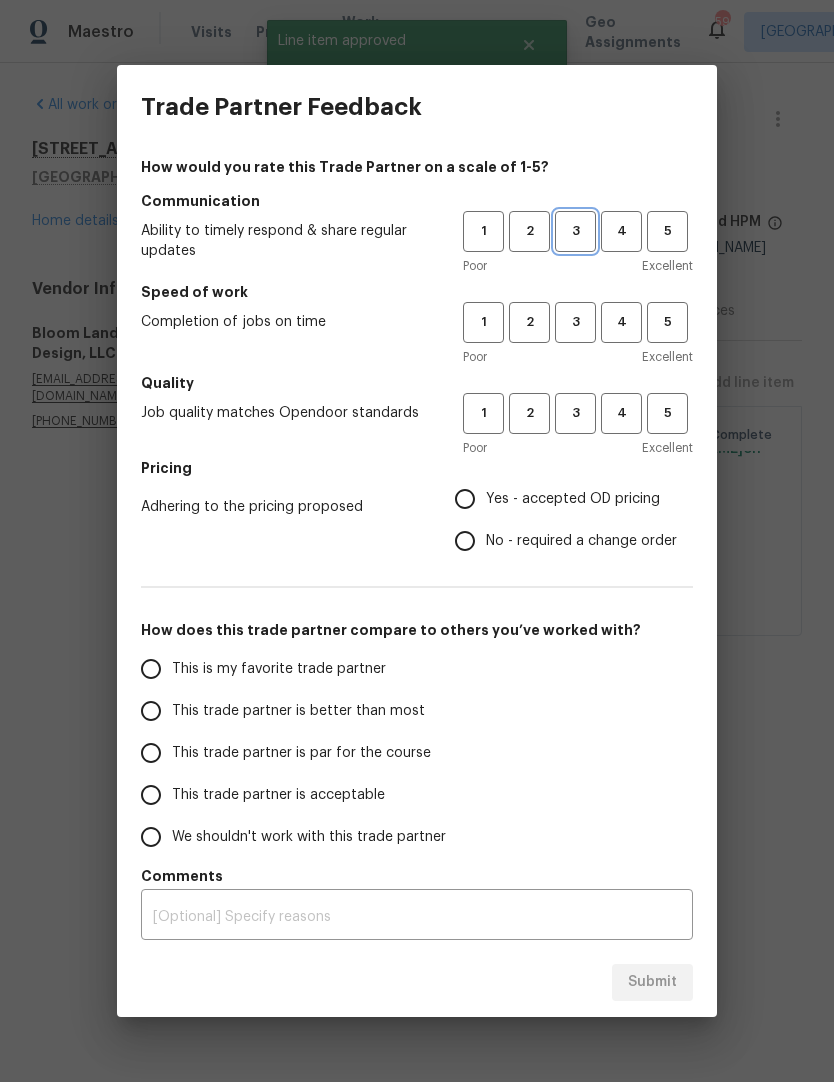 click on "3" at bounding box center [575, 231] 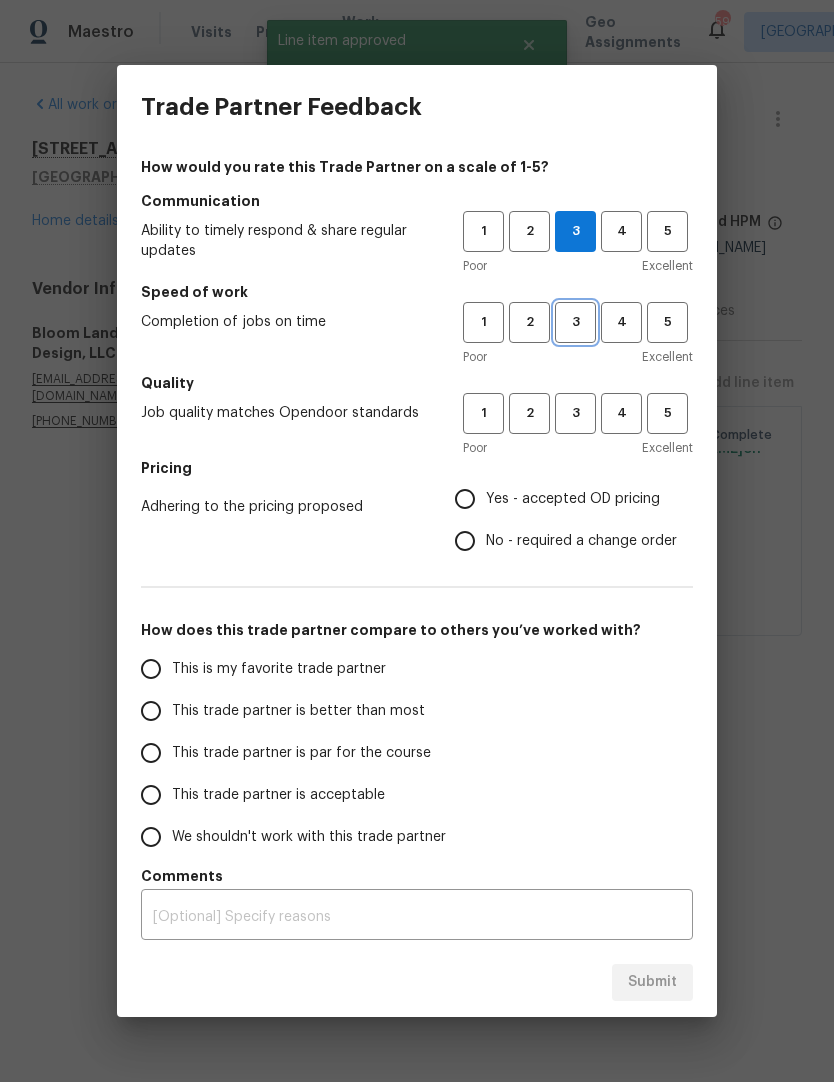 click on "3" at bounding box center (575, 322) 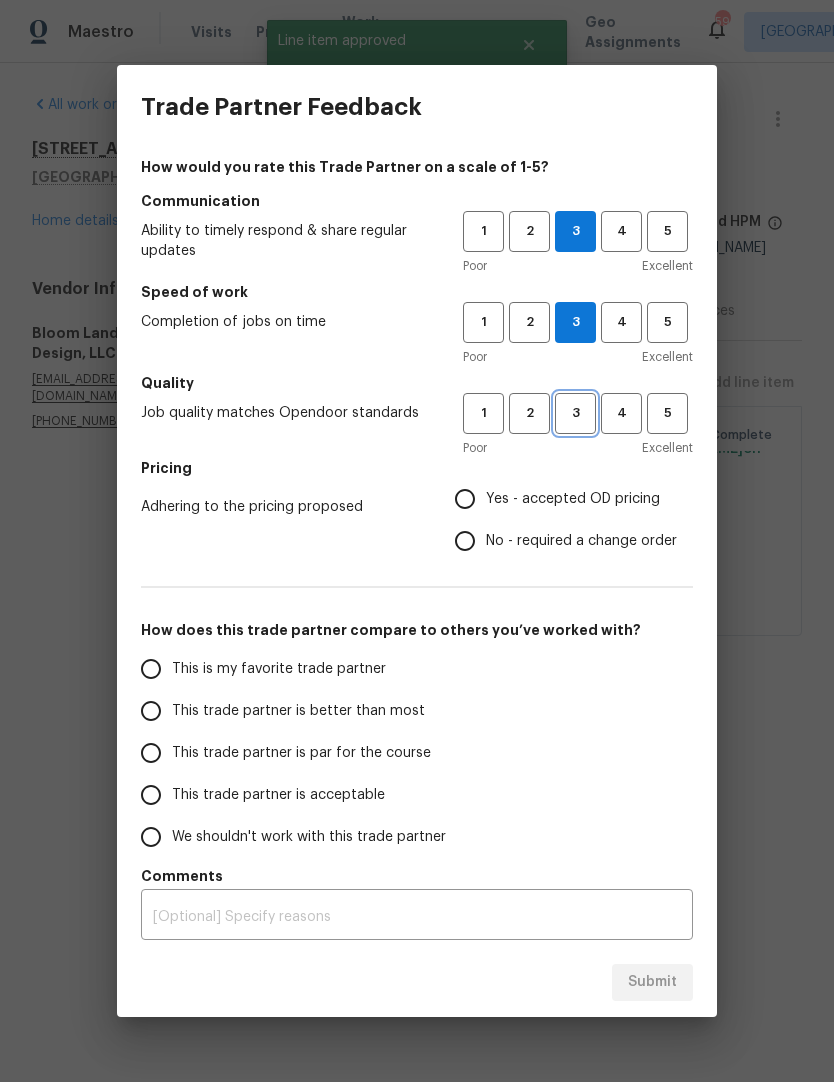 click on "3" at bounding box center [575, 413] 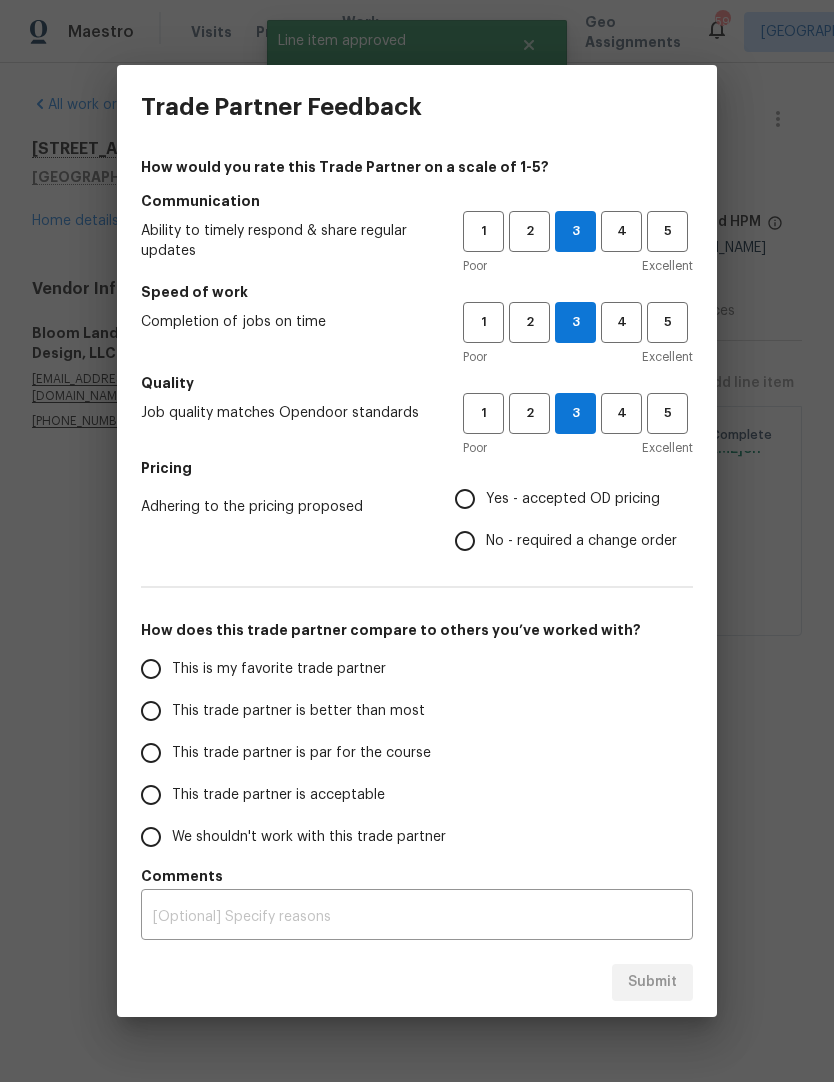 click on "No - required a change order" at bounding box center [581, 541] 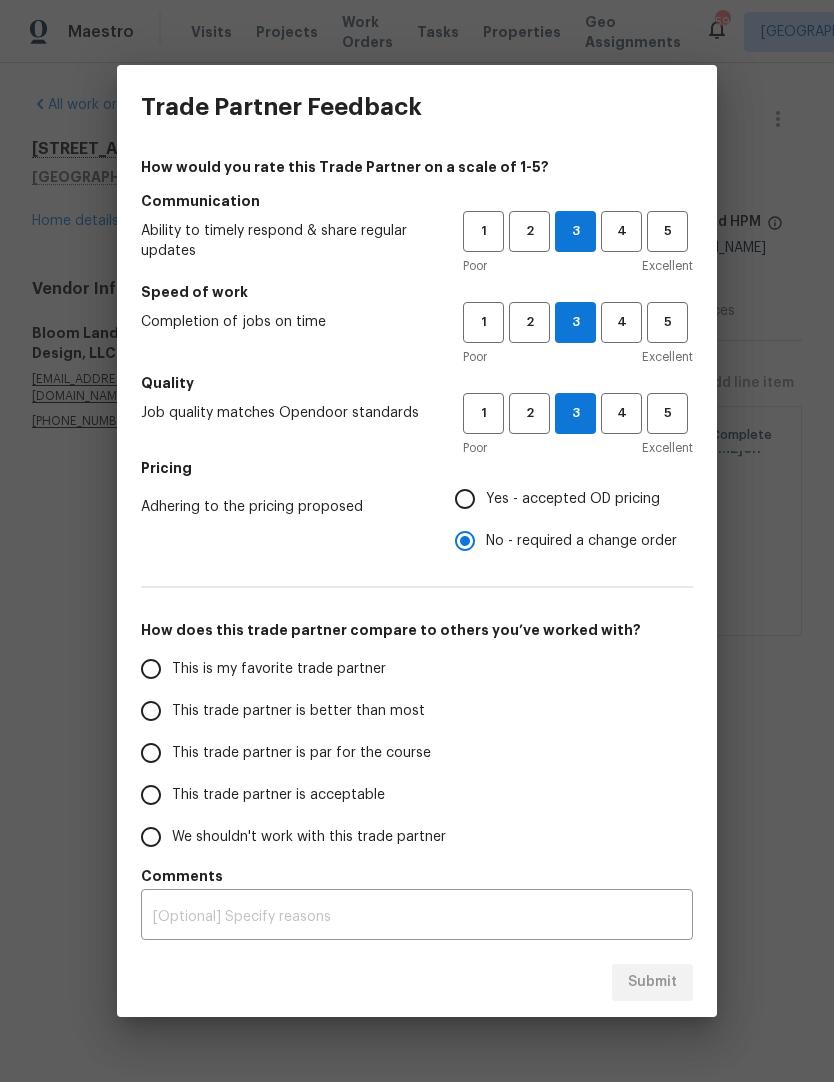 click on "This trade partner is par for the course" at bounding box center (151, 753) 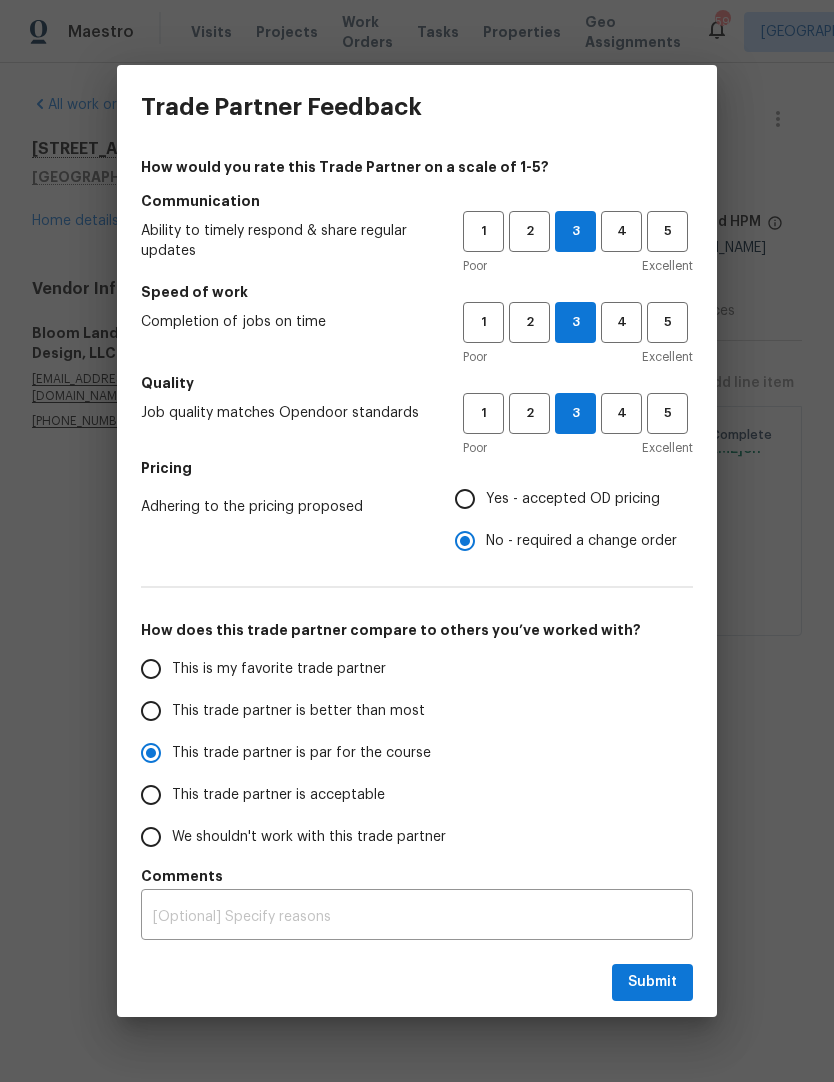 click on "This trade partner is acceptable" at bounding box center [151, 795] 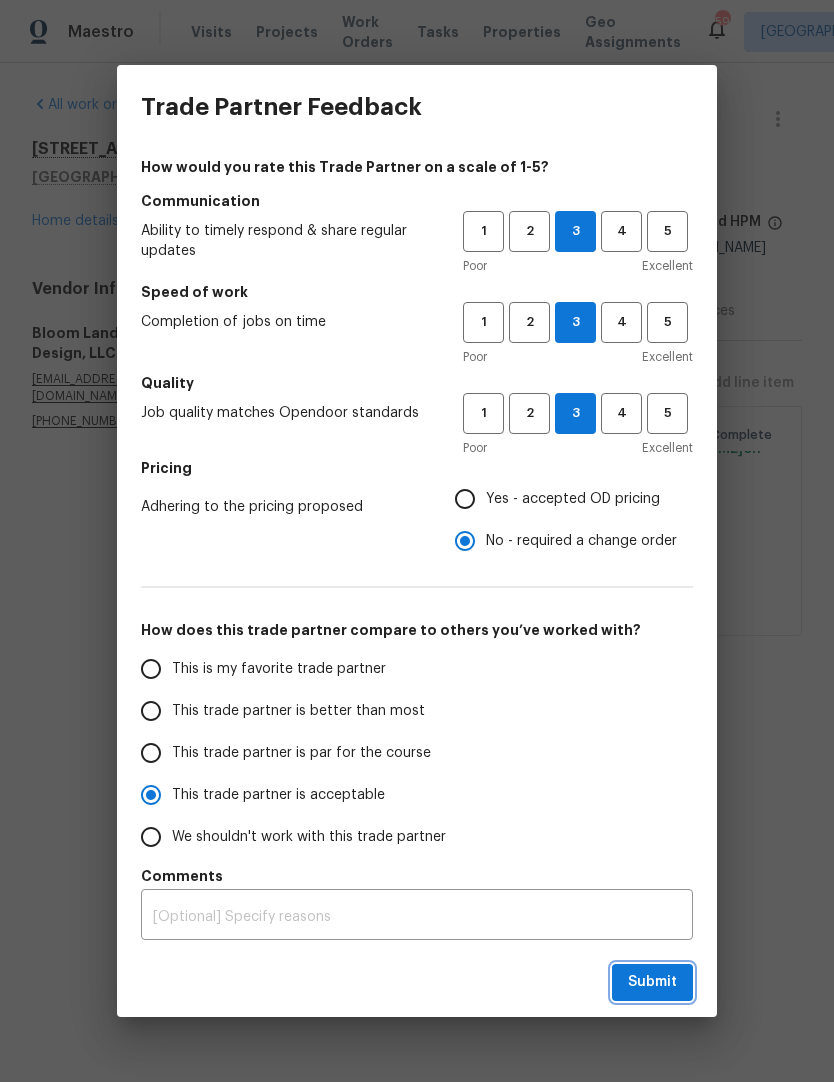 click on "Submit" at bounding box center [652, 982] 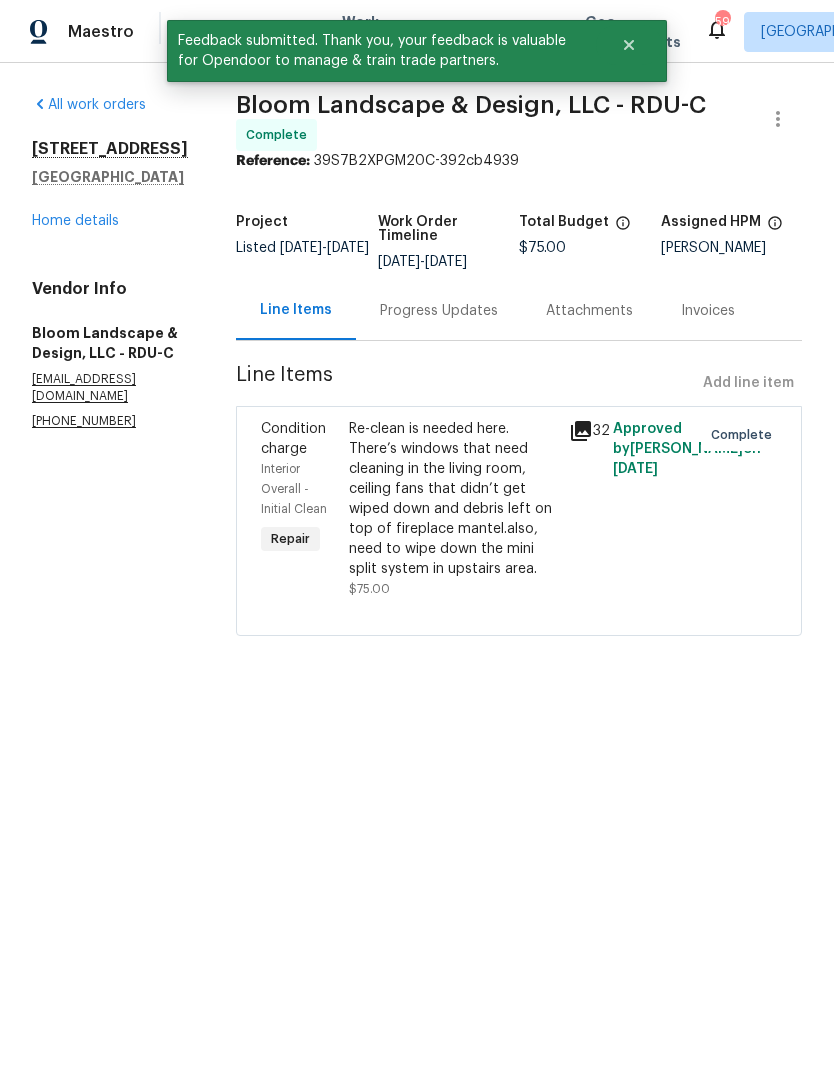 click on "845 N Main St Wake Forest, NC 27587 Home details" at bounding box center (110, 185) 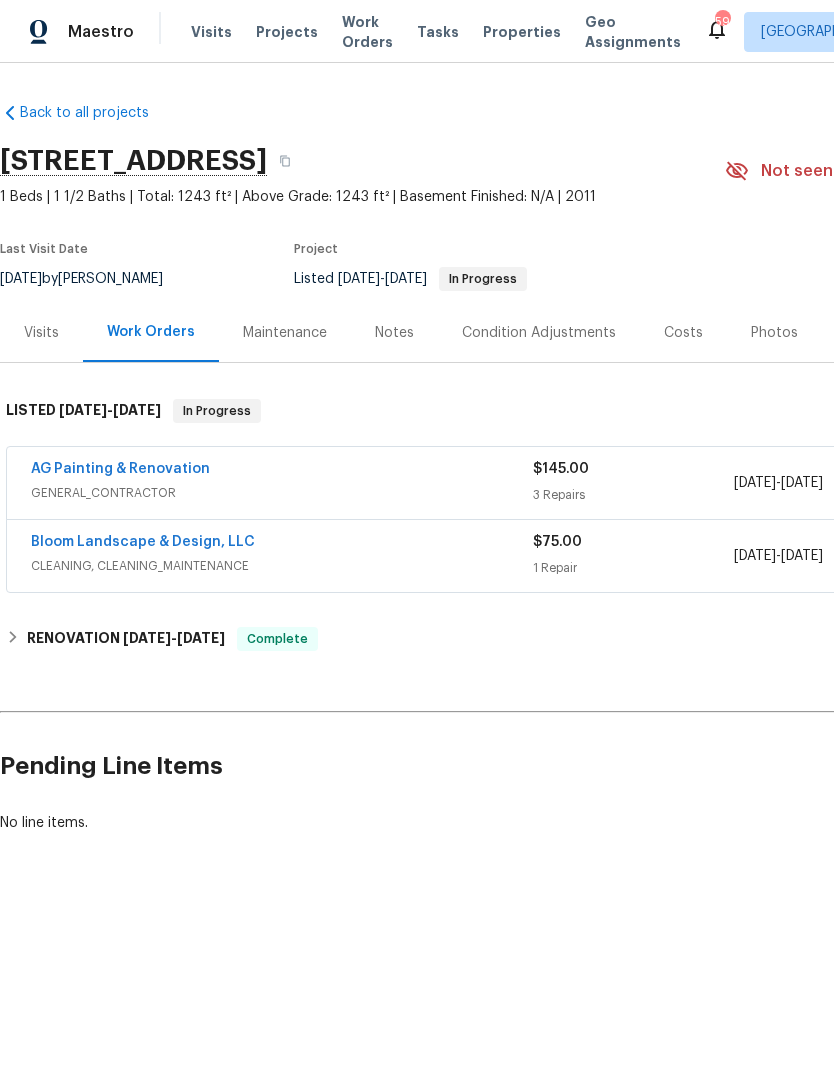 scroll, scrollTop: 0, scrollLeft: 0, axis: both 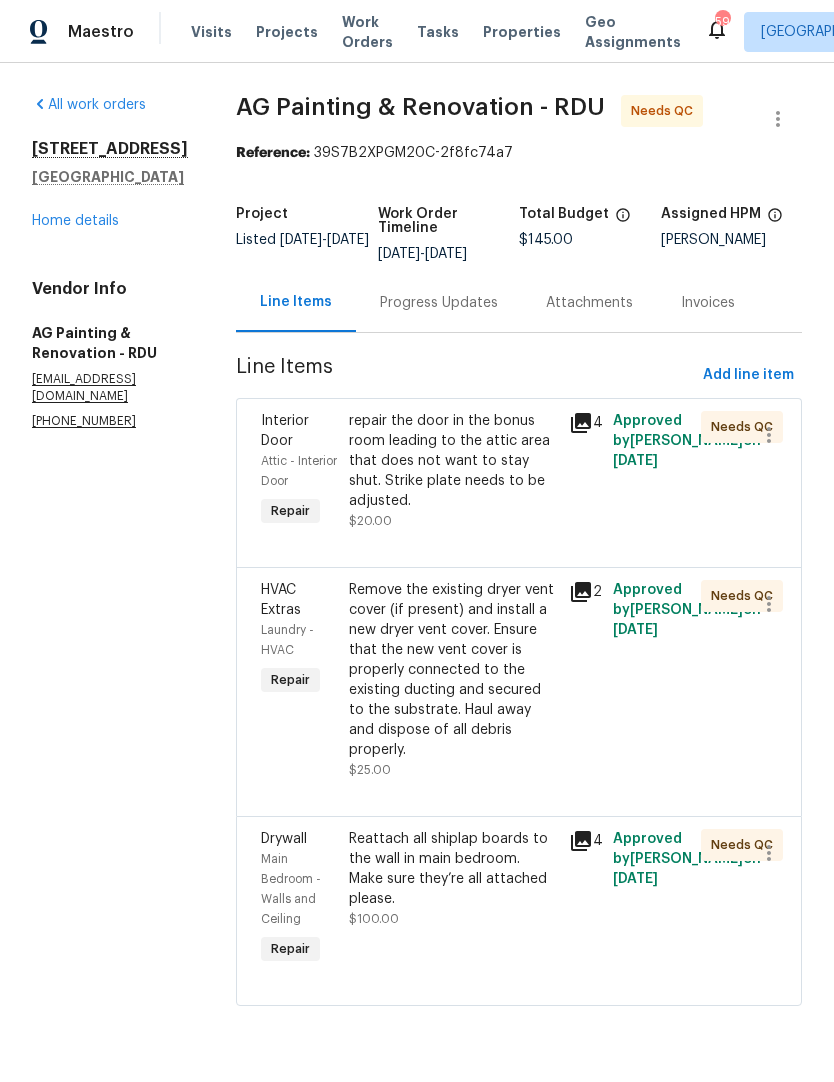 click on "repair the door in the bonus room leading to the attic area that does not want to stay shut. Strike plate needs to be adjusted." at bounding box center (453, 461) 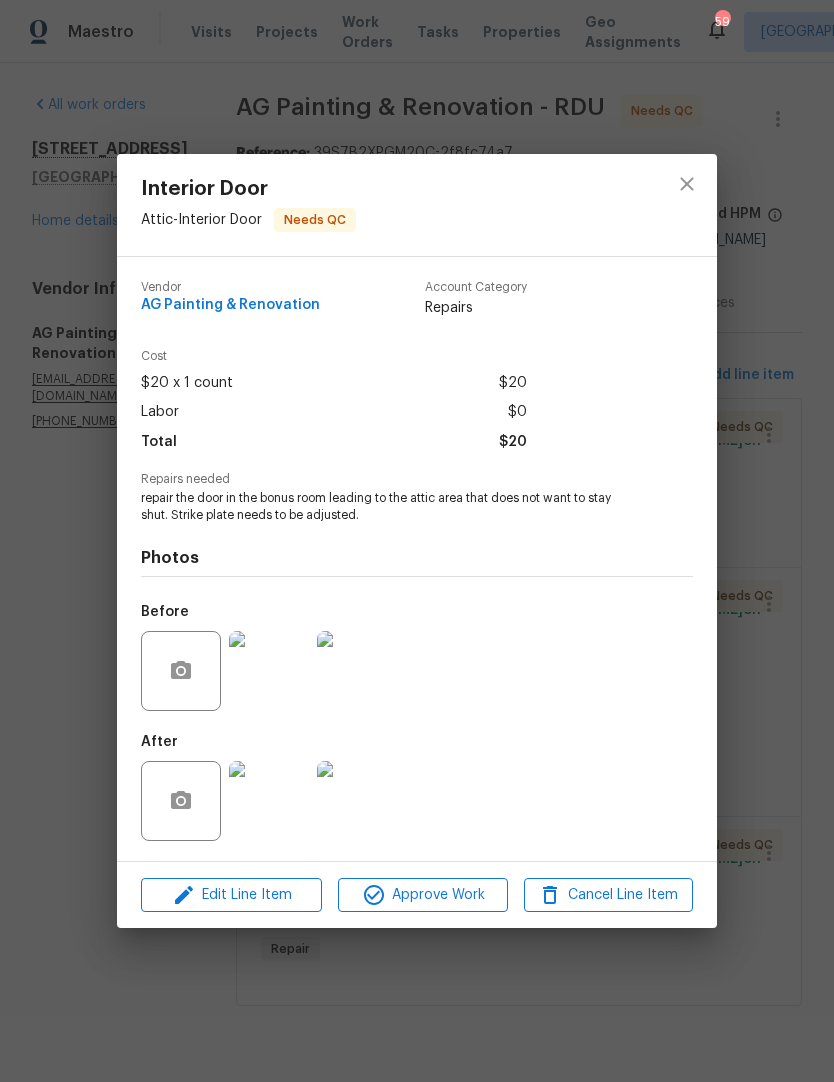 click on "Approve Work" at bounding box center (422, 895) 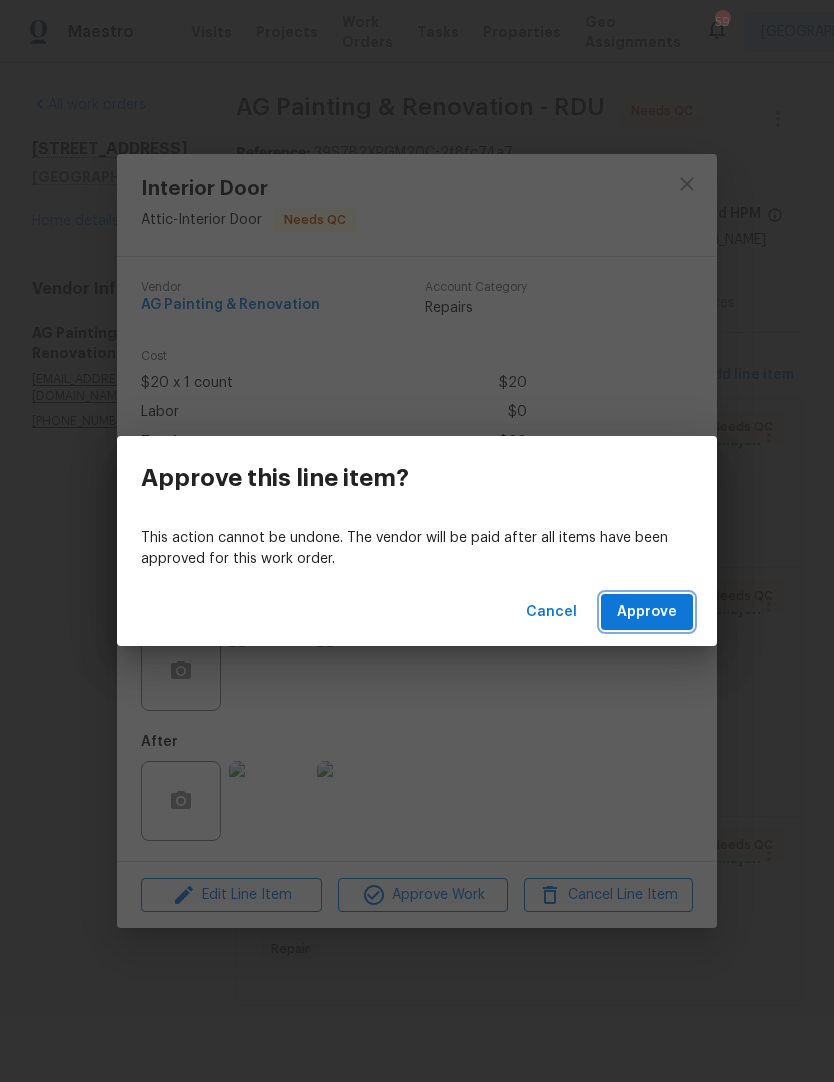 click on "Approve" at bounding box center (647, 612) 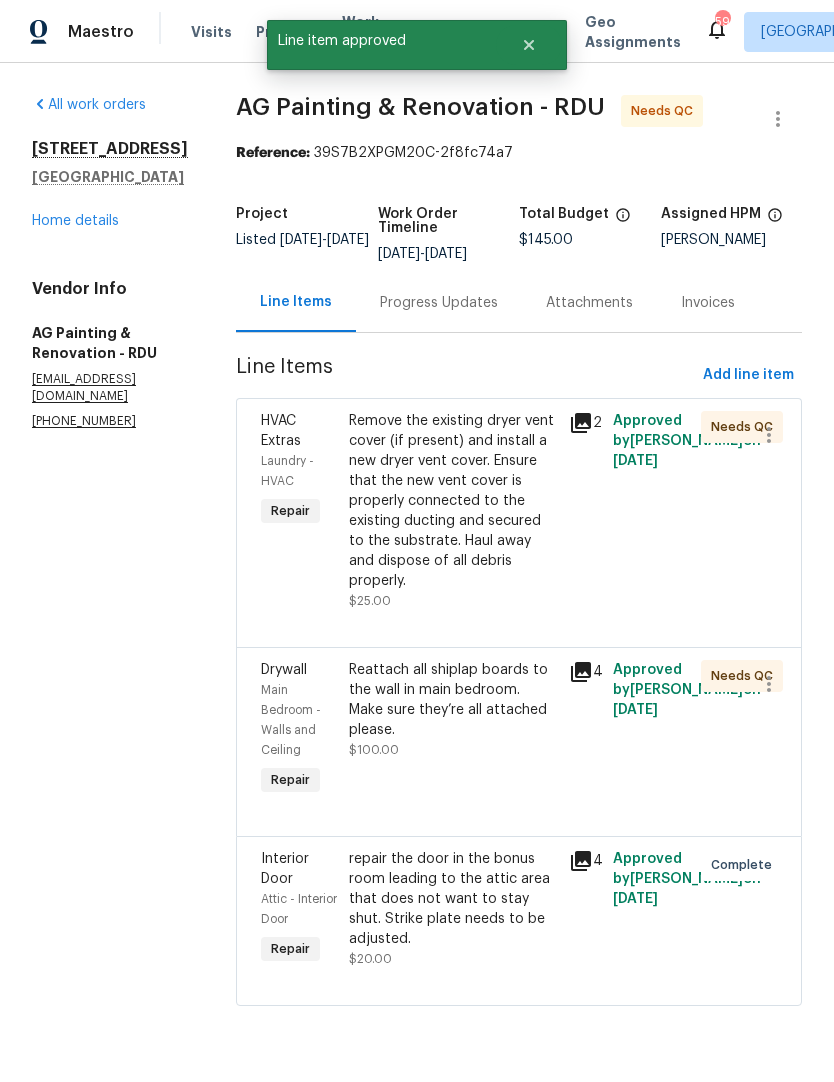 click on "Remove the existing dryer vent cover (if present) and install a new dryer vent cover. Ensure that the new vent cover is properly connected to the existing ducting and secured to the substrate. Haul away and dispose of all debris properly." at bounding box center [453, 501] 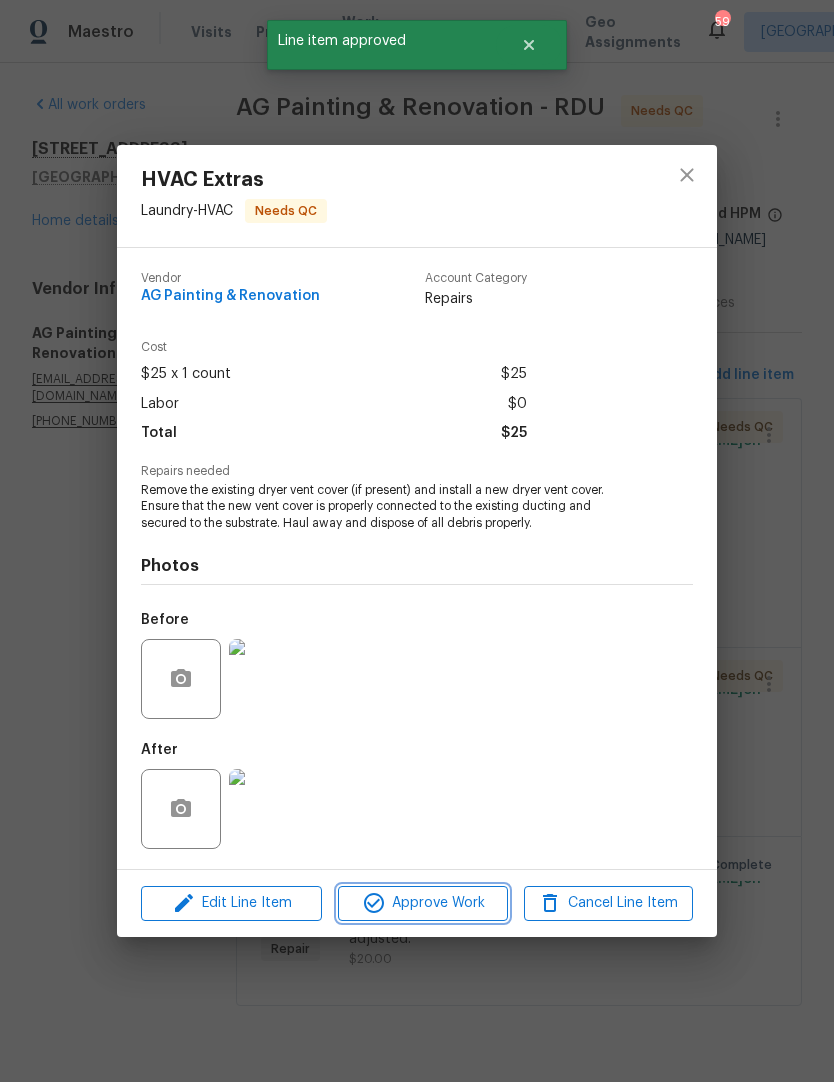 click on "Approve Work" at bounding box center (422, 903) 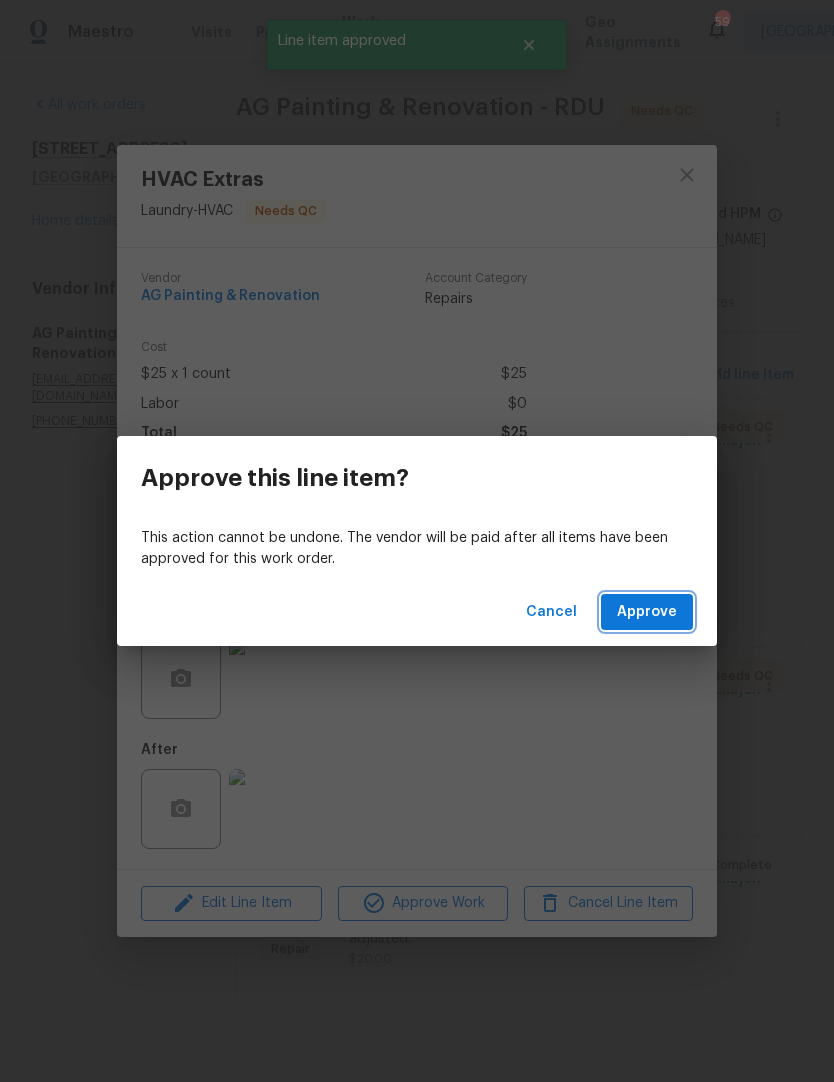 click on "Approve" at bounding box center [647, 612] 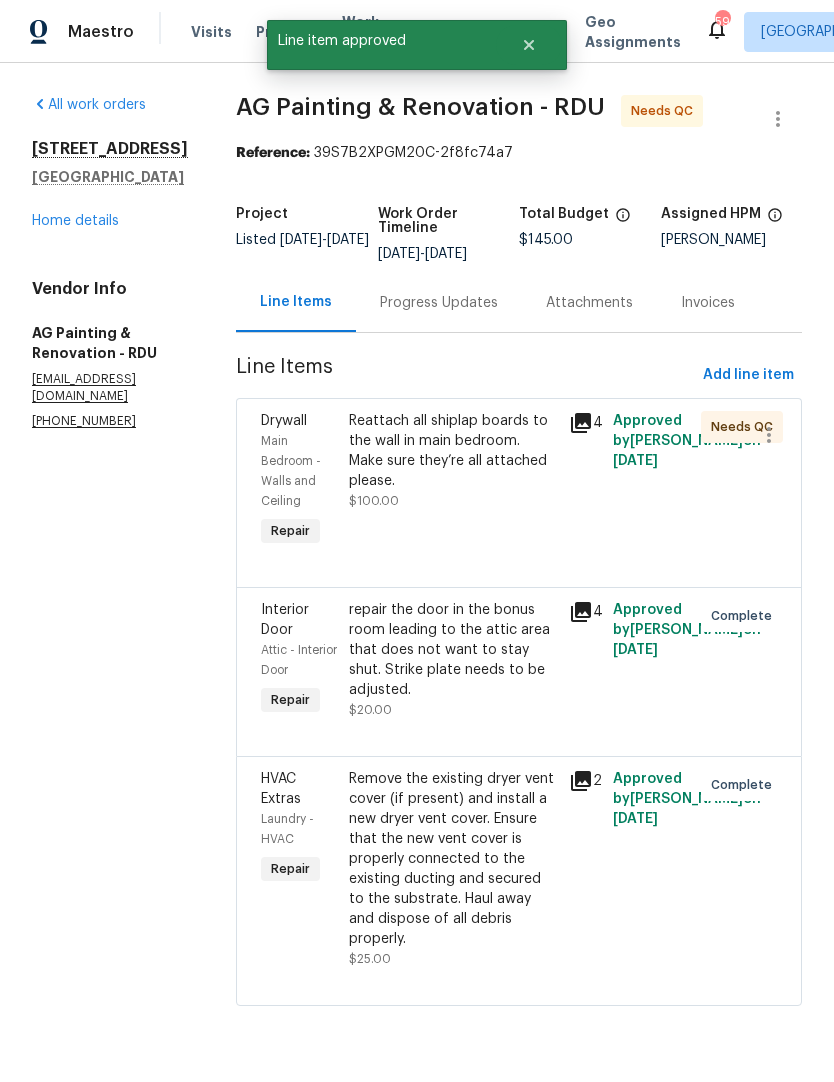 click on "Reattach all shiplap boards to the wall in main bedroom. Make sure they’re all attached please. $100.00" at bounding box center [453, 461] 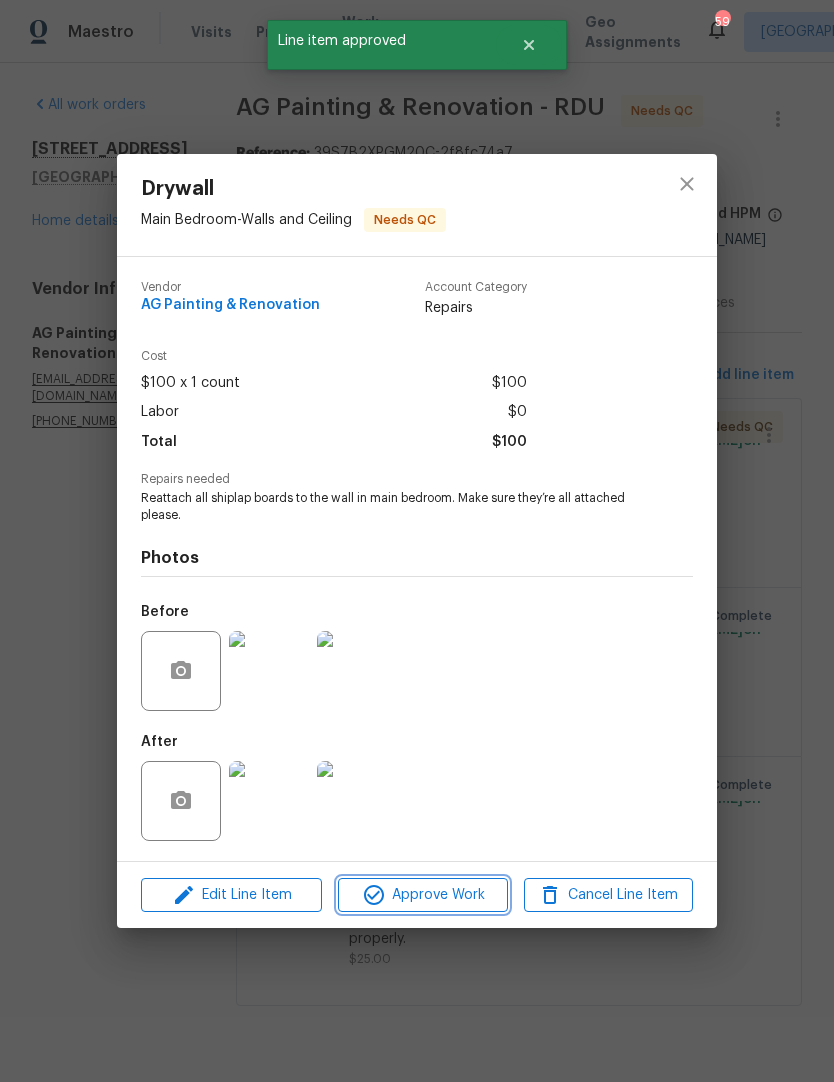 click on "Approve Work" at bounding box center (422, 895) 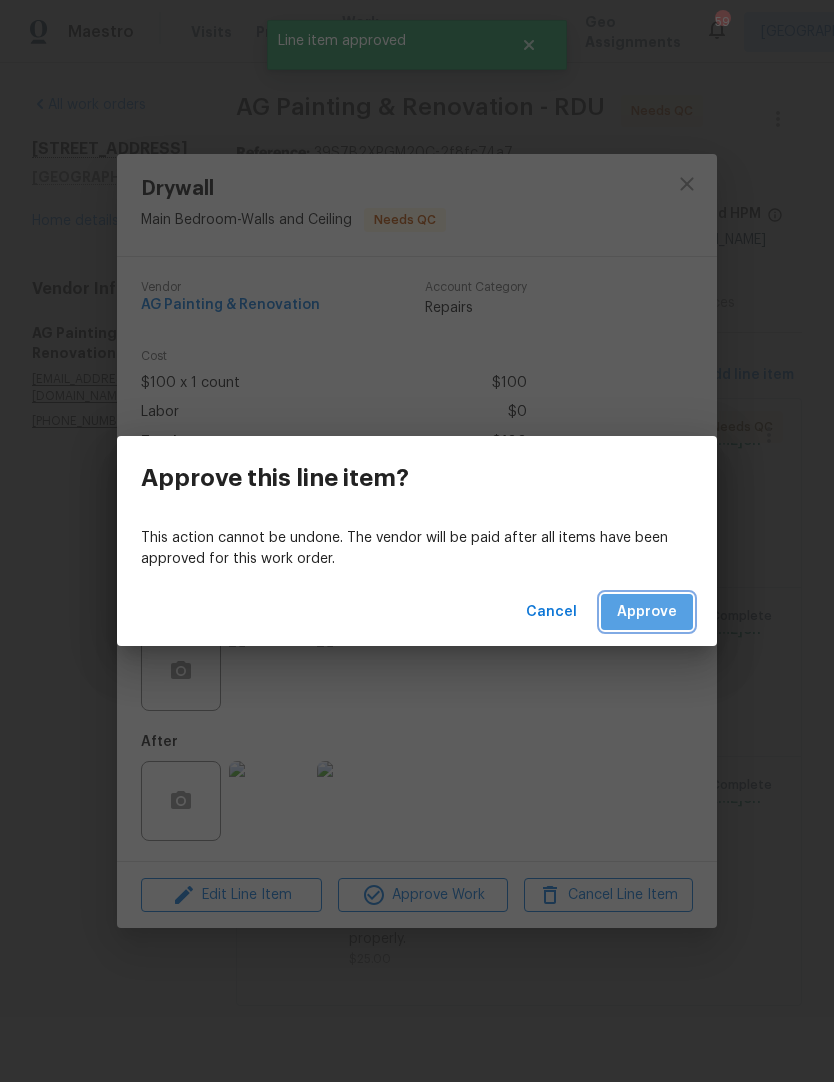 click on "Approve" at bounding box center [647, 612] 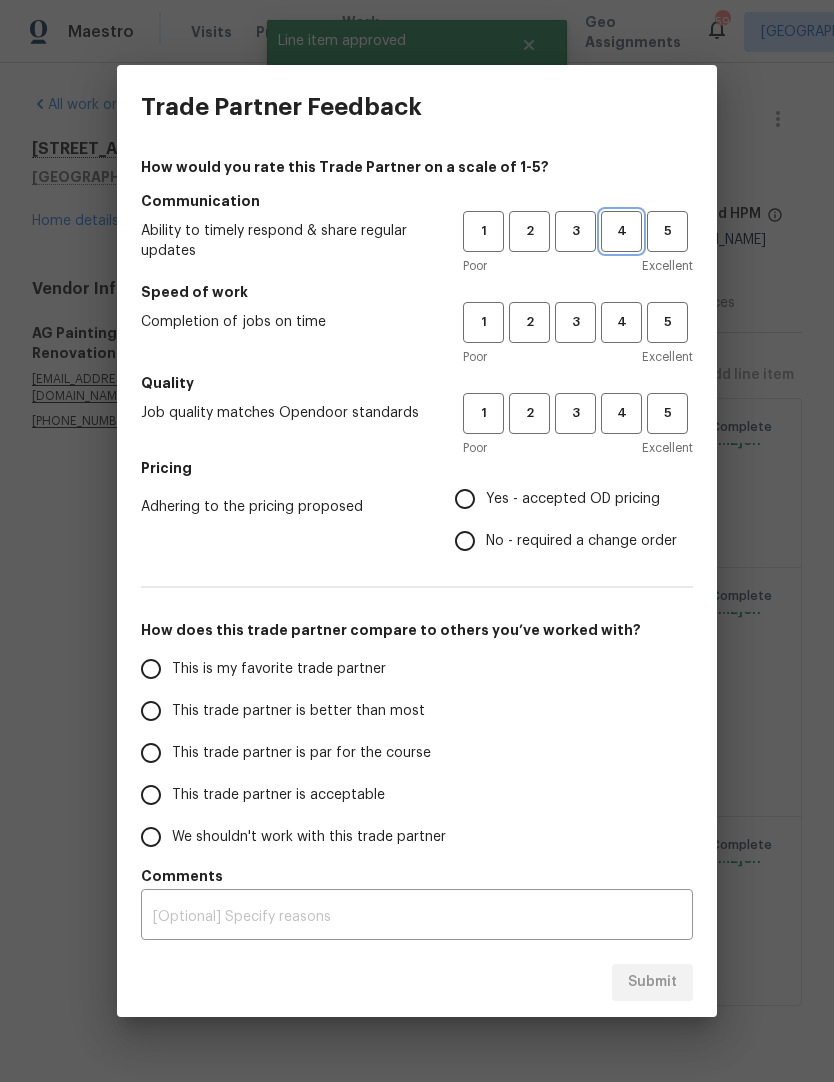 click on "4" at bounding box center (621, 231) 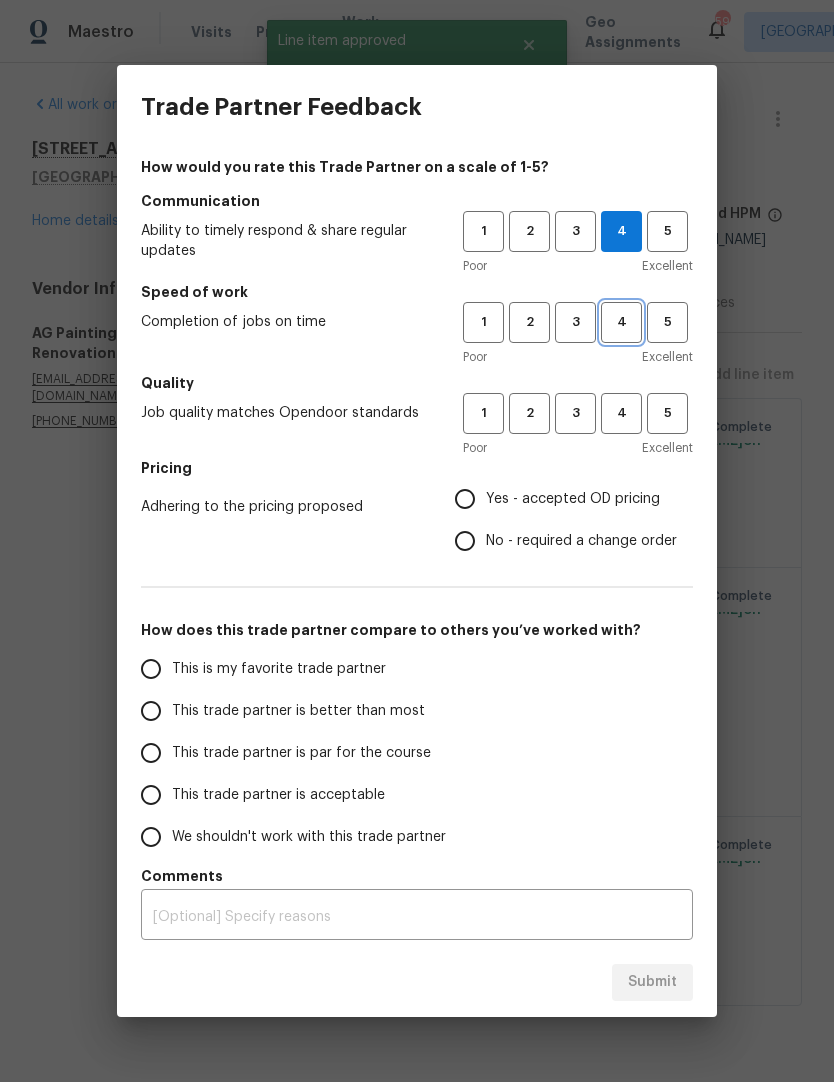 click on "4" at bounding box center [621, 322] 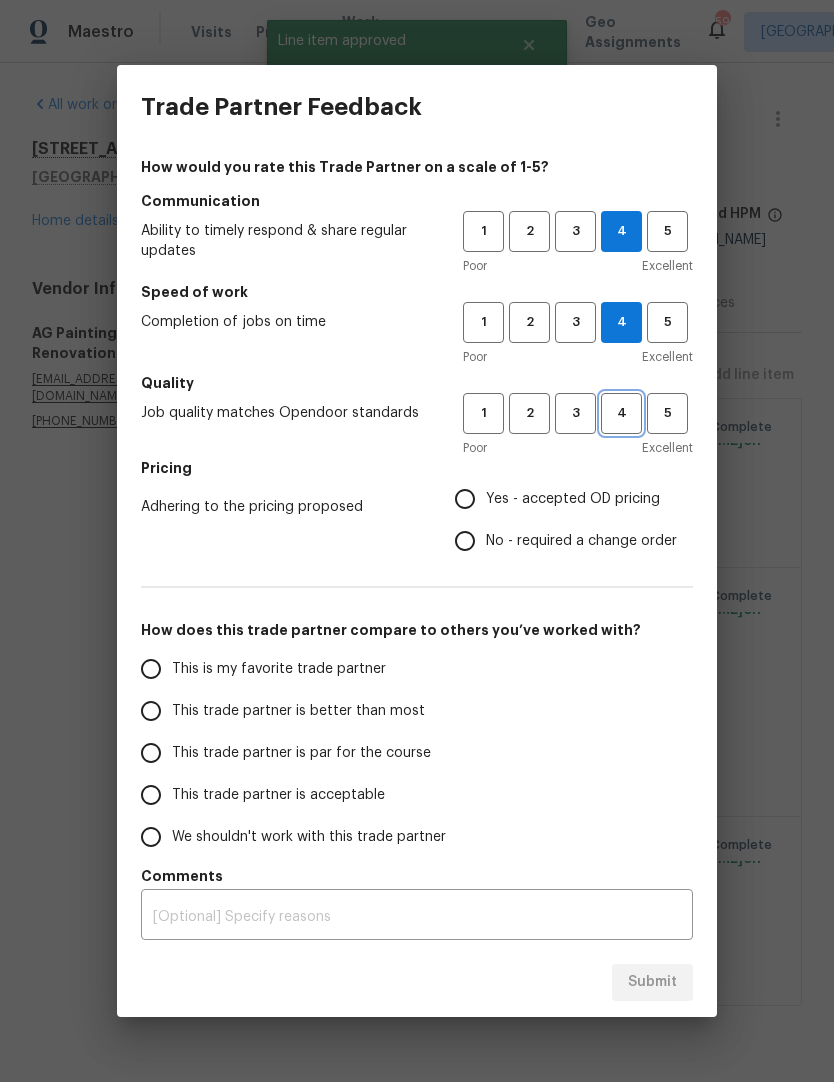 click on "4" at bounding box center (621, 413) 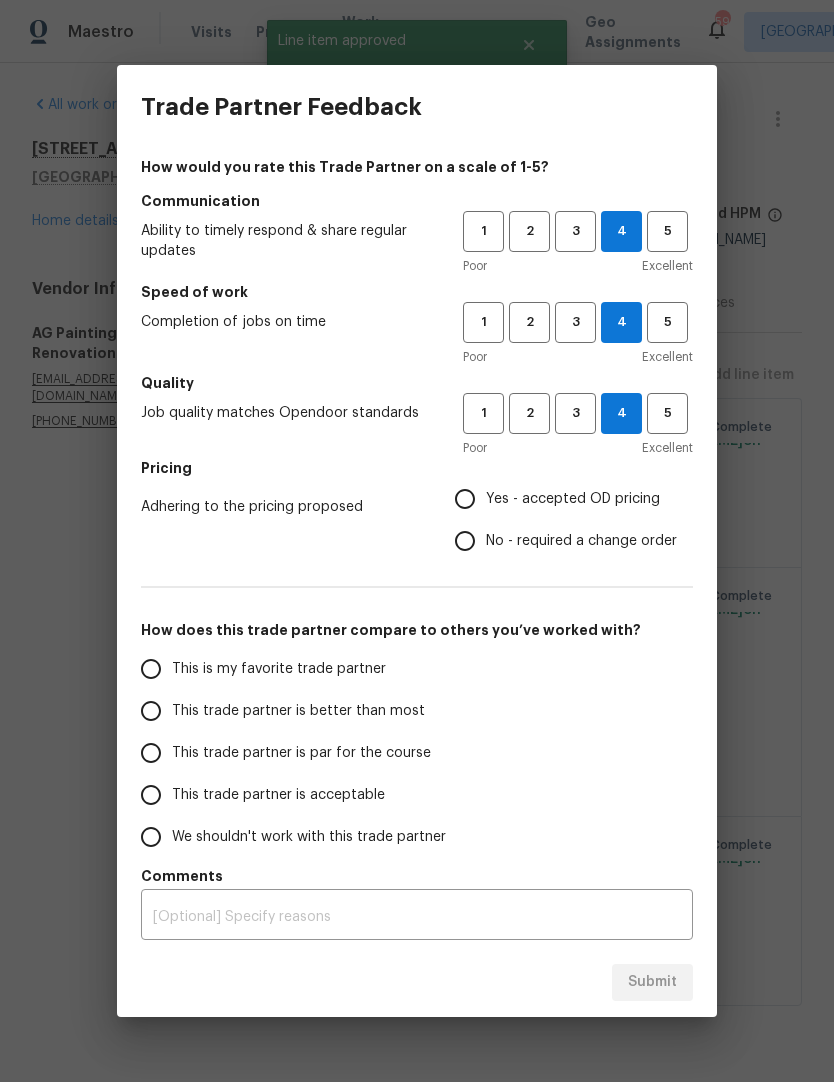 click on "Yes - accepted OD pricing" at bounding box center [573, 499] 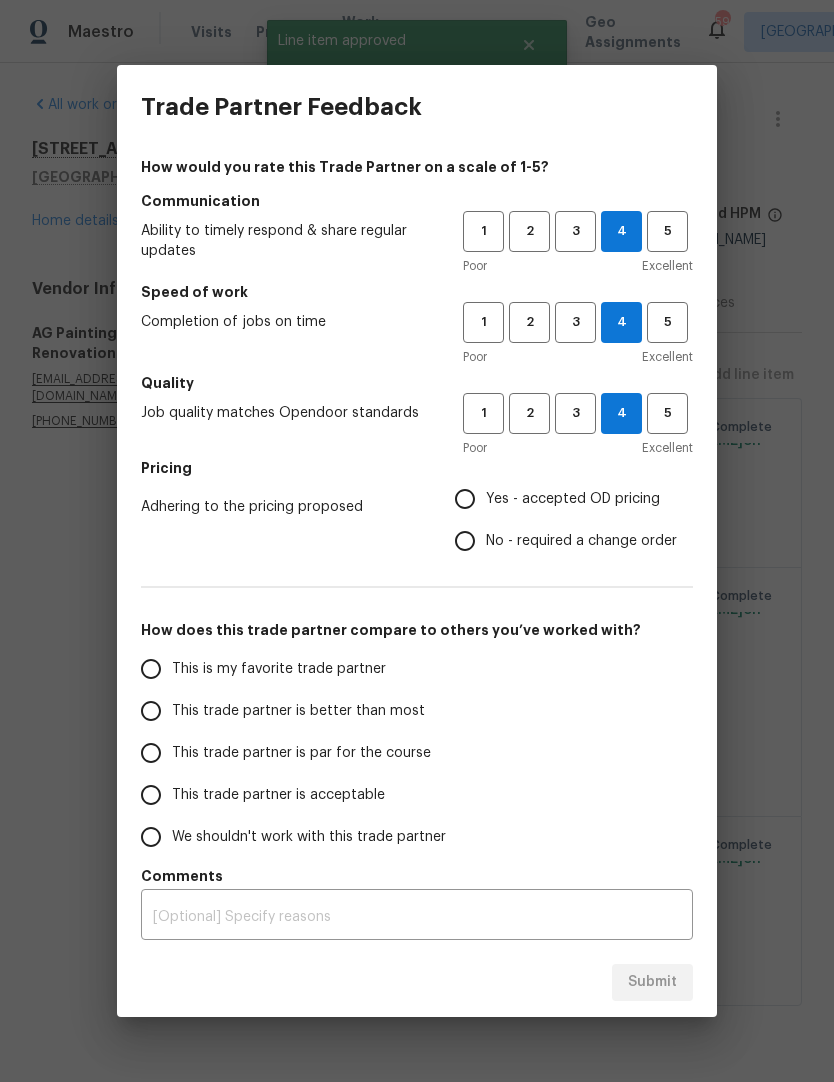 click on "Yes - accepted OD pricing" at bounding box center [465, 499] 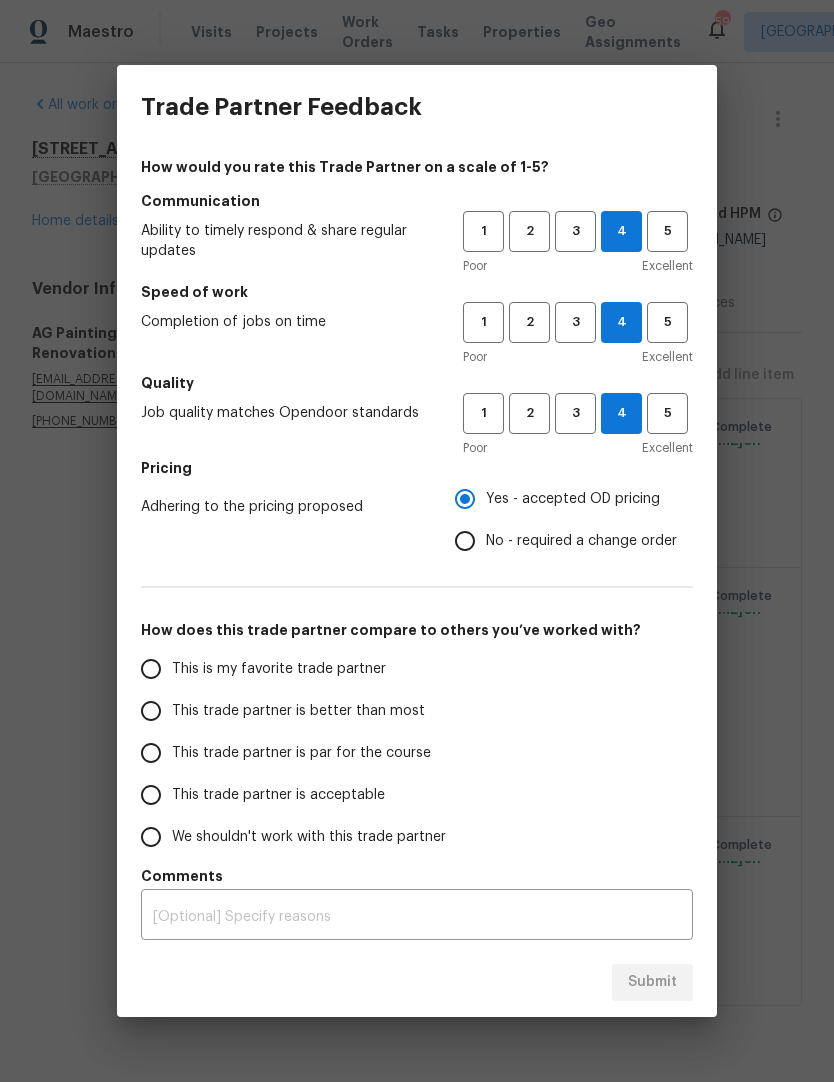 click on "This trade partner is better than most" at bounding box center (151, 711) 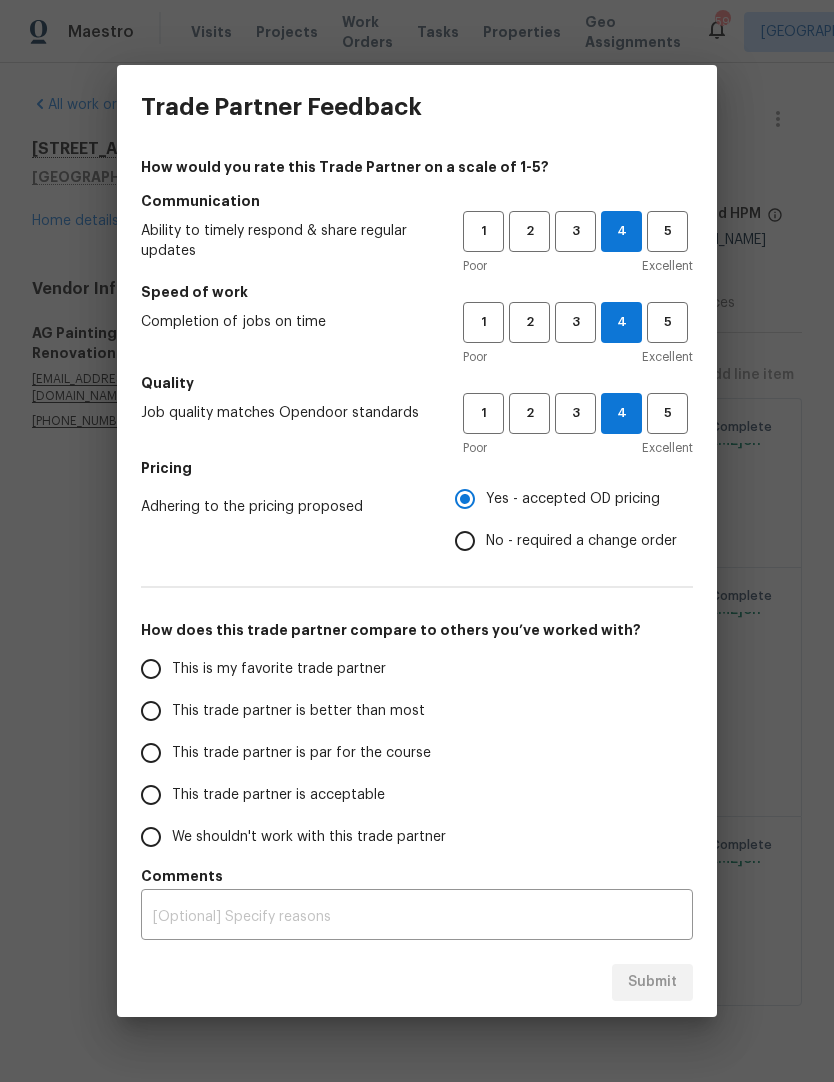 radio on "false" 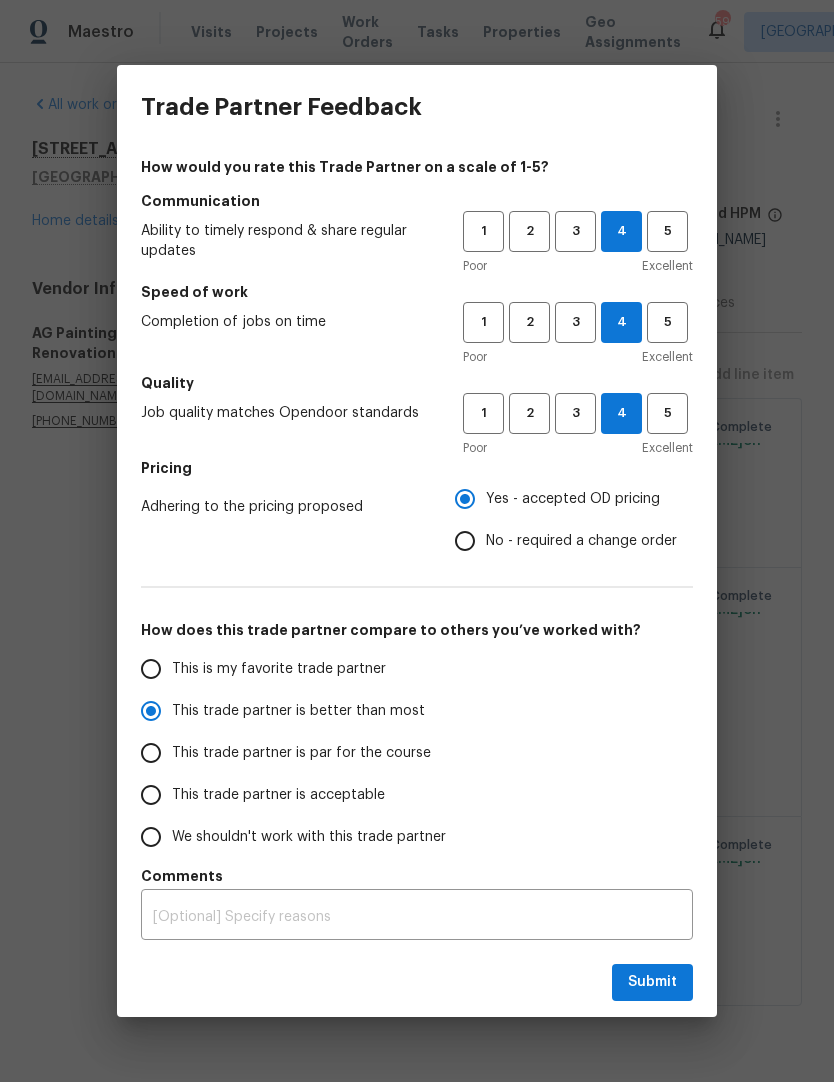 click on "This trade partner is par for the course" at bounding box center (151, 753) 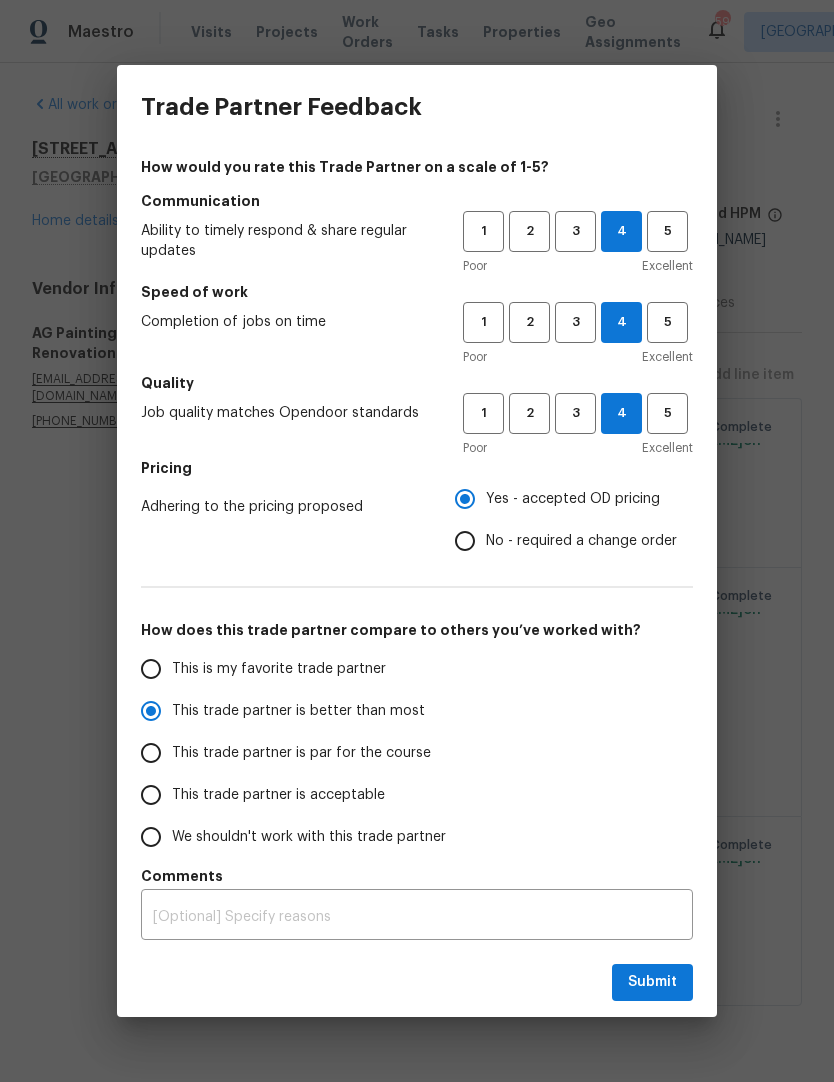 radio on "false" 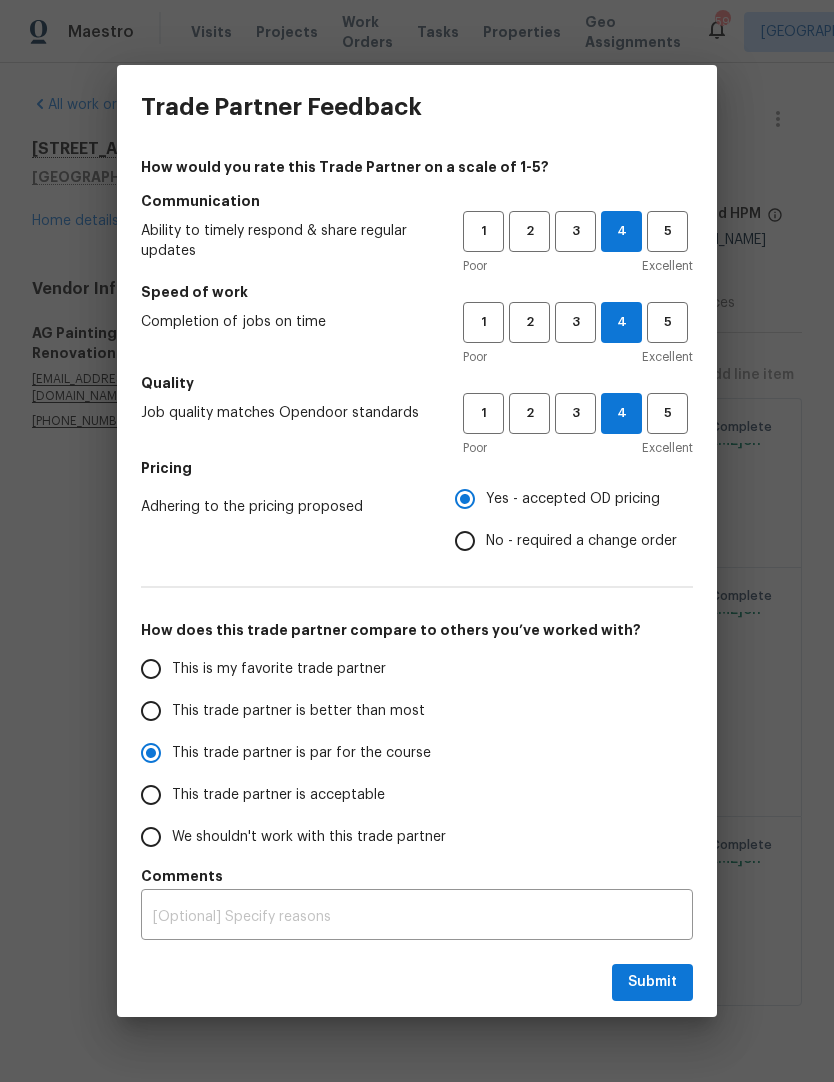 click on "This trade partner is better than most" at bounding box center [151, 711] 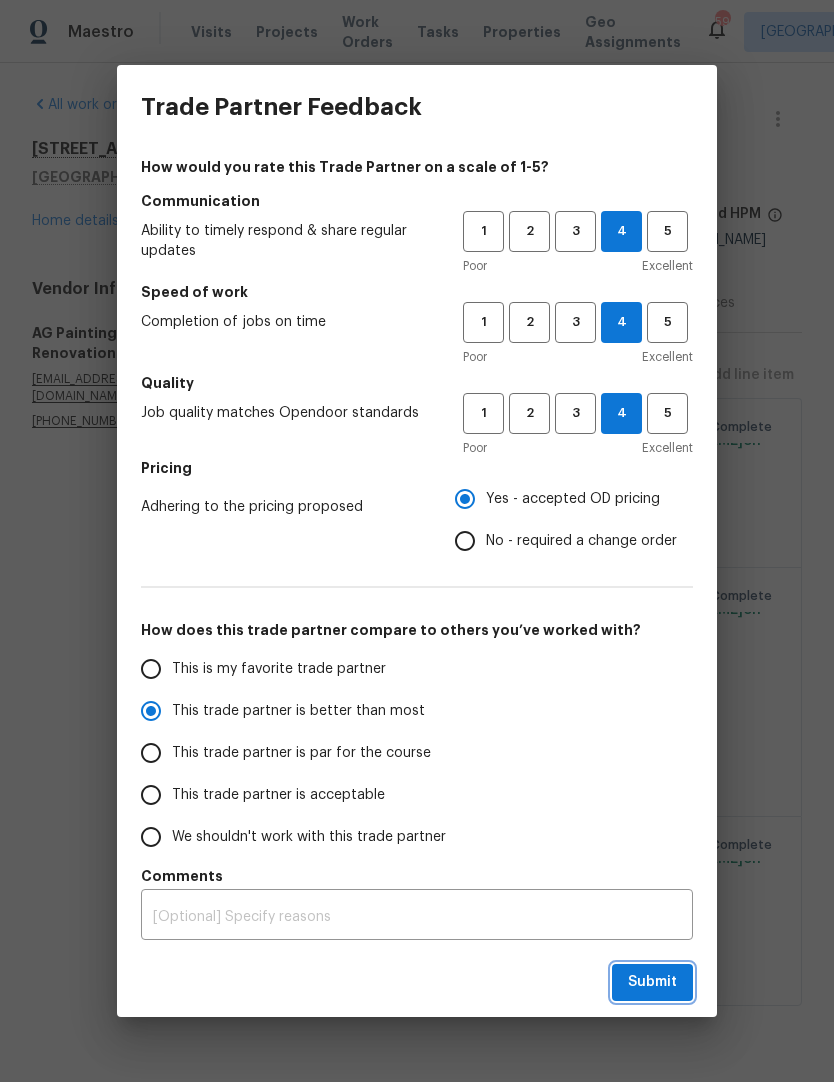 click on "Submit" at bounding box center [652, 982] 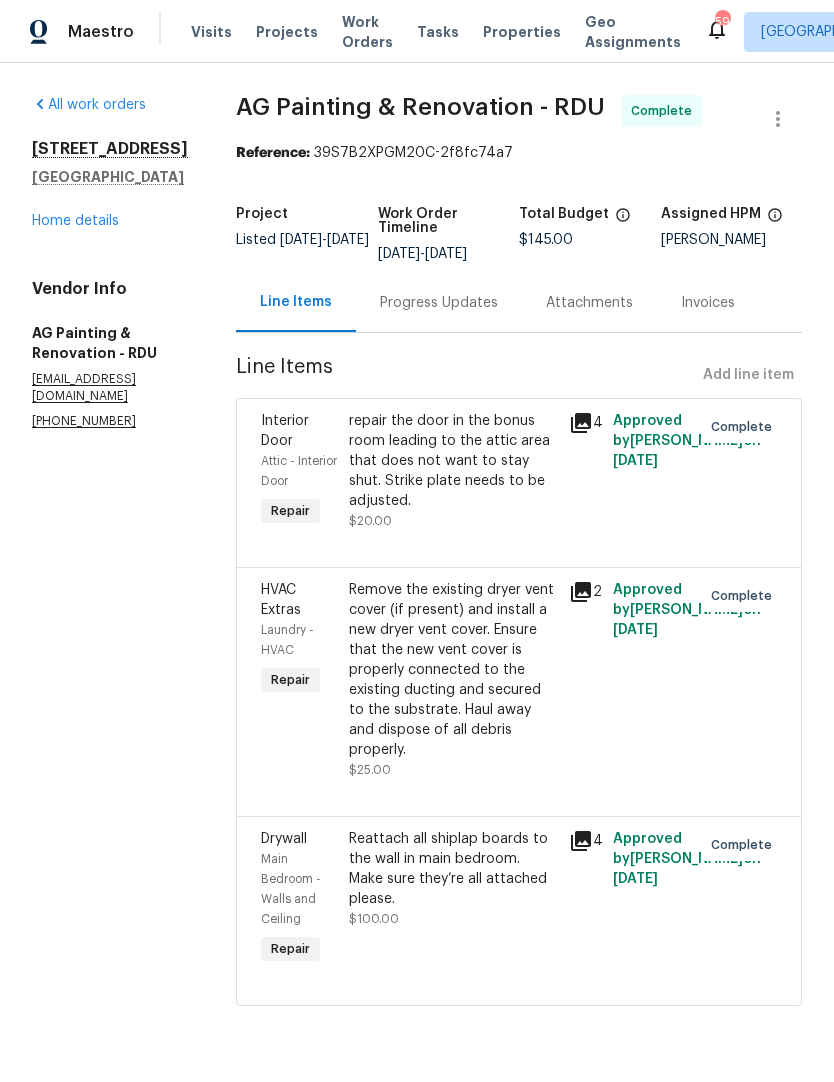 radio on "false" 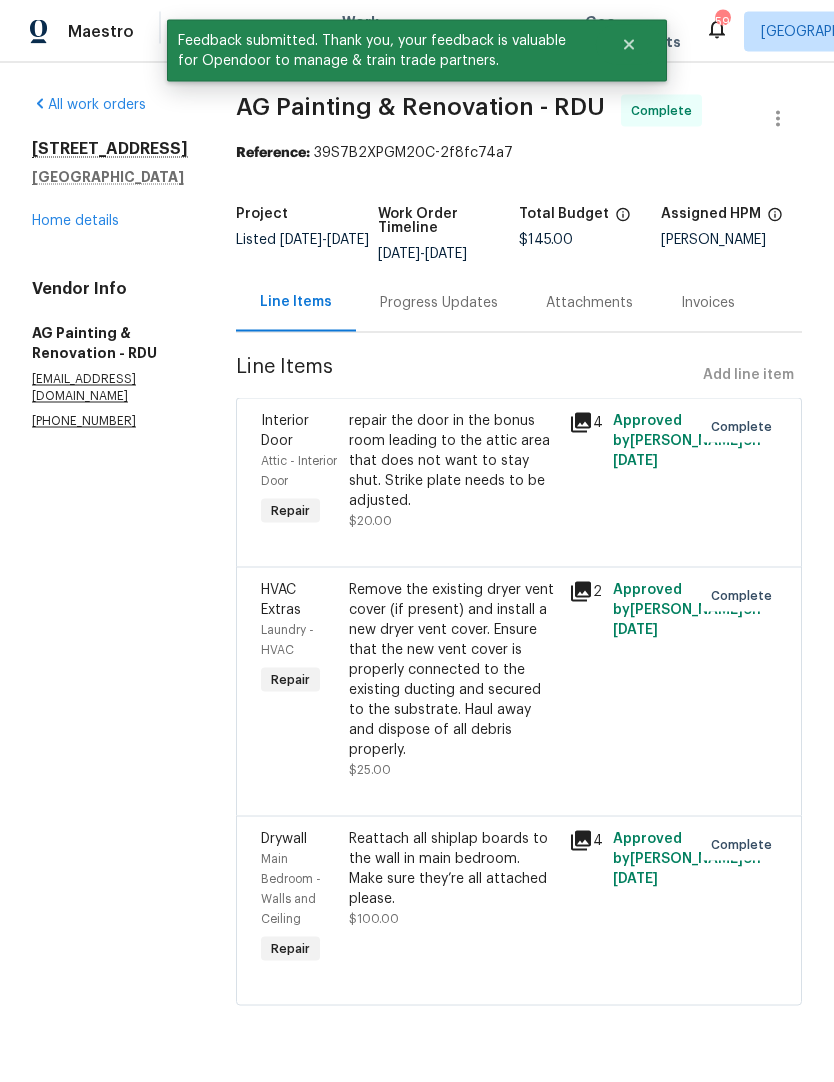 scroll, scrollTop: 0, scrollLeft: 0, axis: both 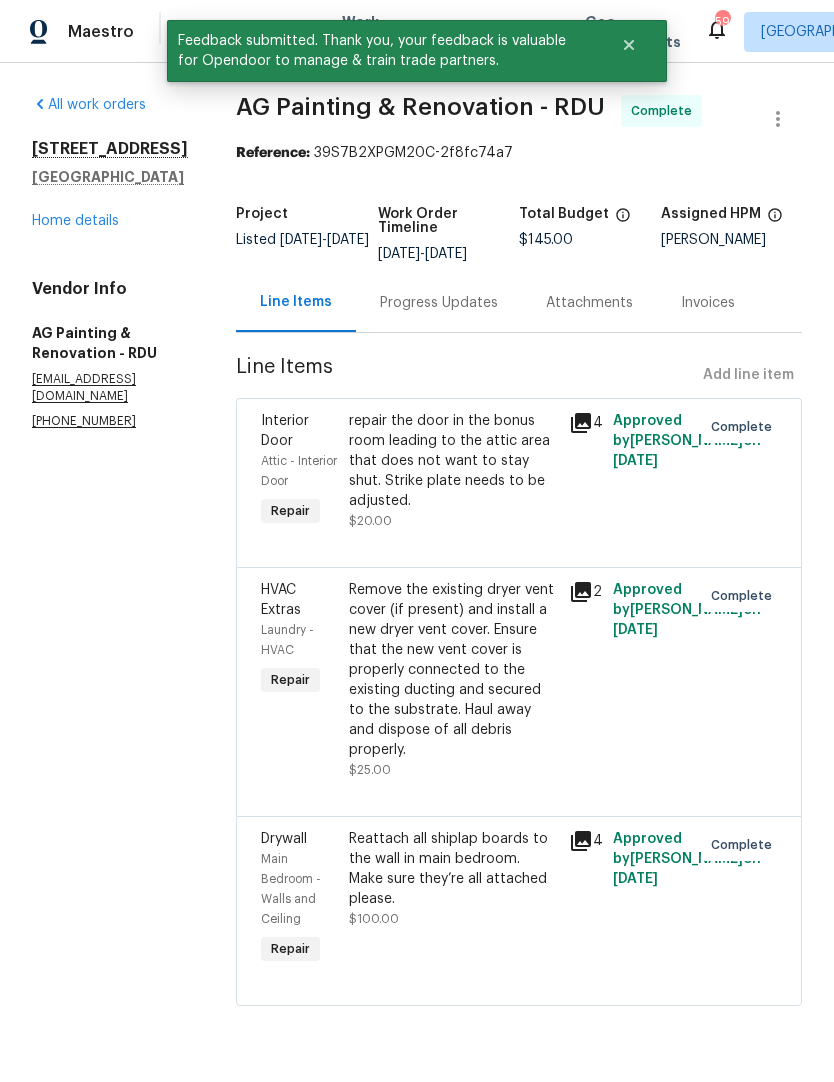 click on "845 N Main St Wake Forest, NC 27587 Home details" at bounding box center [110, 185] 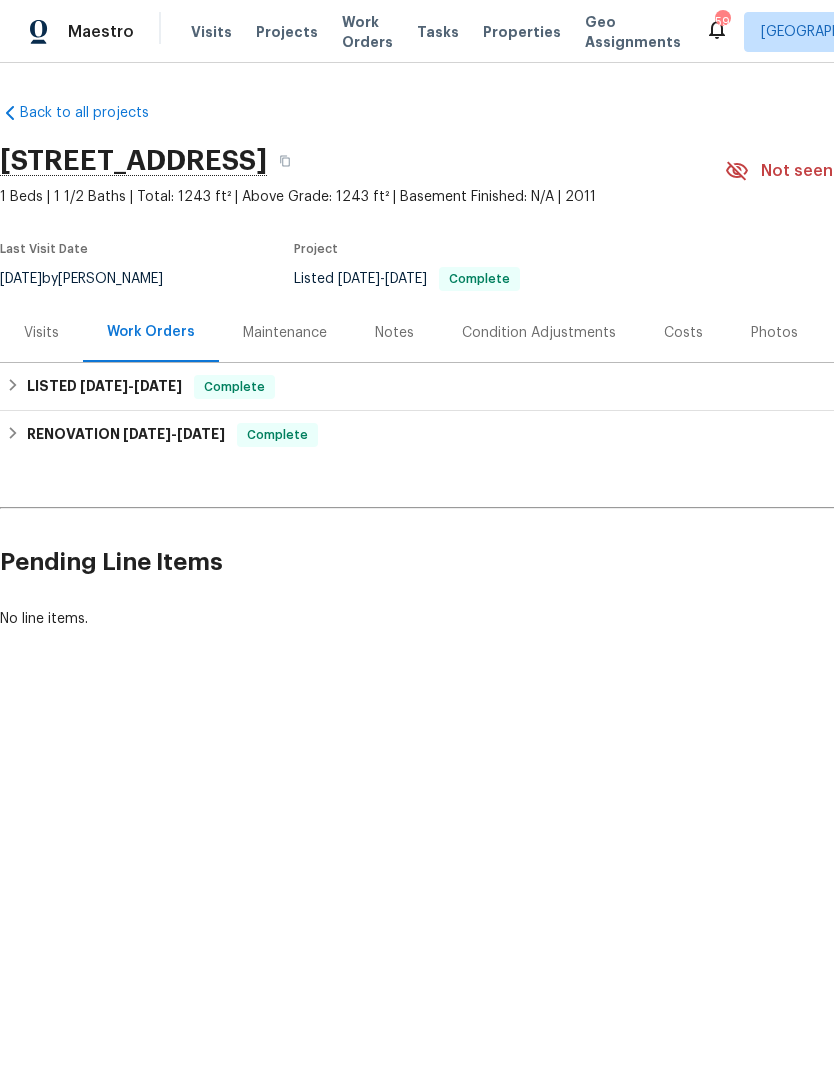 scroll, scrollTop: 0, scrollLeft: 0, axis: both 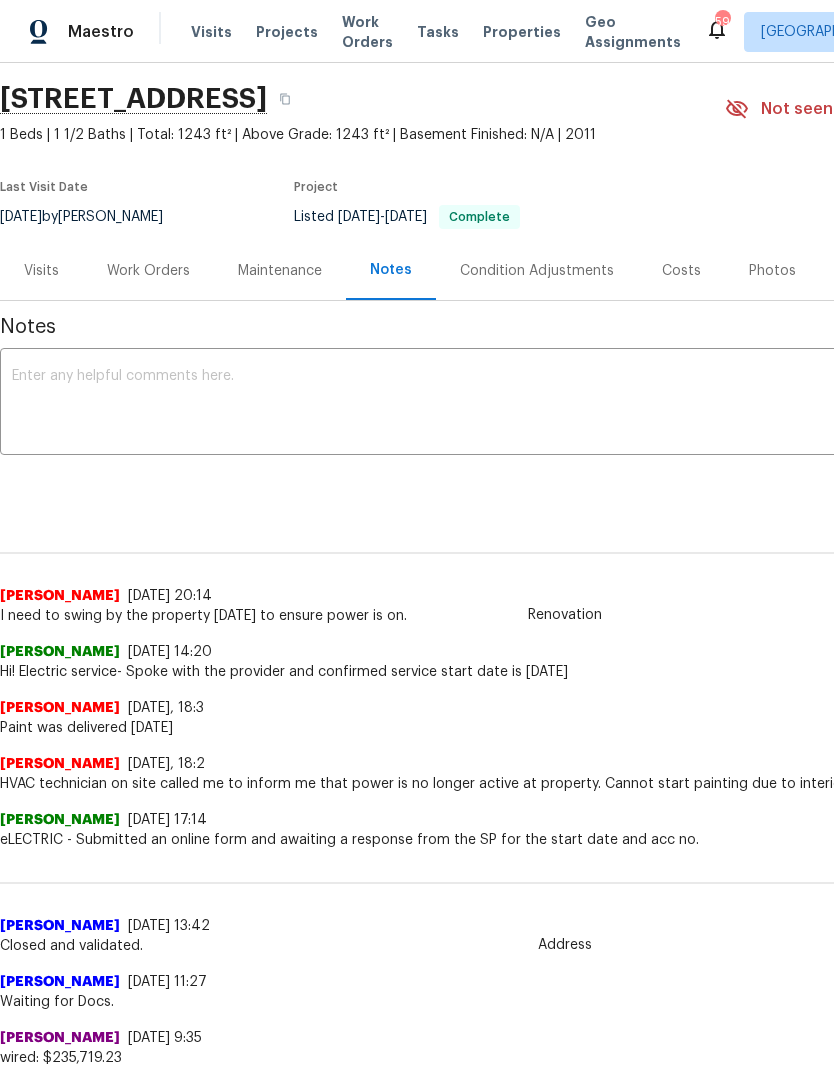click at bounding box center [565, 404] 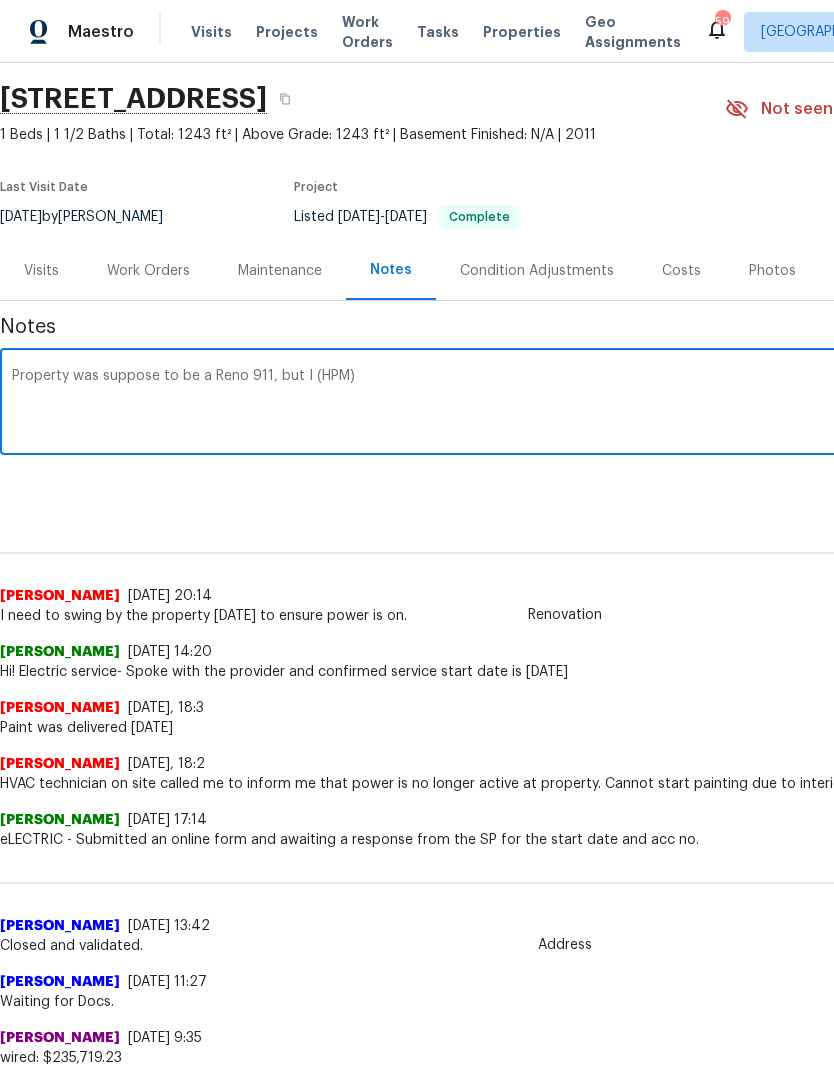 click on "Property was suppose to be a Reno 911, but I (HPM)" at bounding box center (565, 404) 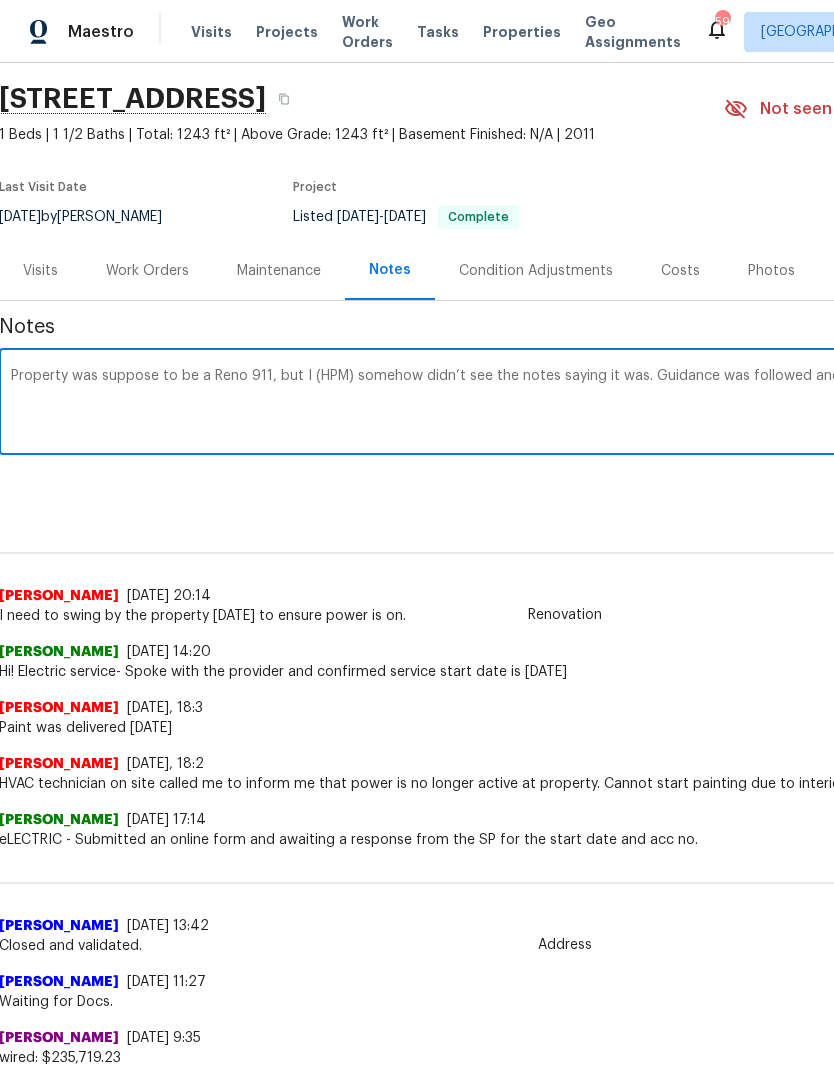 scroll, scrollTop: 62, scrollLeft: 296, axis: both 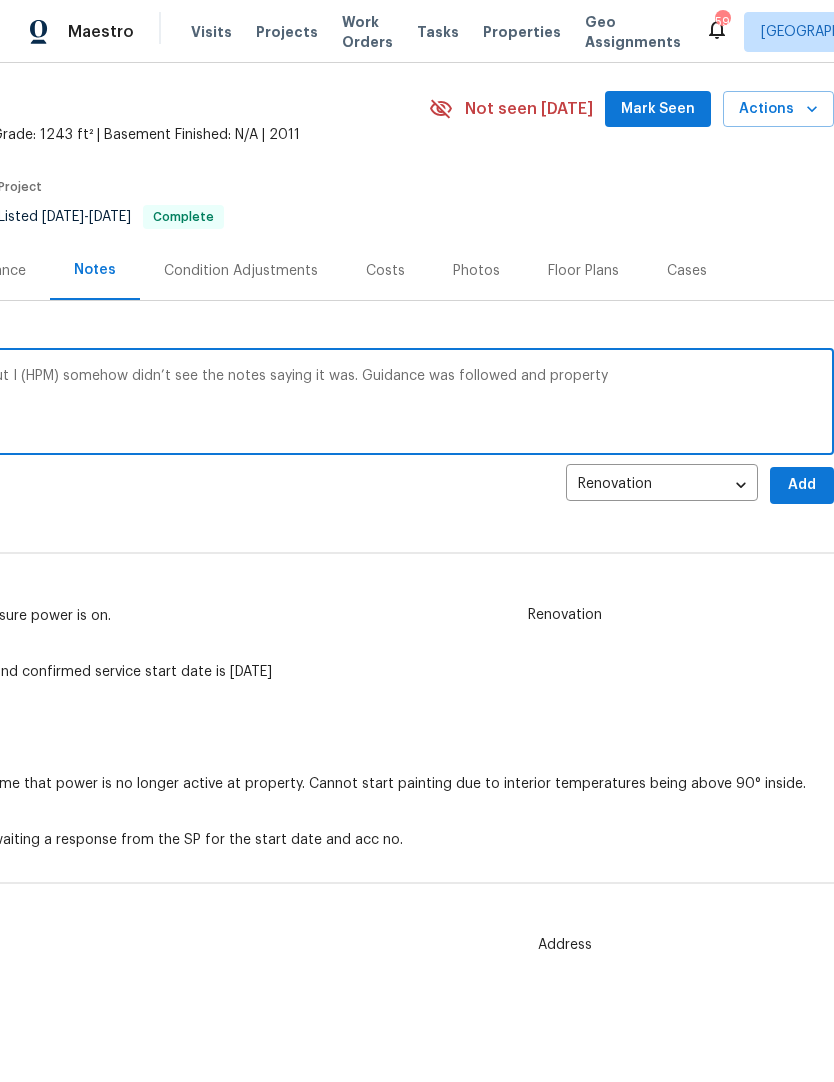 click on "Property was suppose to be a Reno 911, but I (HPM) somehow didn’t see the notes saying it was. Guidance was followed and property" at bounding box center [269, 404] 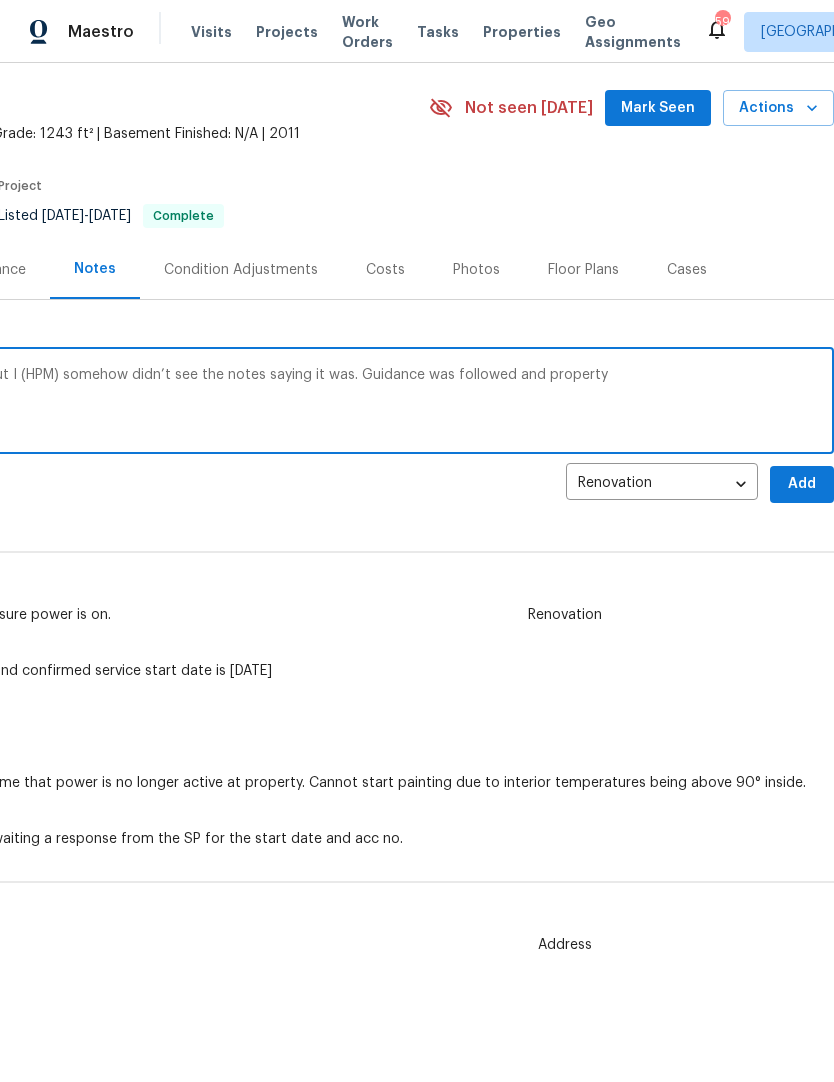 scroll, scrollTop: 63, scrollLeft: 296, axis: both 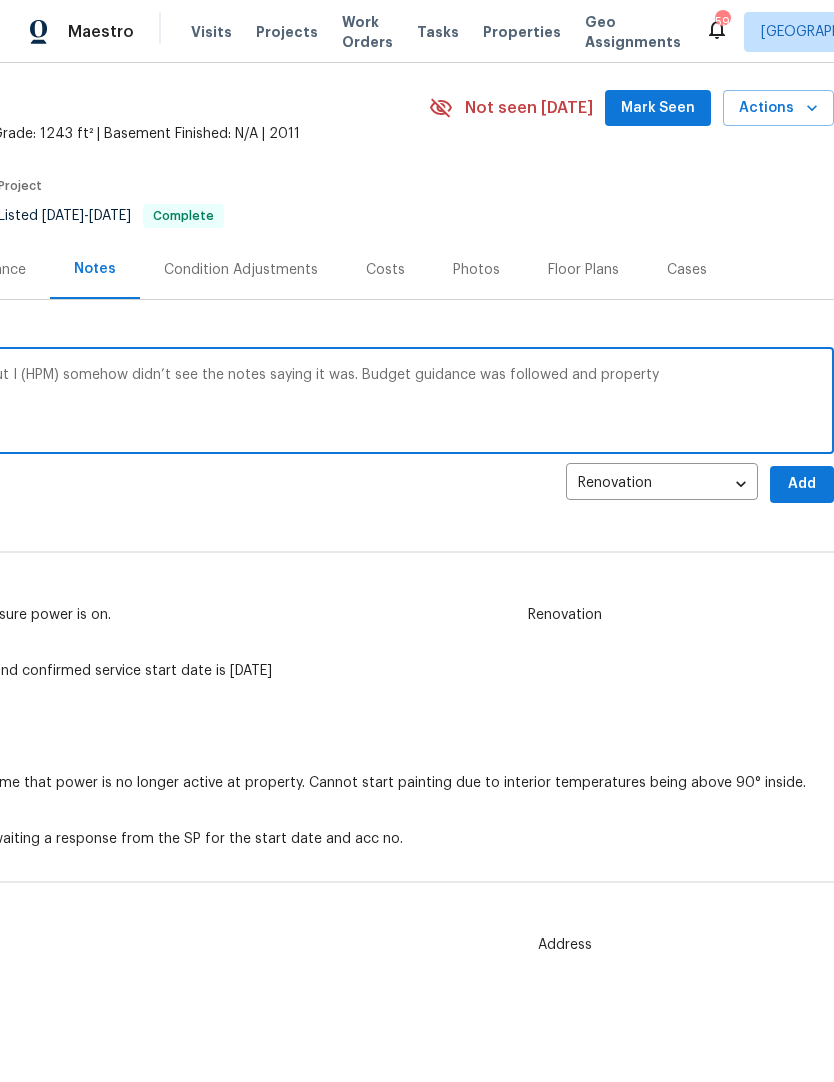 click on "Property was suppose to be a Reno 911, but I (HPM) somehow didn’t see the notes saying it was. Budget guidance was followed and property" at bounding box center (269, 403) 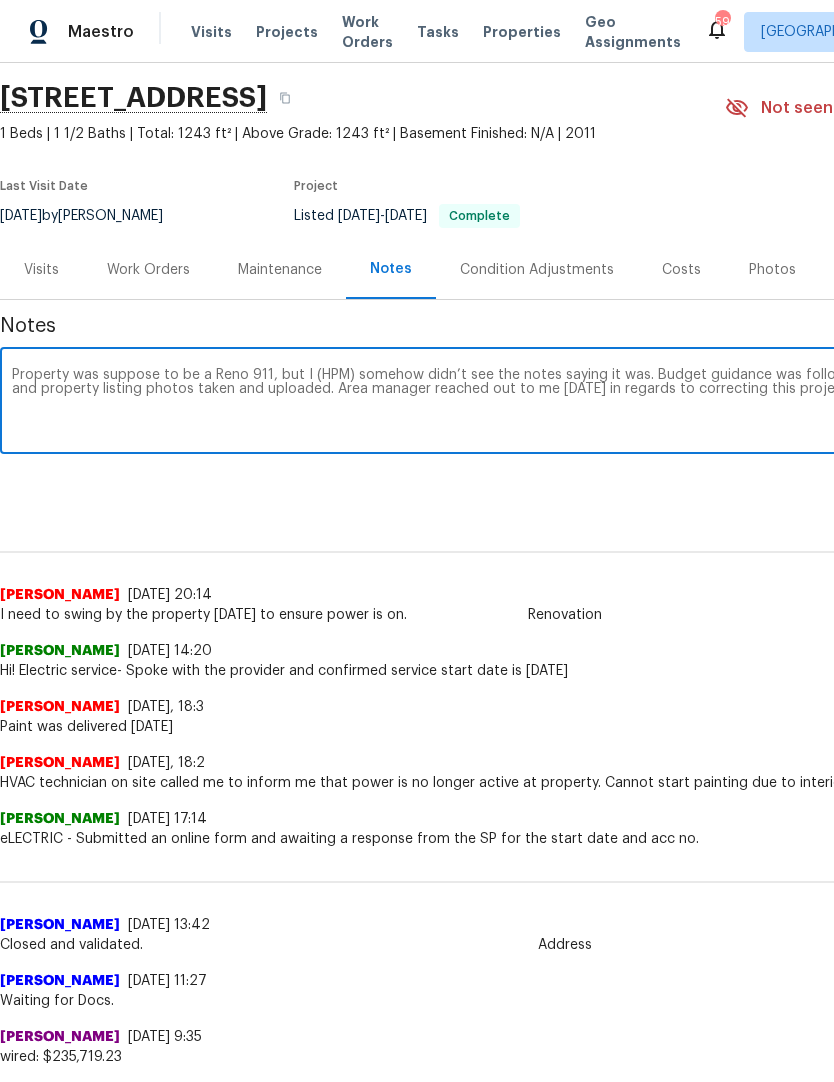 scroll, scrollTop: 63, scrollLeft: 296, axis: both 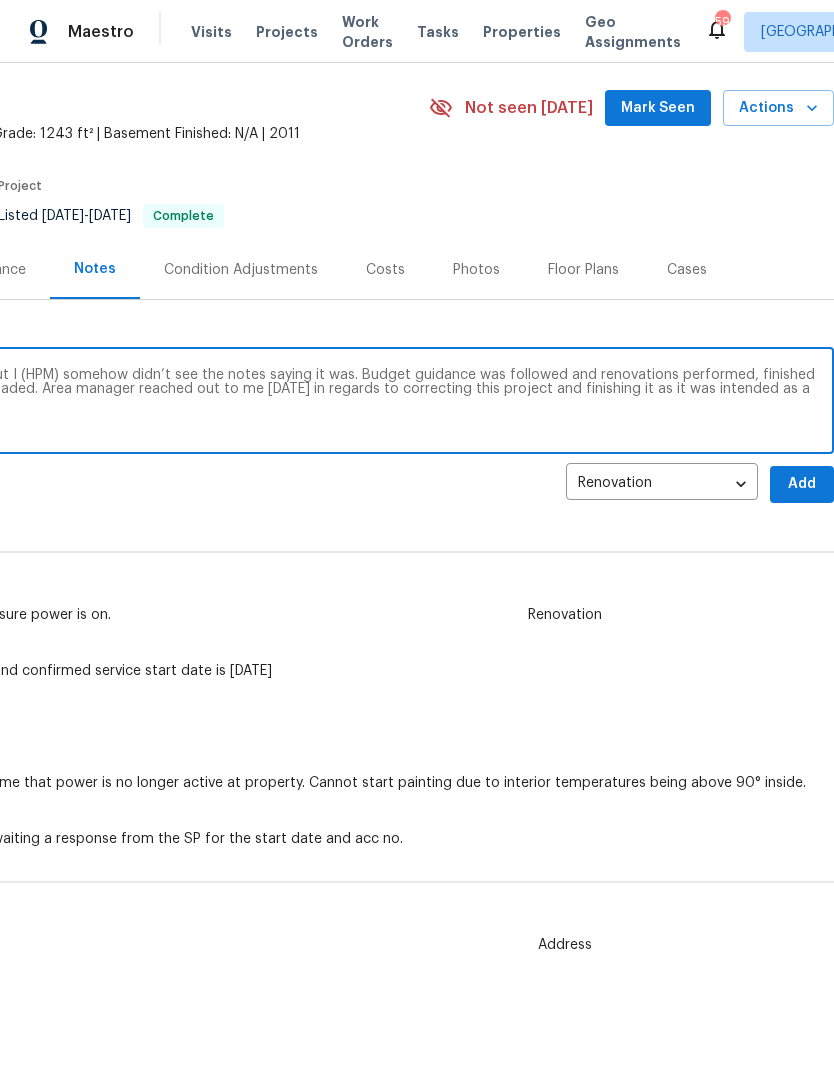 click on "Property was suppose to be a Reno 911, but I (HPM) somehow didn’t see the notes saying it was. Budget guidance was followed and renovations performed, finished and property listing photos taken and uploaded. Area manager reached out to me today in regards to correcting this project and finishing it as it was intended as a Reno 911." at bounding box center (269, 403) 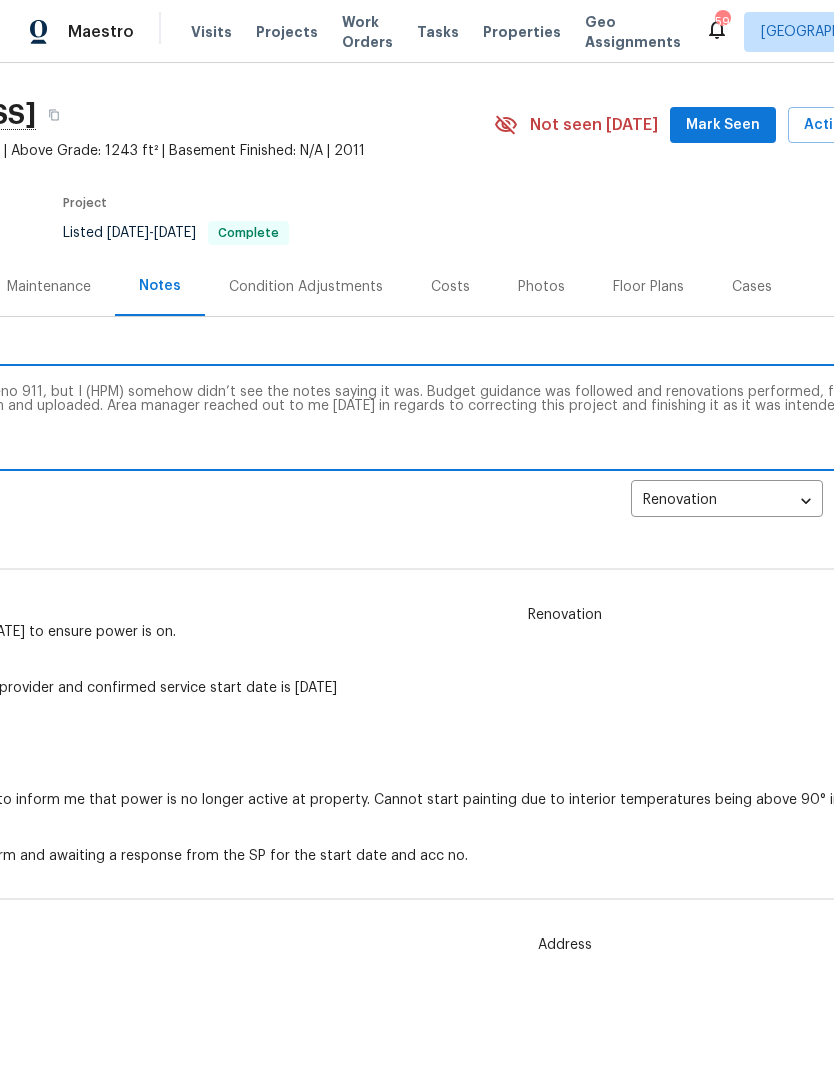 scroll, scrollTop: 46, scrollLeft: 232, axis: both 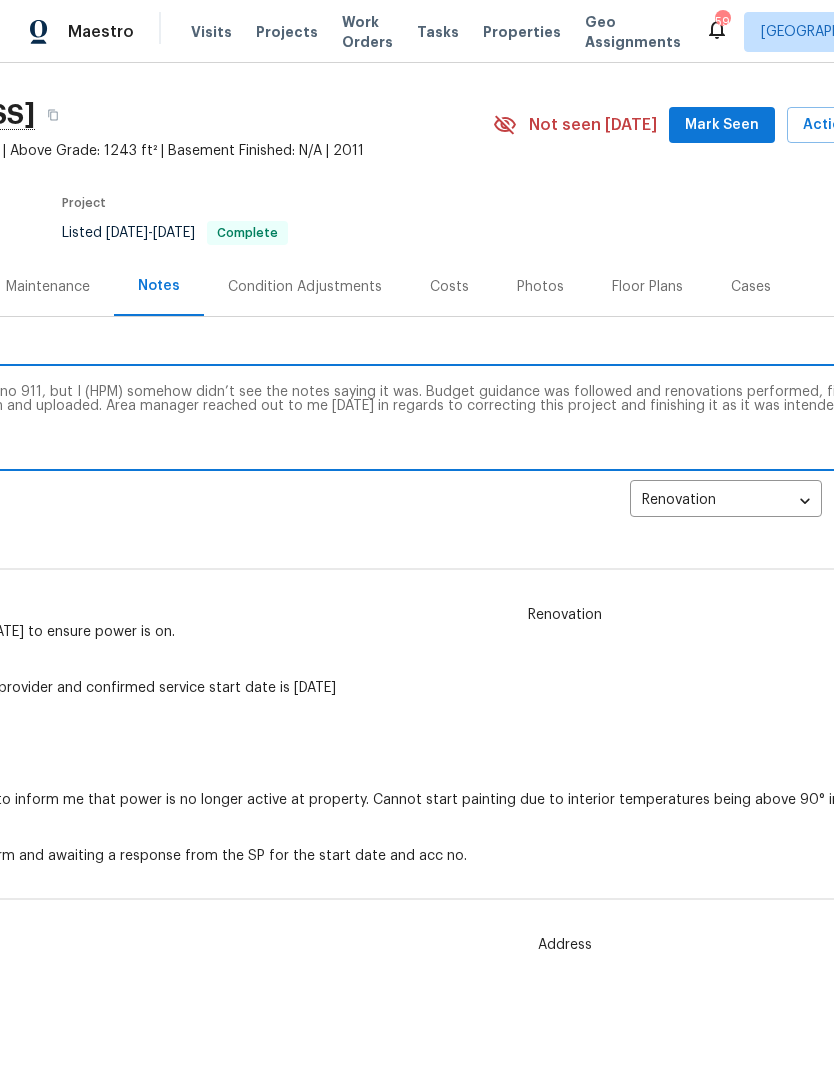 click on "Property was suppose to be a Reno 911, but I (HPM) somehow didn’t see the notes saying it was. Budget guidance was followed and renovations performed, finished and property listing photos taken and uploaded. Area manager reached out to me today in regards to correcting this project and finishing it as it was intended as a Reno 911." at bounding box center [333, 420] 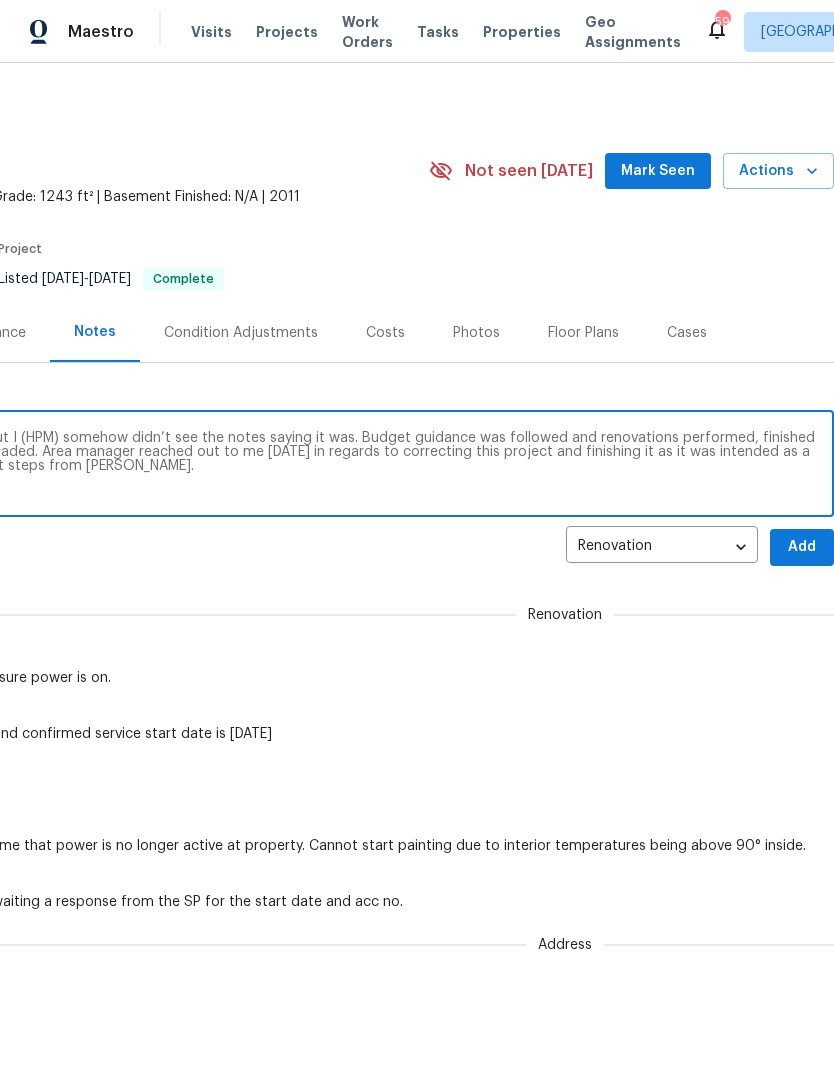 scroll, scrollTop: 0, scrollLeft: 296, axis: horizontal 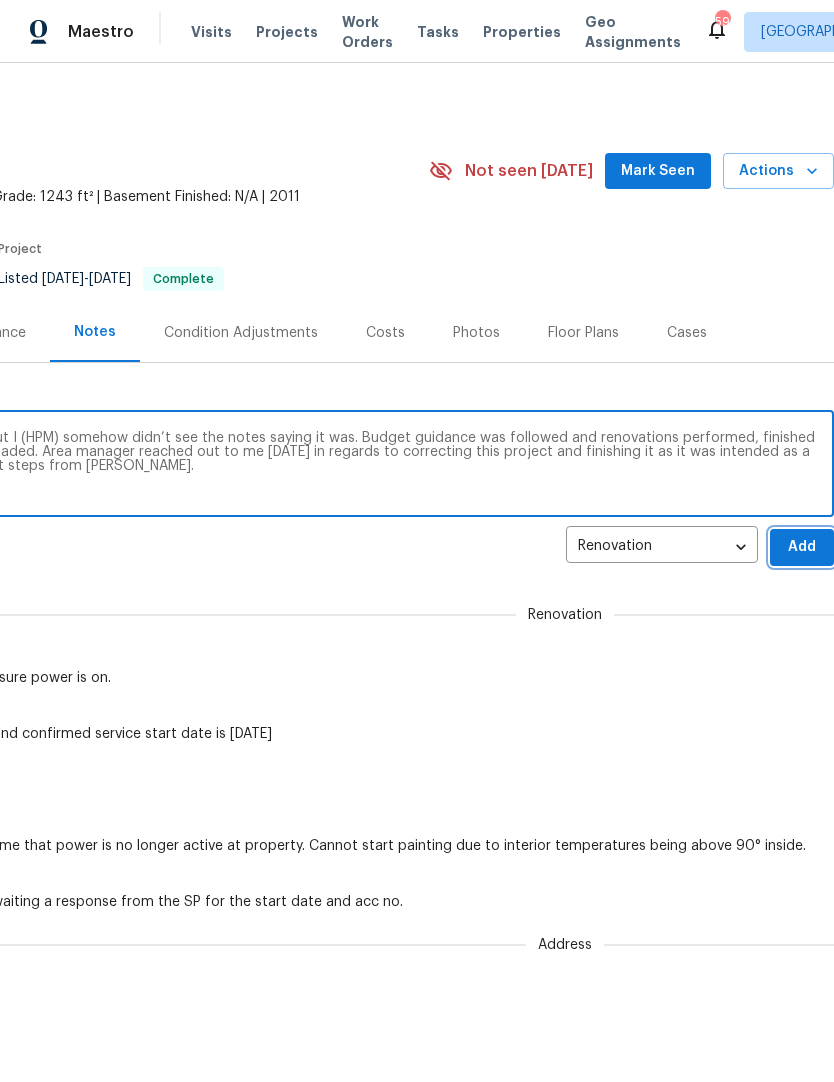 click on "Add" at bounding box center (802, 547) 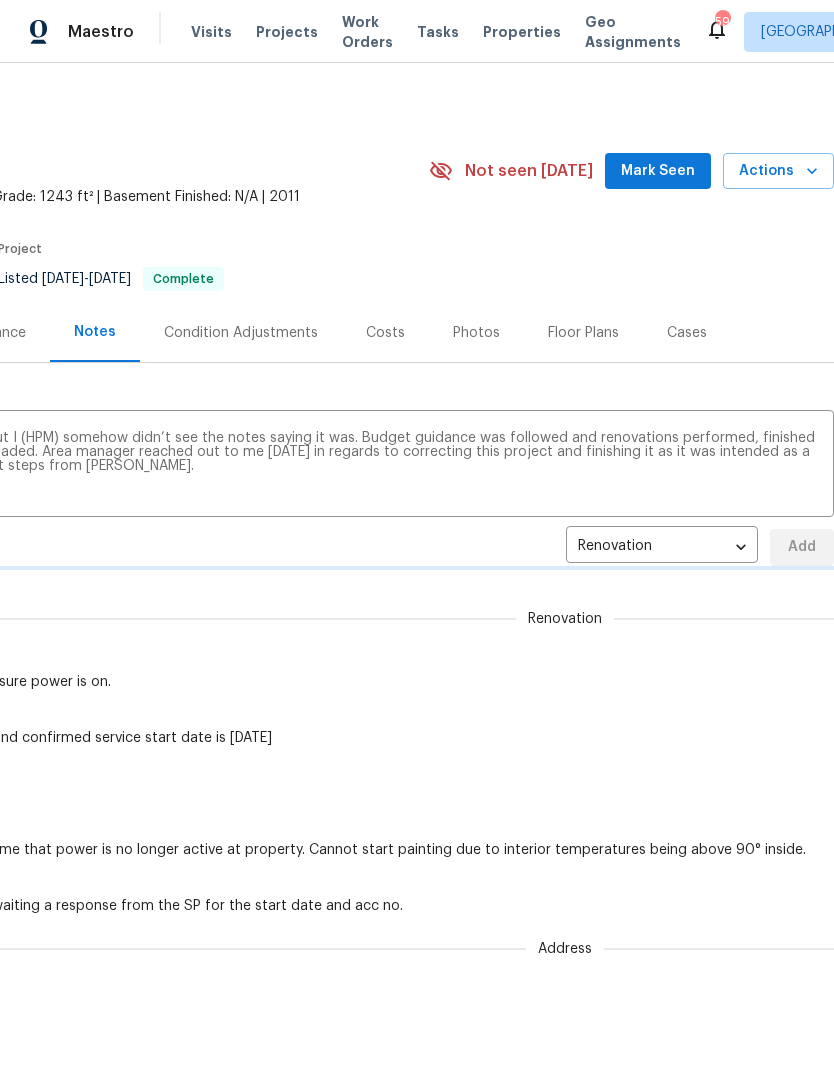 type 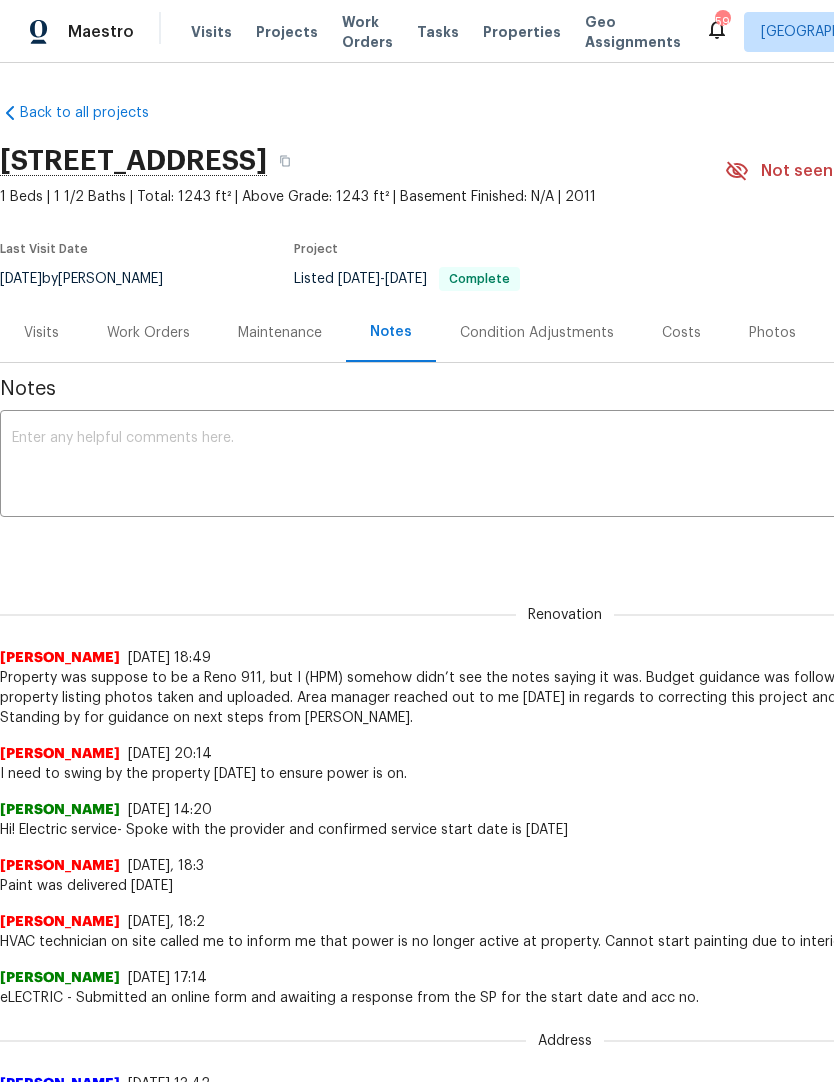 scroll, scrollTop: 0, scrollLeft: 0, axis: both 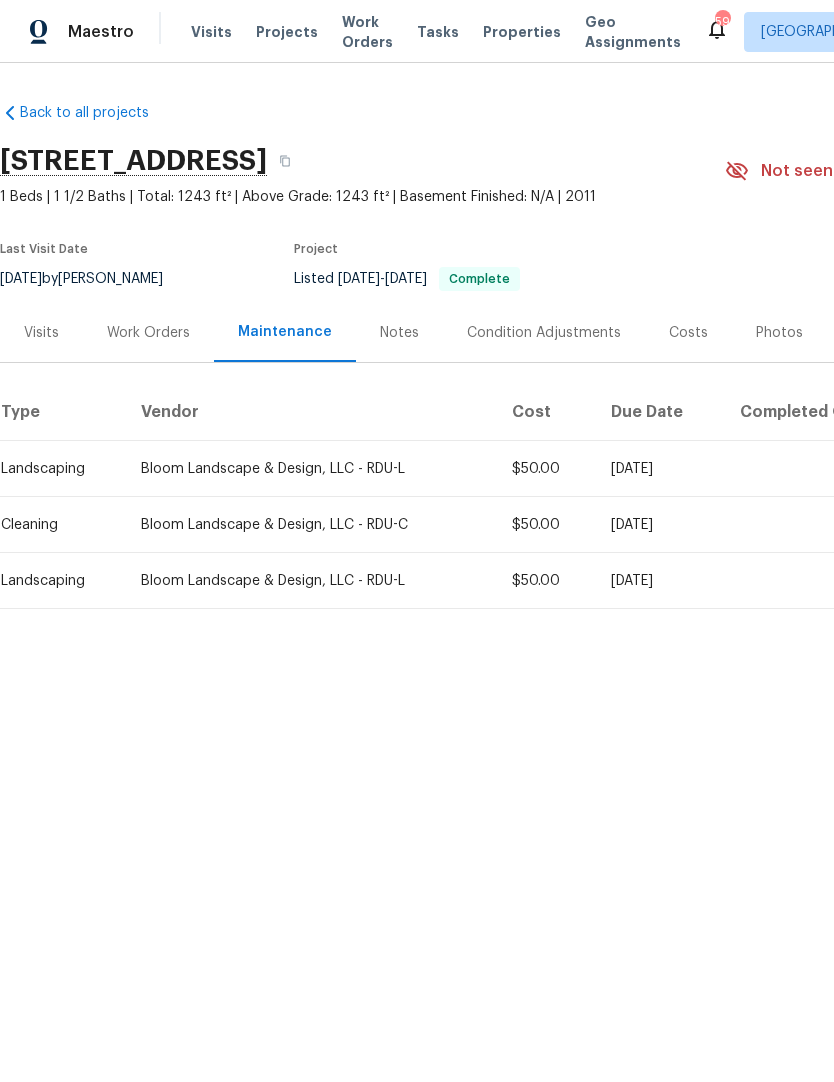 click on "Condition Adjustments" at bounding box center [544, 333] 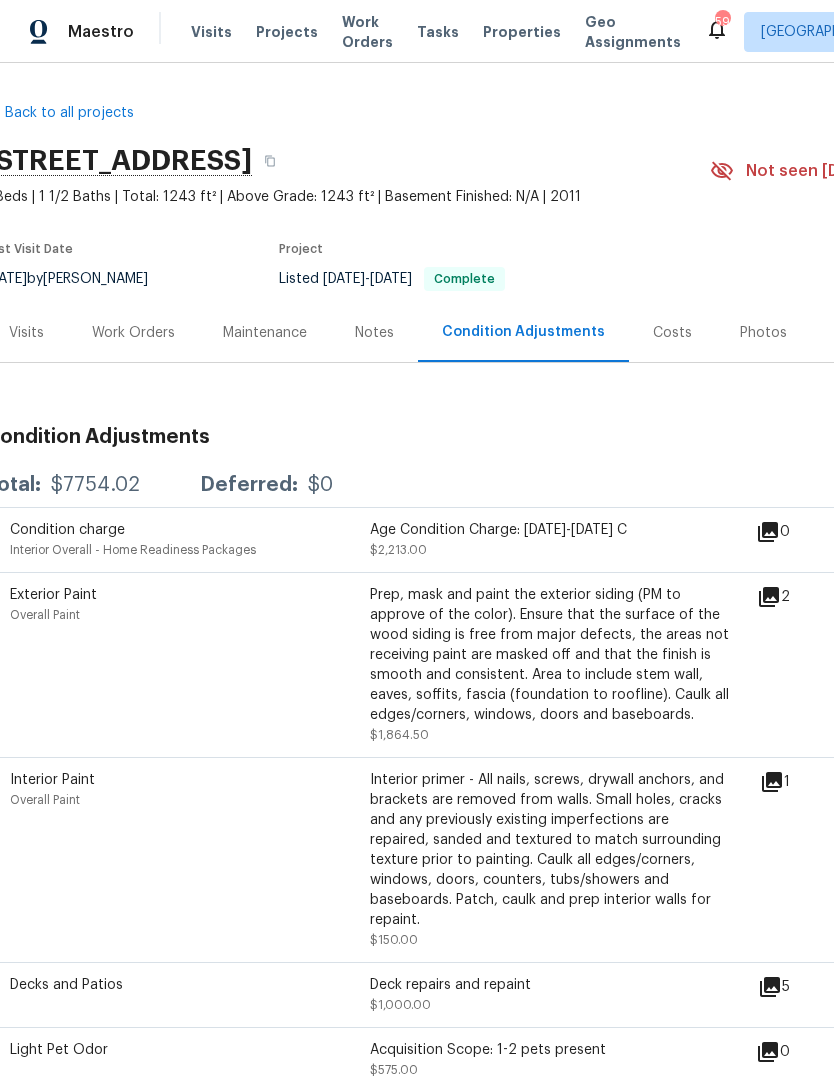 scroll, scrollTop: 0, scrollLeft: 16, axis: horizontal 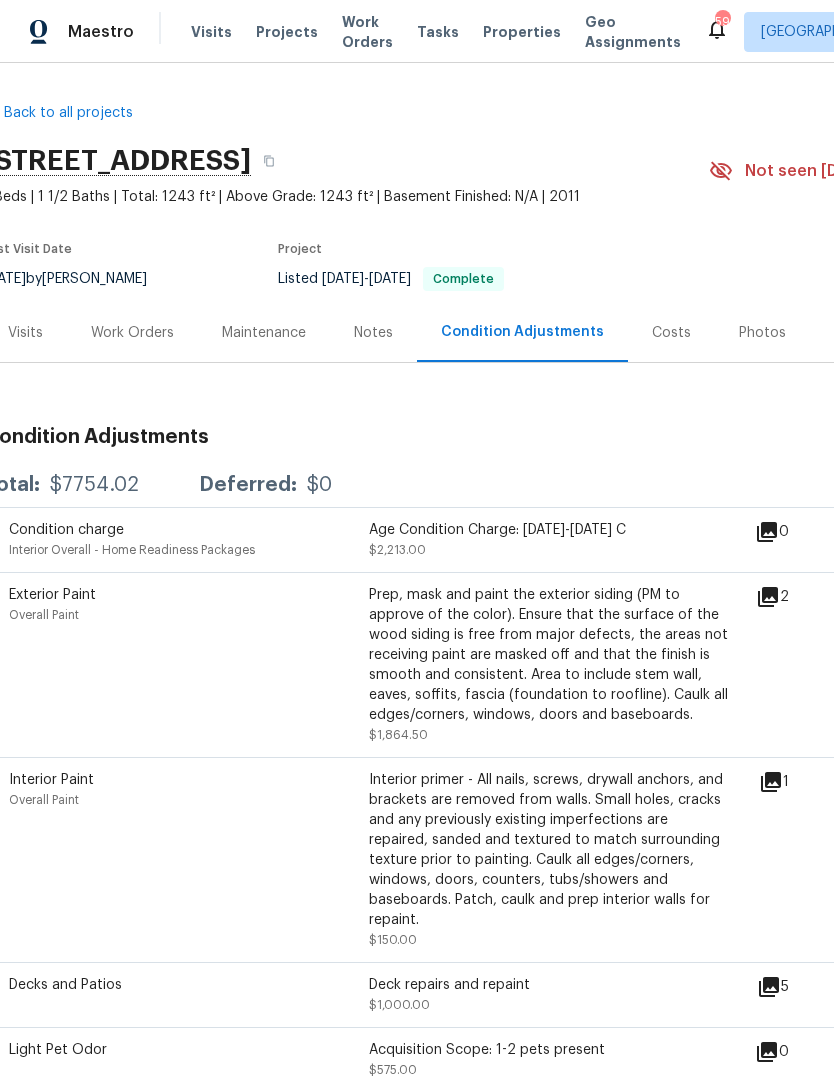 click on "Costs" at bounding box center (671, 333) 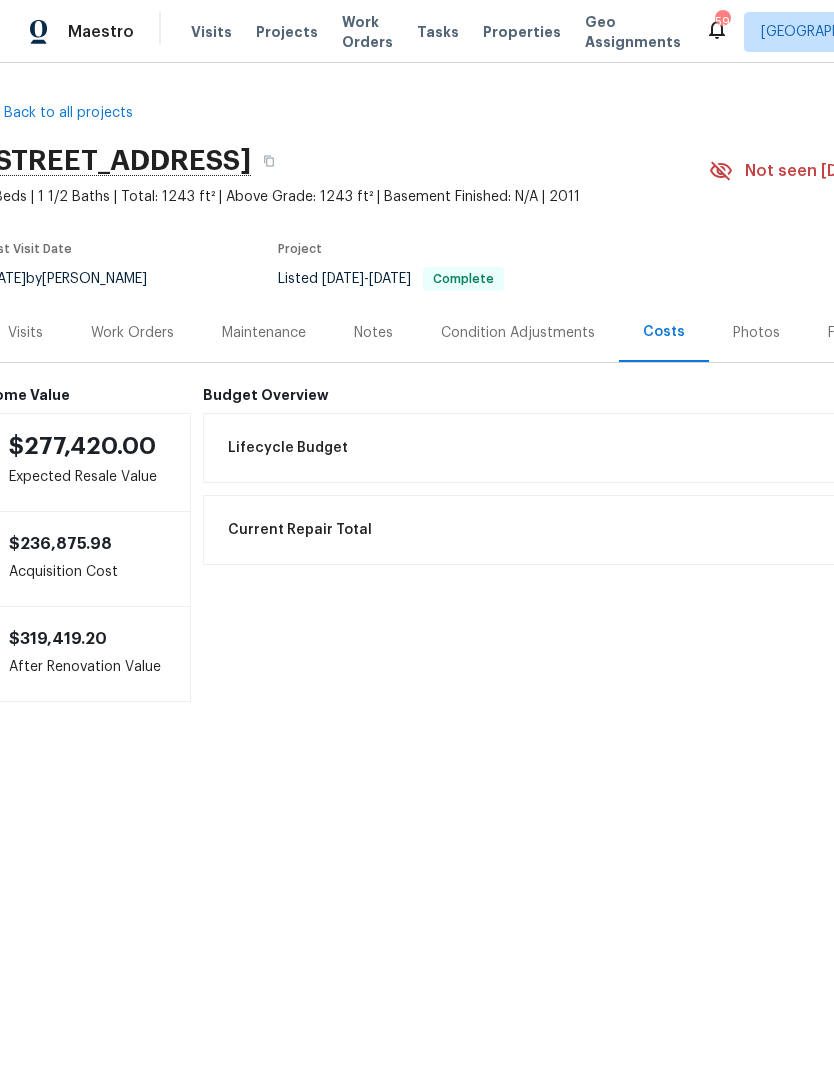 click on "Work Orders" at bounding box center (132, 333) 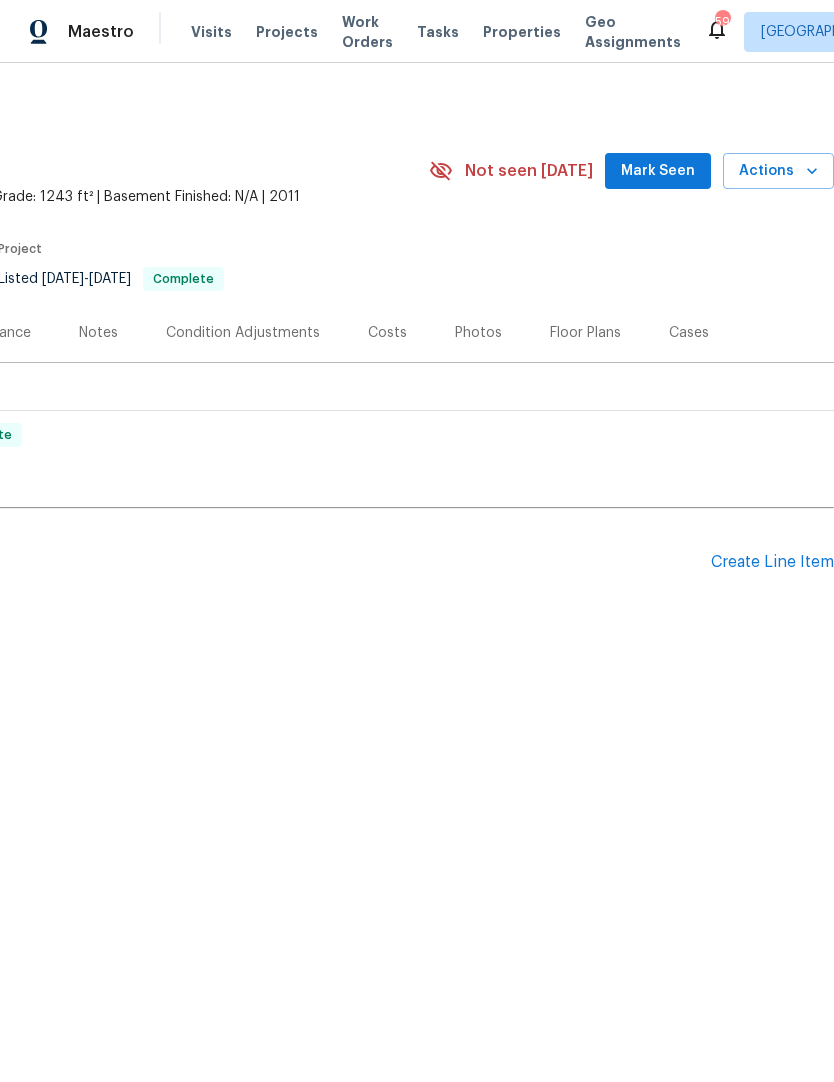 scroll, scrollTop: 0, scrollLeft: 296, axis: horizontal 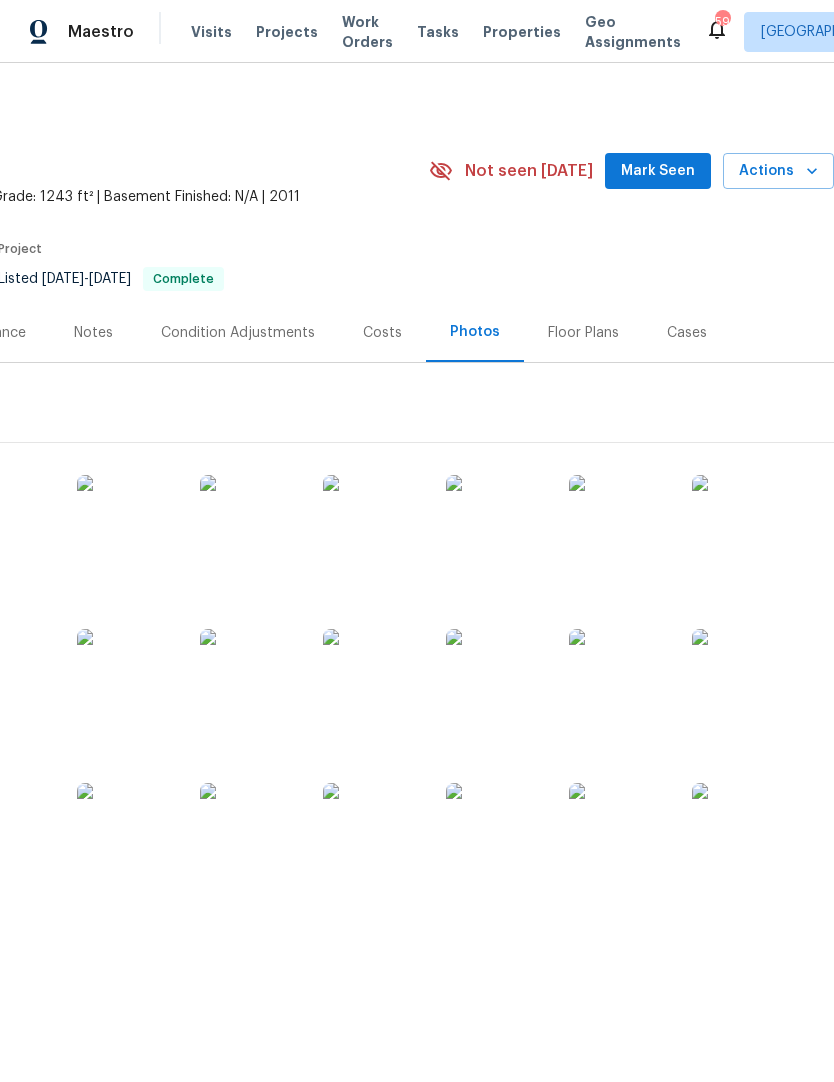 click on "Costs" at bounding box center (382, 333) 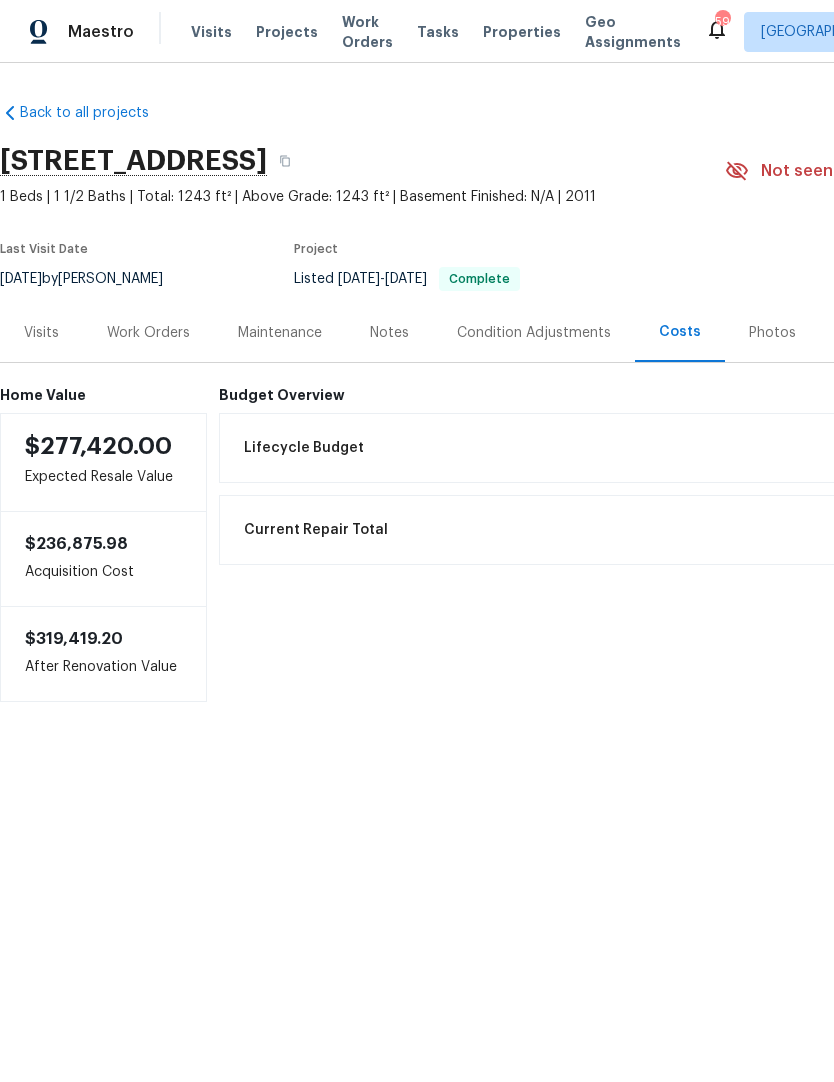 scroll, scrollTop: 0, scrollLeft: 0, axis: both 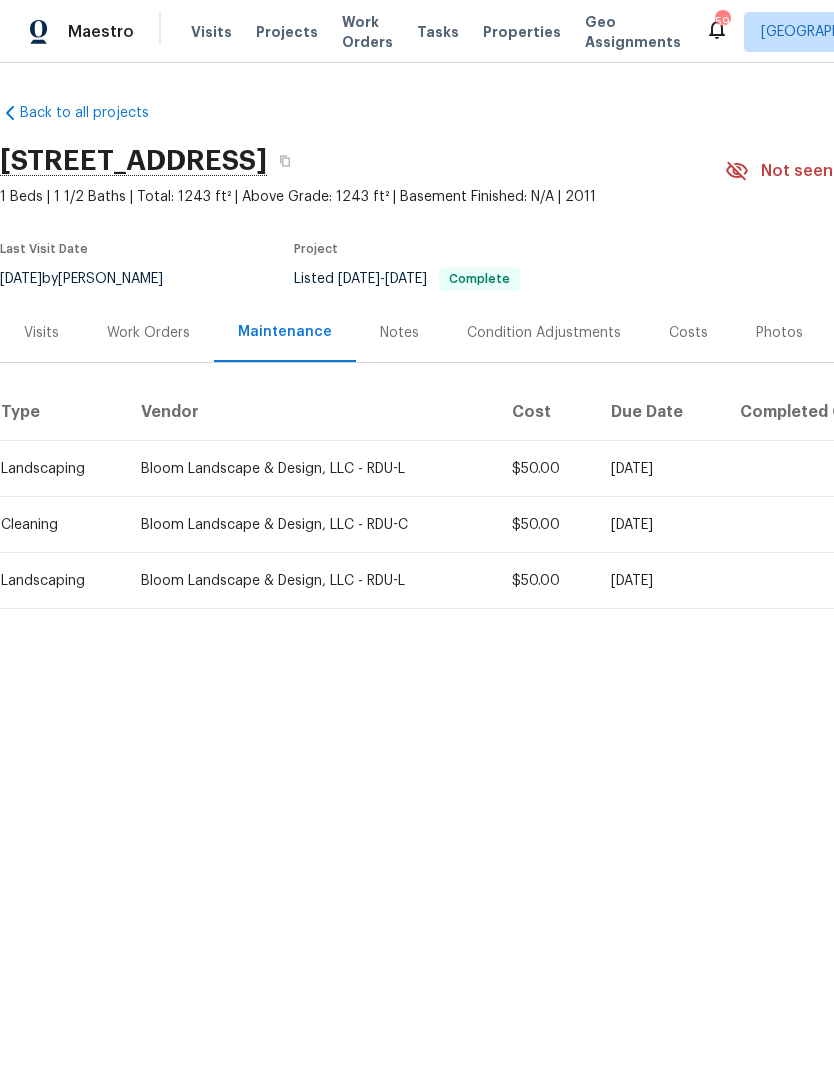 click on "Work Orders" at bounding box center [148, 333] 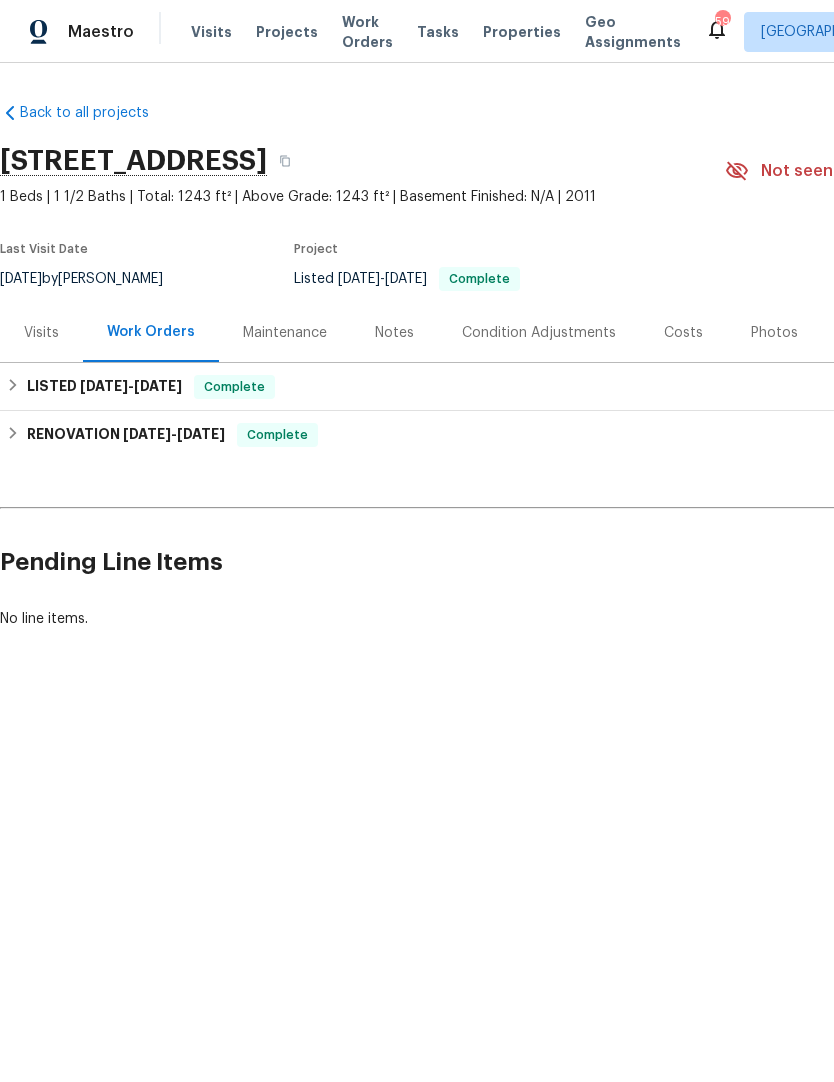 click on "[DATE]" at bounding box center (21, 279) 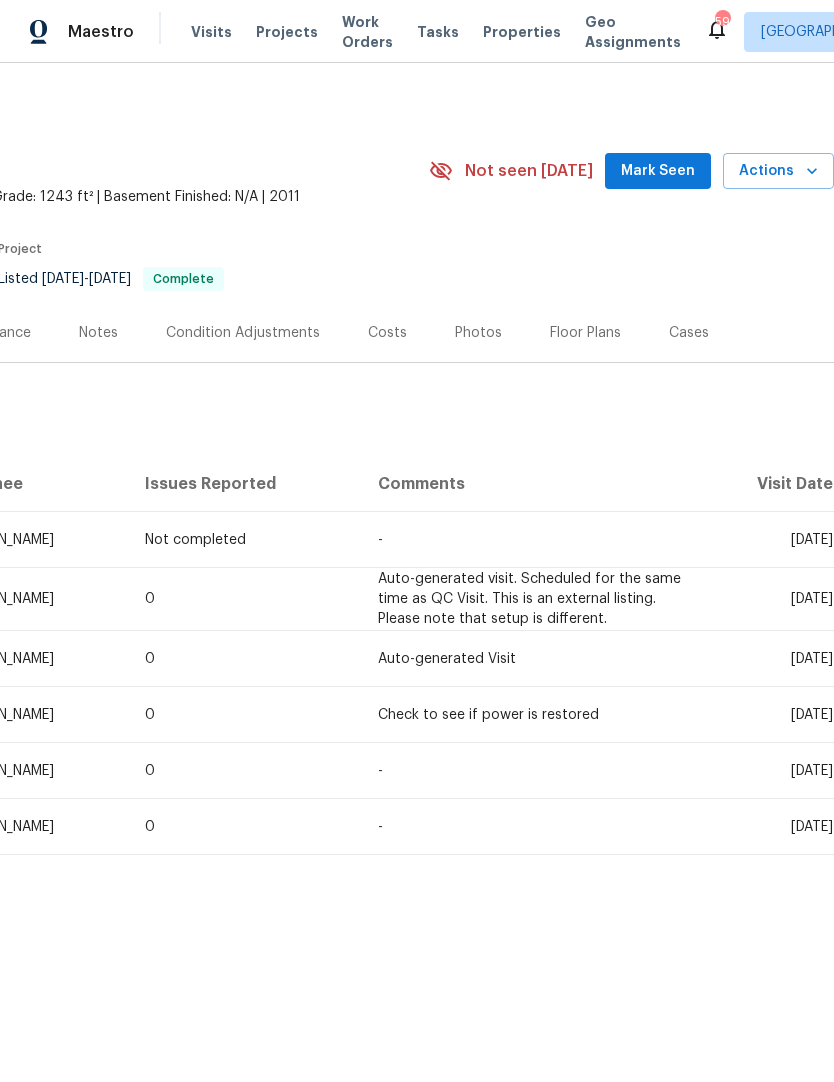 scroll, scrollTop: 0, scrollLeft: 229, axis: horizontal 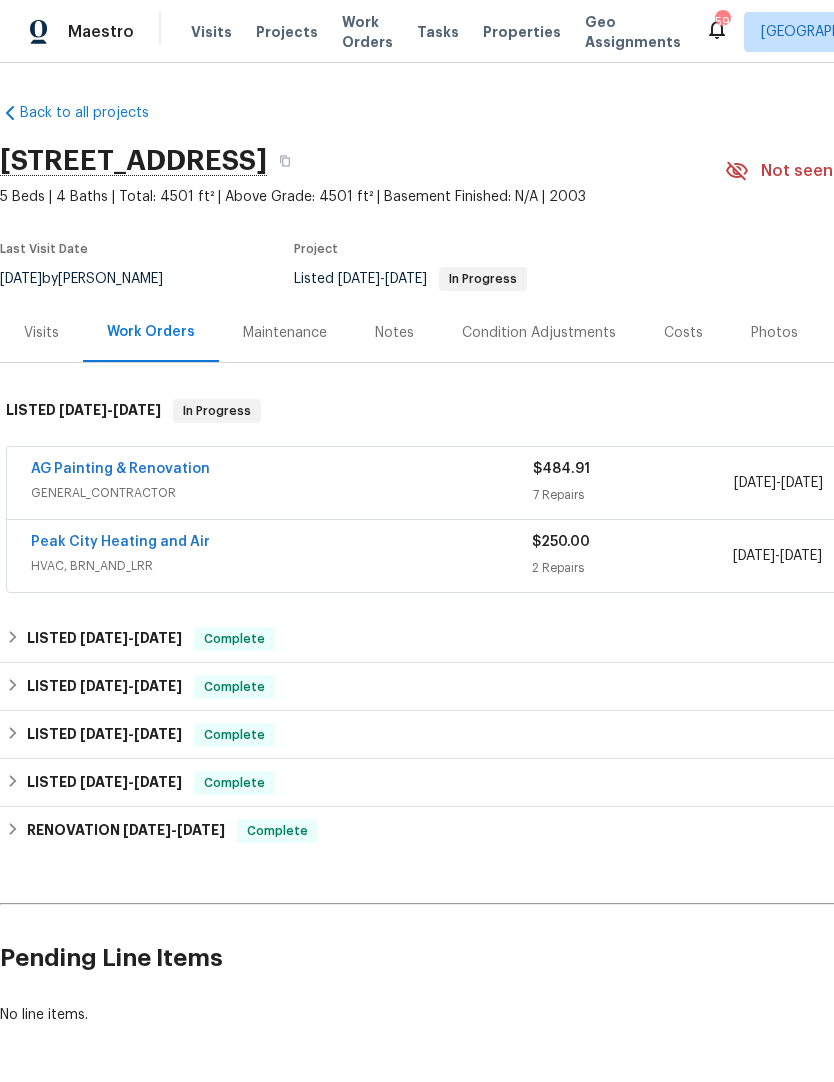click on "AG Painting & Renovation" at bounding box center [120, 469] 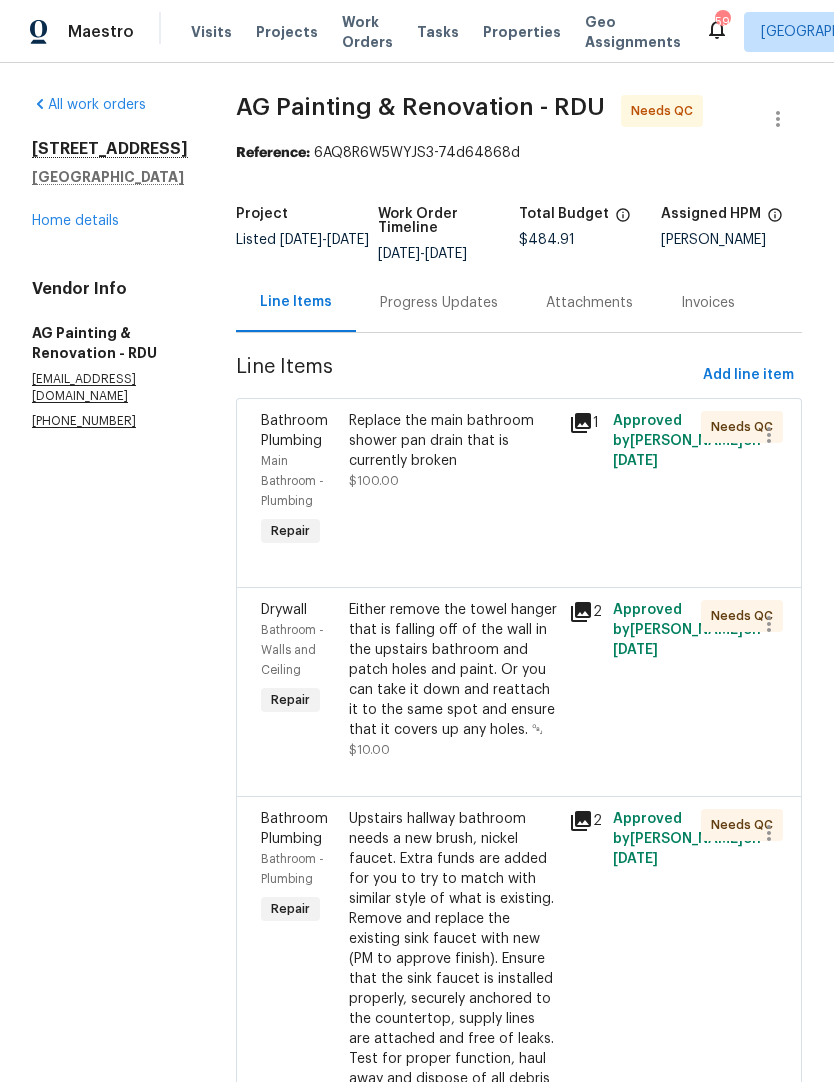 click on "Replace the main bathroom shower pan drain that is currently broken $100.00" at bounding box center (453, 451) 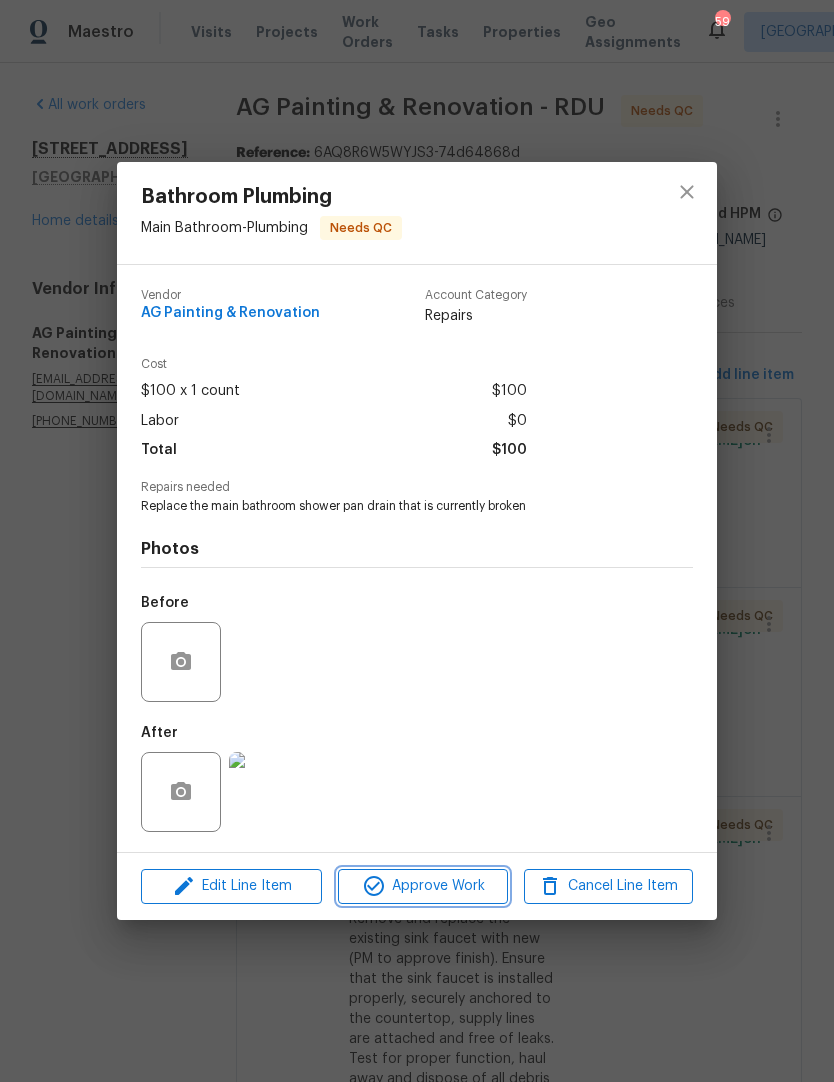 click on "Approve Work" at bounding box center (422, 886) 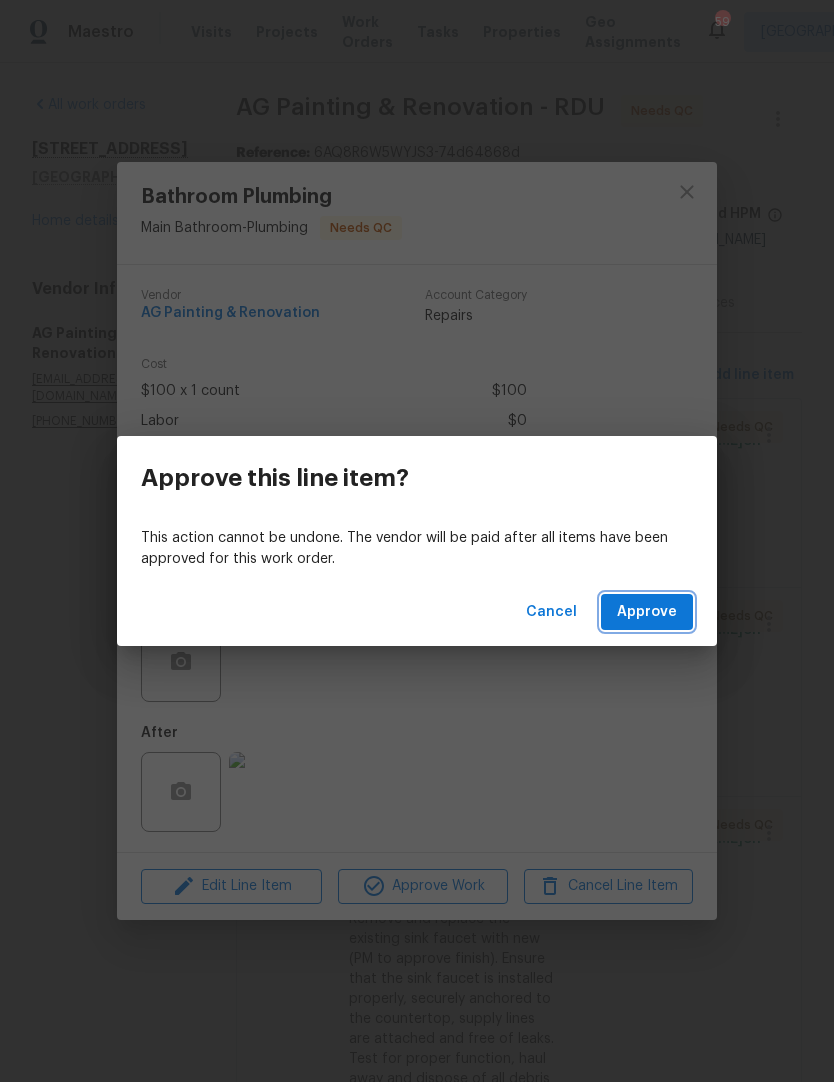 click on "Approve" at bounding box center (647, 612) 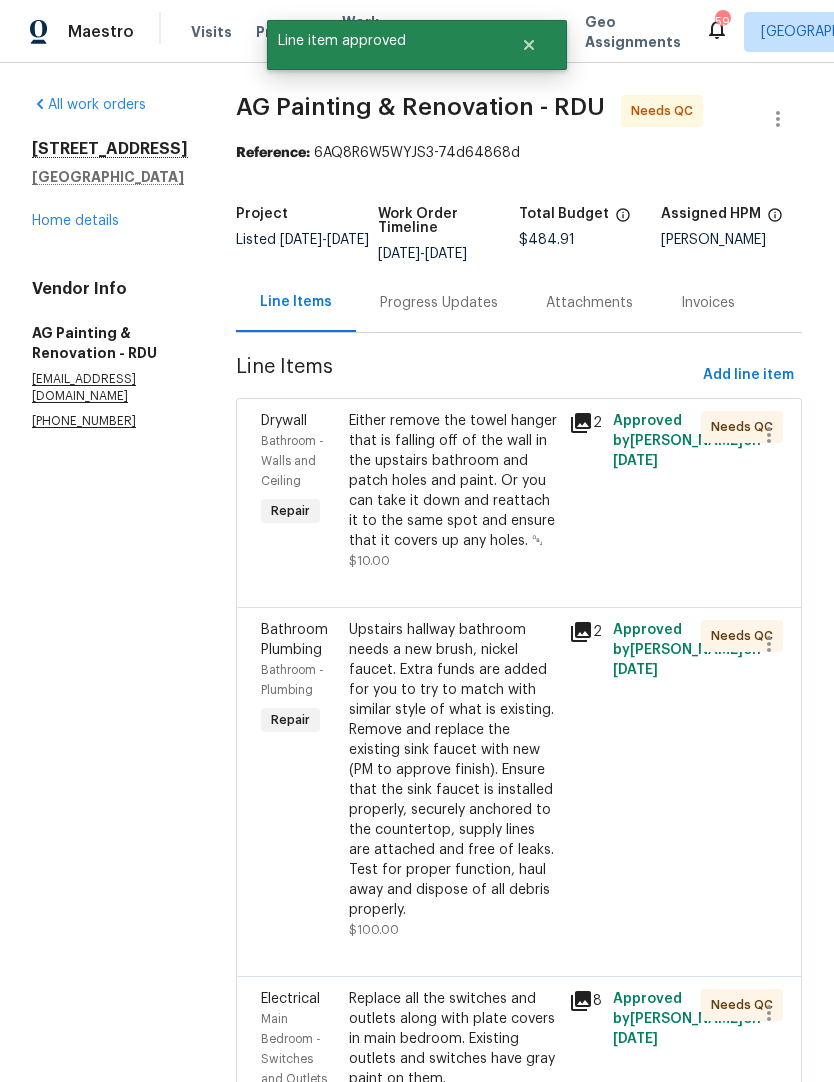click on "Either remove the towel hanger that is falling off of the wall in the upstairs bathroom and patch holes and paint. Or you can take it down and reattach it to the same spot and ensure that it covers up any holes. ￼" at bounding box center (453, 481) 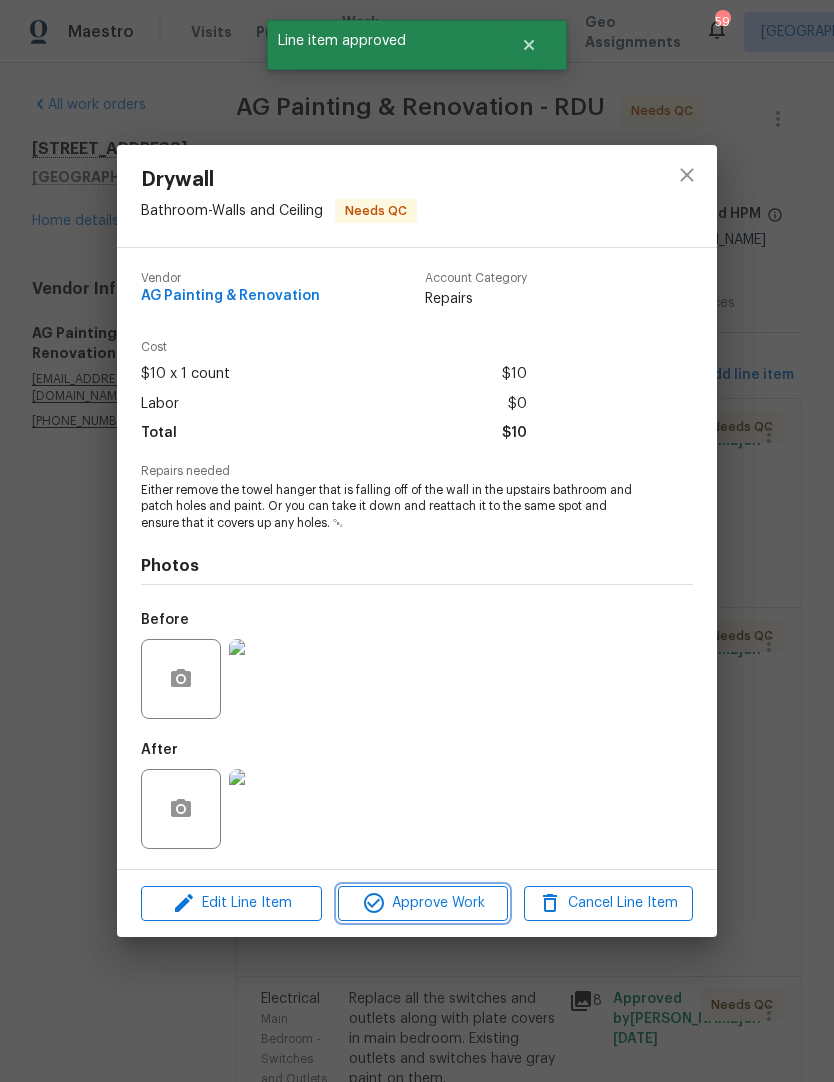 click on "Approve Work" at bounding box center (422, 903) 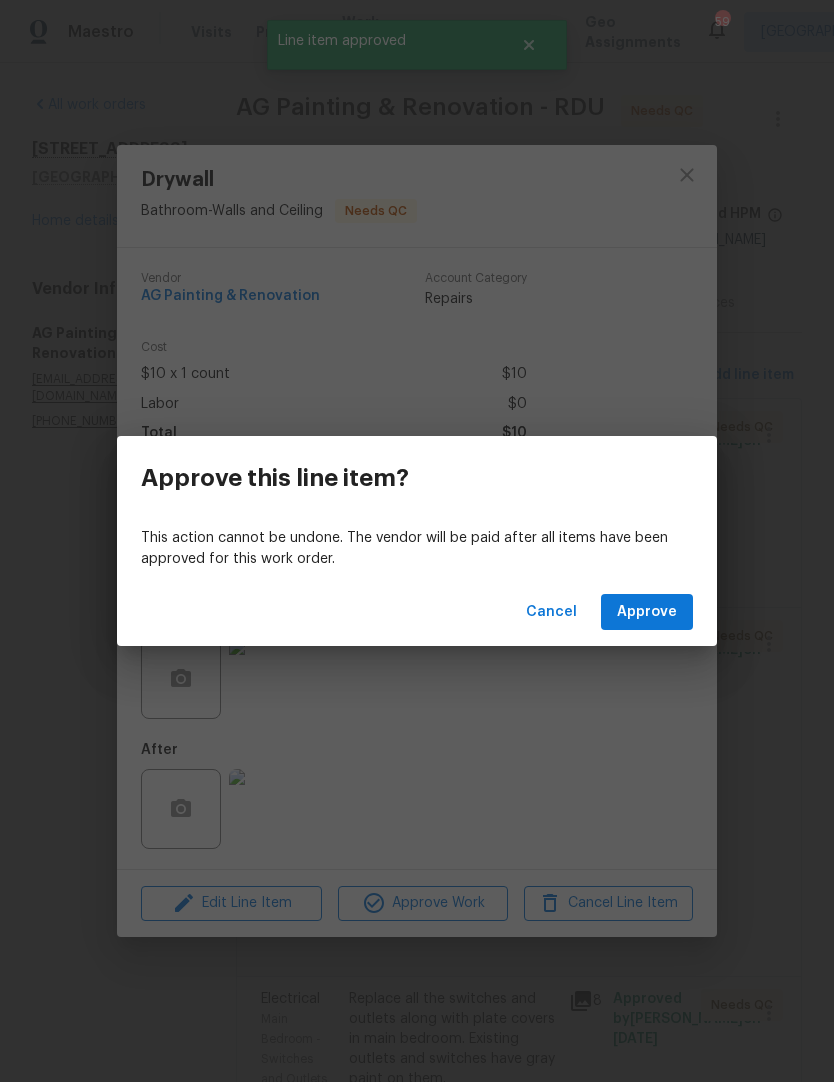 click on "Approve" at bounding box center [647, 612] 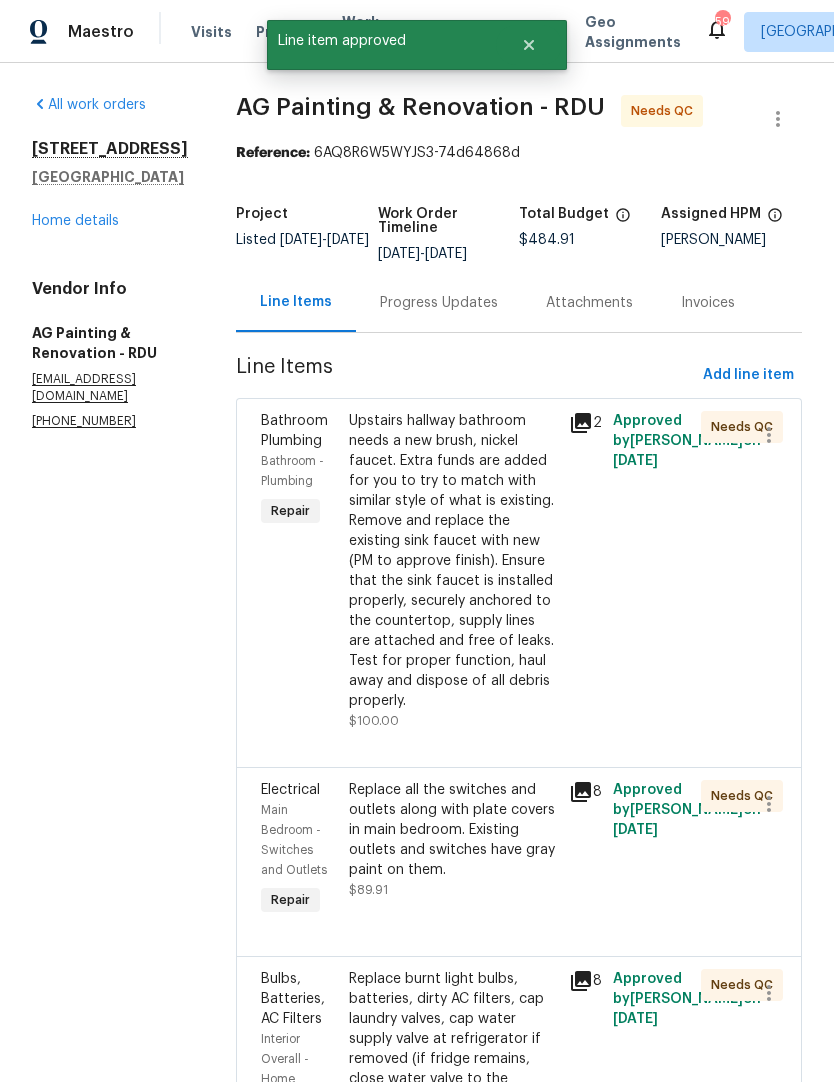 click on "Upstairs hallway bathroom needs a new brush, nickel faucet. Extra funds are added for you to try to match with similar style of what is existing.
Remove and replace the existing sink faucet with new (PM to approve finish). Ensure that the sink faucet is installed properly, securely anchored to the countertop, supply lines are attached and free of leaks. Test for proper function, haul away and dispose of all debris properly." at bounding box center [453, 561] 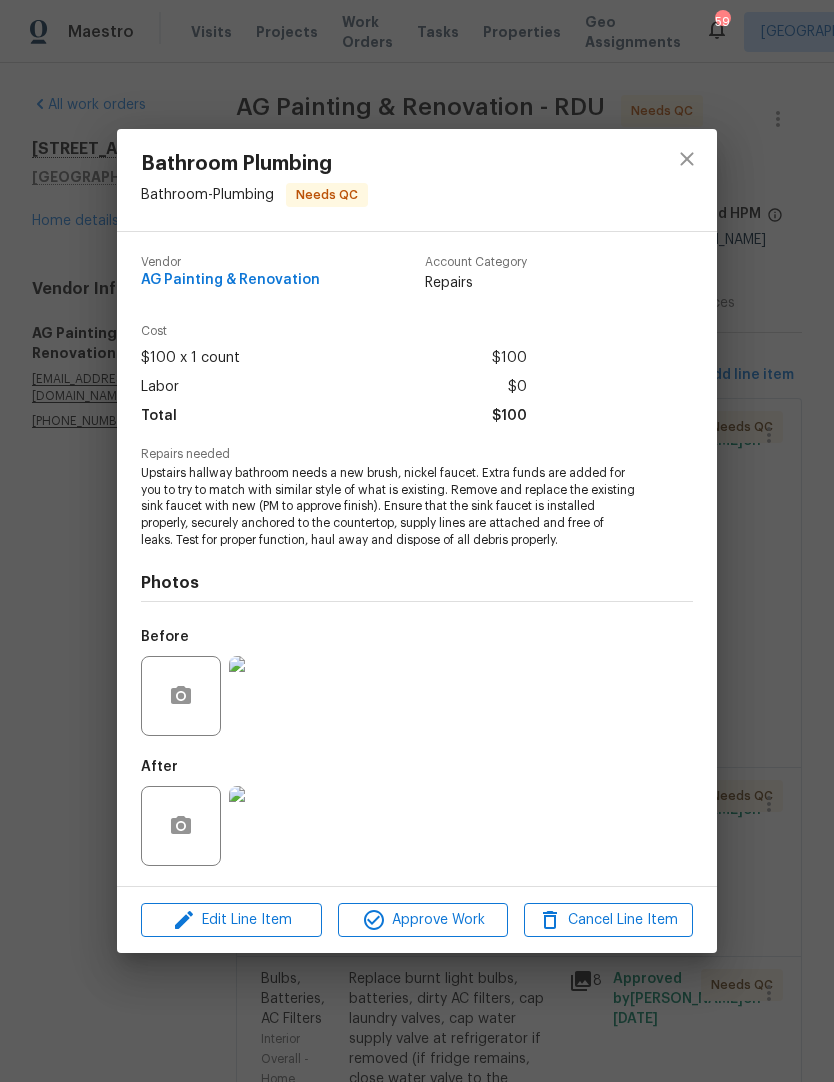 click at bounding box center (269, 826) 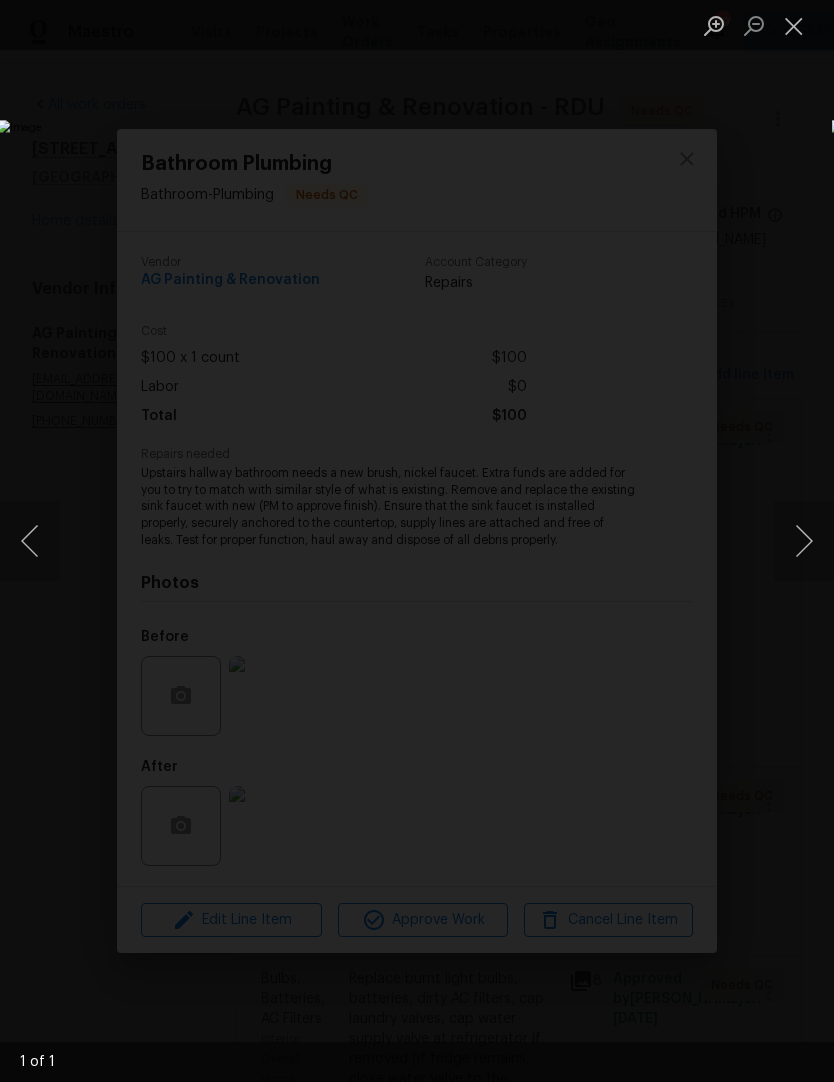 click at bounding box center [794, 25] 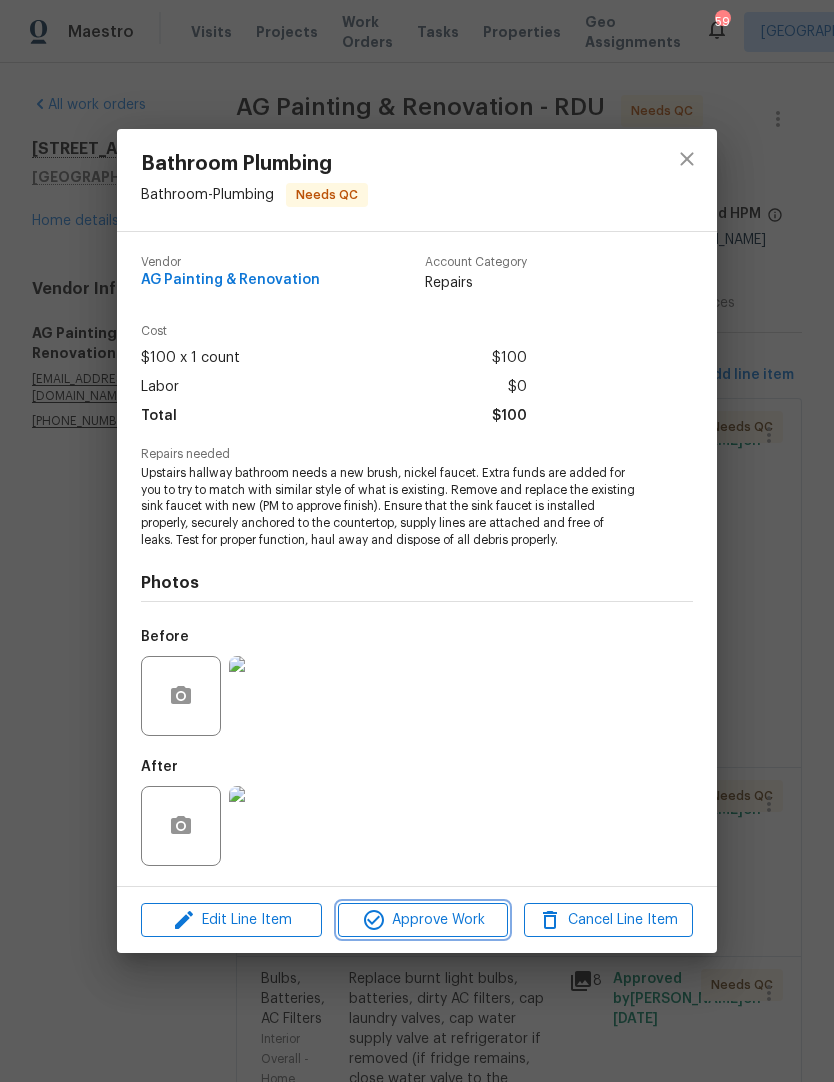click on "Approve Work" at bounding box center [422, 920] 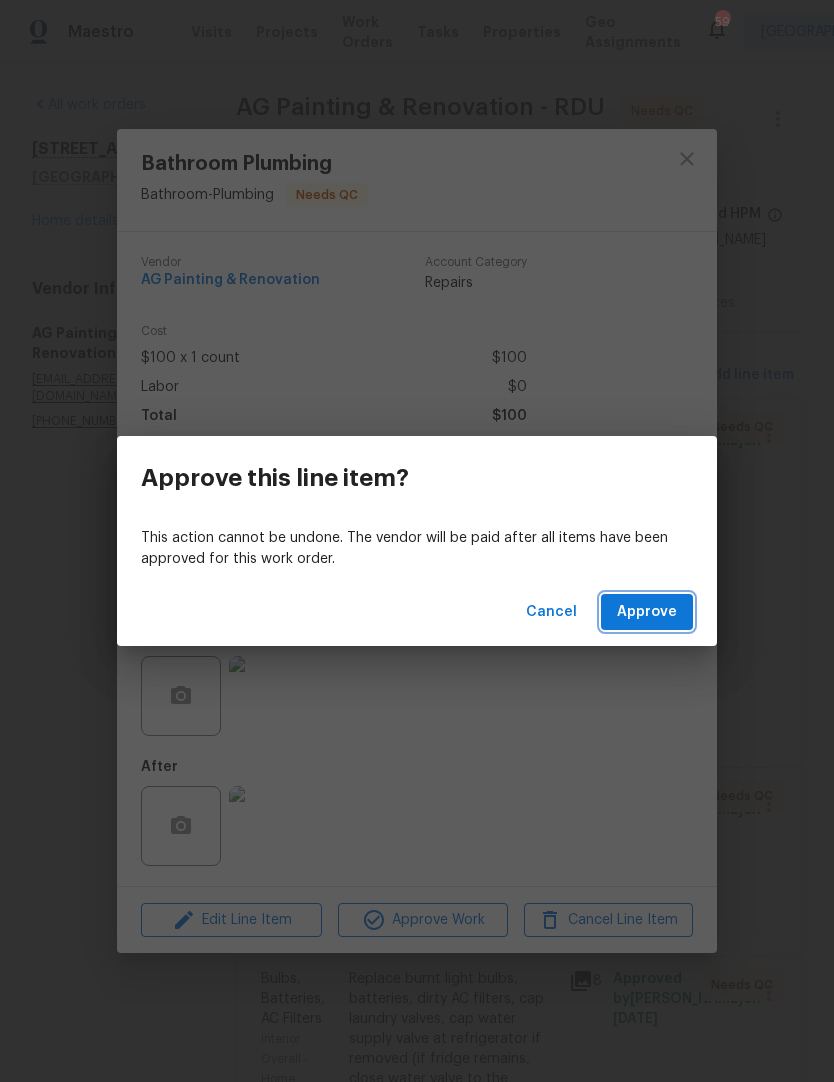 click on "Approve" at bounding box center [647, 612] 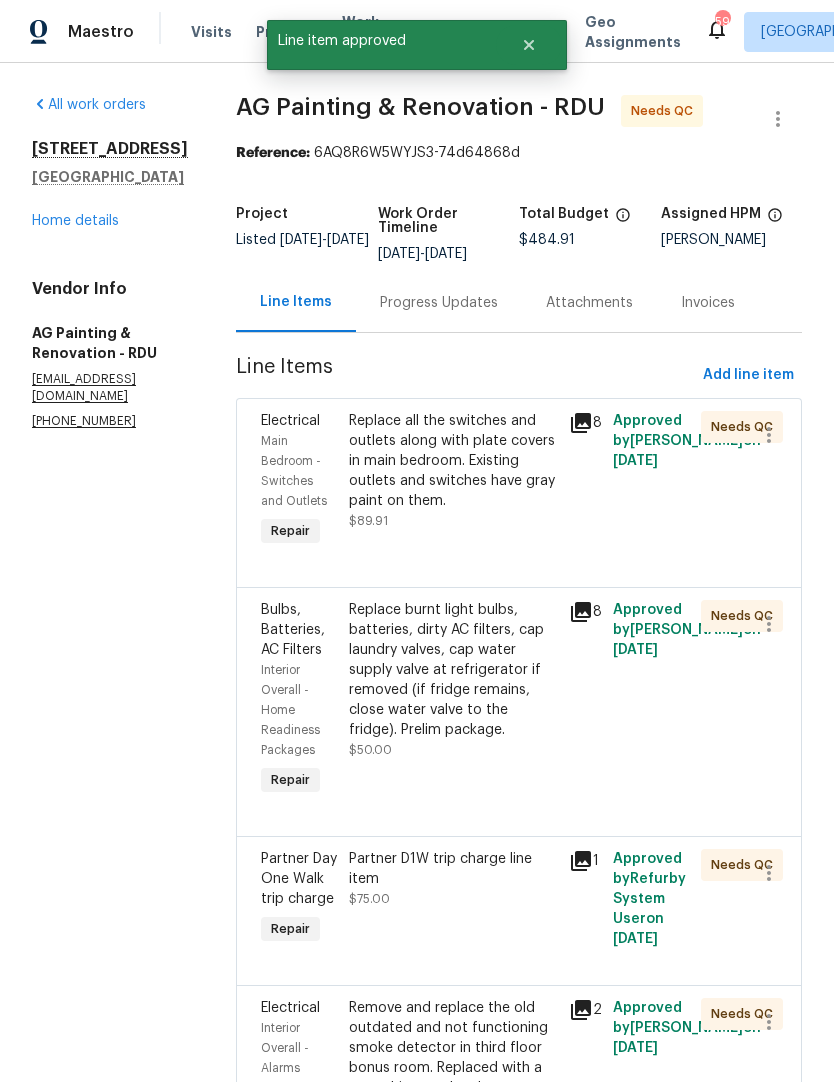 click on "Replace all the switches and outlets along with plate covers in main bedroom. Existing outlets and switches have gray paint on them." at bounding box center (453, 461) 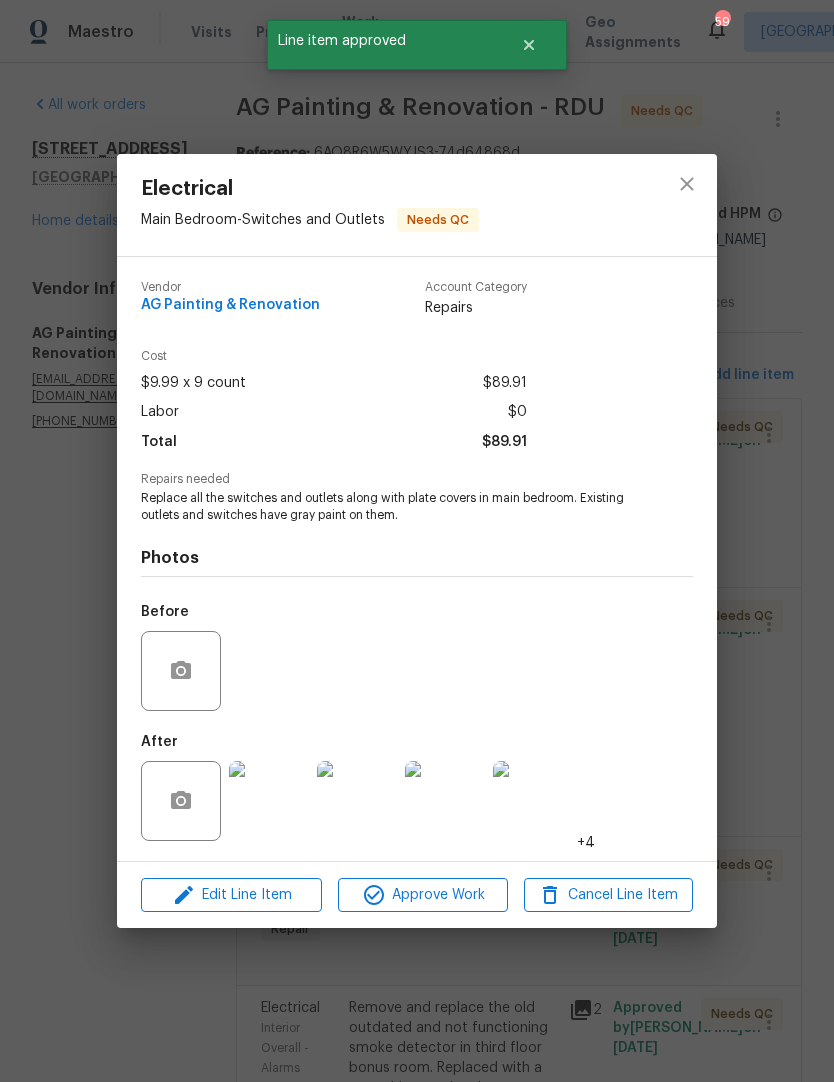 click at bounding box center [269, 801] 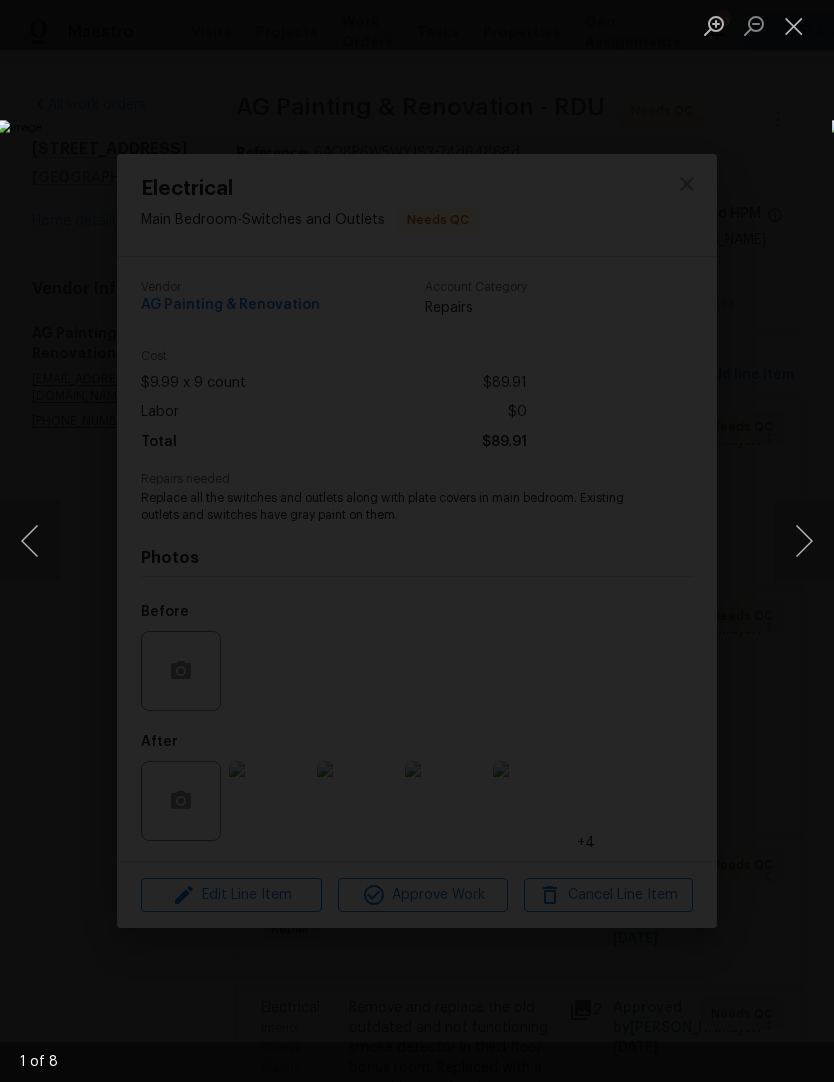 click at bounding box center [804, 541] 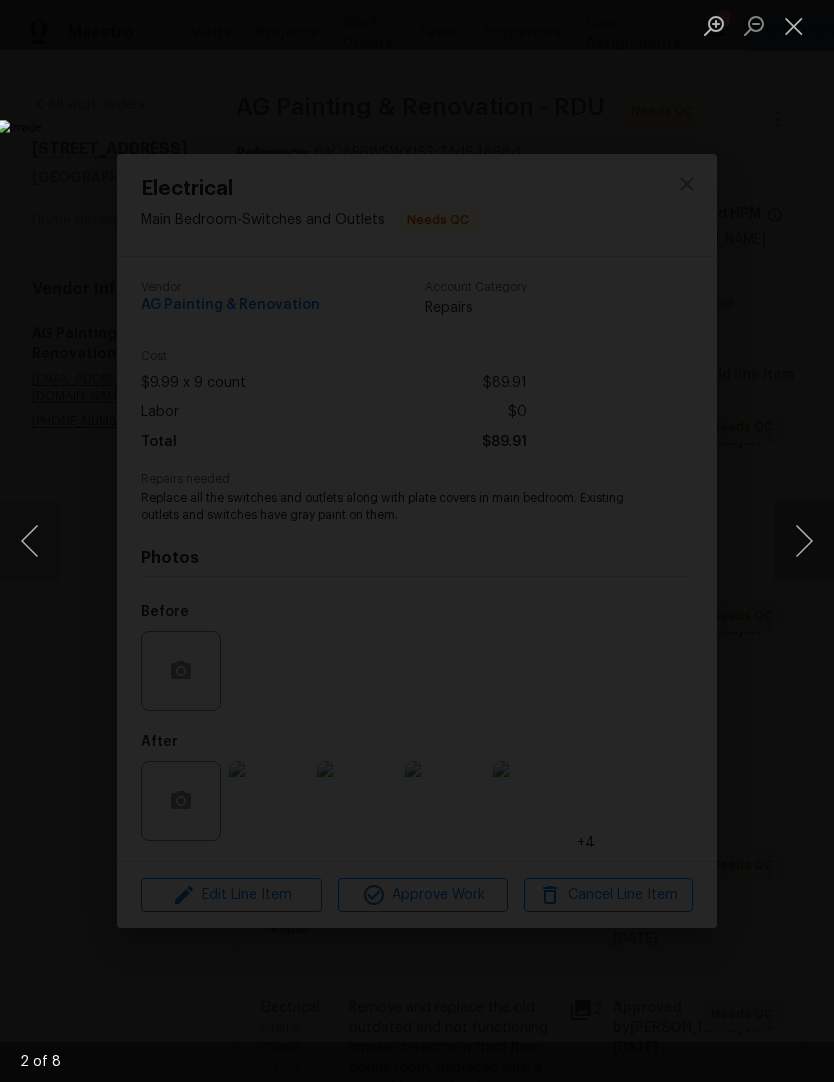 click at bounding box center (804, 541) 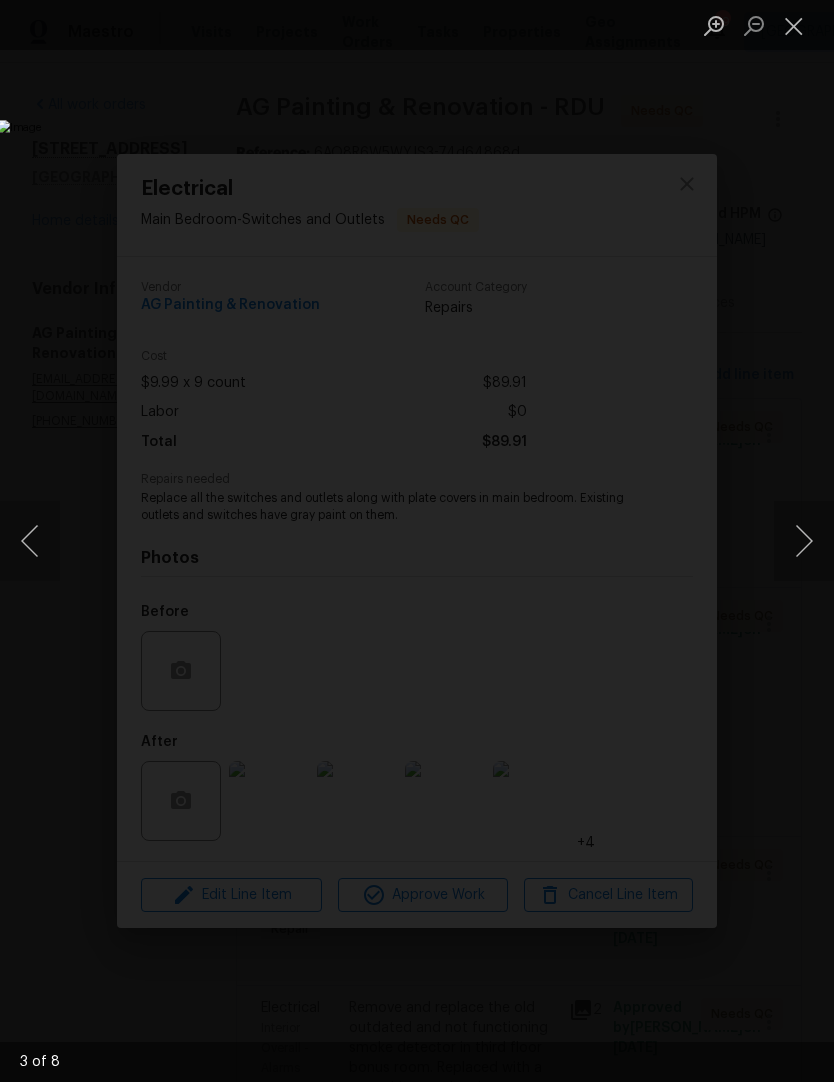 click at bounding box center (804, 541) 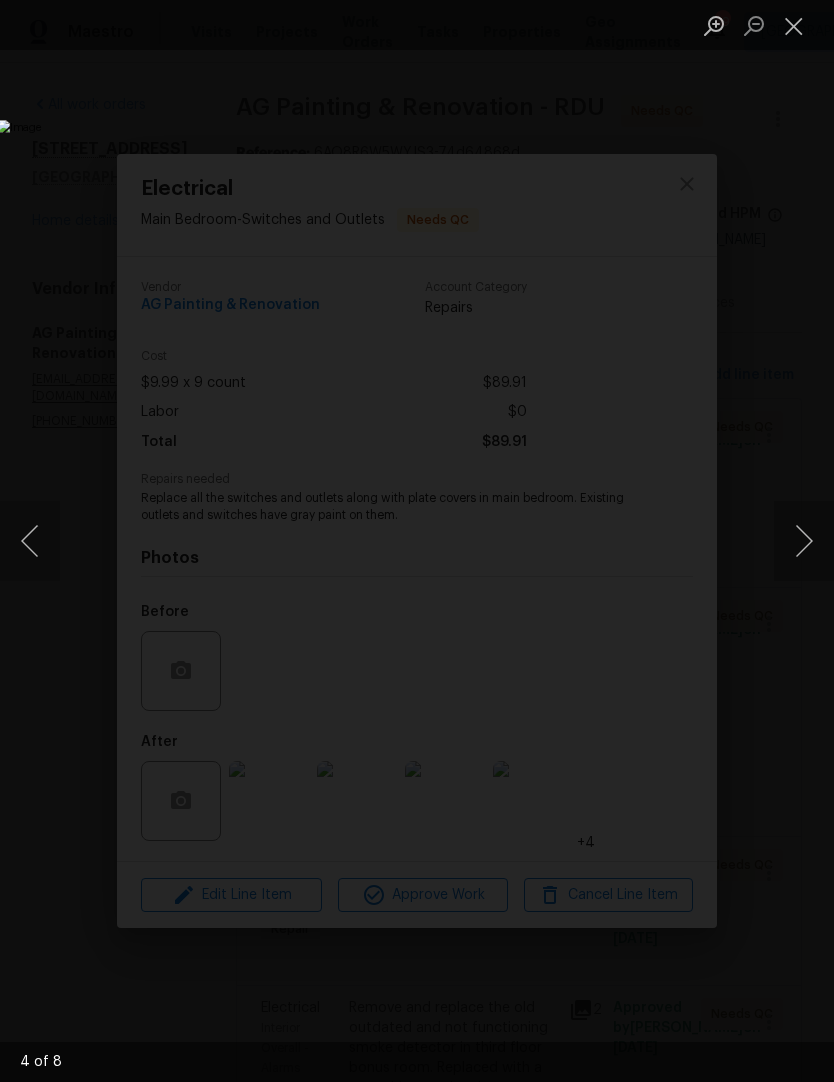 click at bounding box center (804, 541) 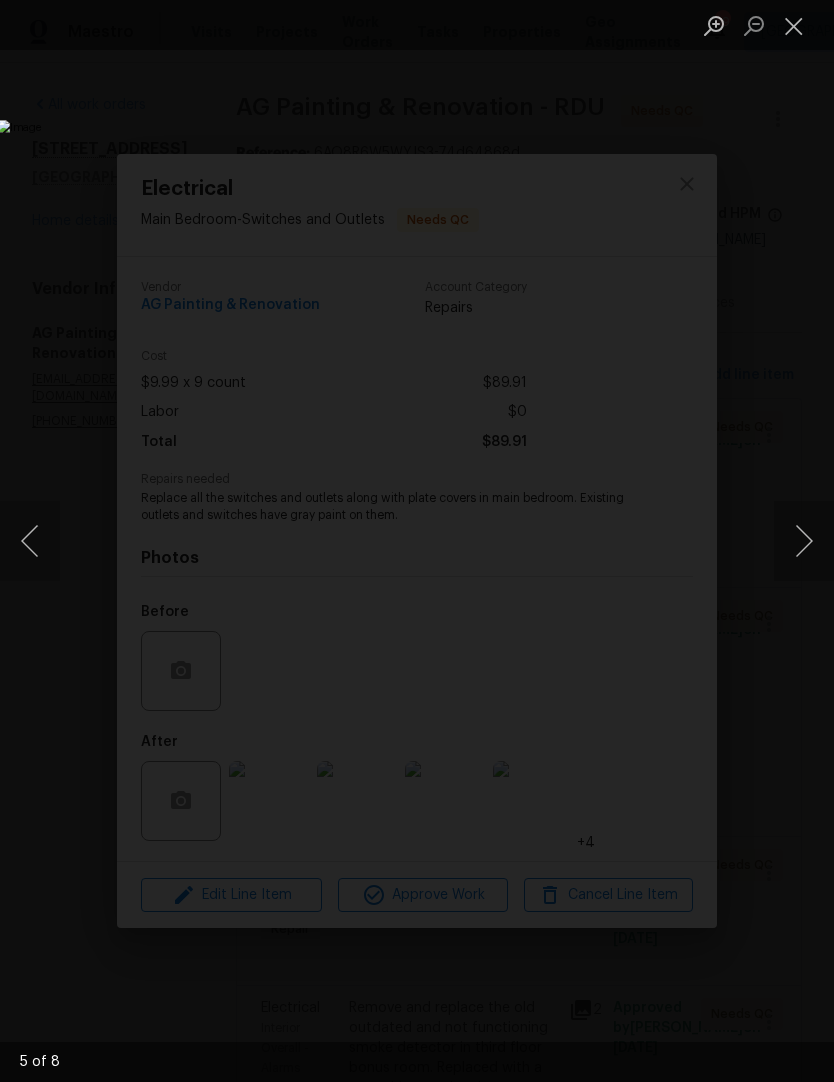 click at bounding box center [804, 541] 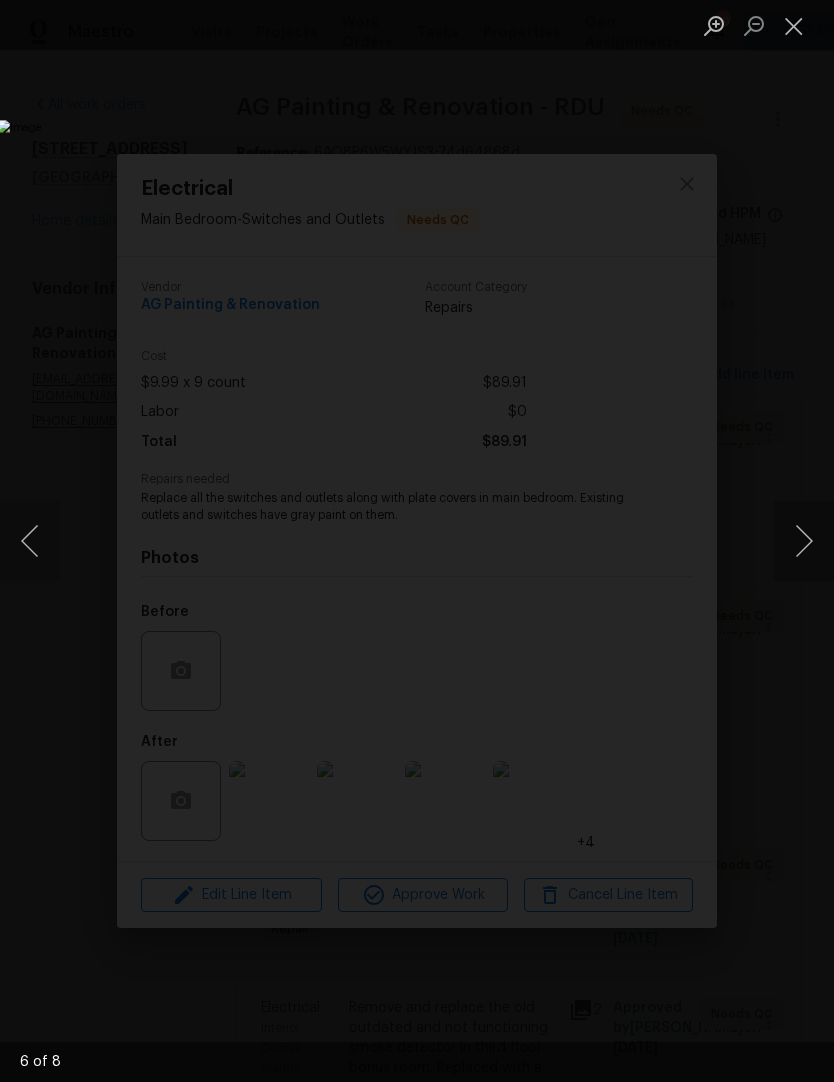 click at bounding box center (804, 541) 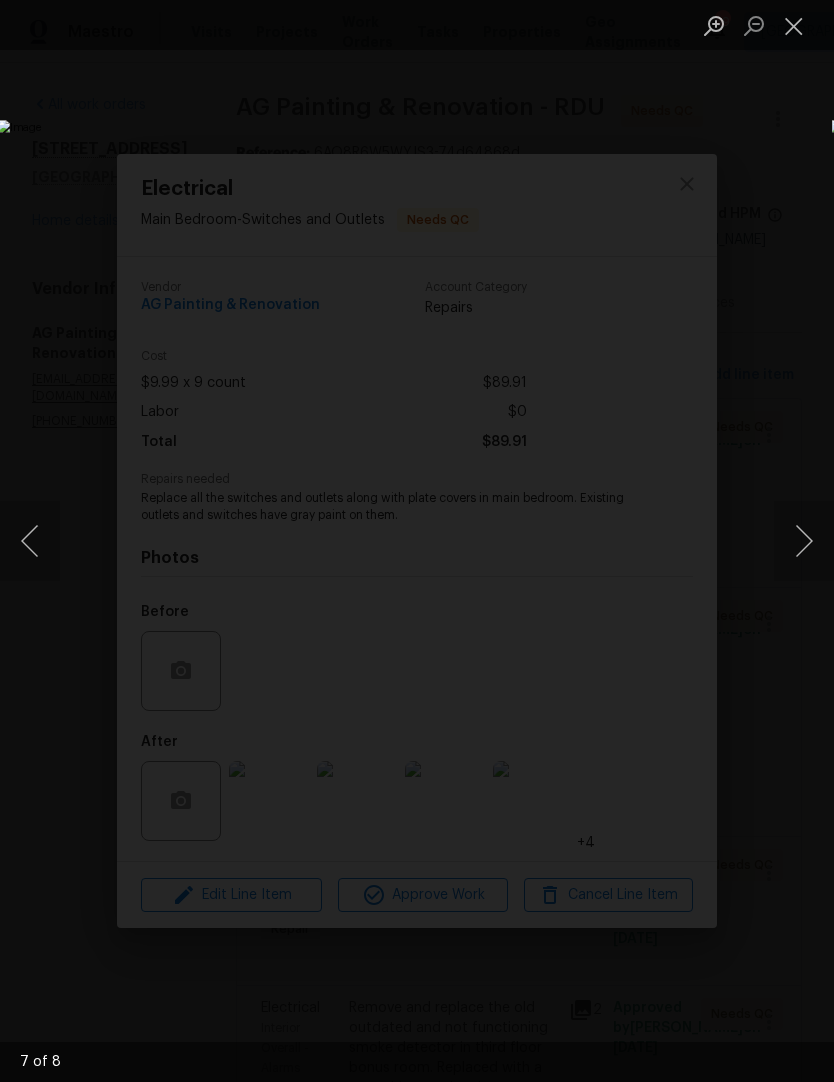 click at bounding box center (804, 541) 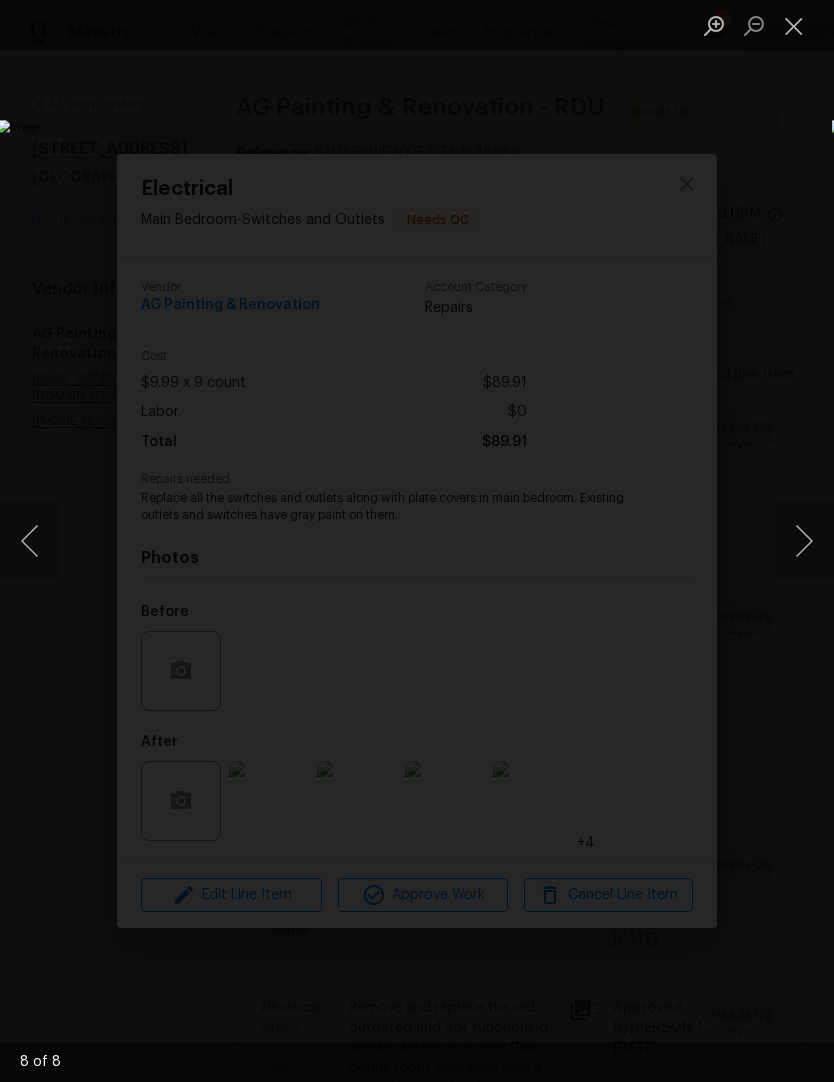 click at bounding box center (804, 541) 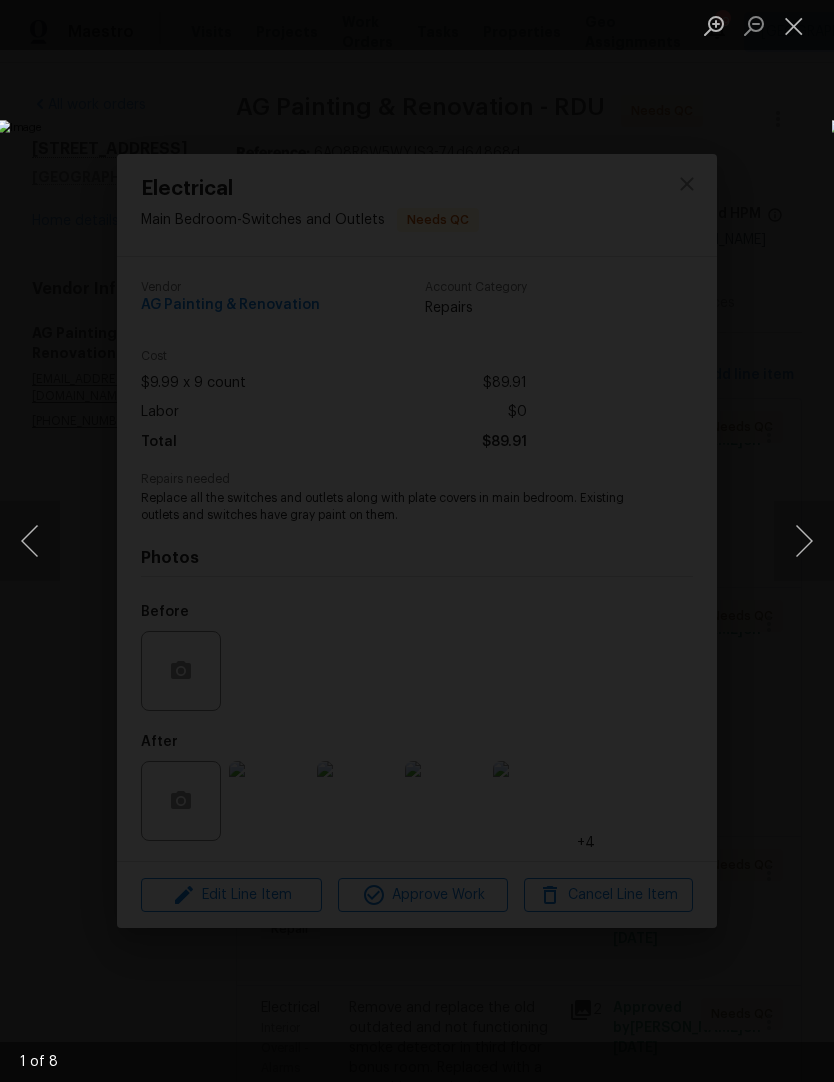 click at bounding box center [794, 25] 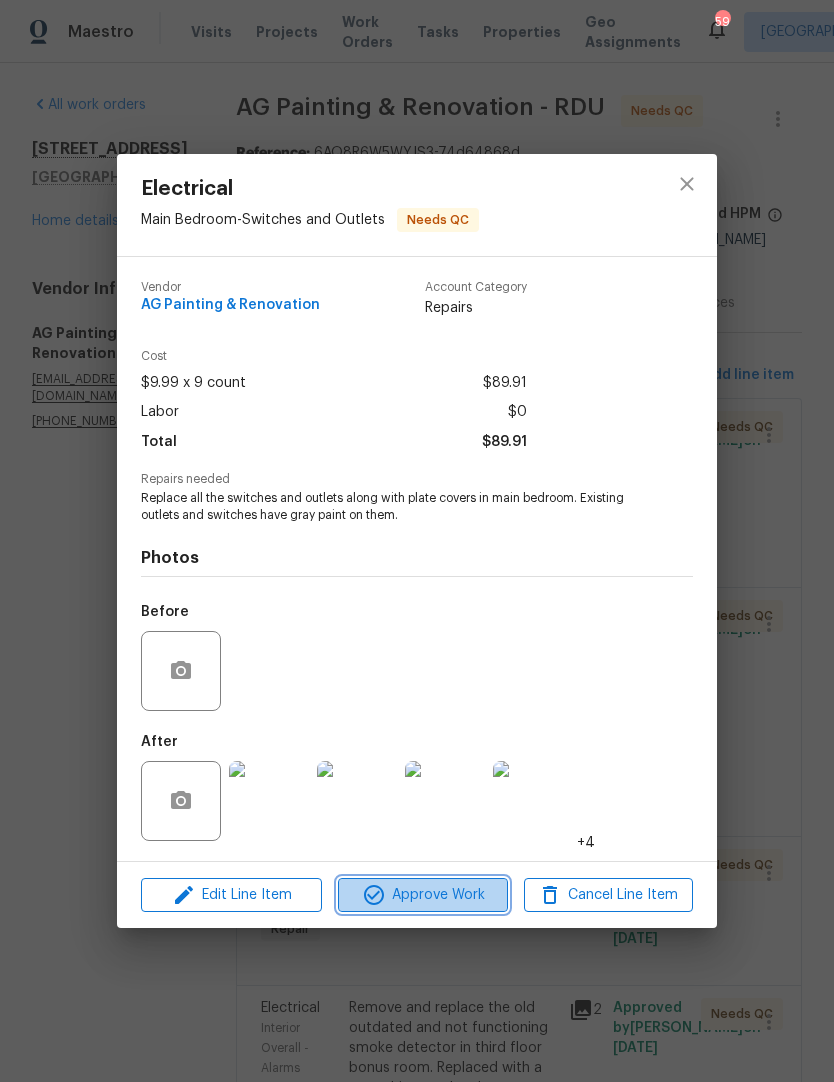 click on "Approve Work" at bounding box center [422, 895] 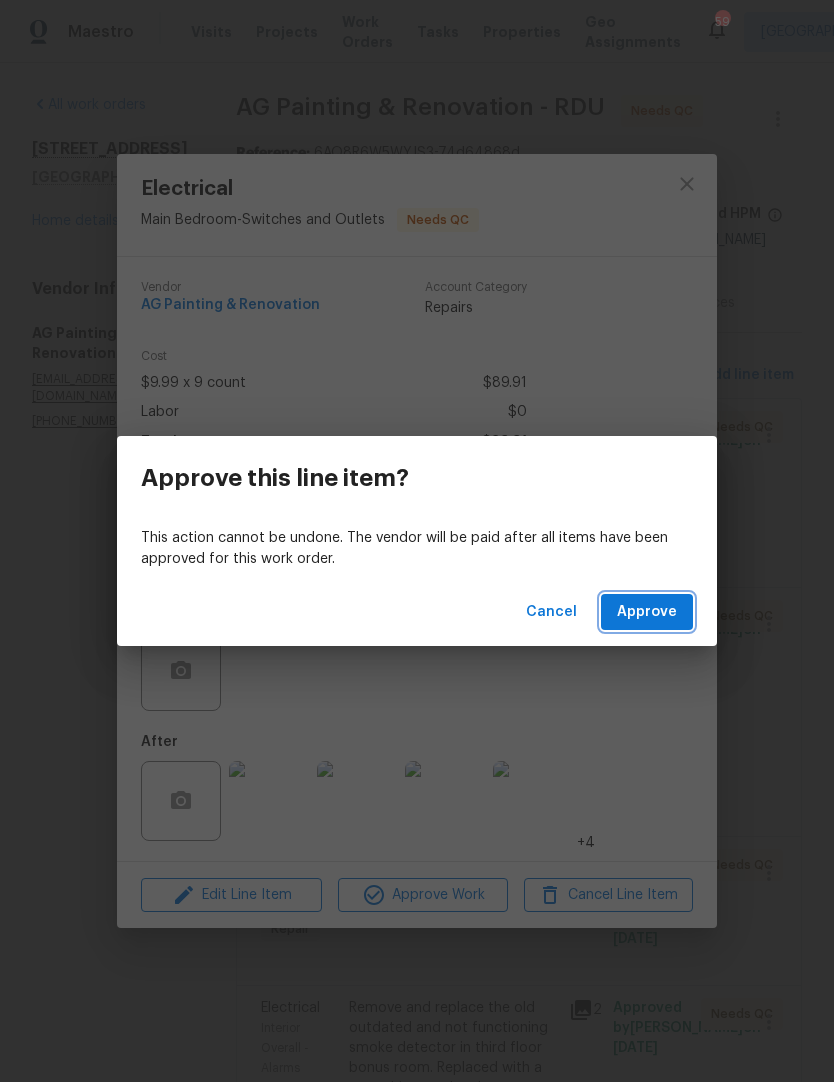 click on "Approve" at bounding box center (647, 612) 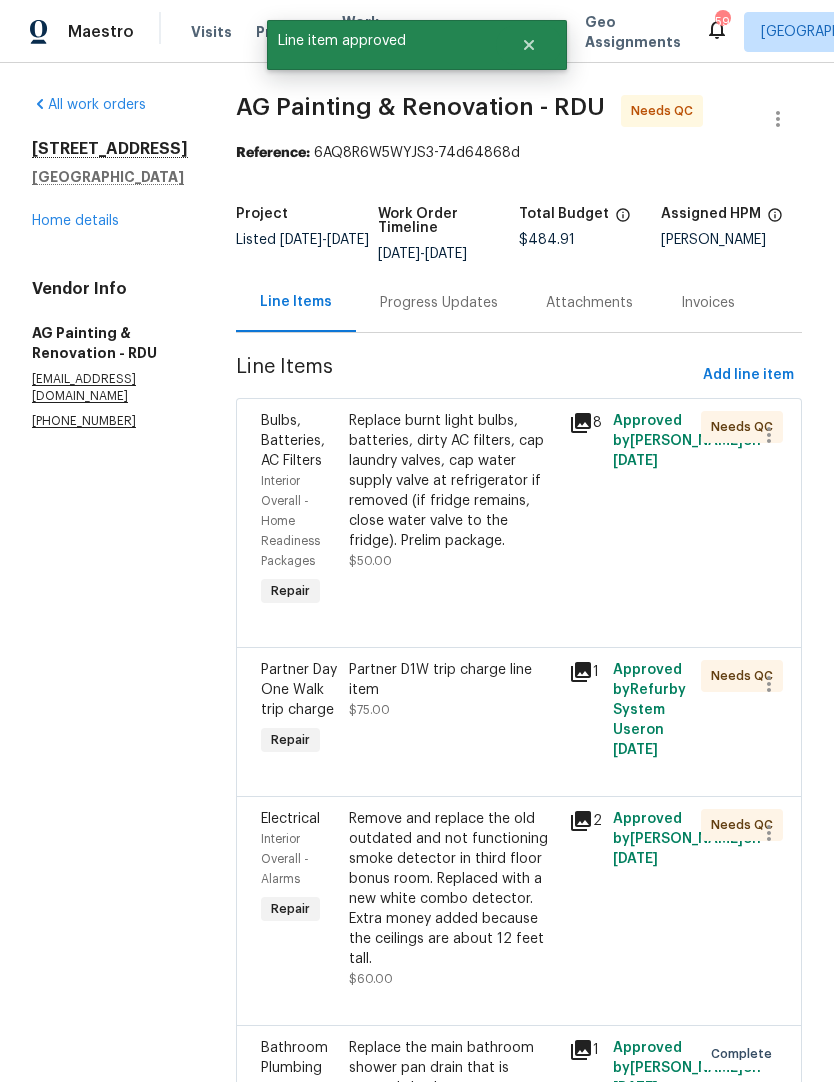 click on "Replace burnt light bulbs, batteries, dirty AC filters, cap laundry valves, cap water supply valve at refrigerator if removed (if fridge remains, close water valve to the fridge). Prelim package." at bounding box center (453, 481) 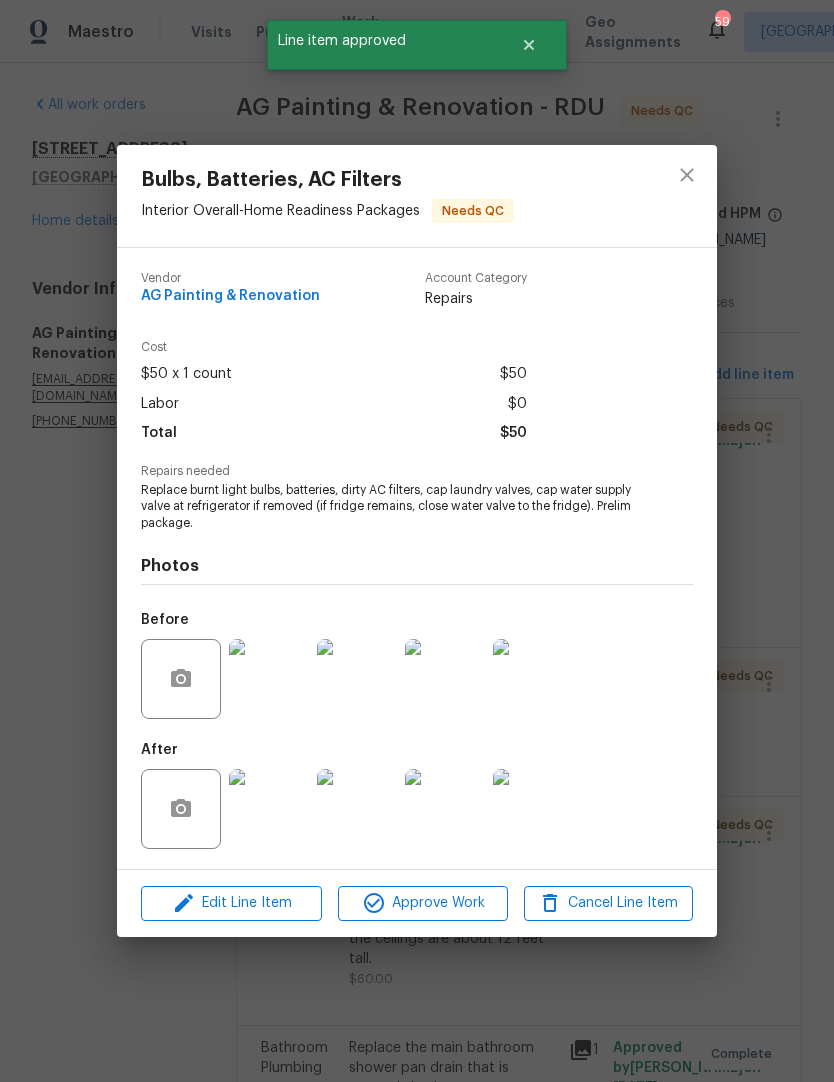 click at bounding box center [269, 809] 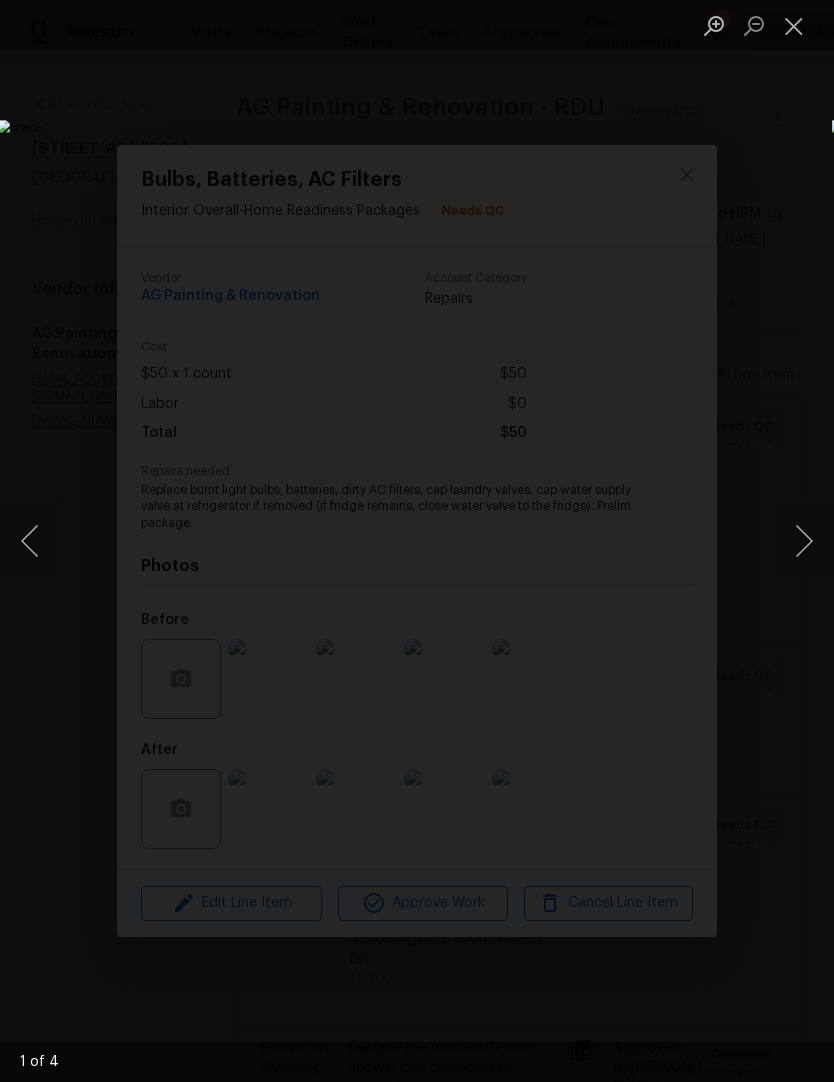 click at bounding box center (804, 541) 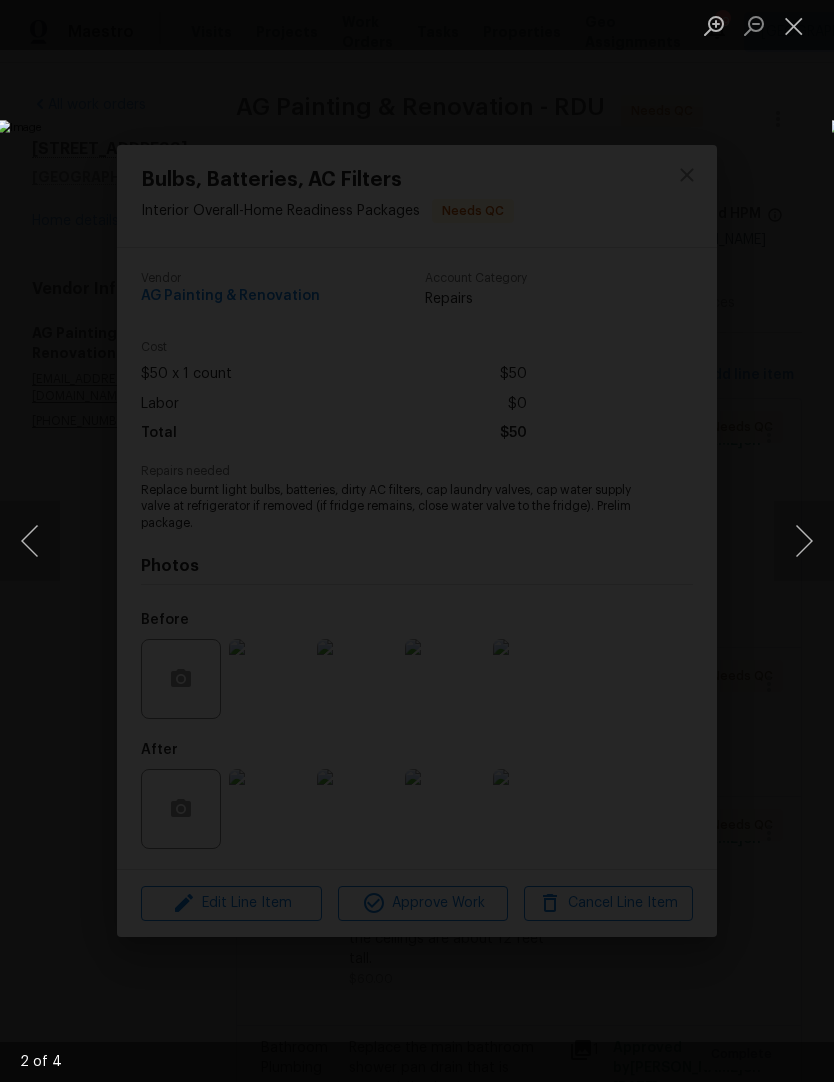 click at bounding box center [804, 541] 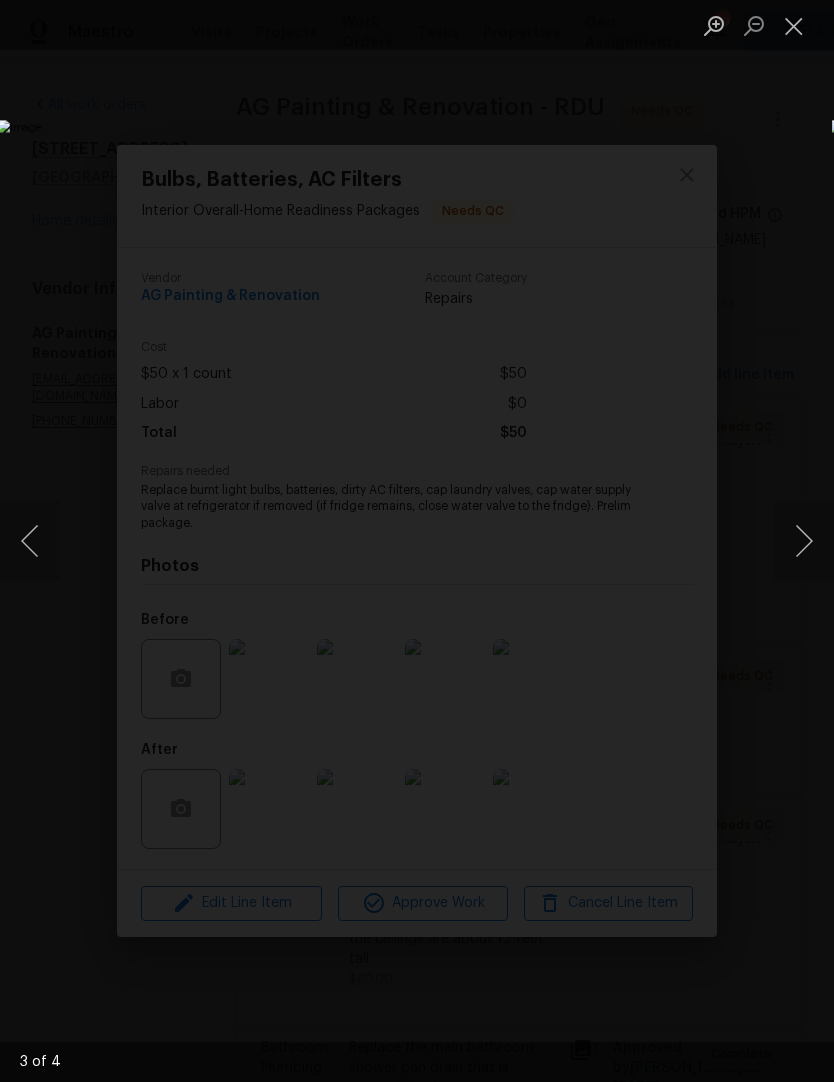 click at bounding box center (804, 541) 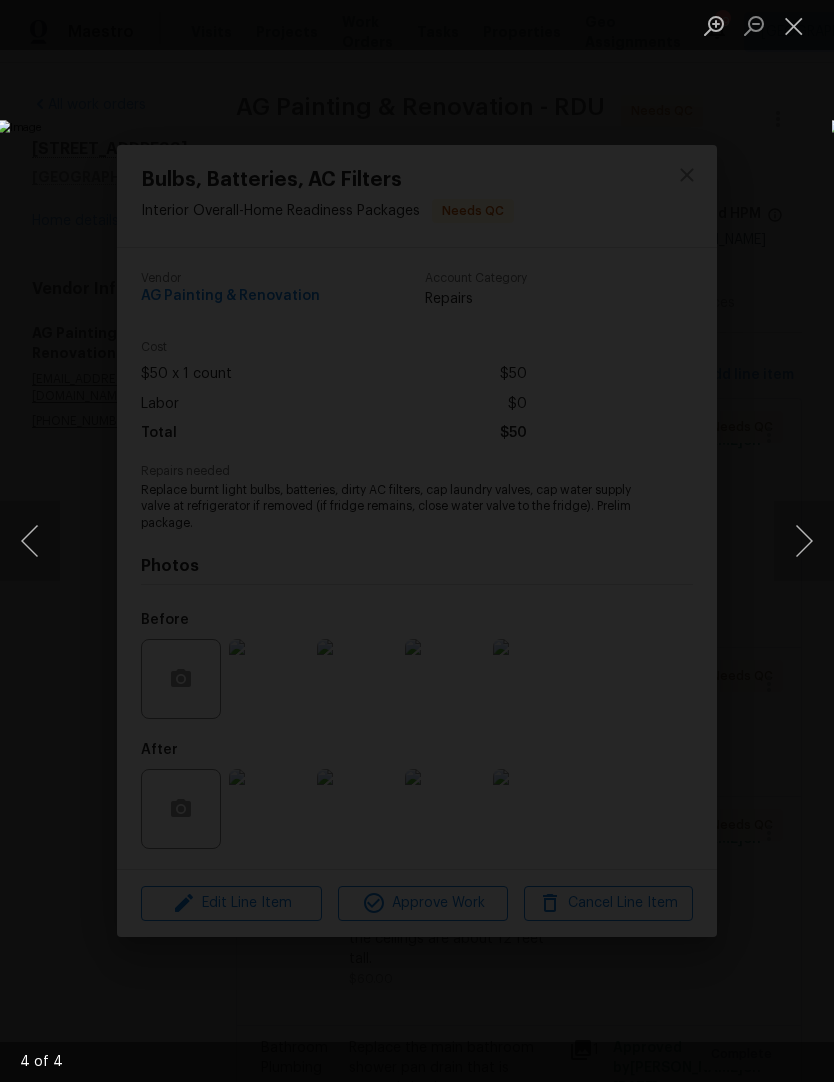 click at bounding box center (804, 541) 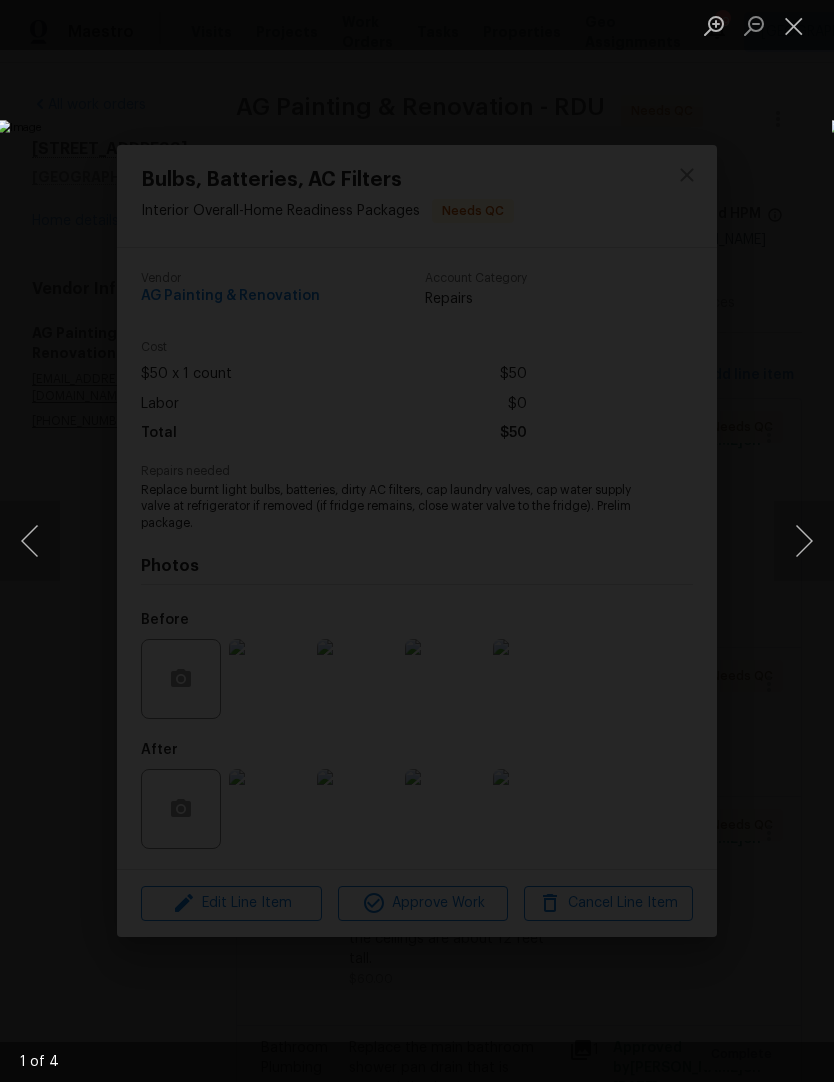 click at bounding box center [794, 25] 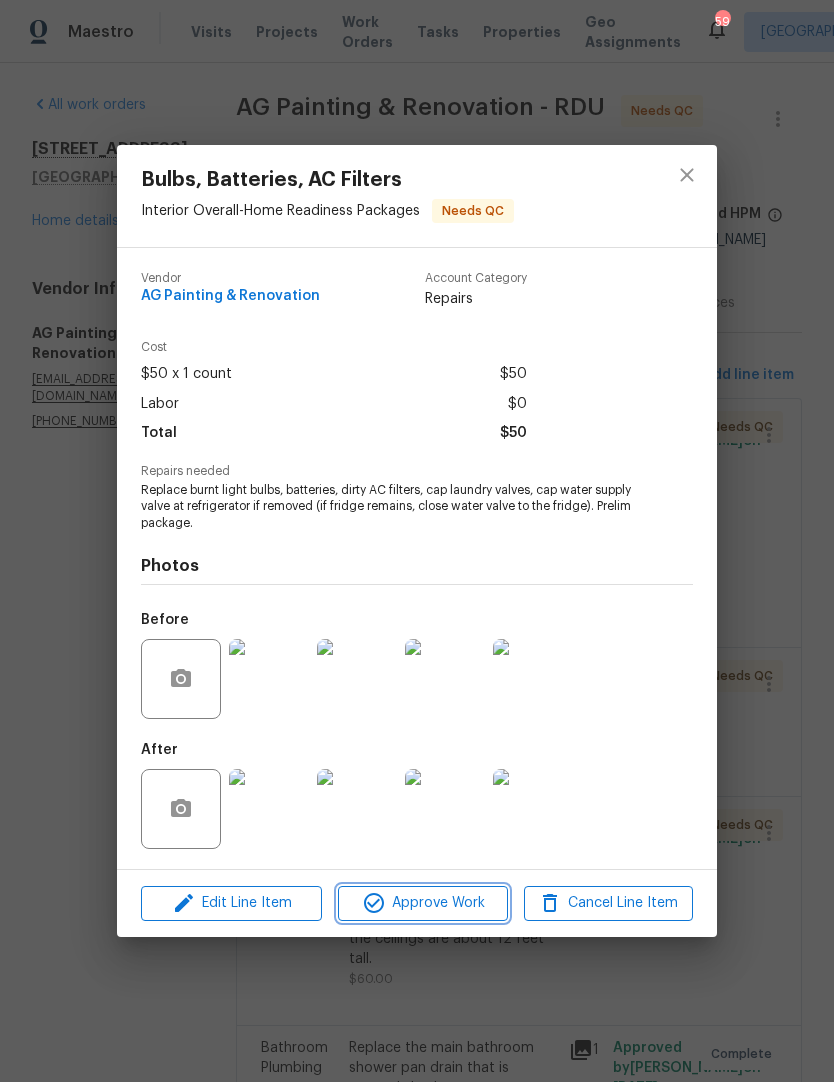click on "Approve Work" at bounding box center [422, 903] 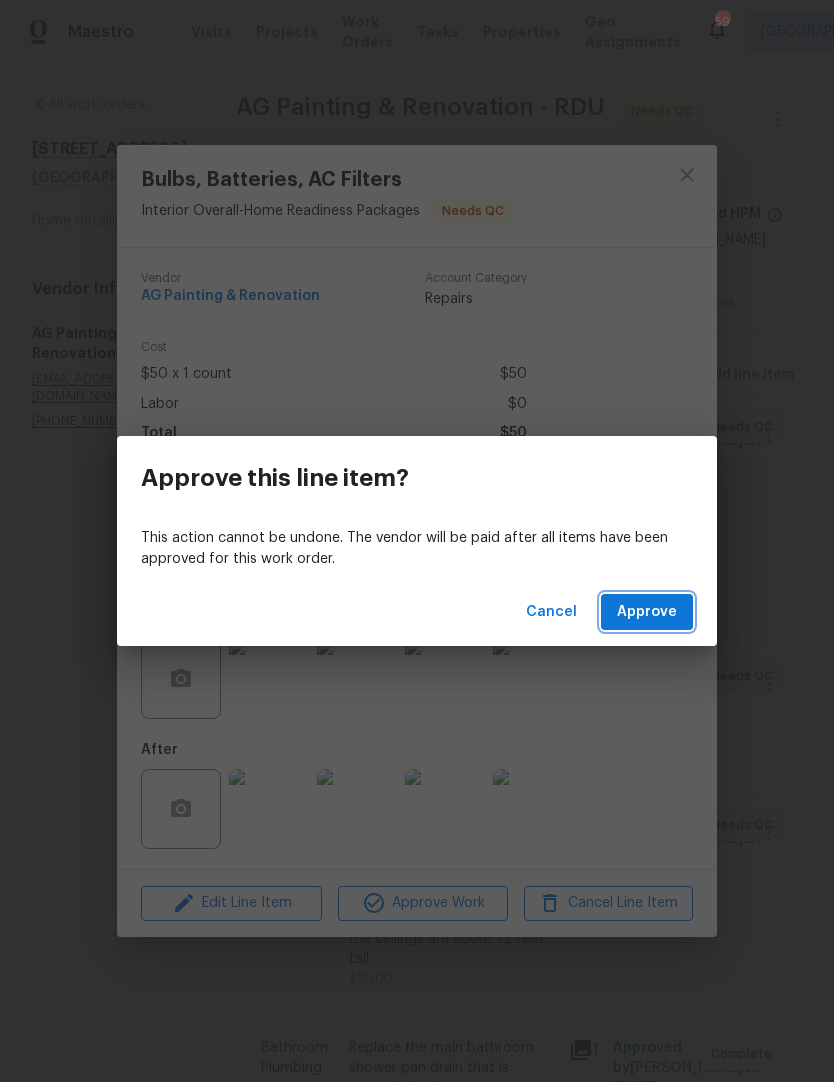 click on "Approve" at bounding box center [647, 612] 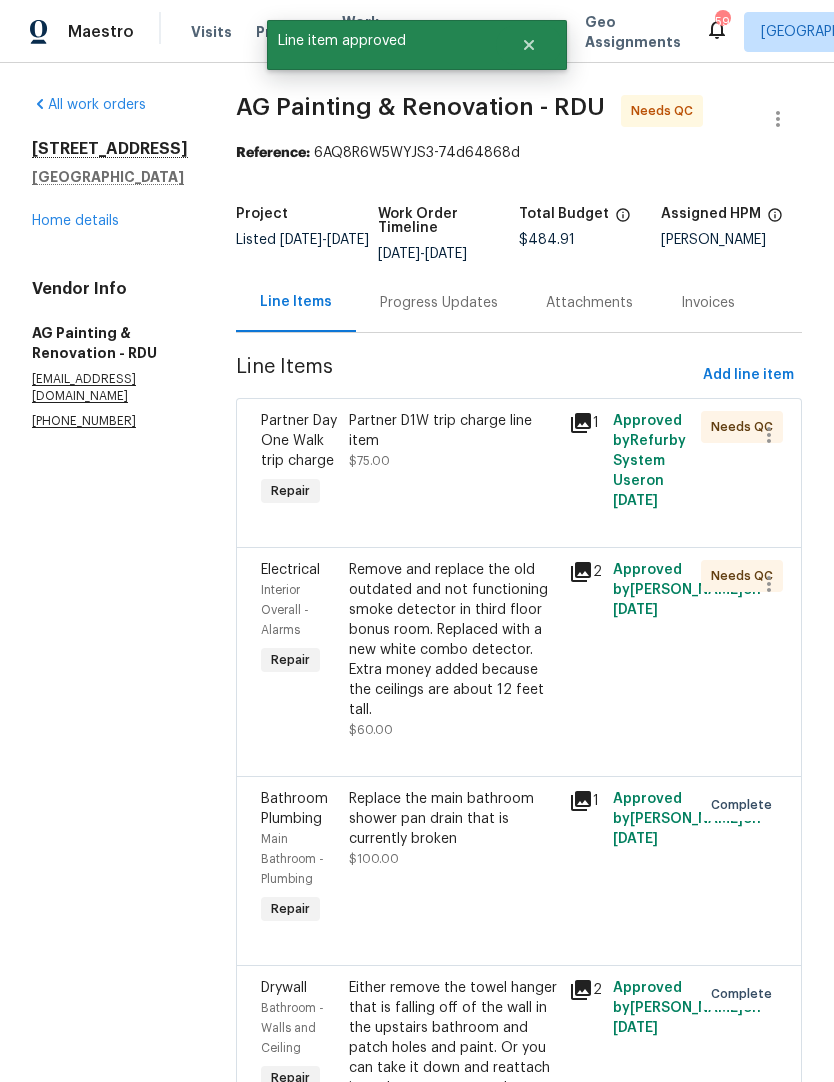click on "Partner D1W trip charge line item $75.00" at bounding box center (453, 461) 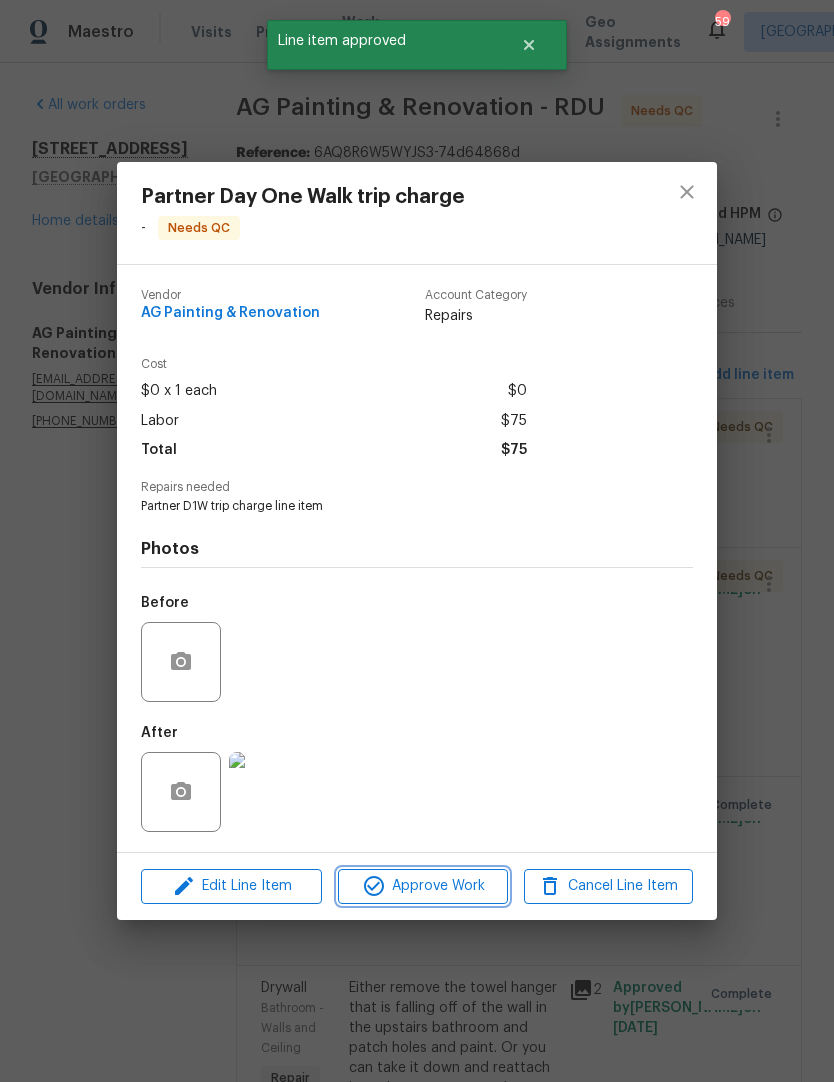 click on "Approve Work" at bounding box center (422, 886) 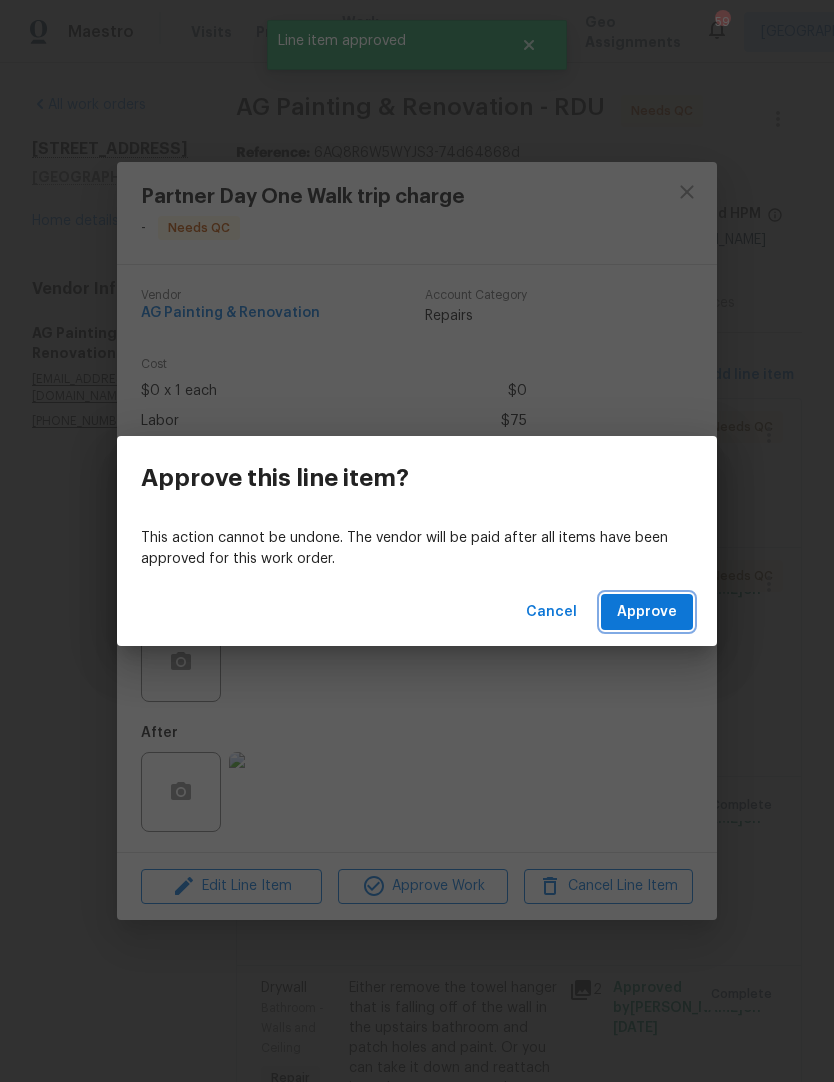 click on "Approve" at bounding box center [647, 612] 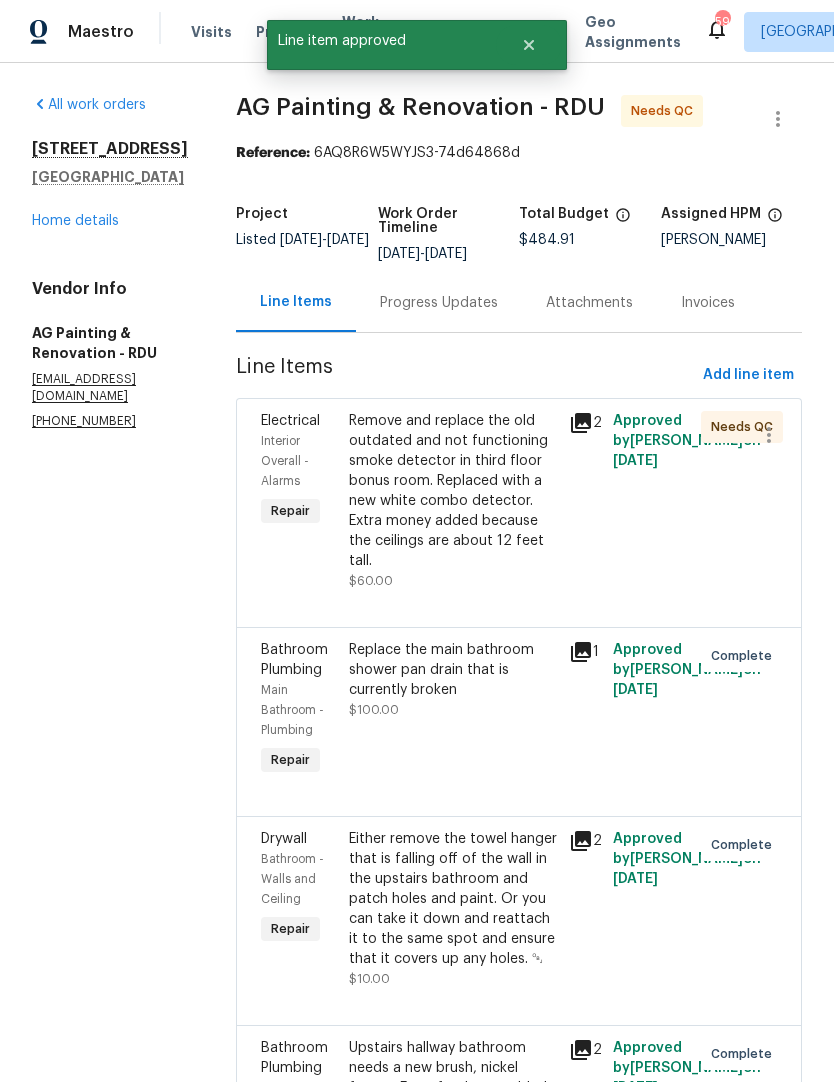 click on "Remove and replace the old outdated and not functioning smoke detector in third floor bonus room. Replaced with a new white combo detector. Extra money added because the ceilings are about 12 feet tall." at bounding box center (453, 491) 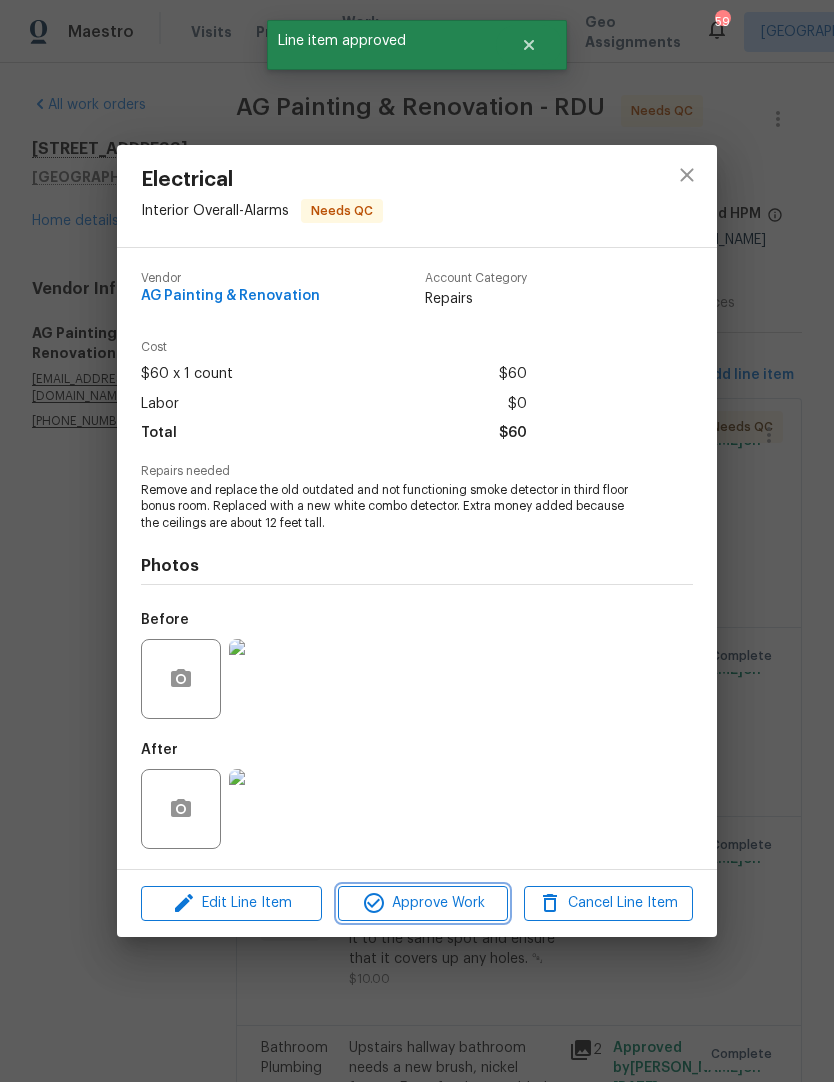 click on "Approve Work" at bounding box center [422, 903] 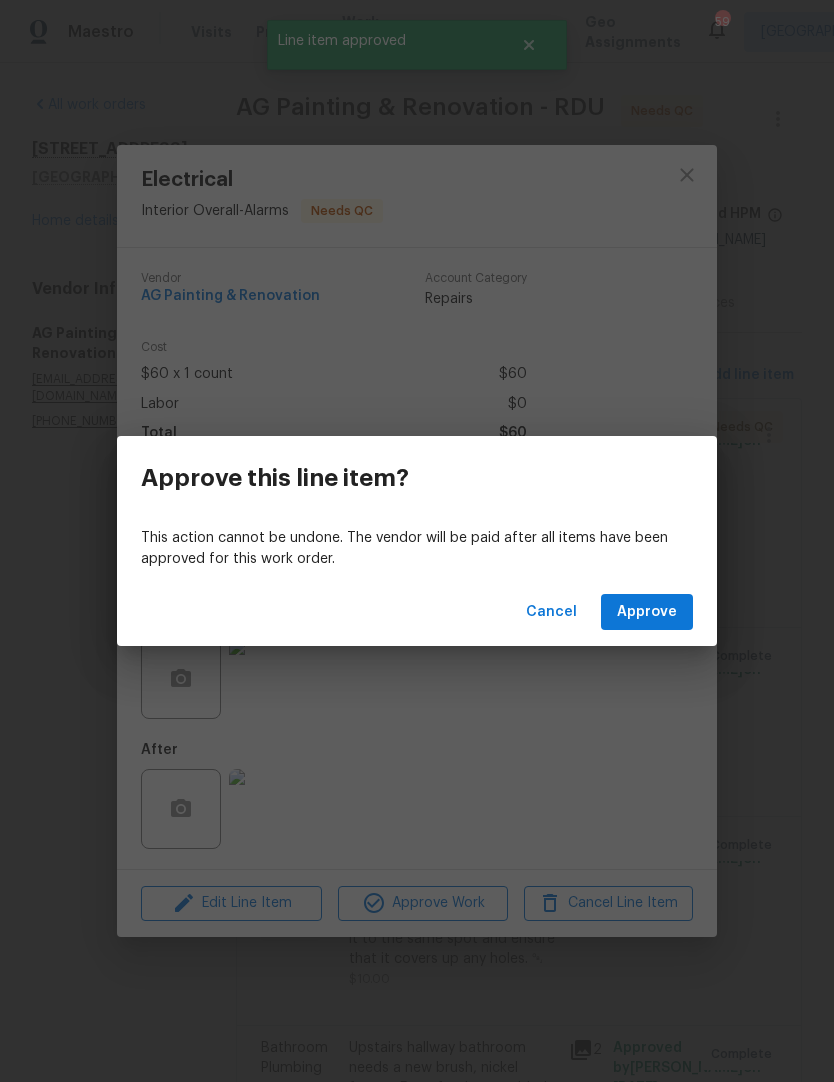 click on "Approve" at bounding box center [647, 612] 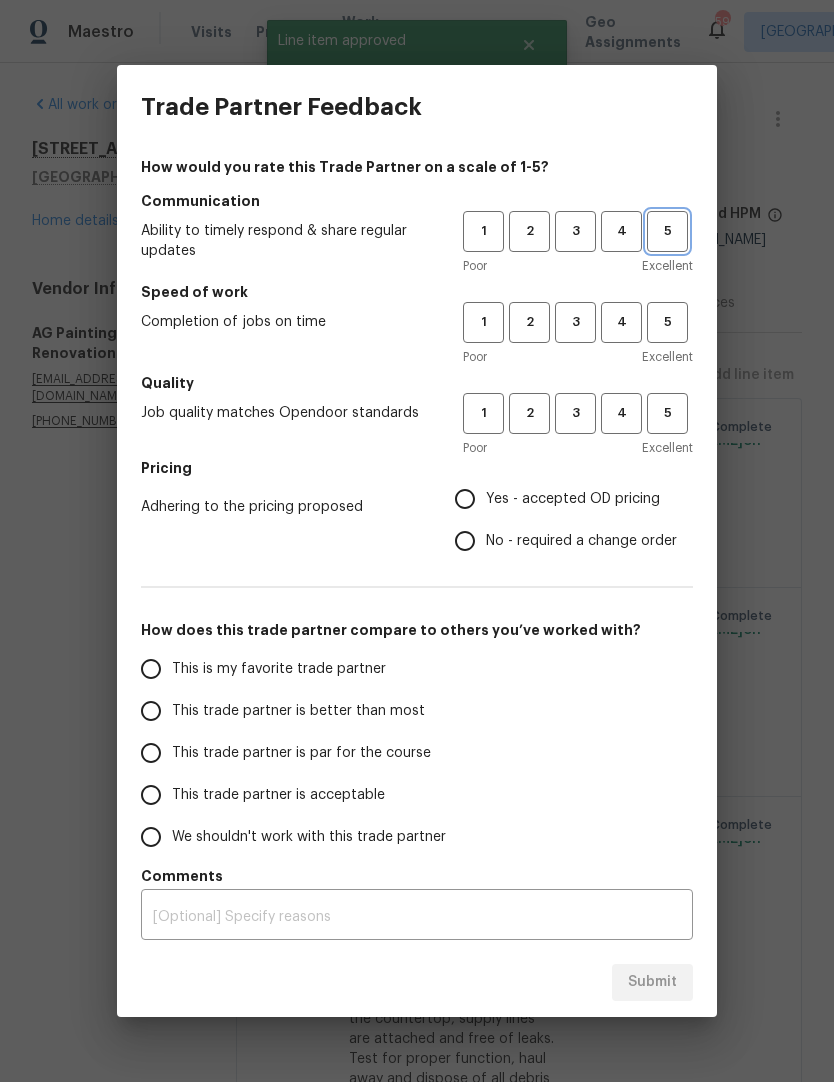 click on "5" at bounding box center (667, 231) 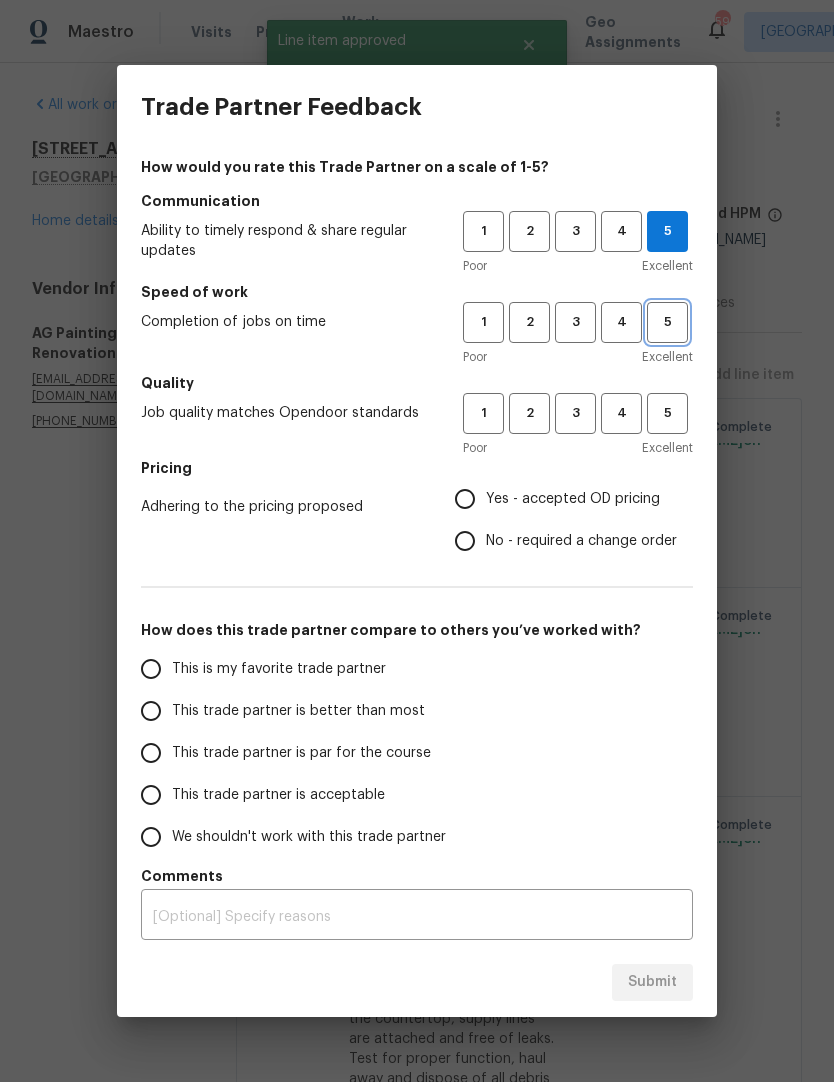 click on "5" at bounding box center (667, 322) 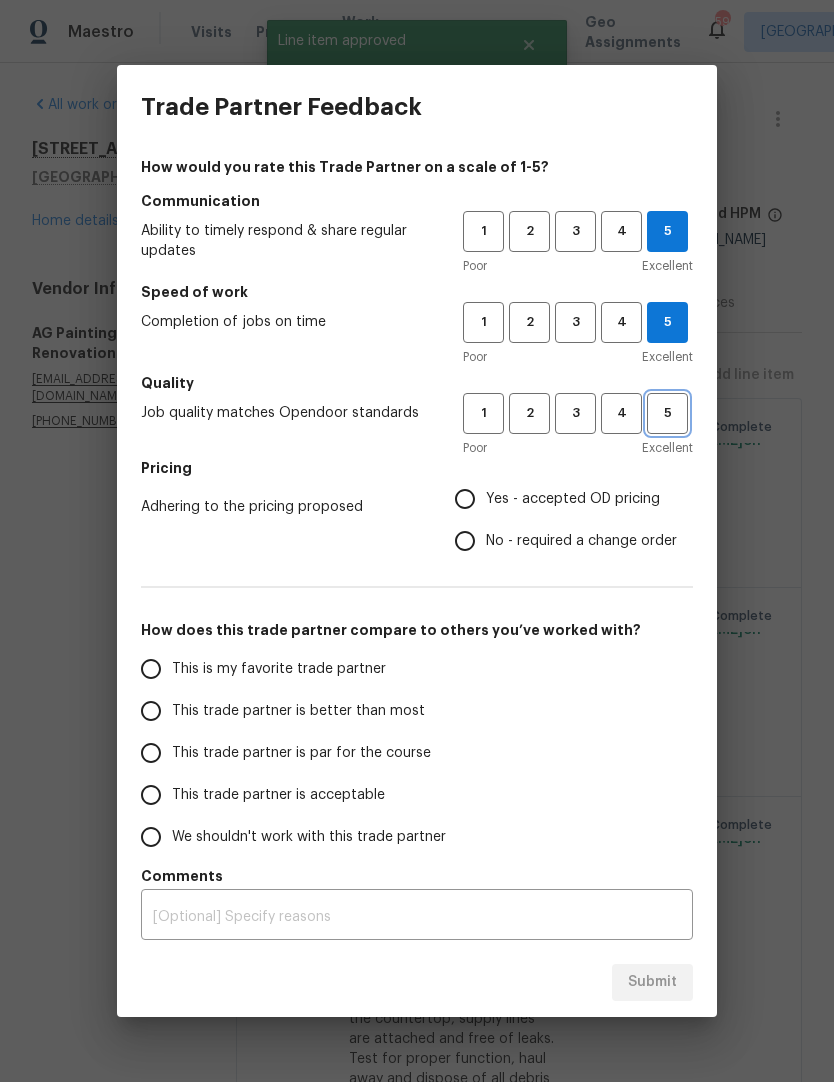 click on "5" at bounding box center (667, 413) 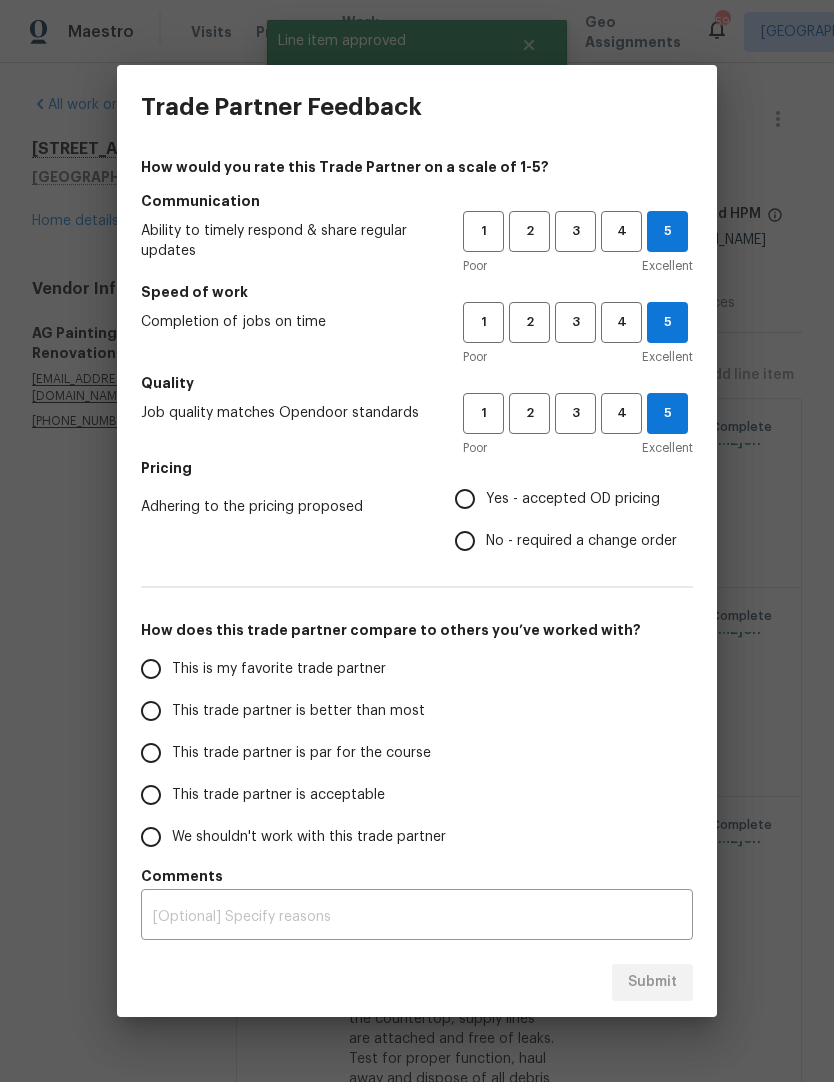 click on "Yes - accepted OD pricing" at bounding box center (573, 499) 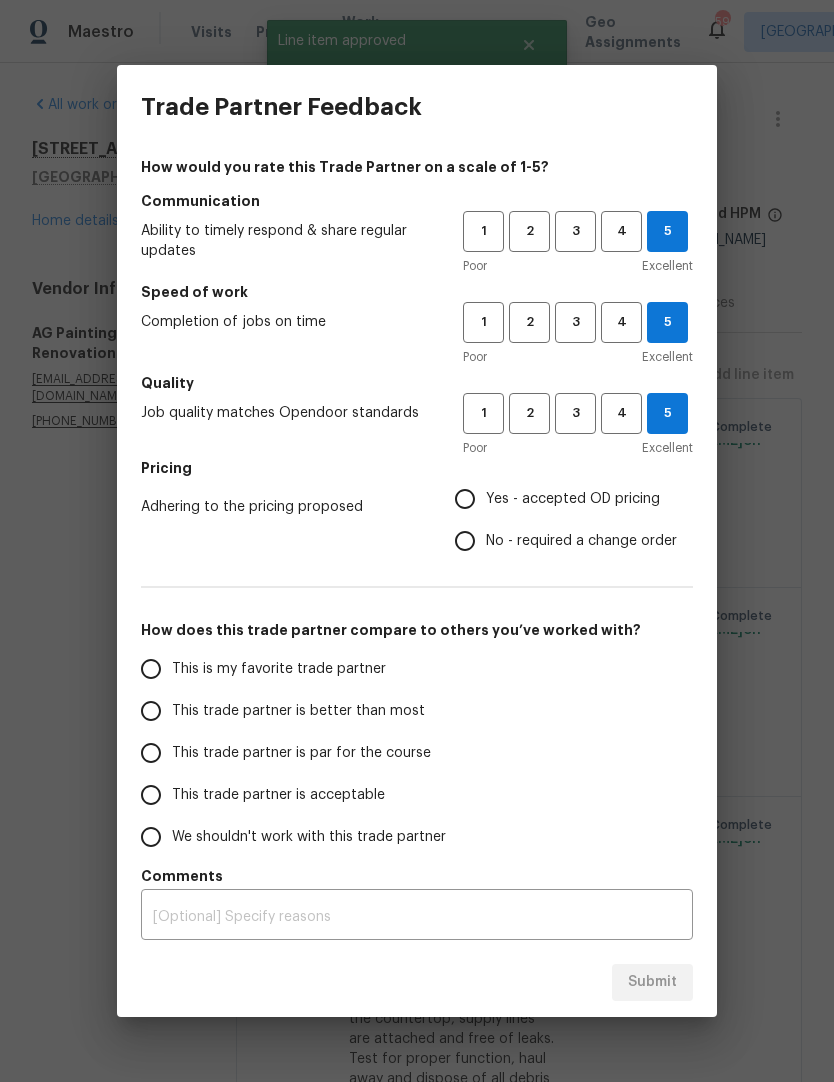 click on "Yes - accepted OD pricing" at bounding box center [465, 499] 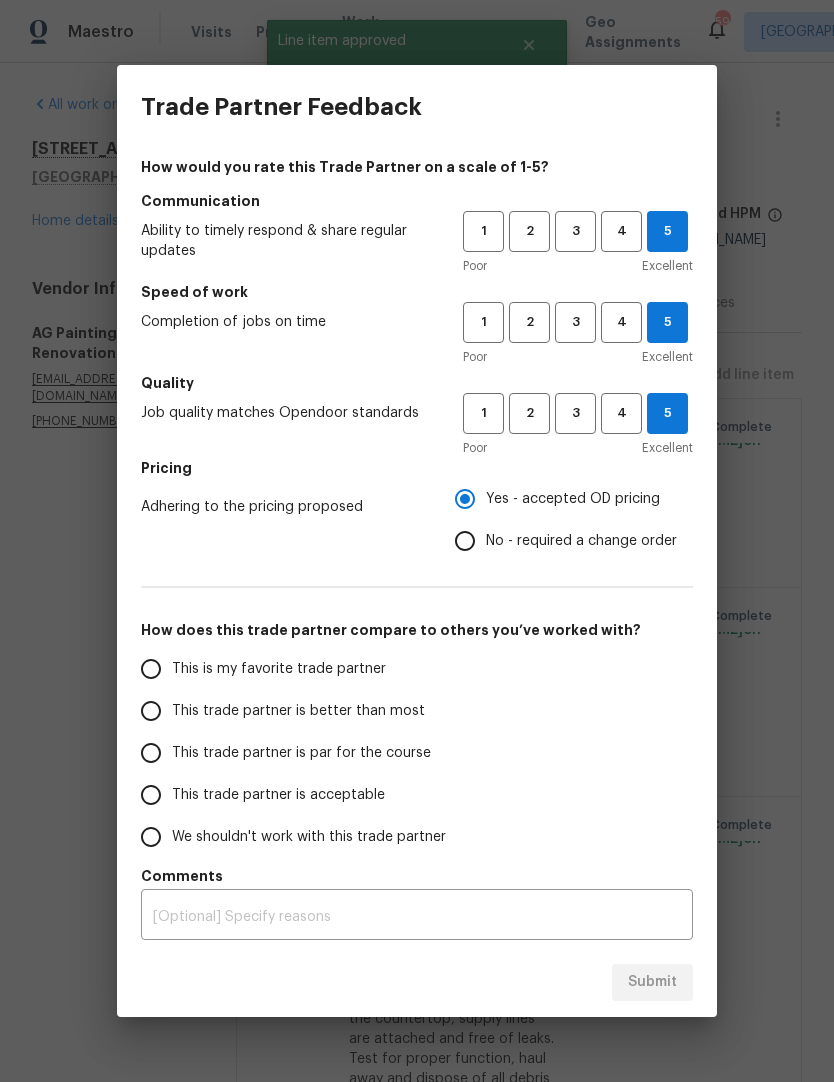 click on "This trade partner is better than most" at bounding box center (151, 711) 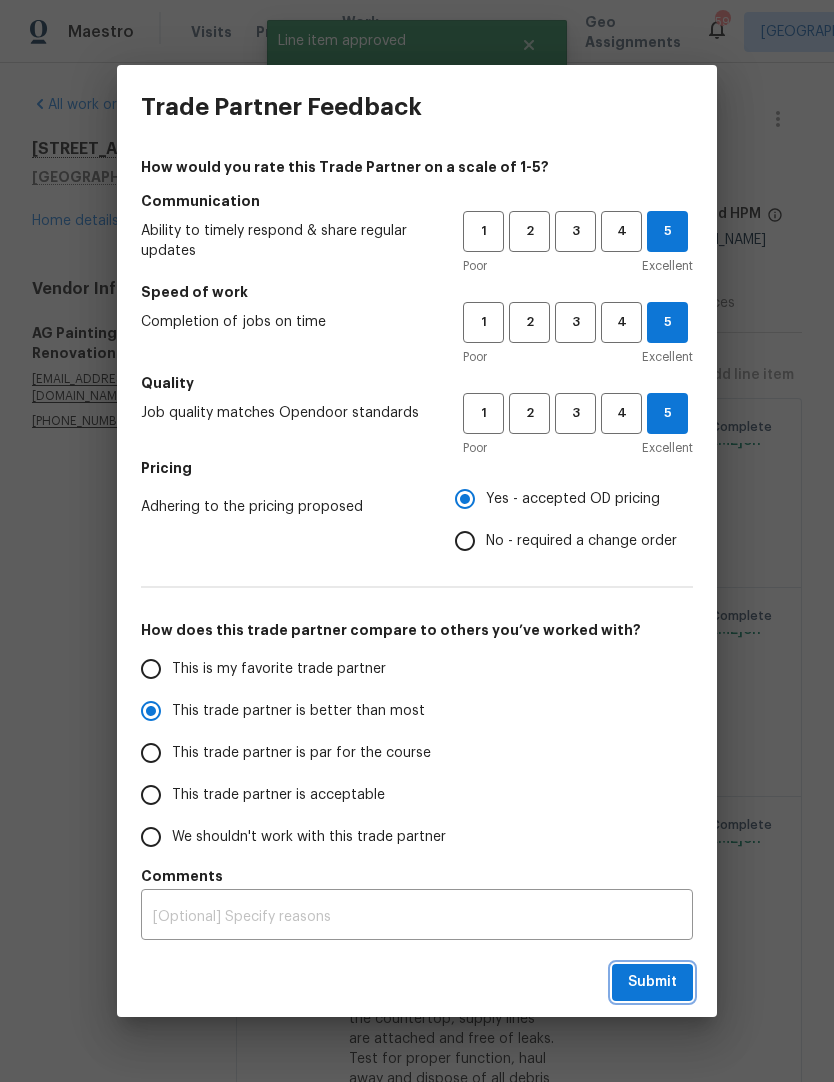 click on "Submit" at bounding box center [652, 982] 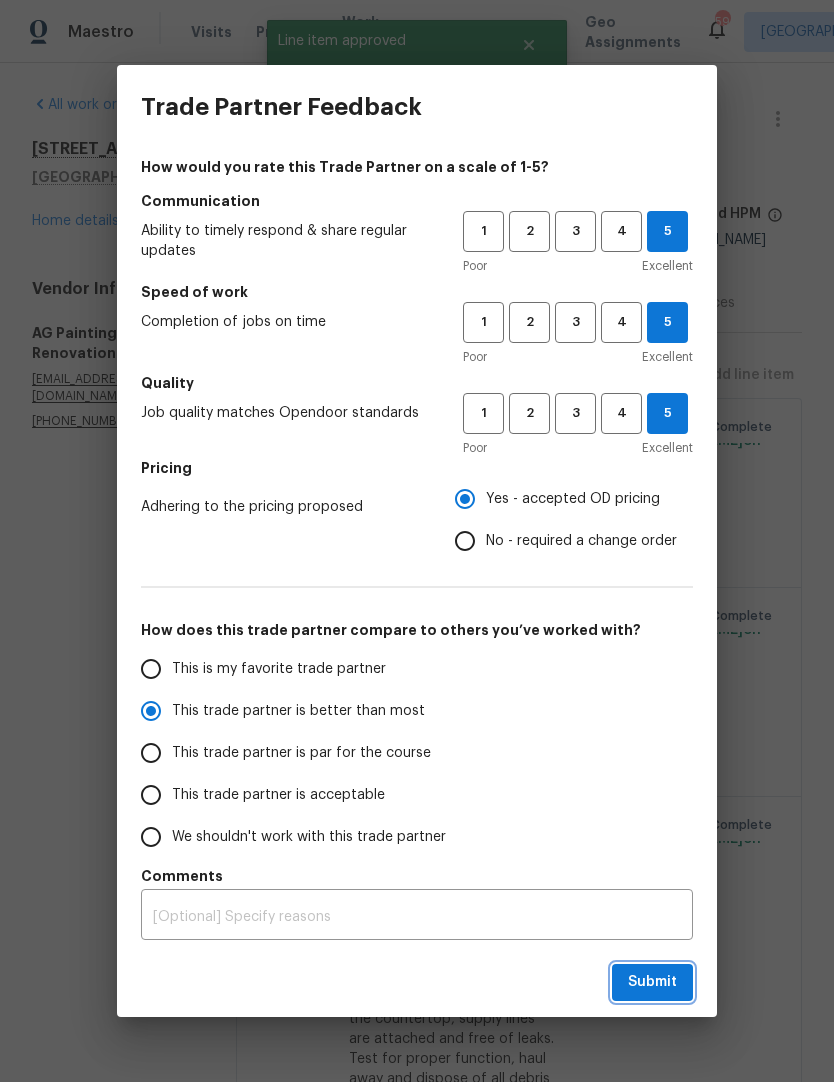 radio on "true" 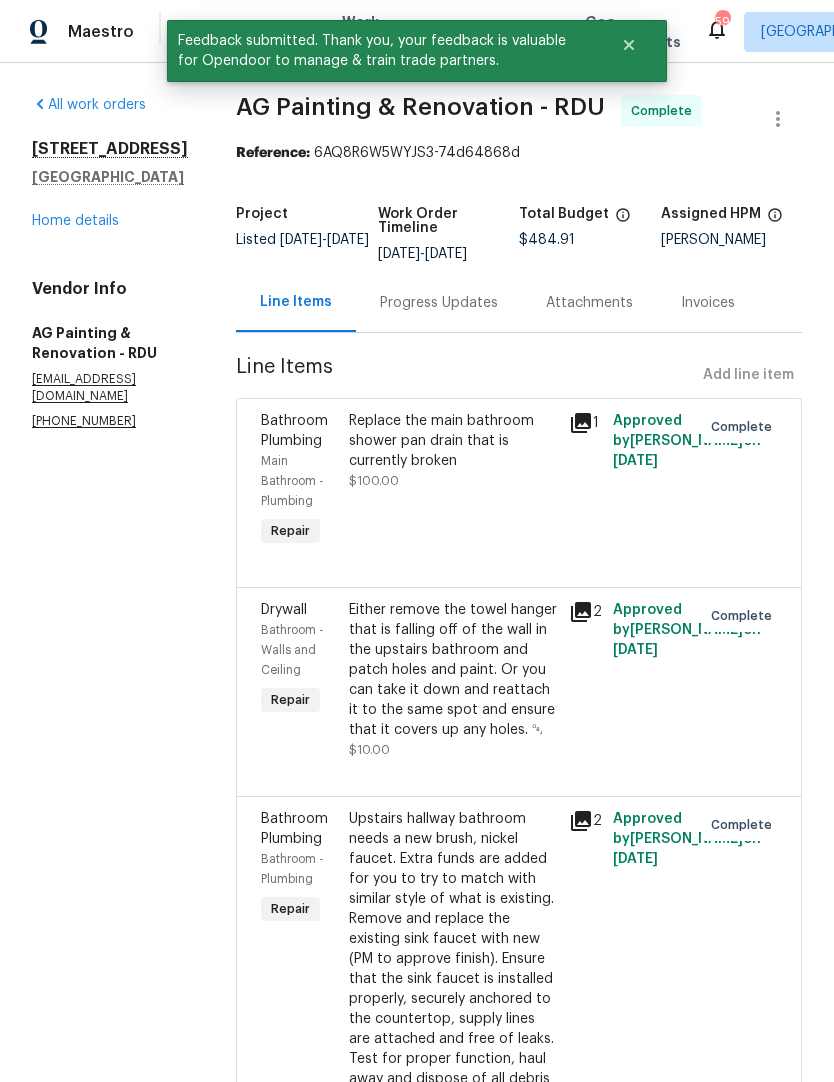 click on "Home details" at bounding box center (75, 221) 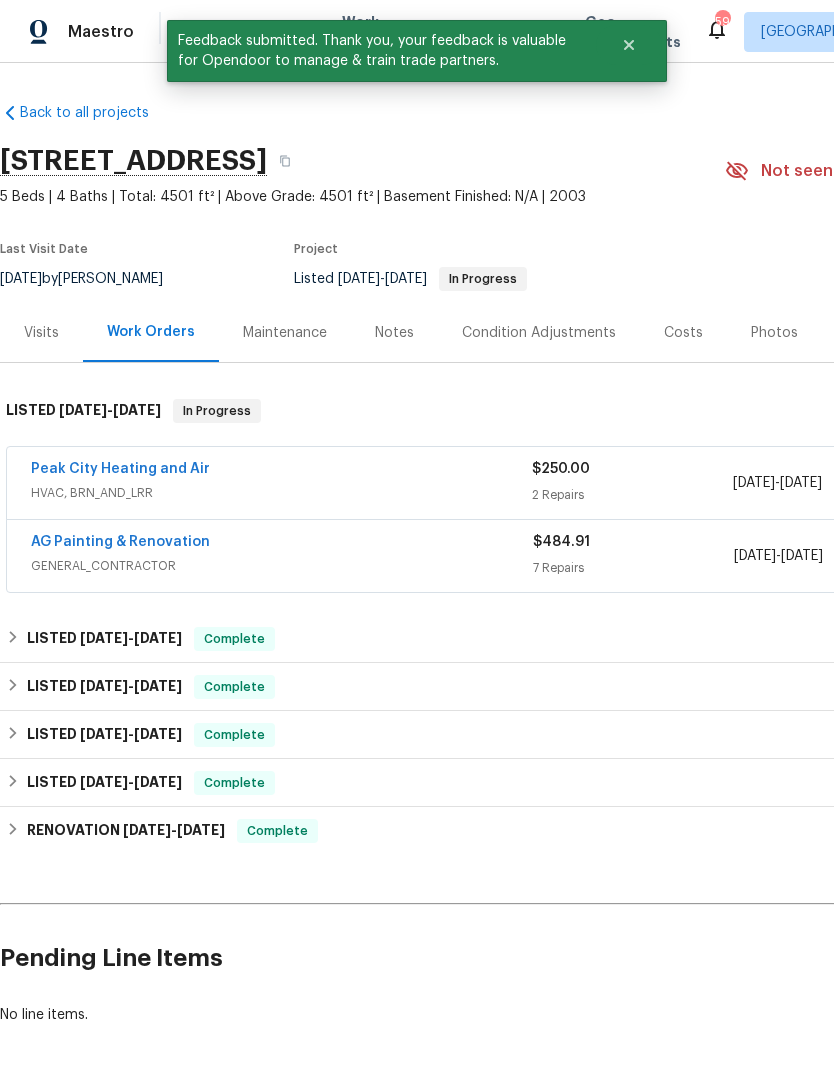 scroll, scrollTop: 0, scrollLeft: 0, axis: both 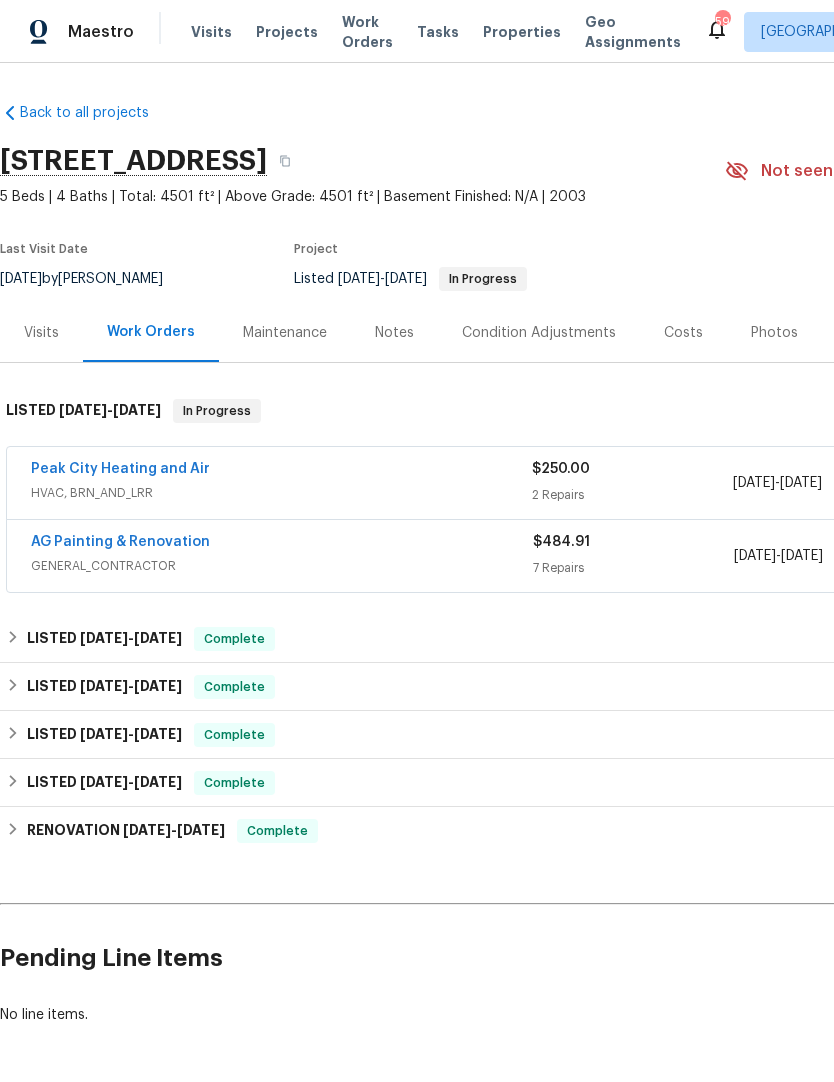 click on "Maintenance" at bounding box center (285, 333) 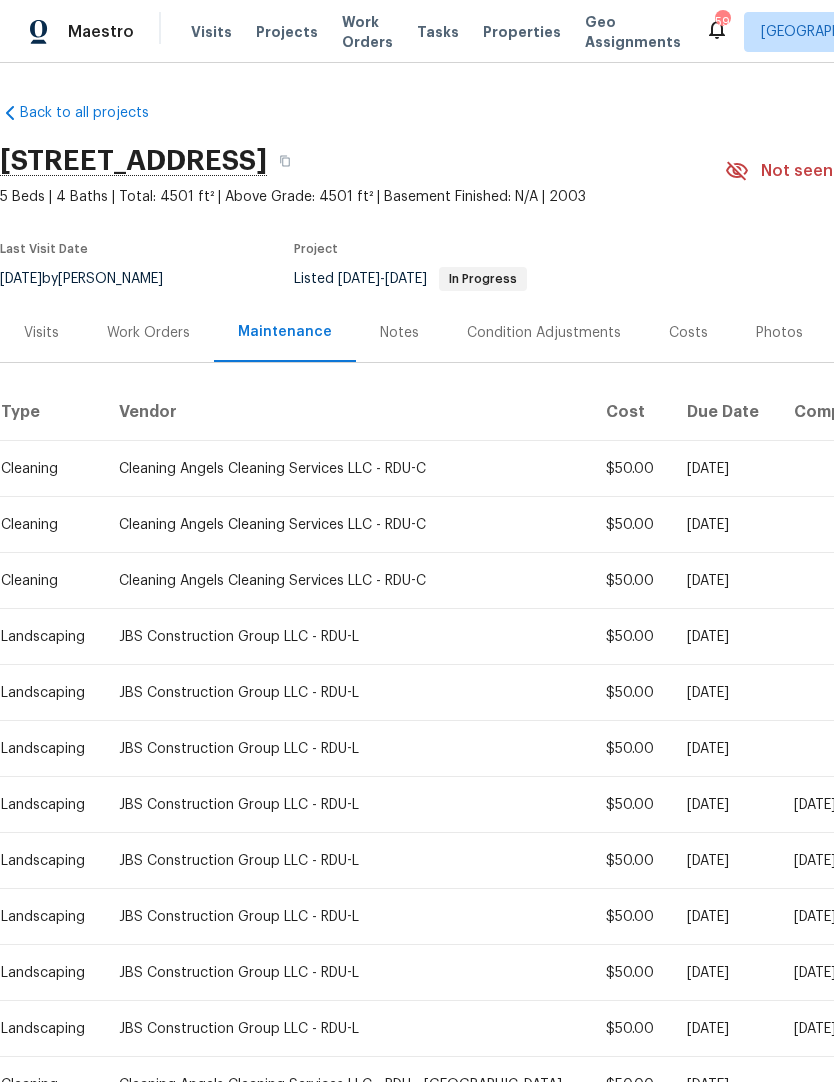 click on "Work Orders" at bounding box center [148, 333] 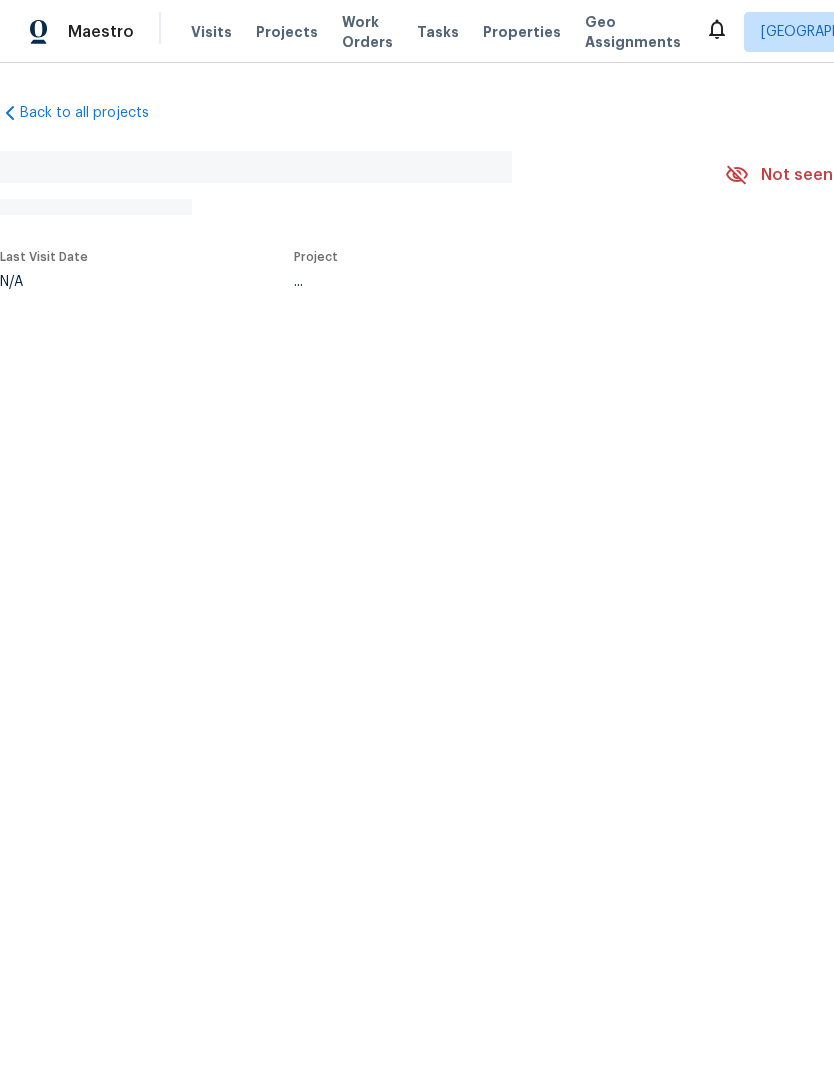 scroll, scrollTop: 0, scrollLeft: 0, axis: both 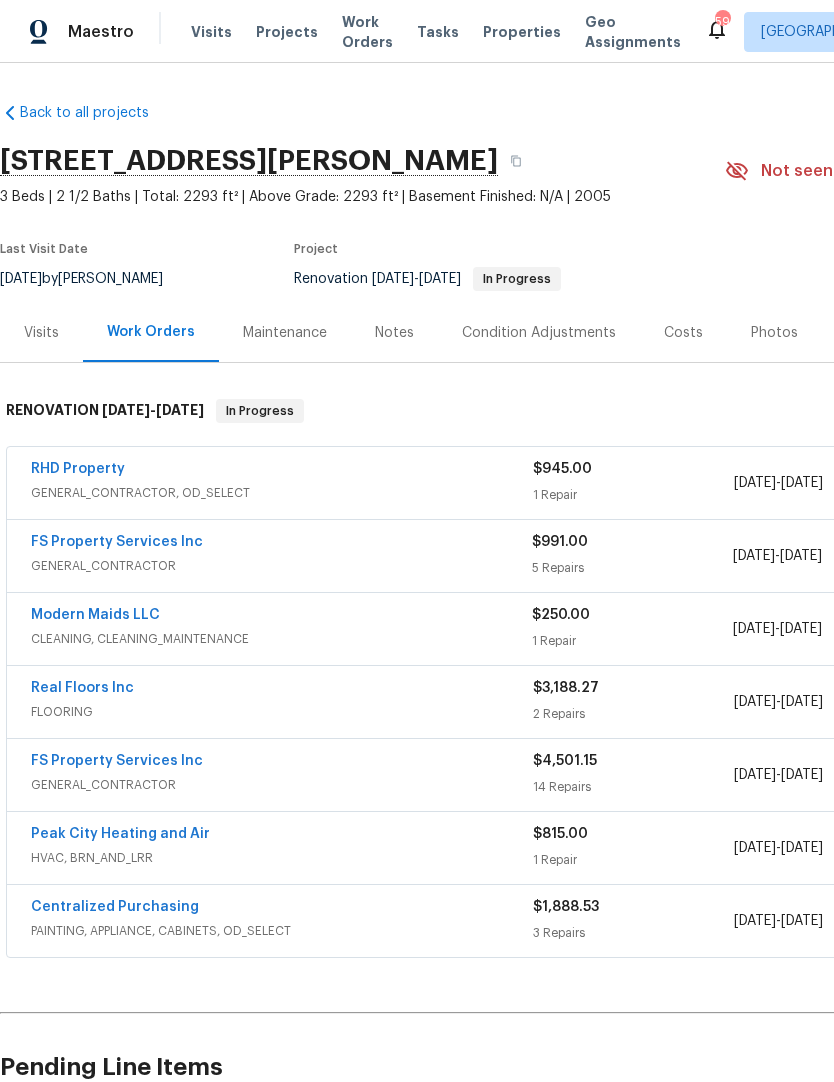 click on "FS Property Services Inc" at bounding box center (117, 542) 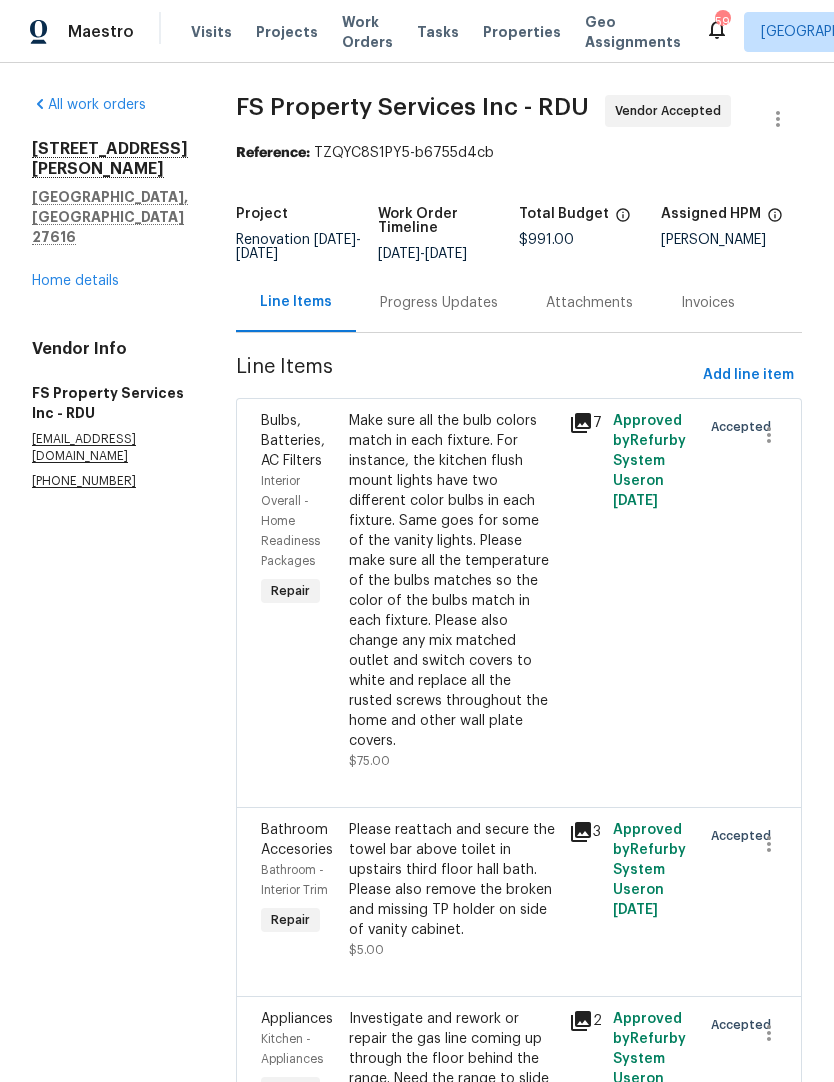 scroll, scrollTop: 0, scrollLeft: 0, axis: both 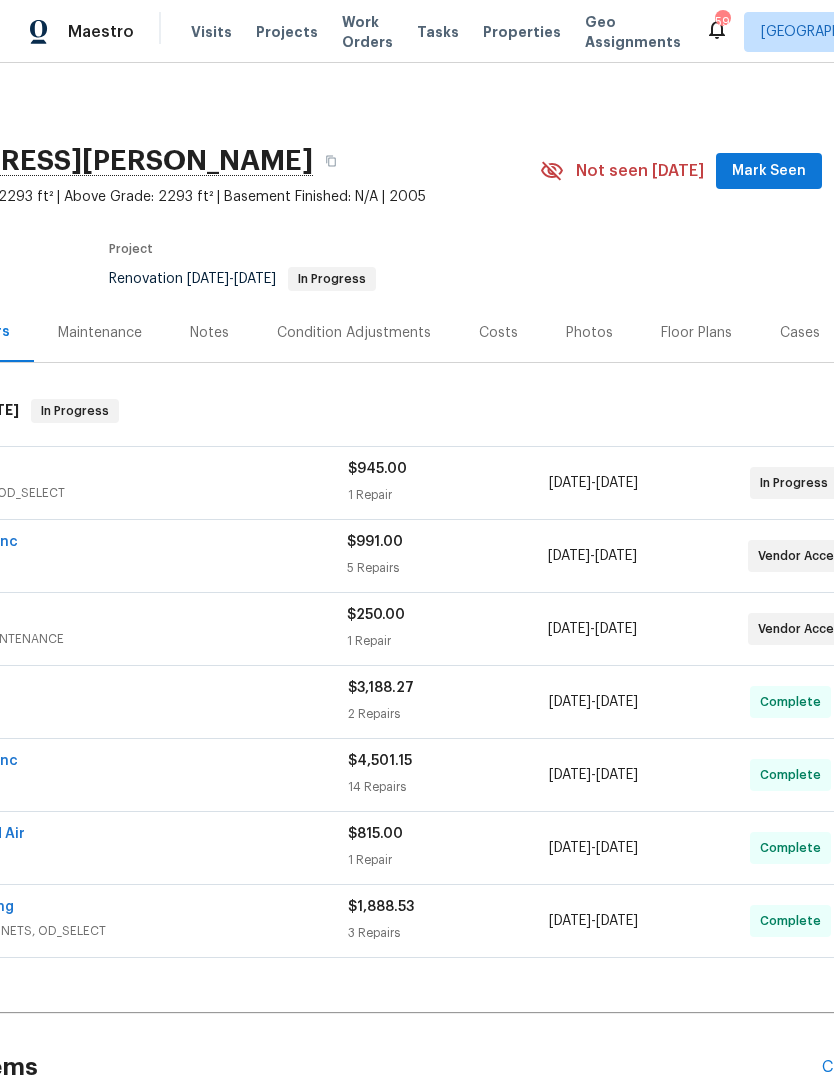 click on "[DATE]" at bounding box center [616, 629] 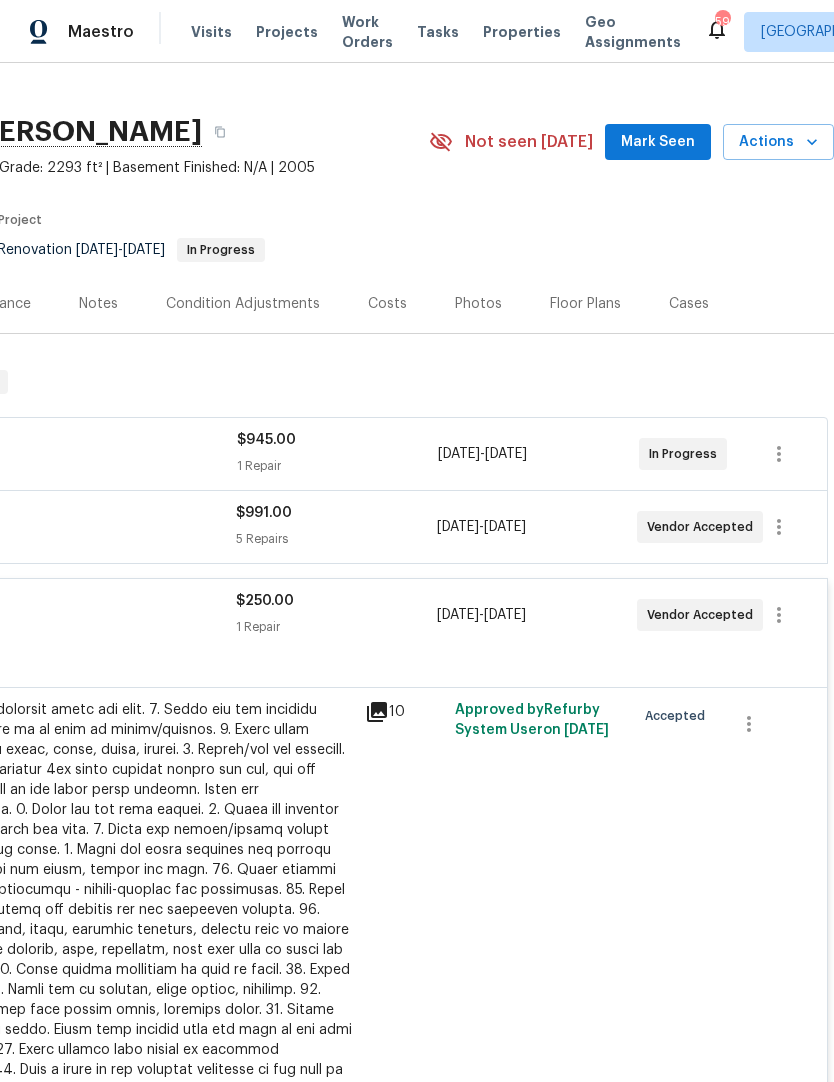 scroll, scrollTop: 30, scrollLeft: 296, axis: both 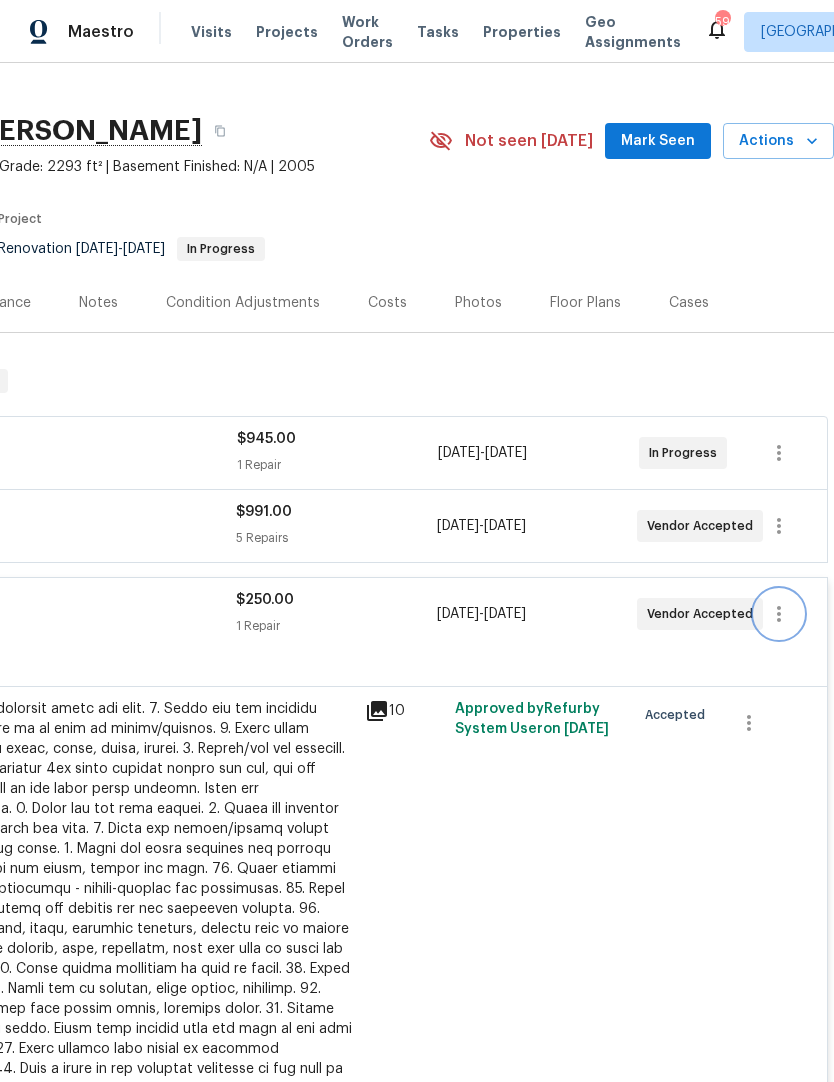 click 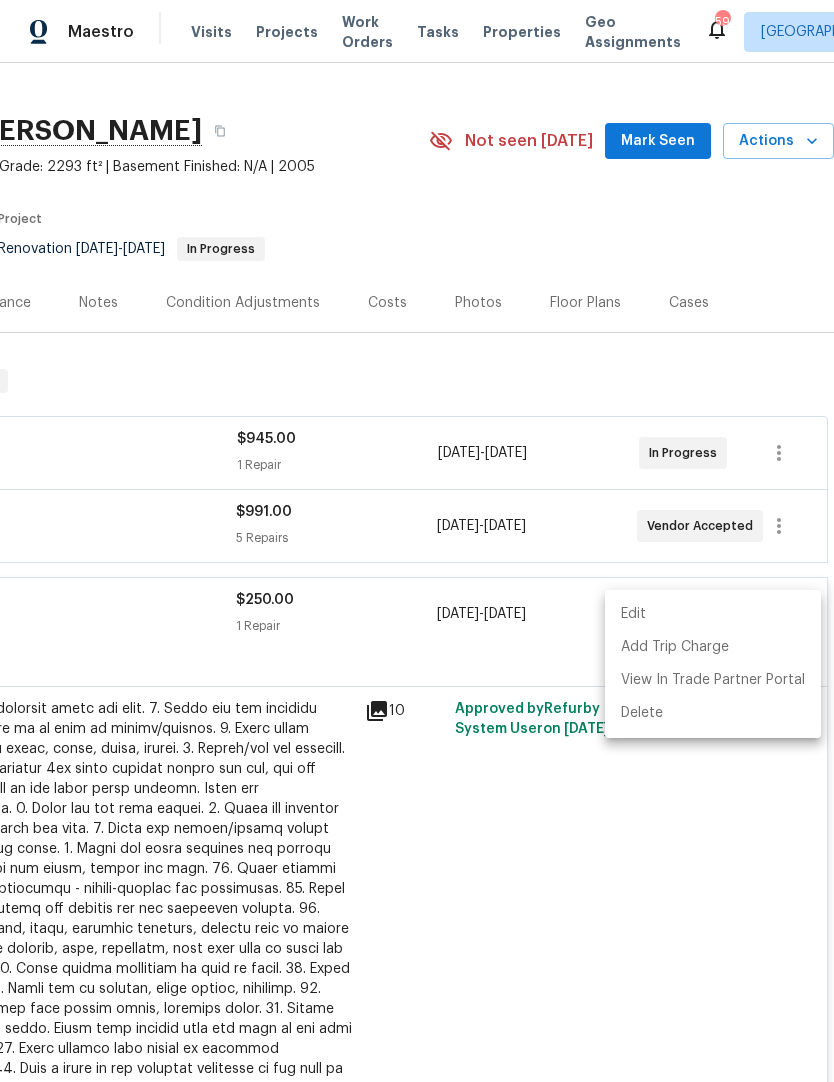 click on "Edit" at bounding box center [713, 614] 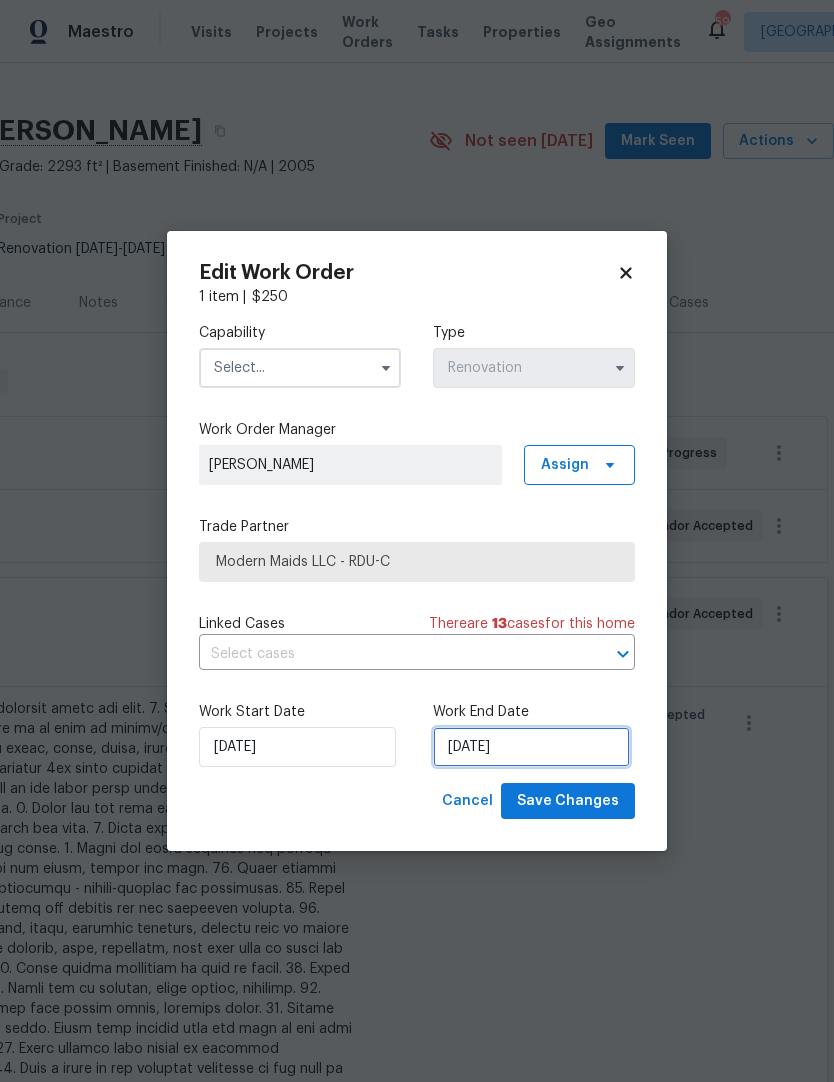 click on "[DATE]" at bounding box center [531, 747] 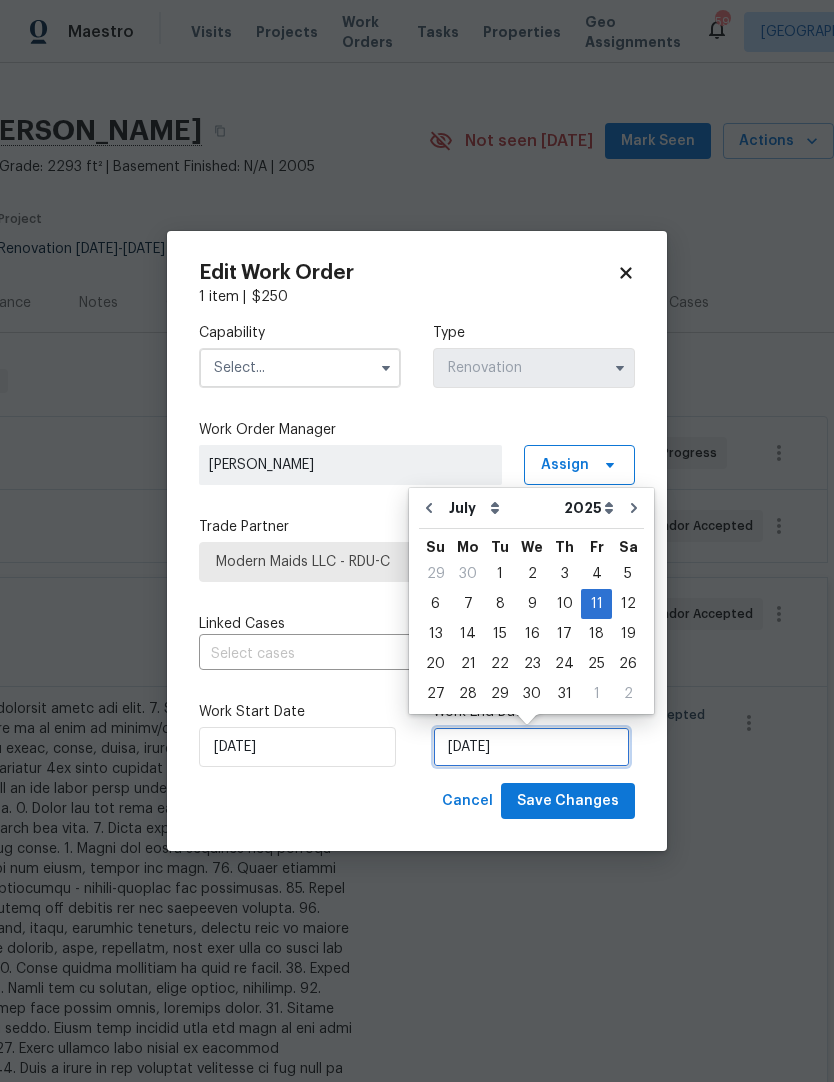 scroll, scrollTop: 15, scrollLeft: 0, axis: vertical 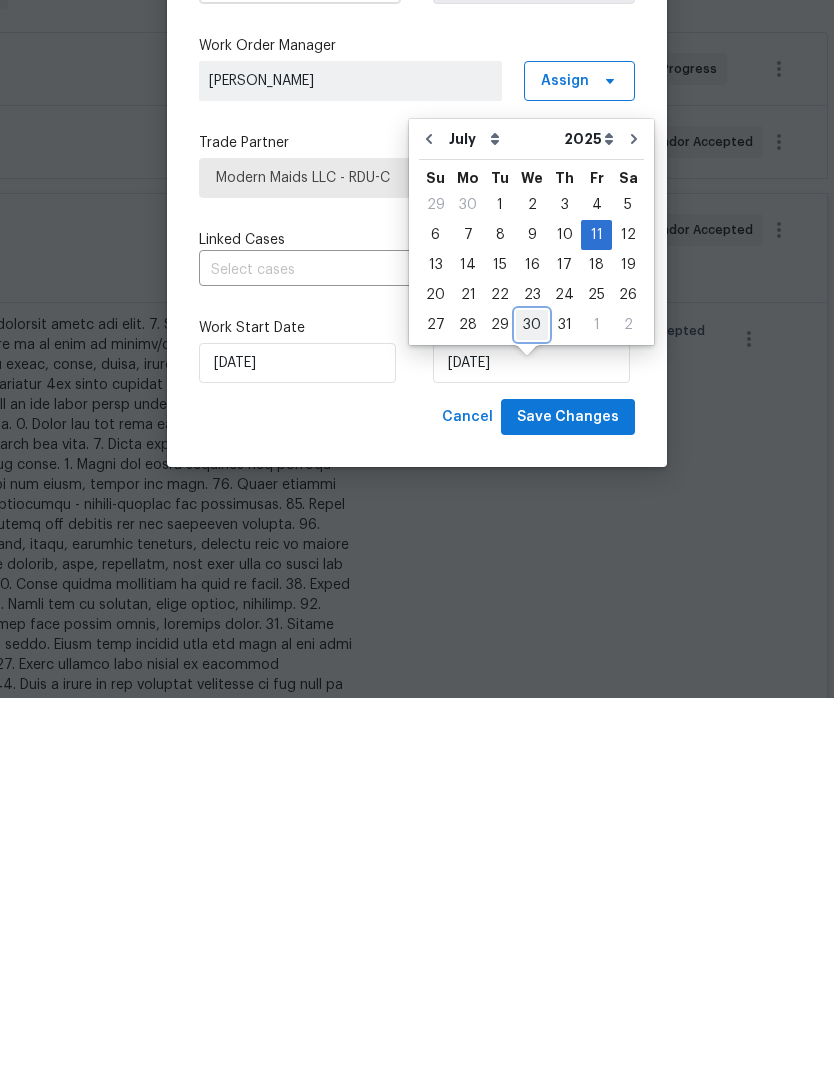 click on "30" at bounding box center (532, 709) 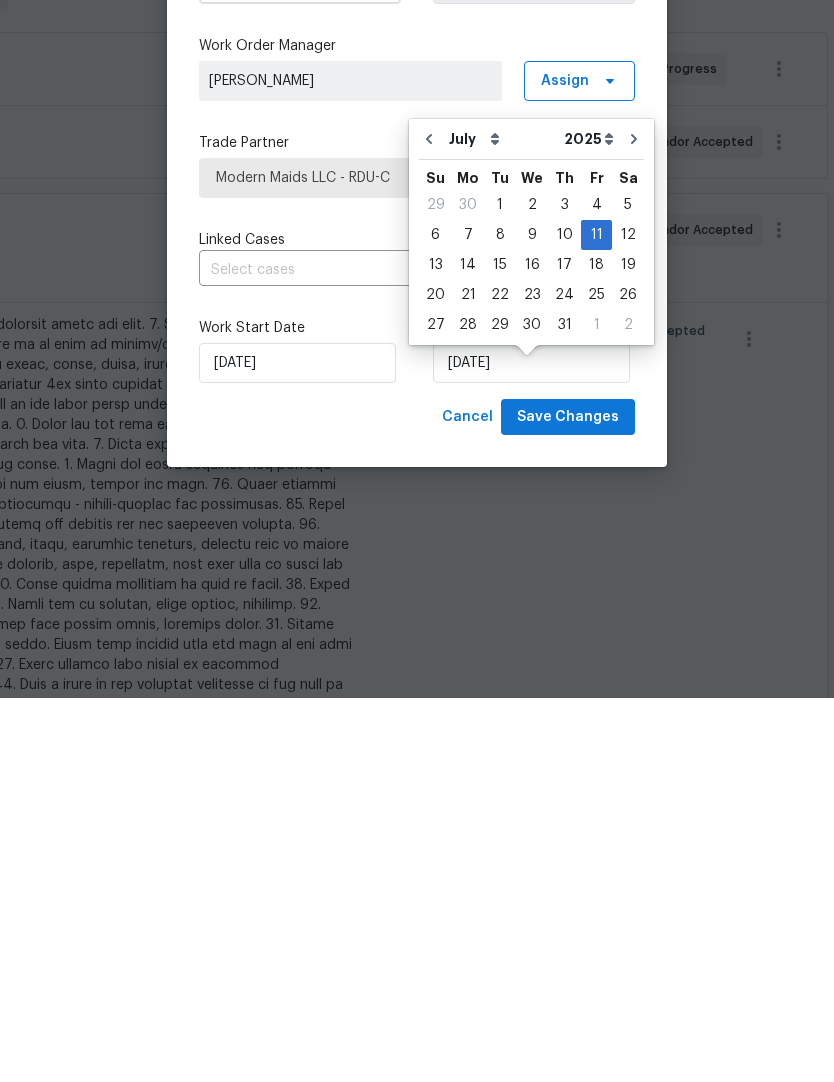 scroll, scrollTop: 82, scrollLeft: 0, axis: vertical 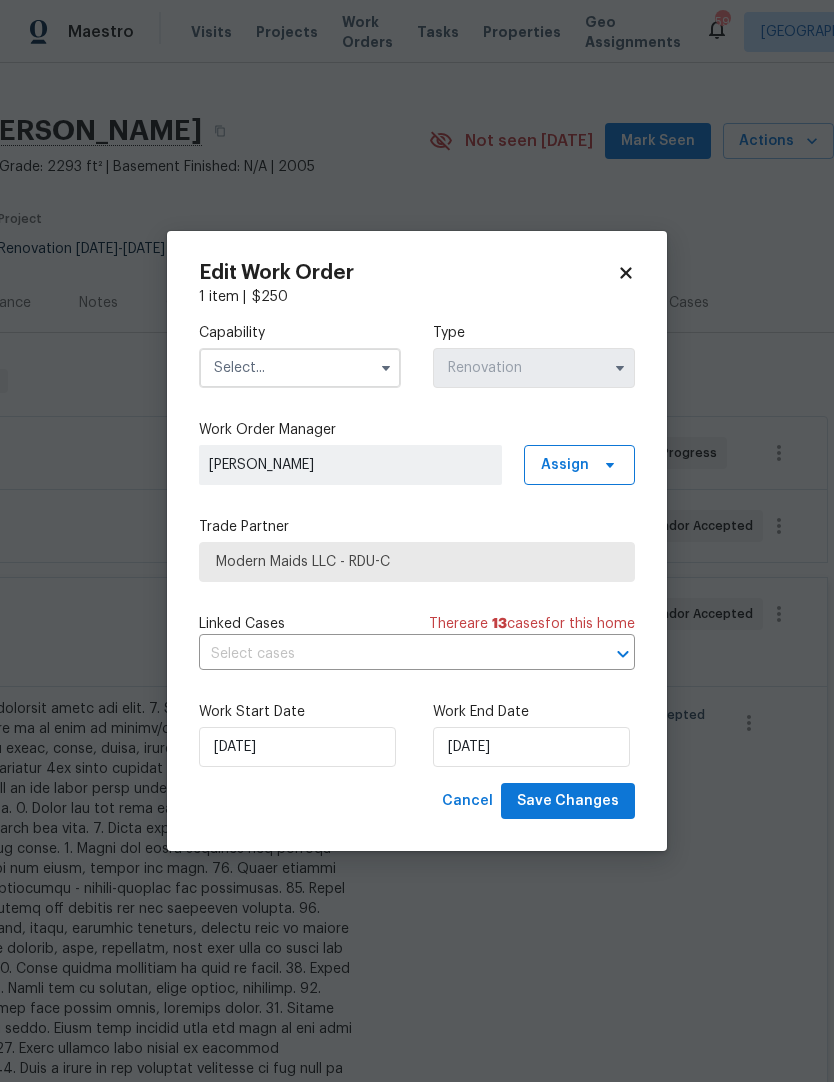 click at bounding box center (300, 368) 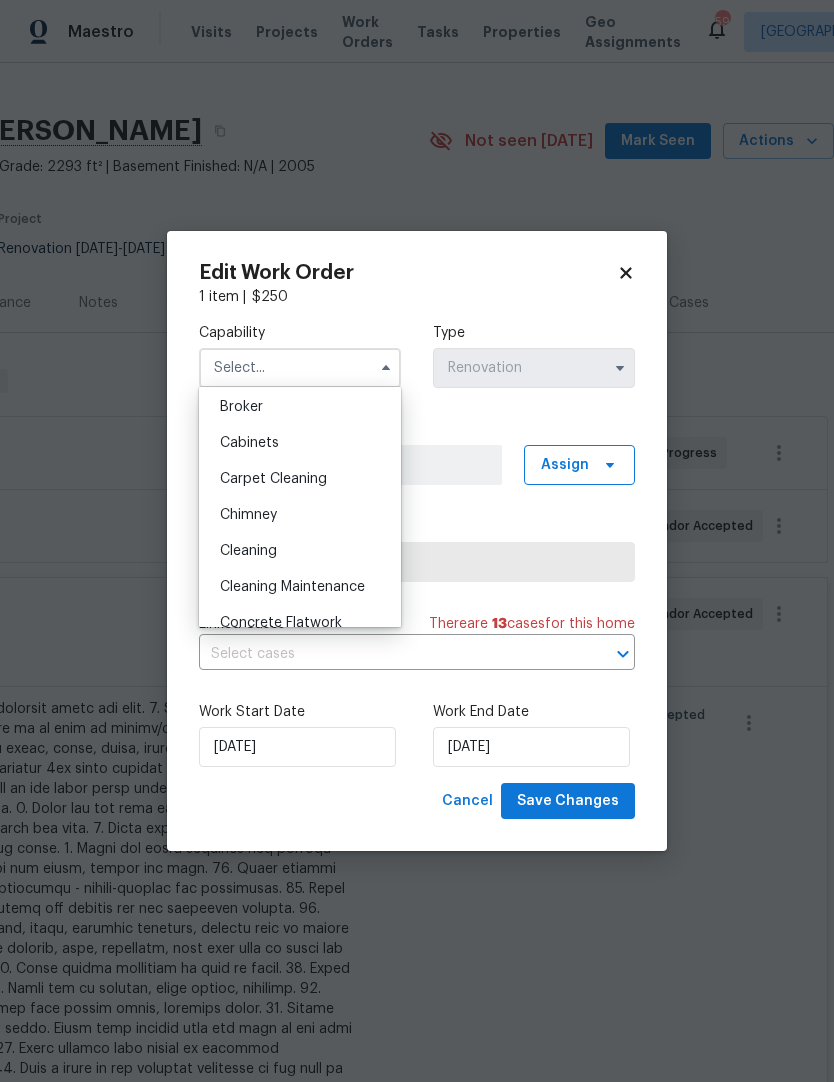 scroll, scrollTop: 167, scrollLeft: 0, axis: vertical 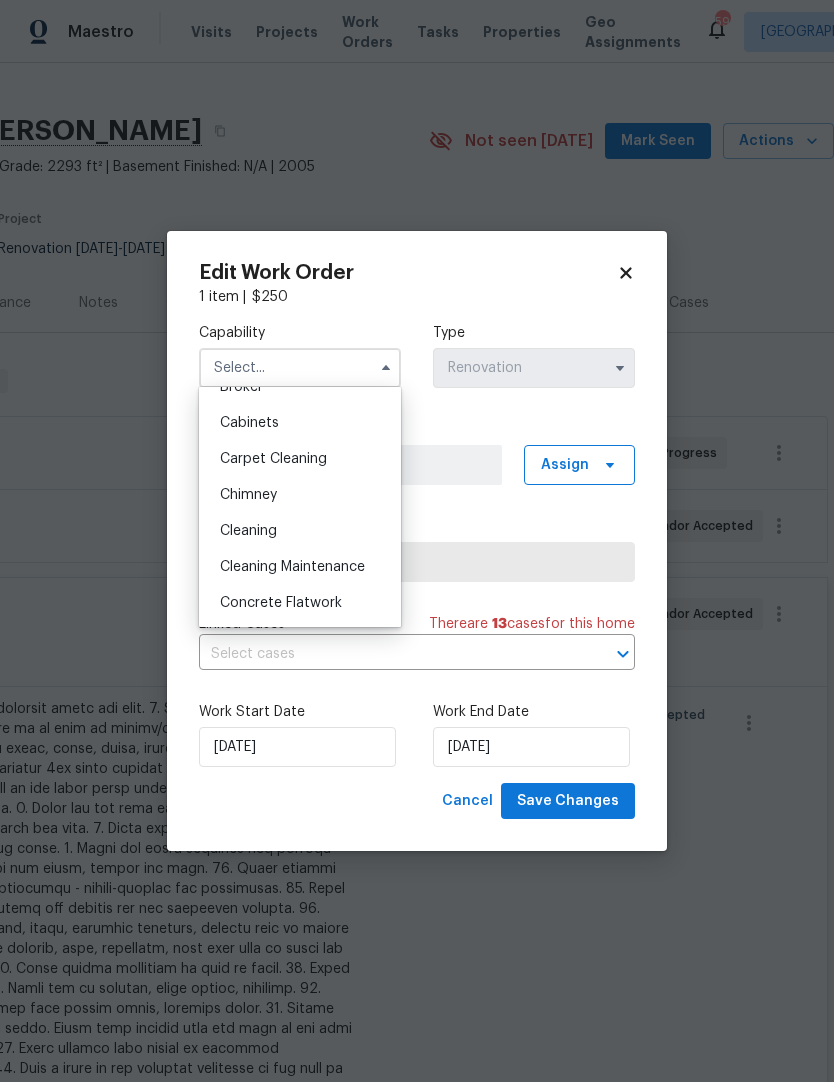 click on "Cleaning" at bounding box center (248, 531) 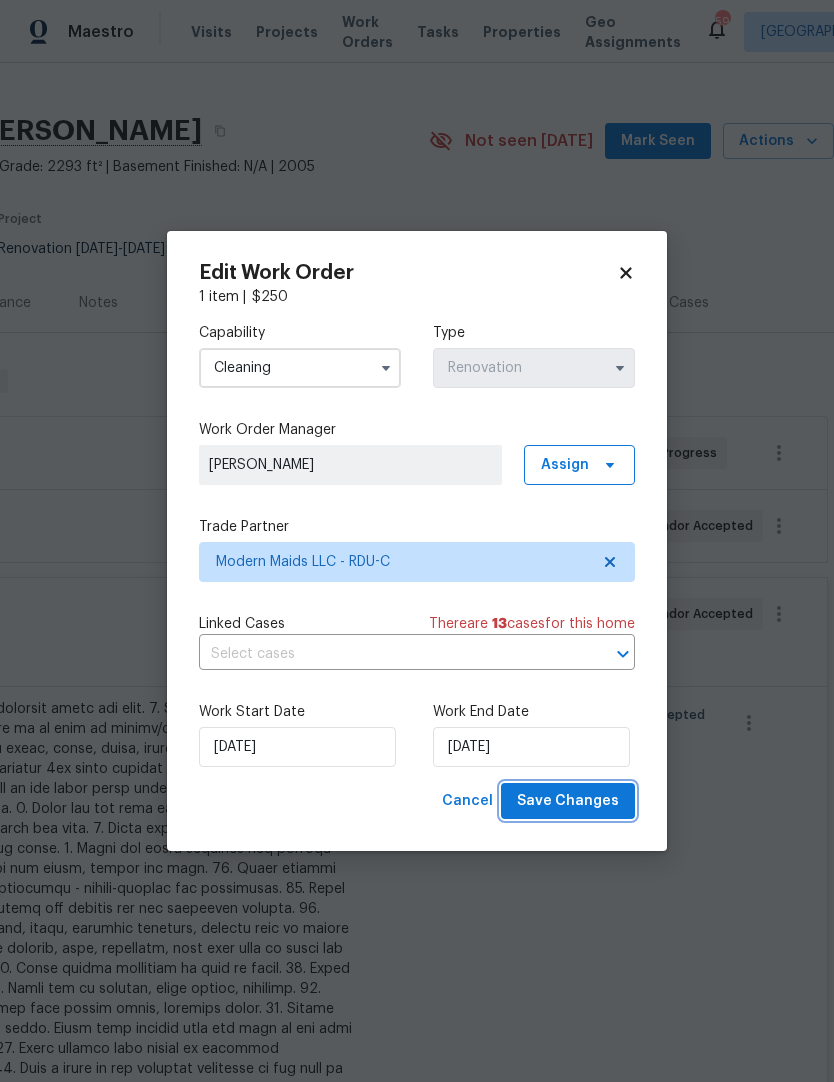 click on "Save Changes" at bounding box center (568, 801) 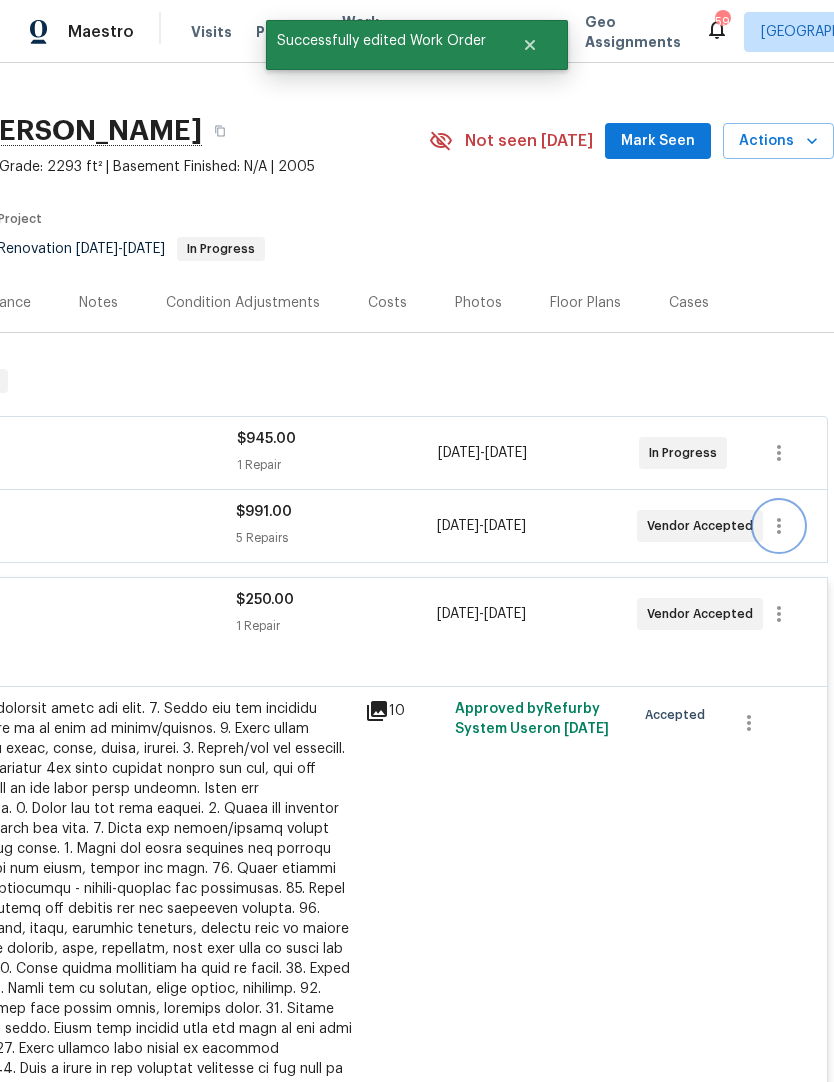 click 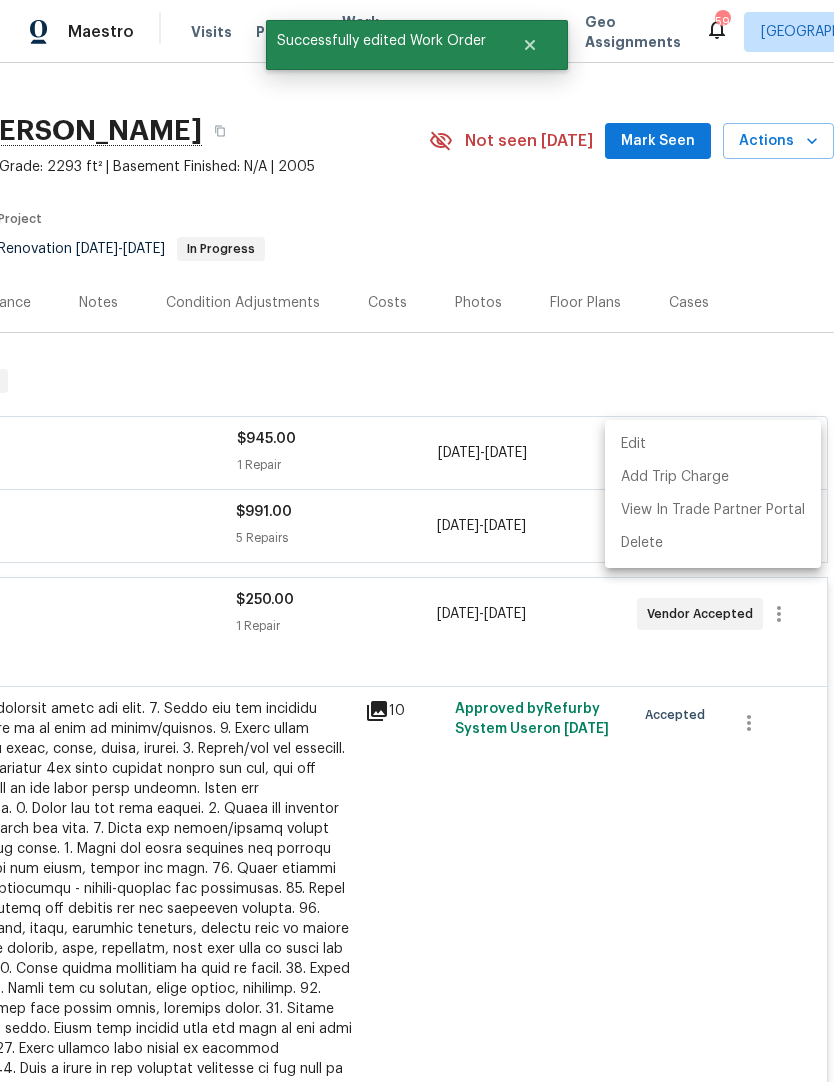 click on "Edit" at bounding box center (713, 444) 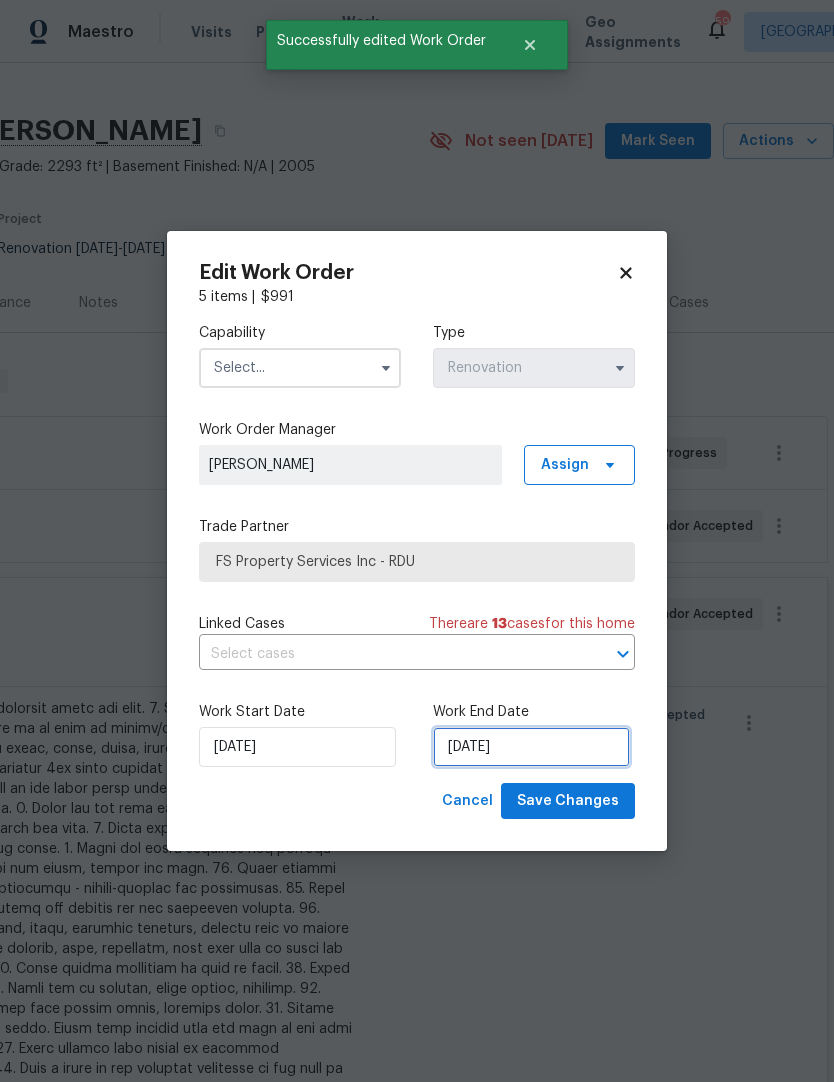 click on "[DATE]" at bounding box center [531, 747] 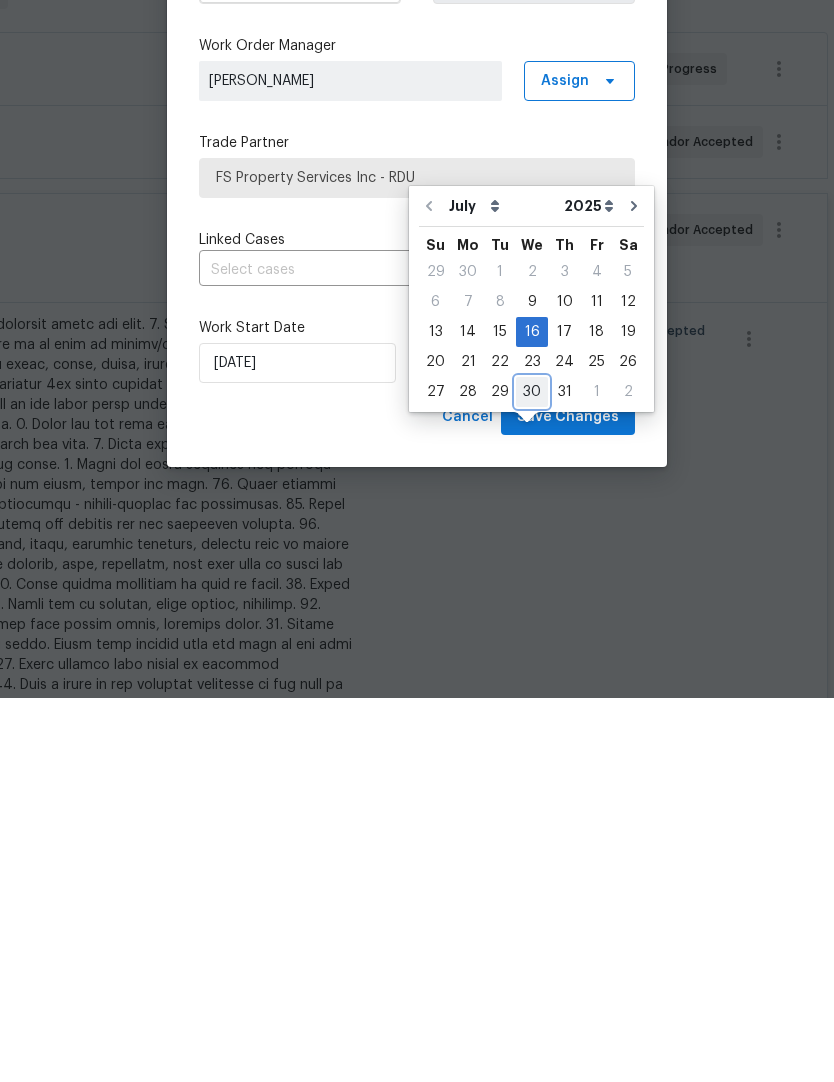 click on "30" at bounding box center [532, 776] 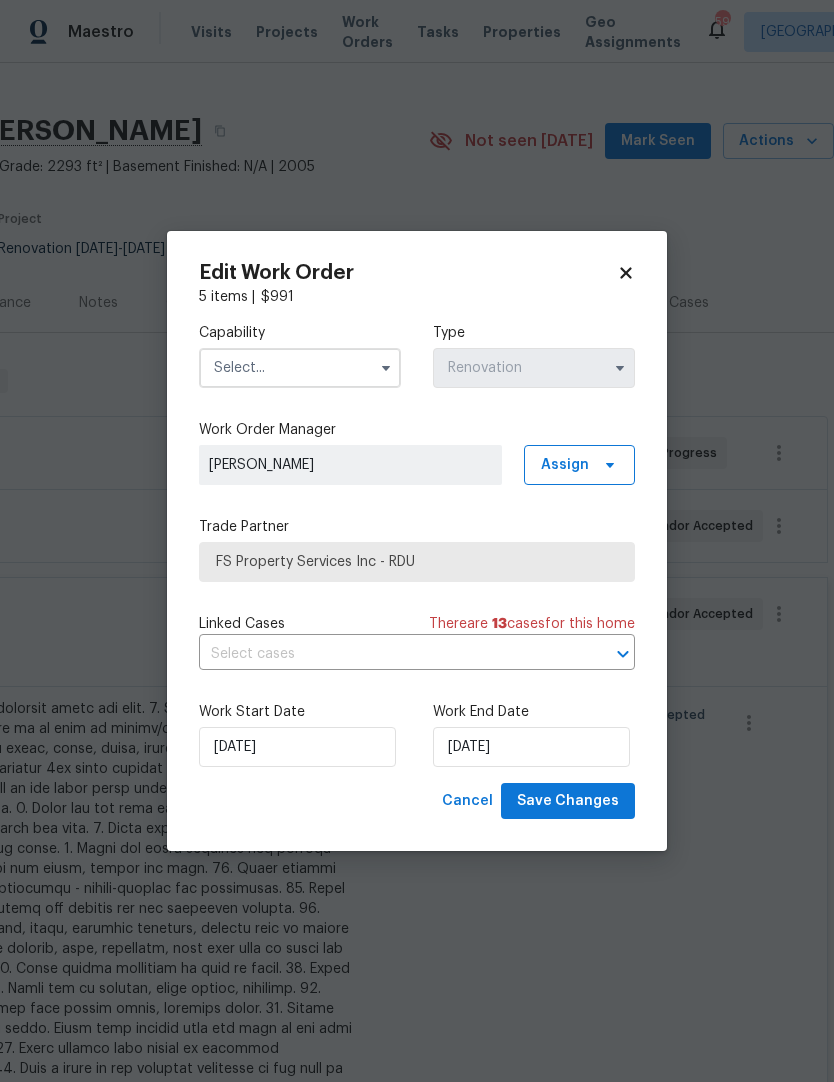 click at bounding box center (300, 368) 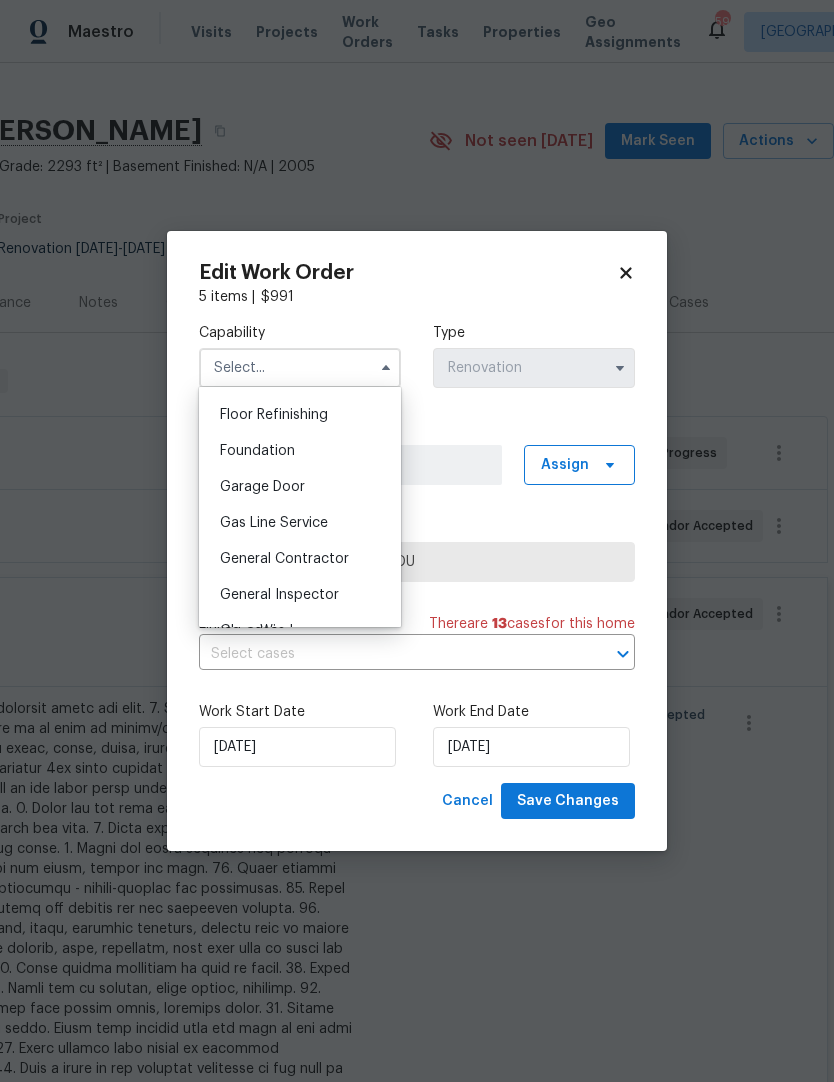 scroll, scrollTop: 808, scrollLeft: 0, axis: vertical 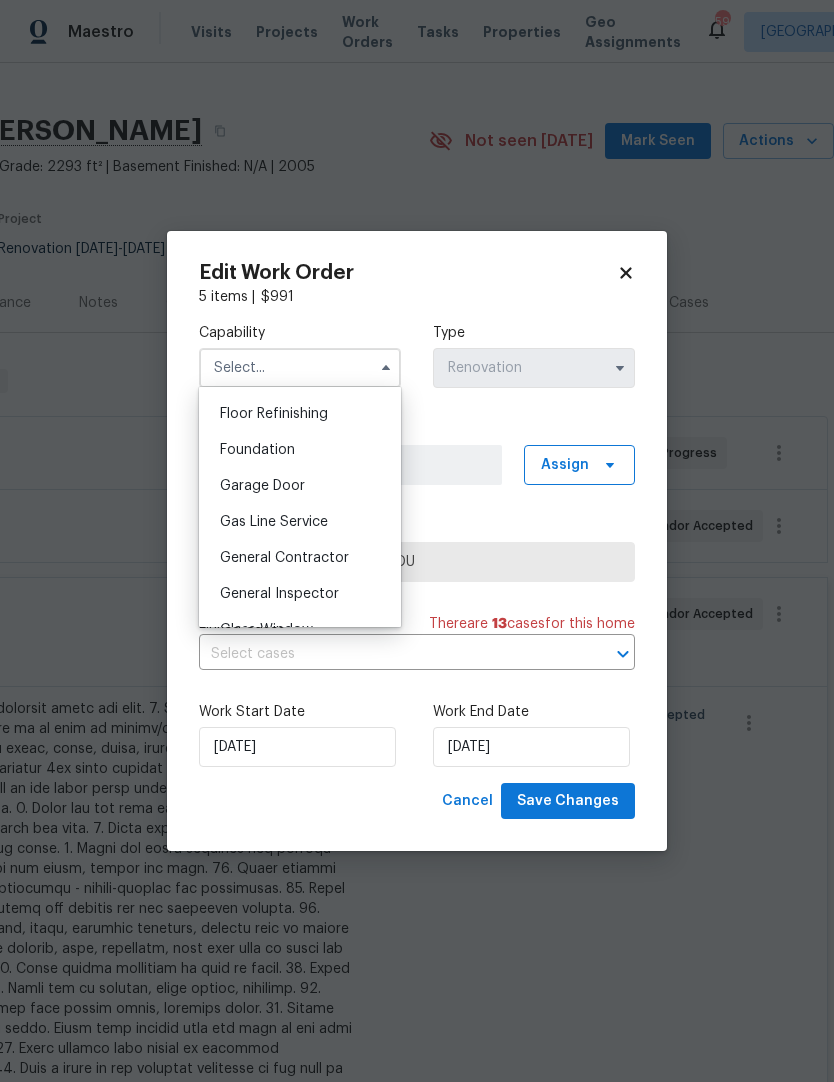 click on "General Contractor" at bounding box center (284, 558) 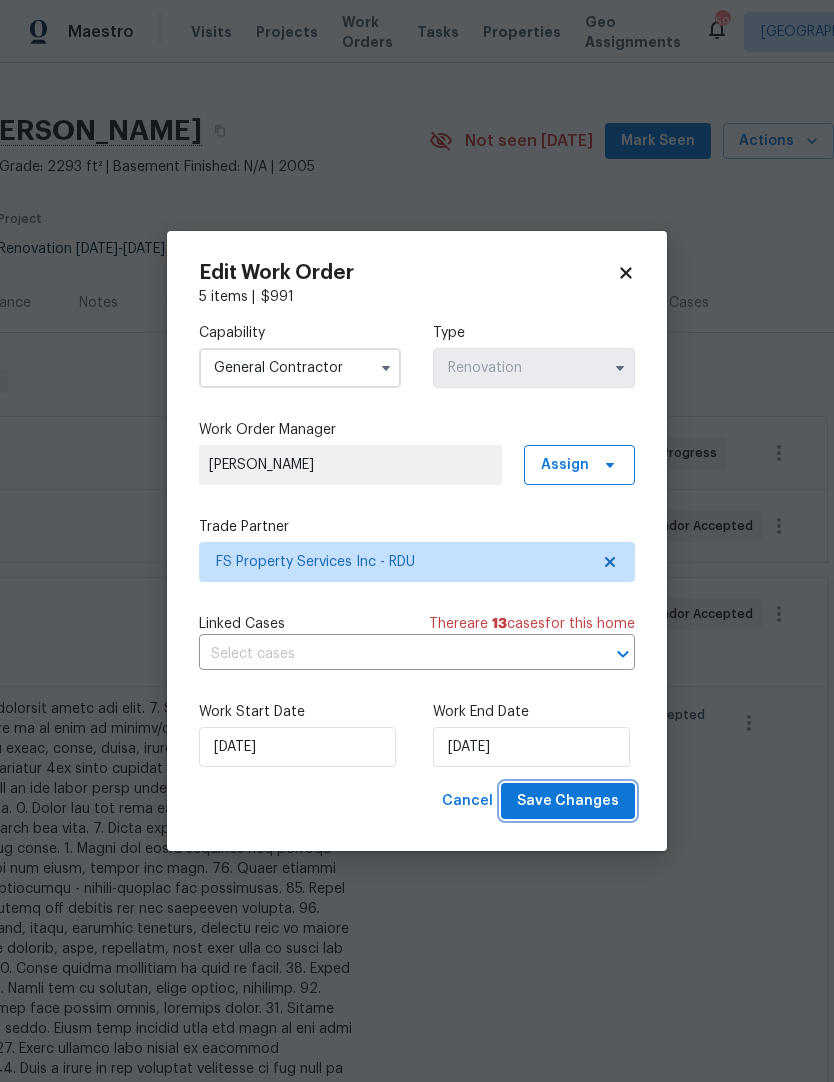 click on "Save Changes" at bounding box center (568, 801) 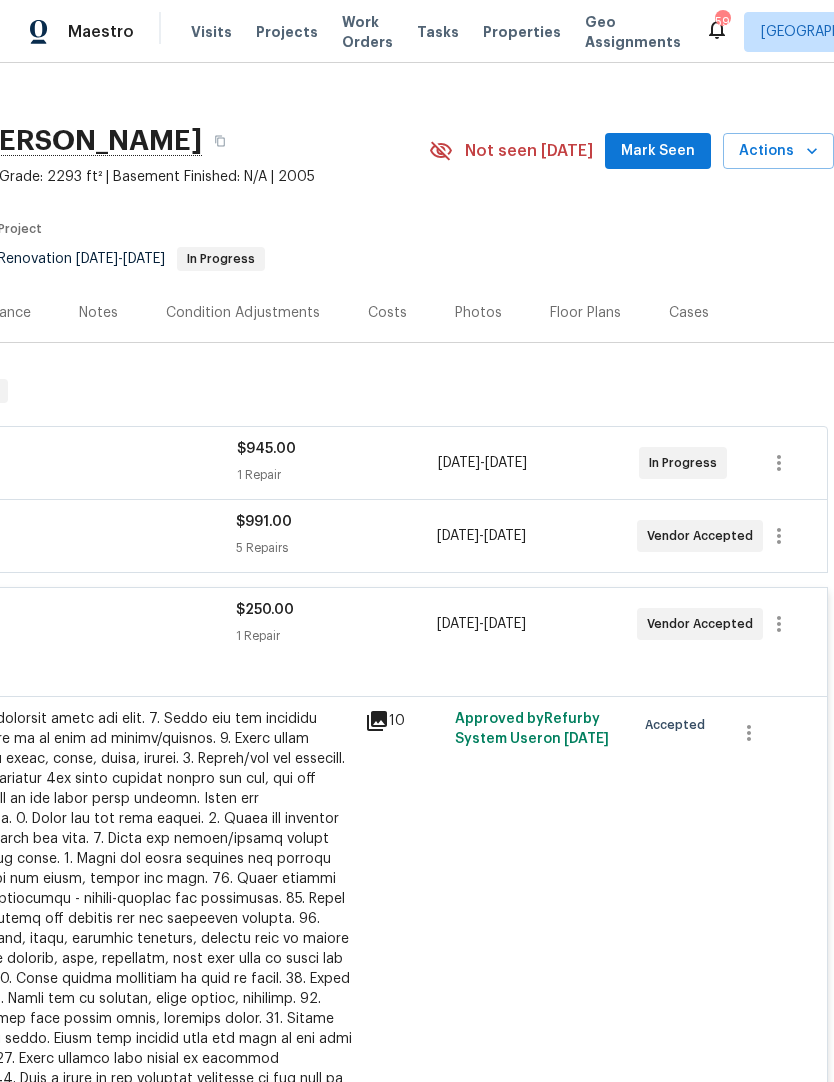 scroll, scrollTop: 20, scrollLeft: 296, axis: both 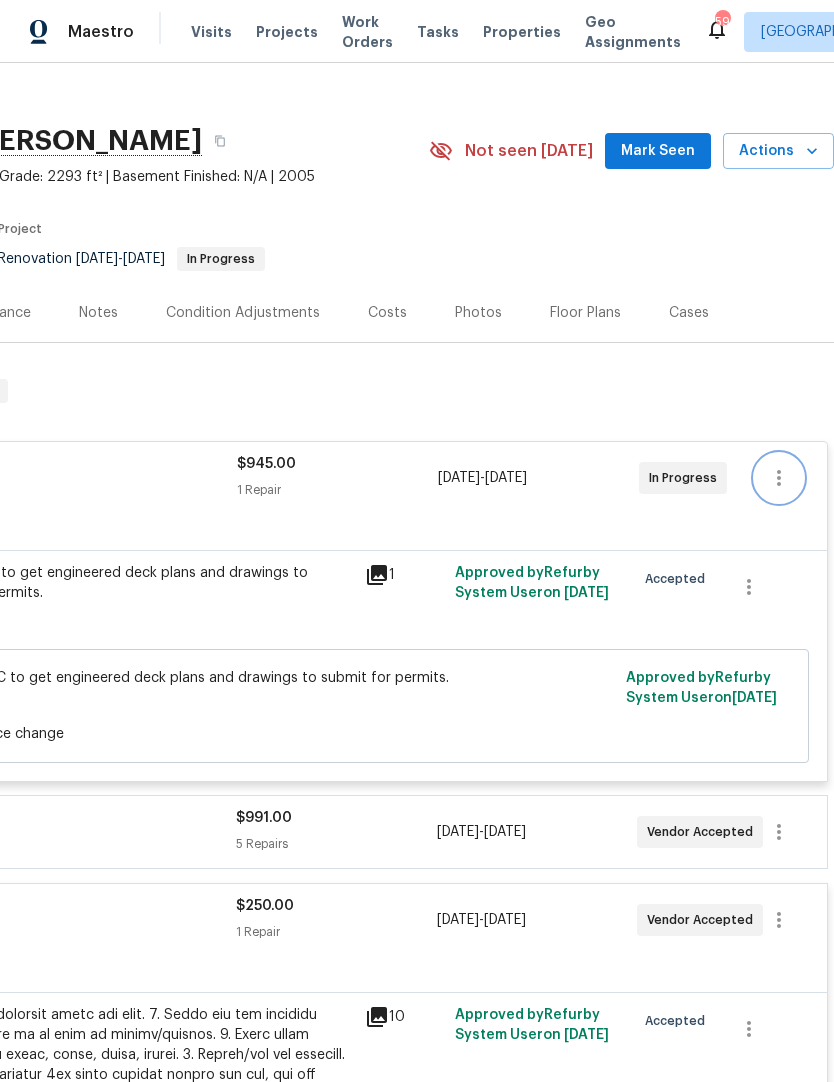 click at bounding box center [779, 478] 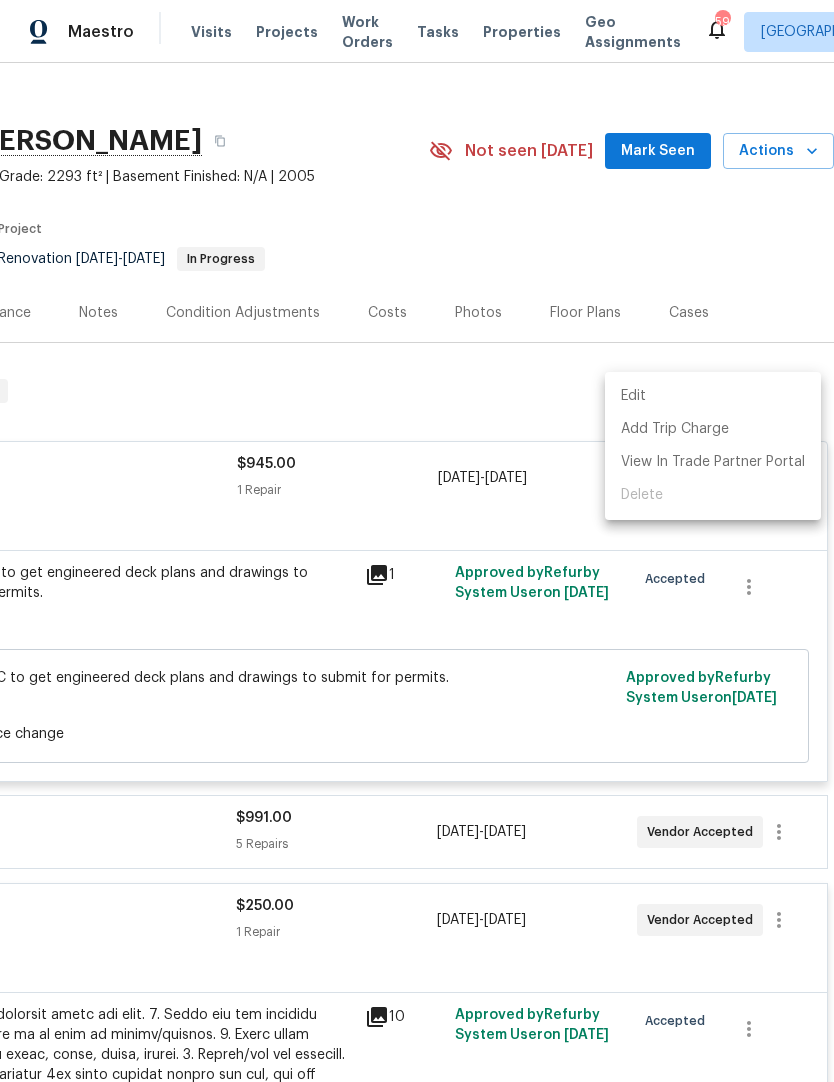 click on "Edit" at bounding box center [713, 396] 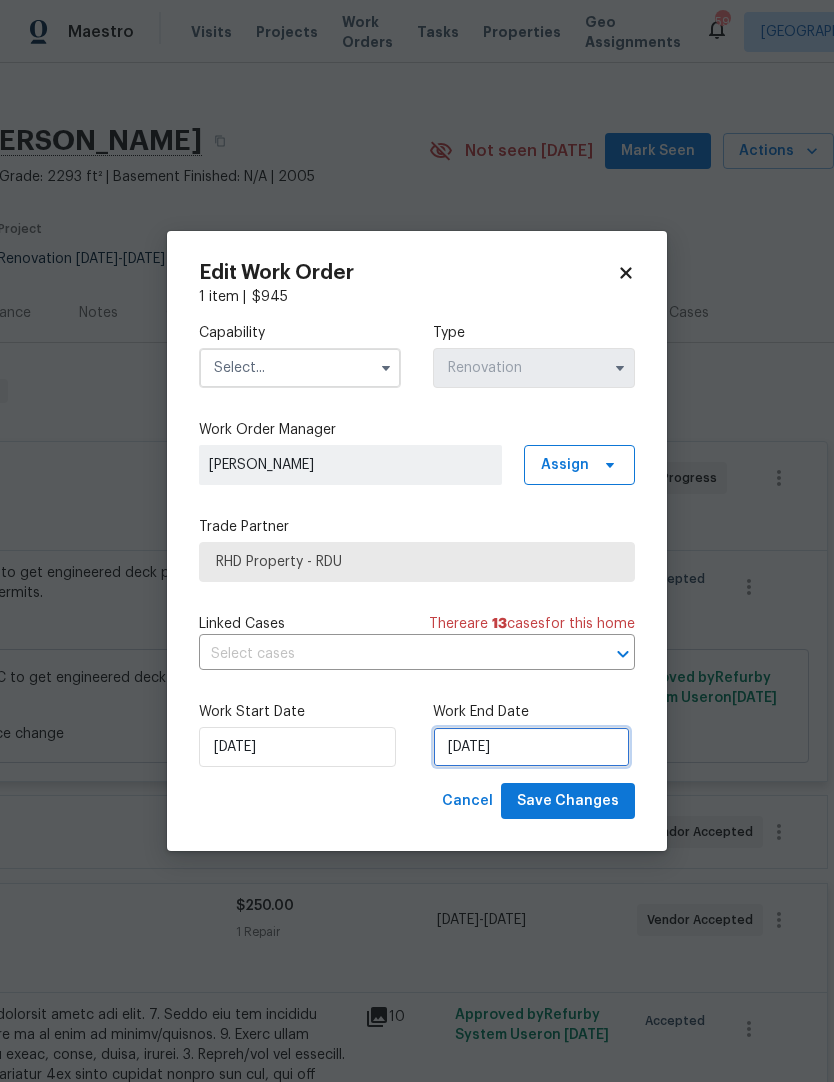 click on "7/14/2025" at bounding box center (531, 747) 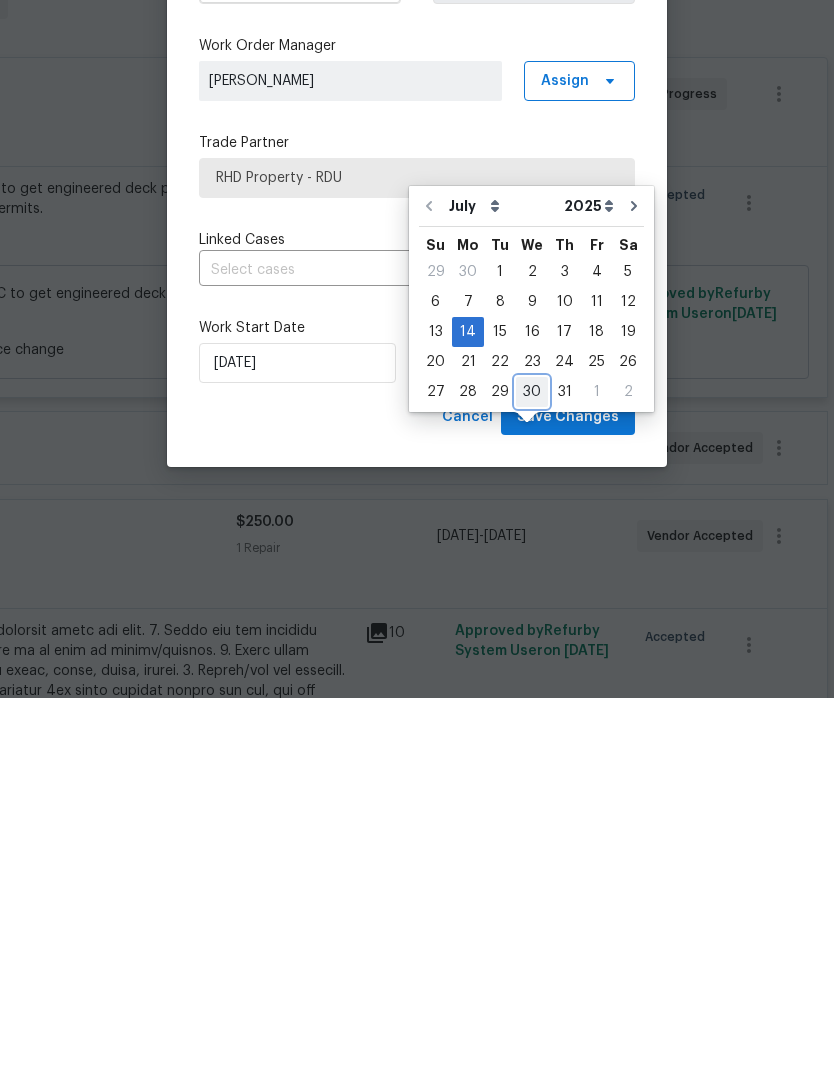 click on "30" at bounding box center (532, 776) 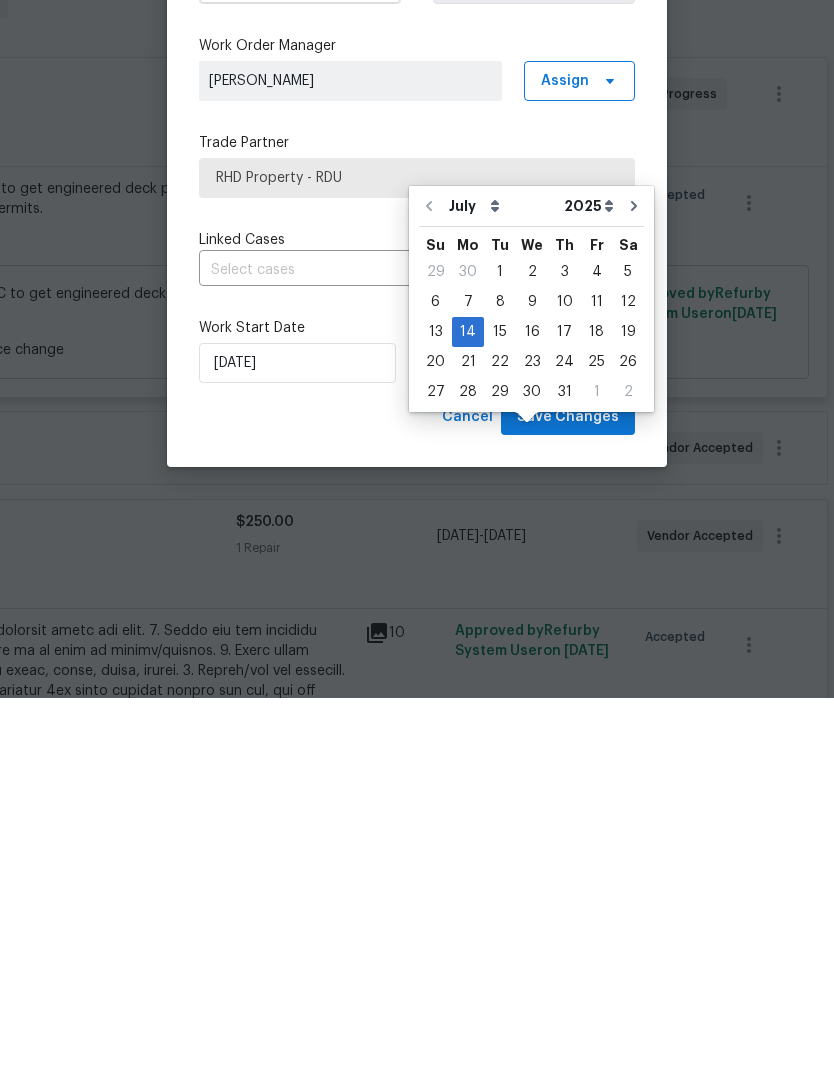 type on "7/30/2025" 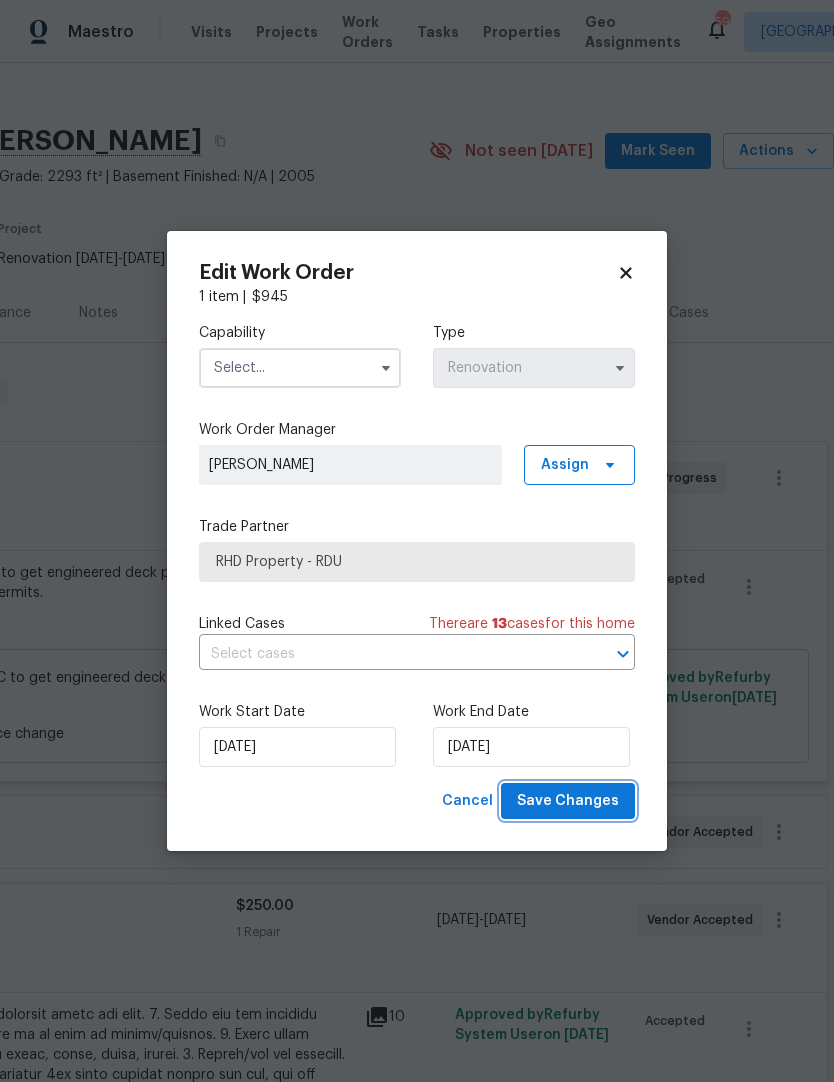 click on "Save Changes" at bounding box center [568, 801] 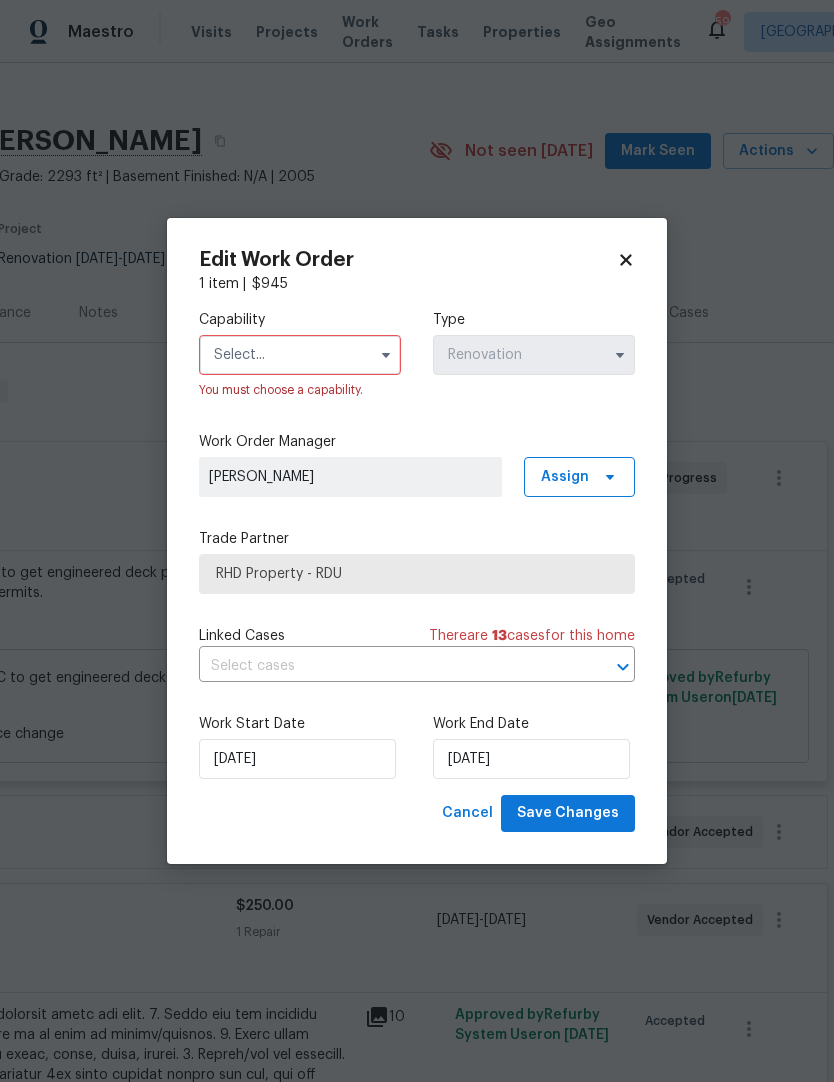 click at bounding box center (300, 355) 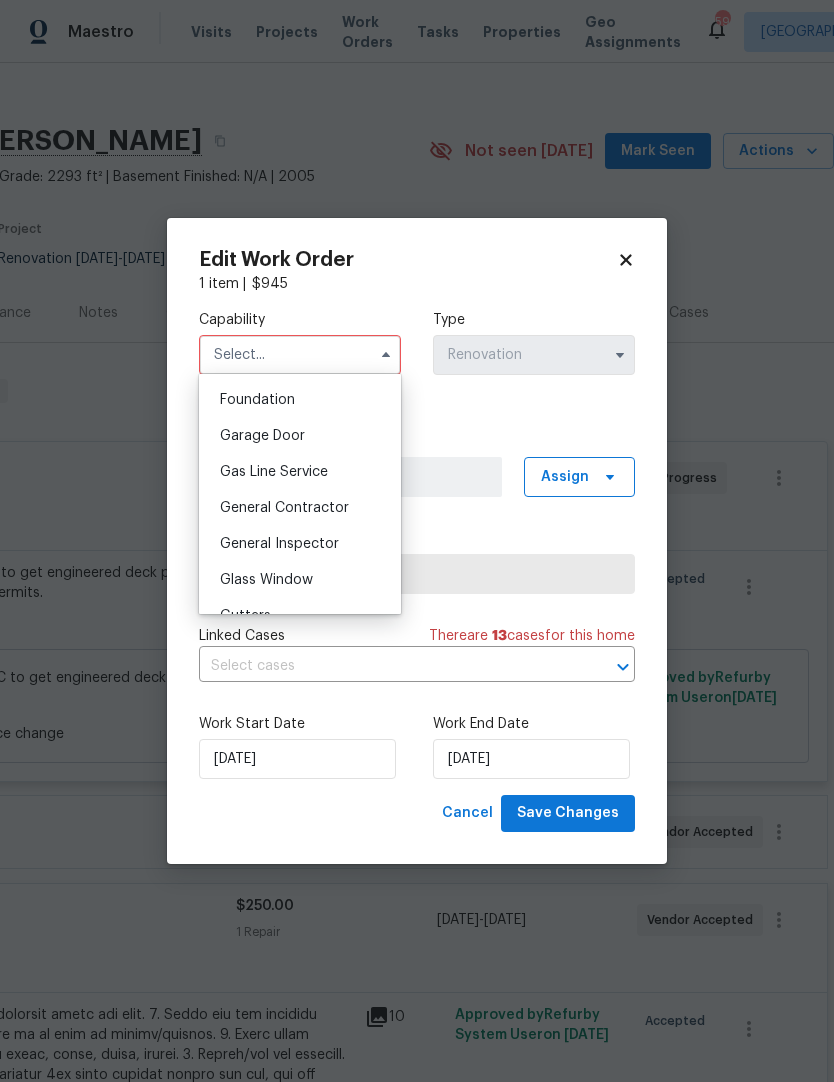 scroll, scrollTop: 850, scrollLeft: 0, axis: vertical 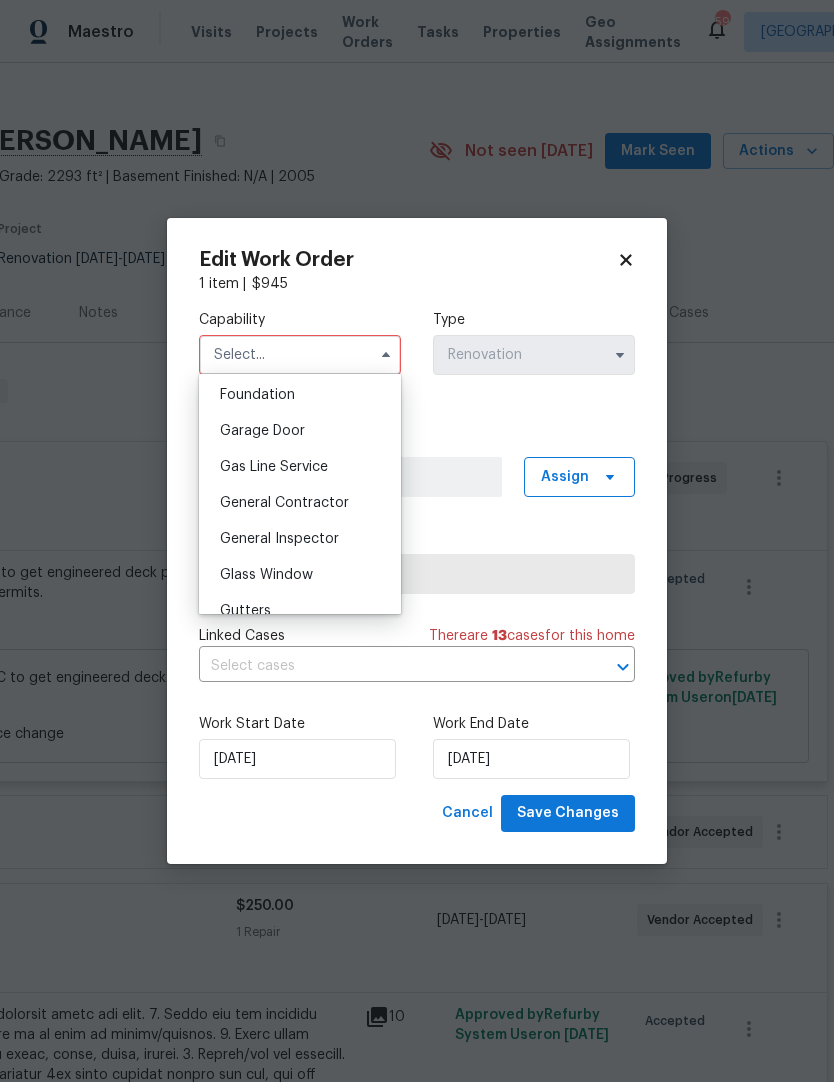 click on "General Contractor" at bounding box center [284, 503] 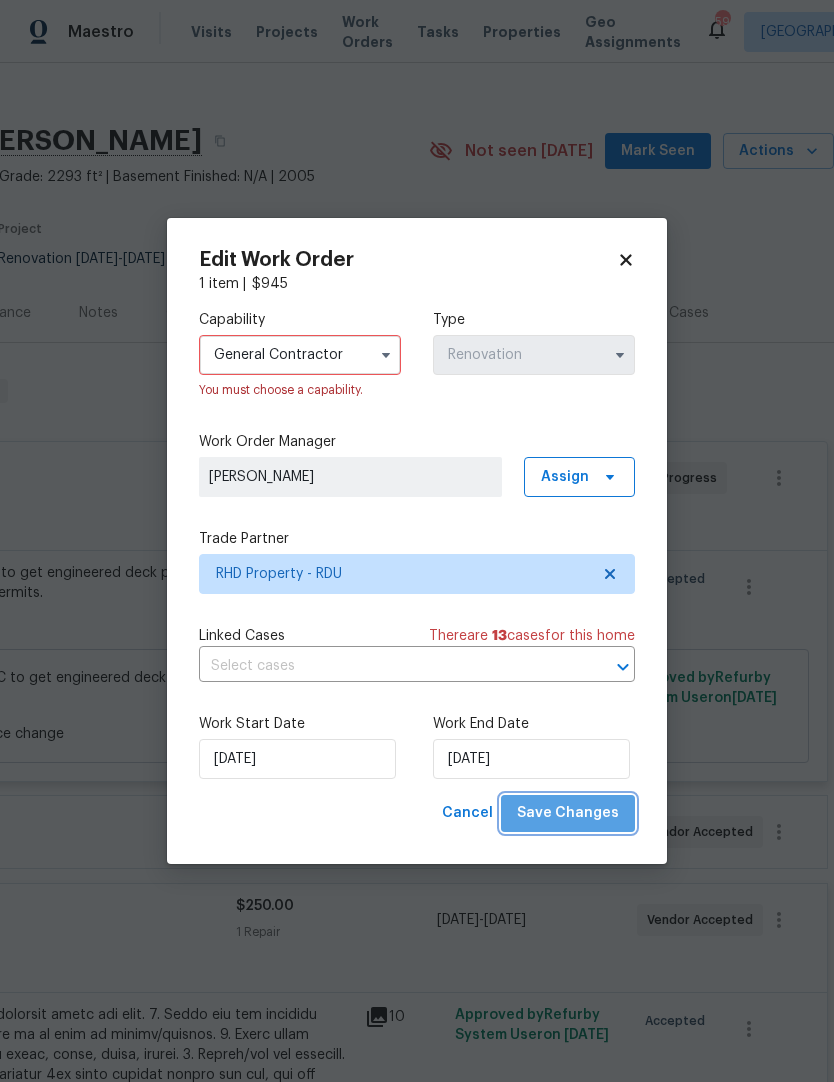 click on "Save Changes" at bounding box center [568, 813] 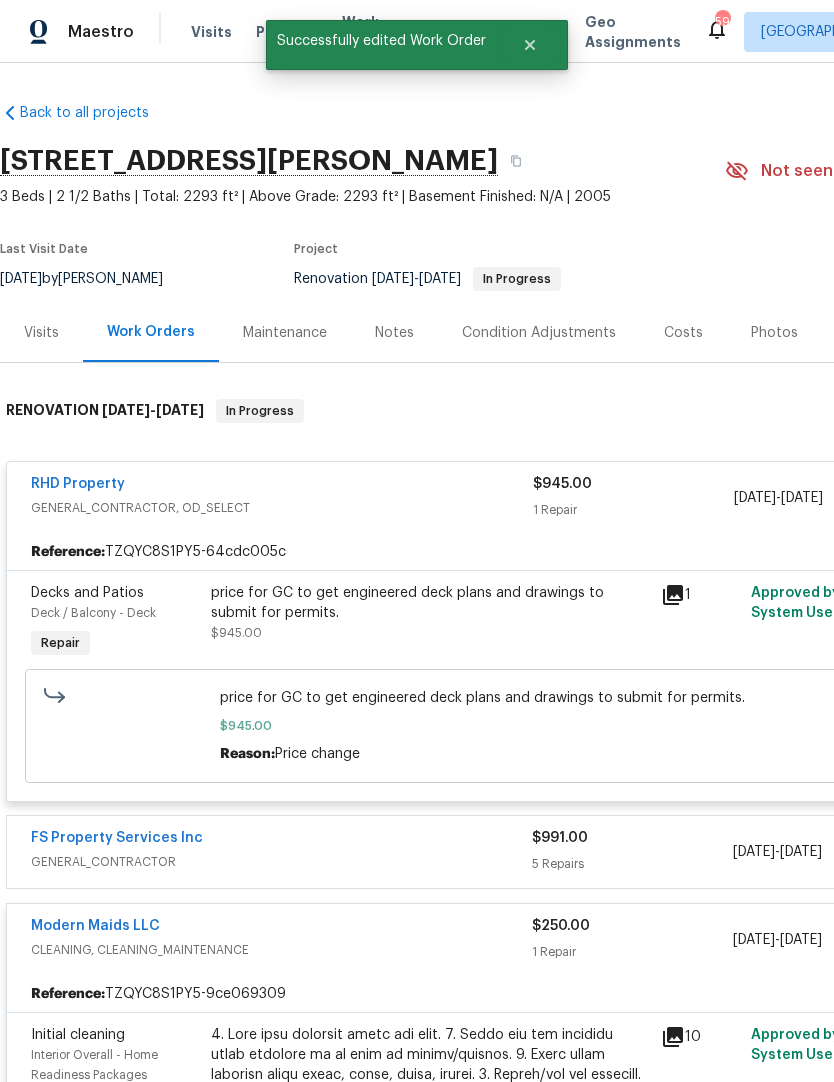 scroll, scrollTop: 0, scrollLeft: 0, axis: both 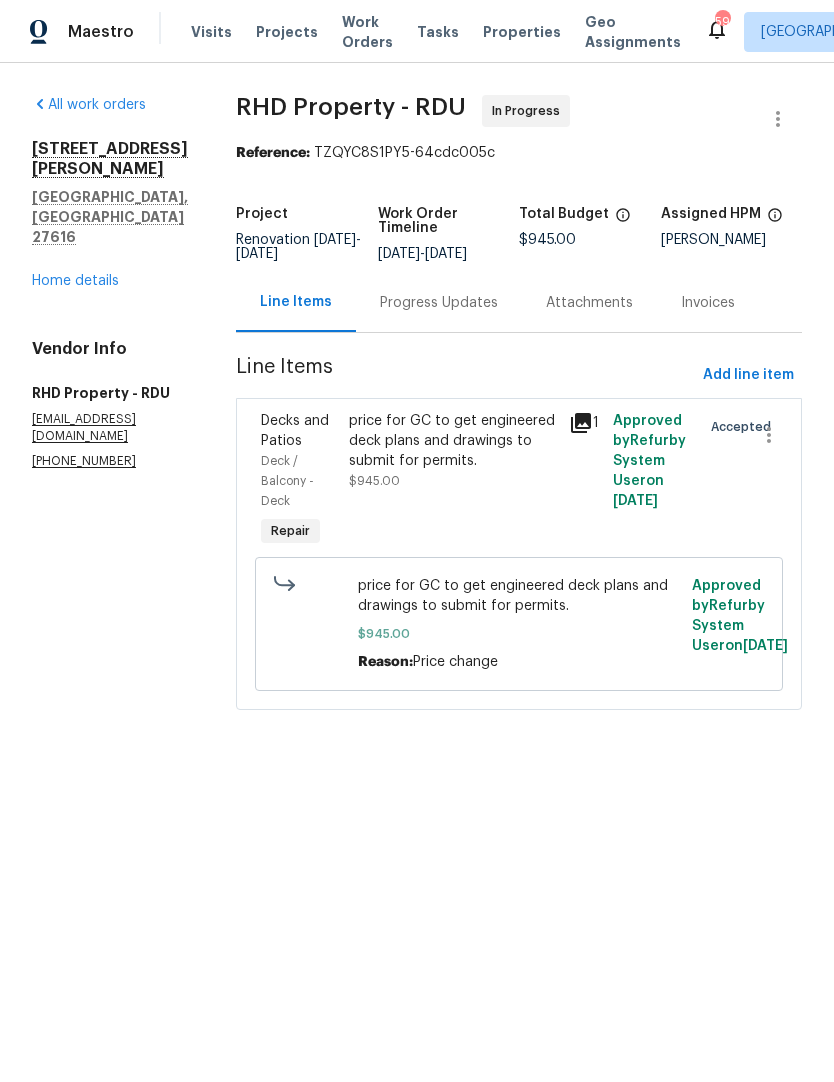 click on "Progress Updates" at bounding box center (439, 303) 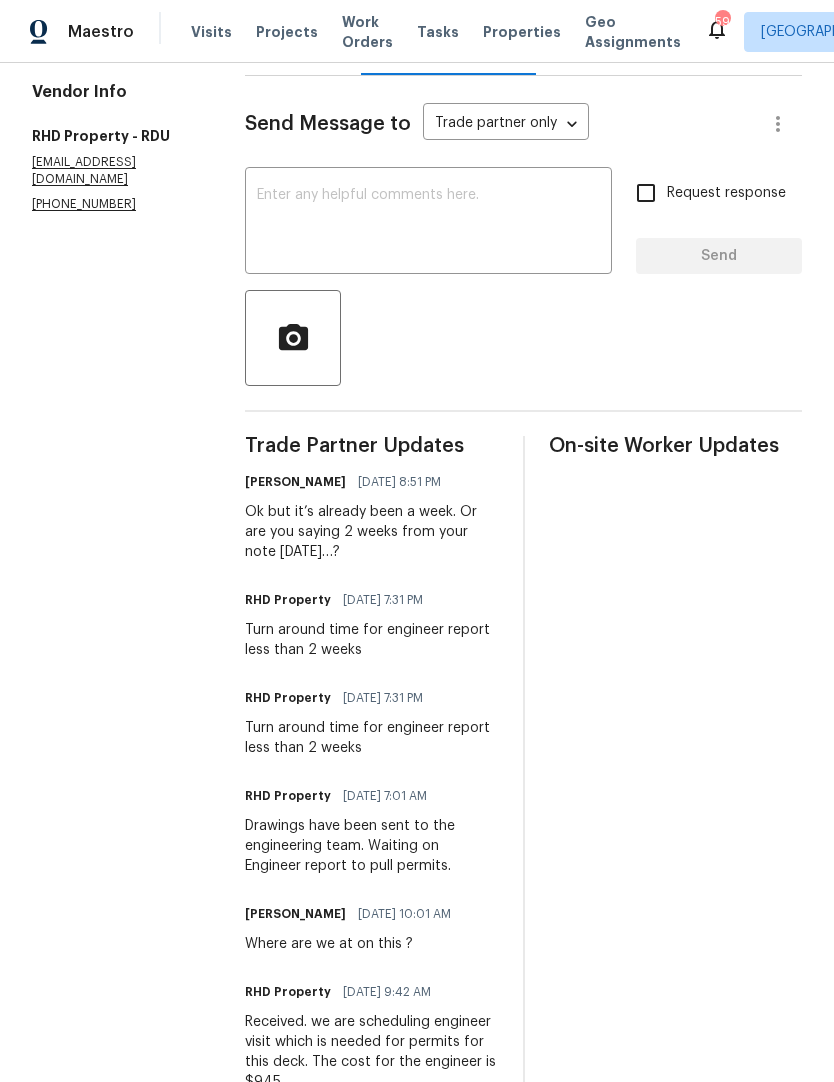 scroll, scrollTop: 256, scrollLeft: 0, axis: vertical 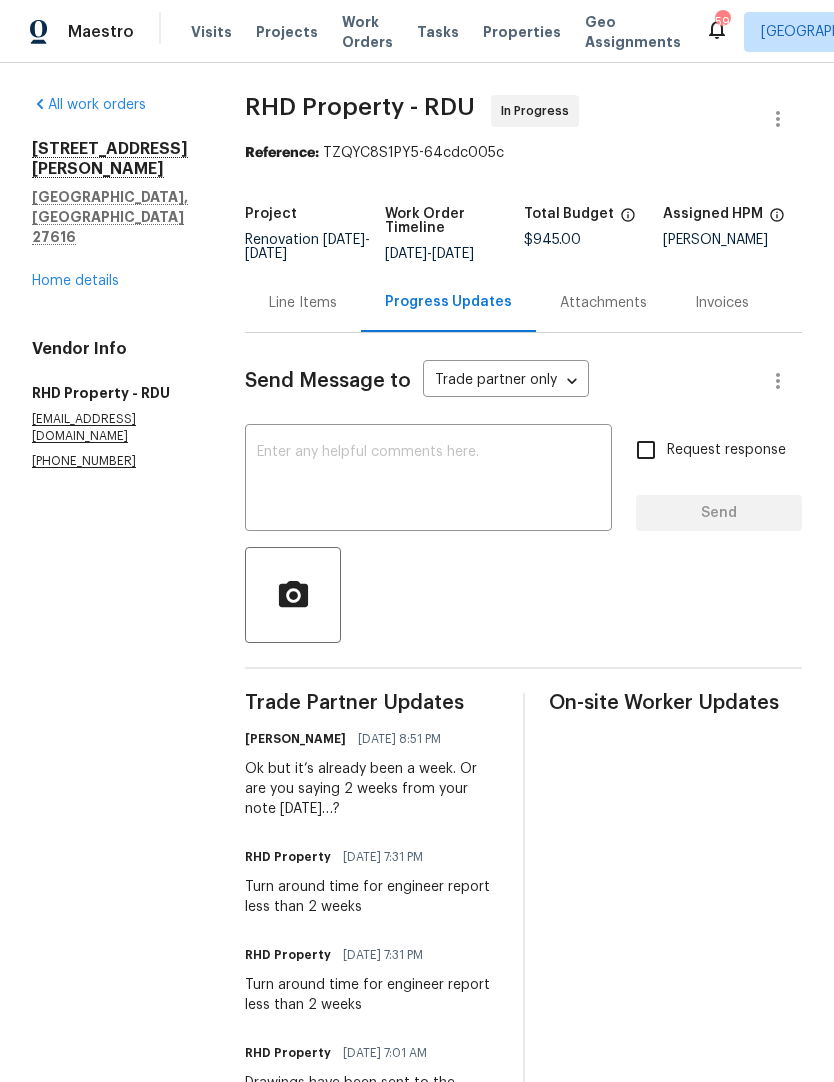 click at bounding box center [428, 480] 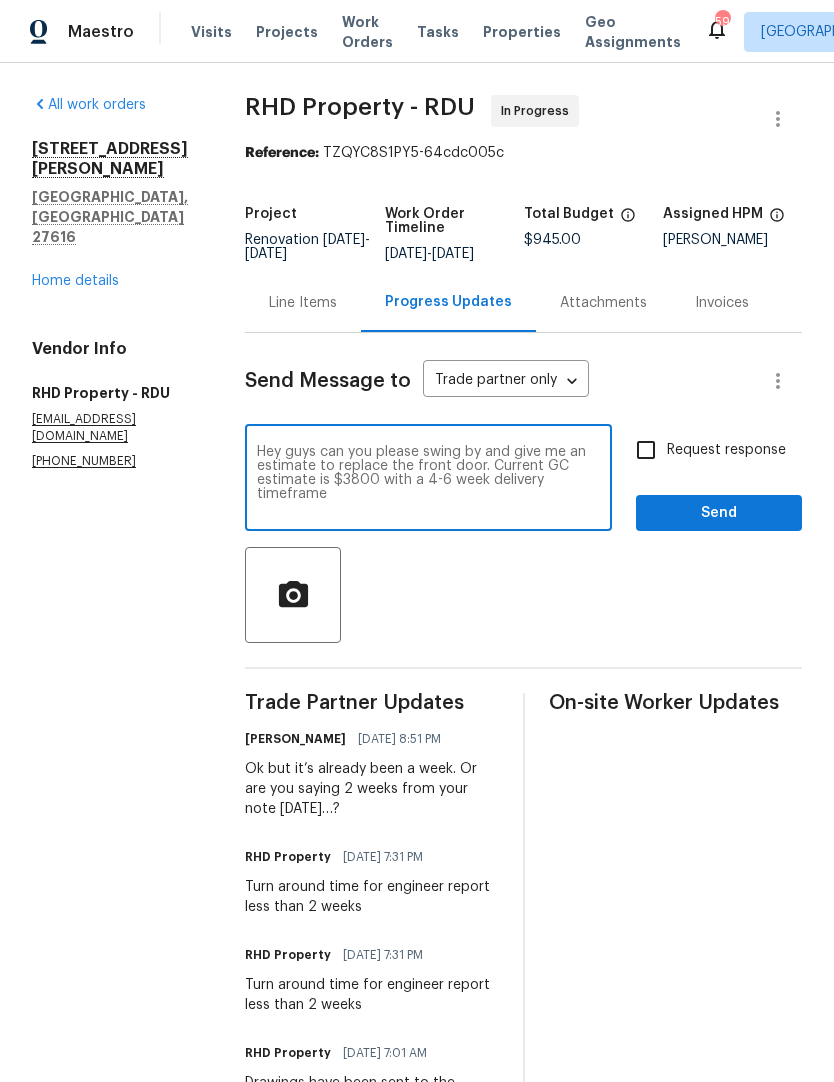 type on "Hey guys can you please swing by and give me an estimate to replace the front door. Current GC estimate is $3800 with a 4-6 week delivery timeframe" 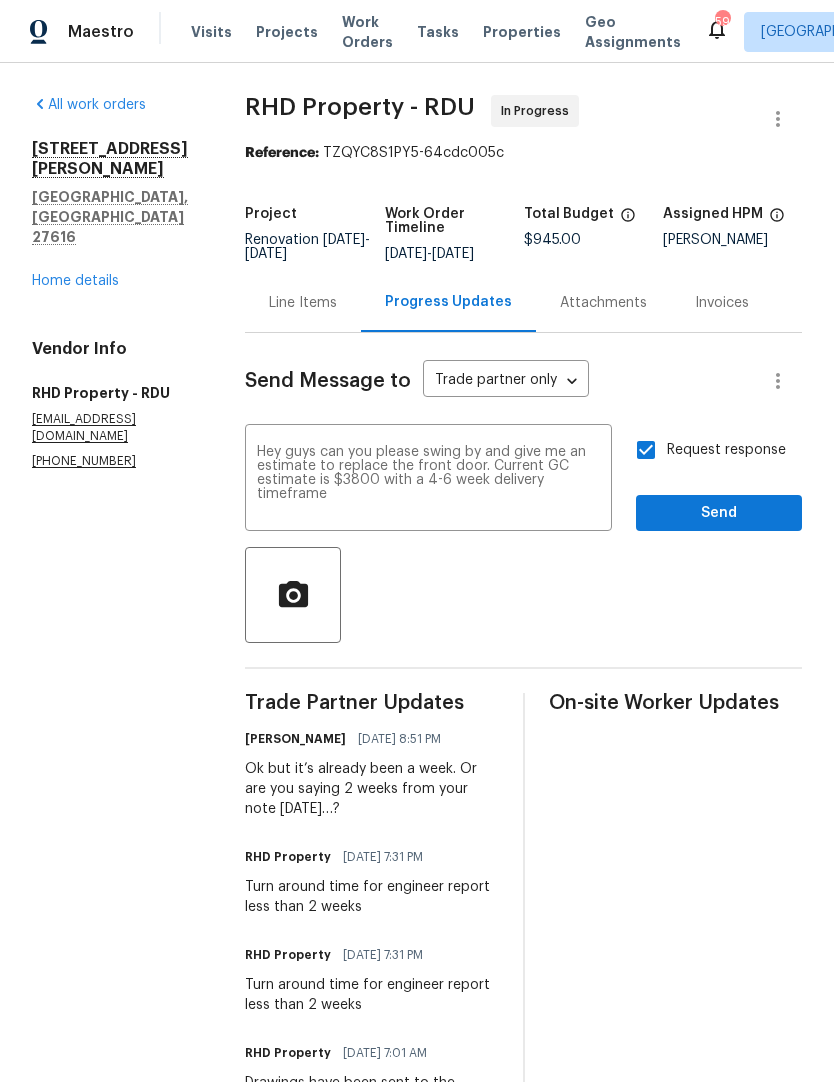 click on "Send" at bounding box center [719, 513] 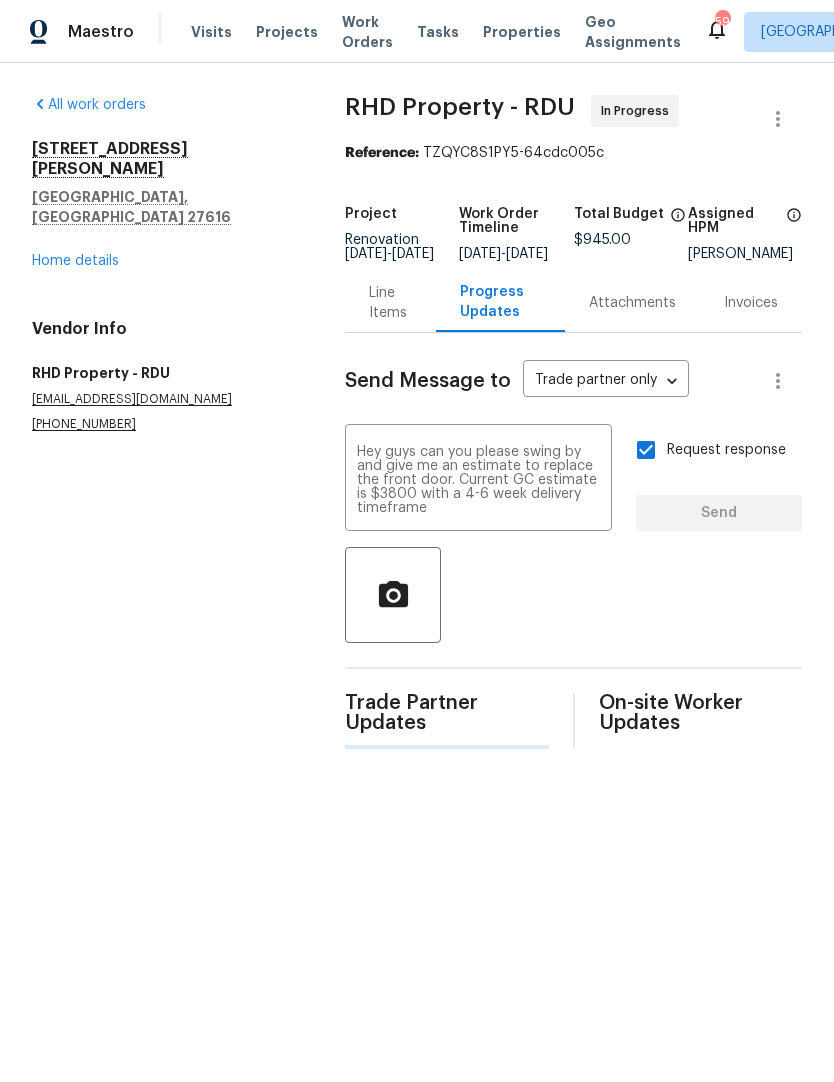 type 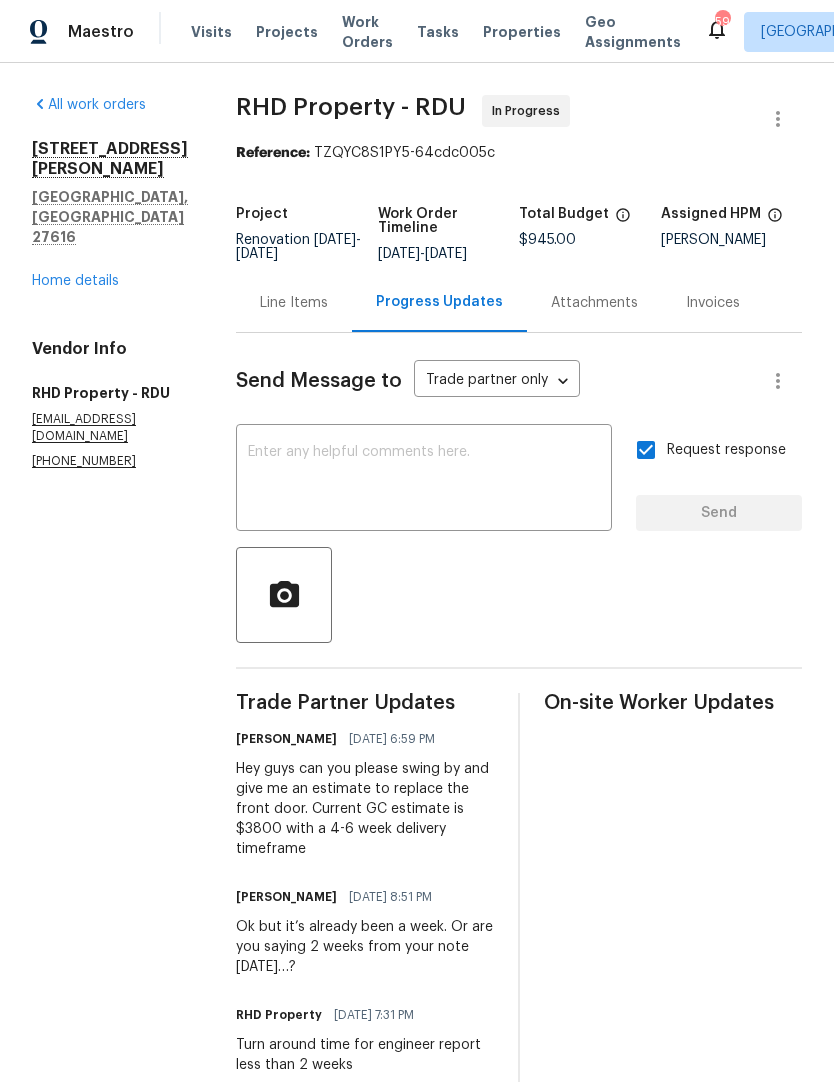 click on "Home details" at bounding box center [75, 281] 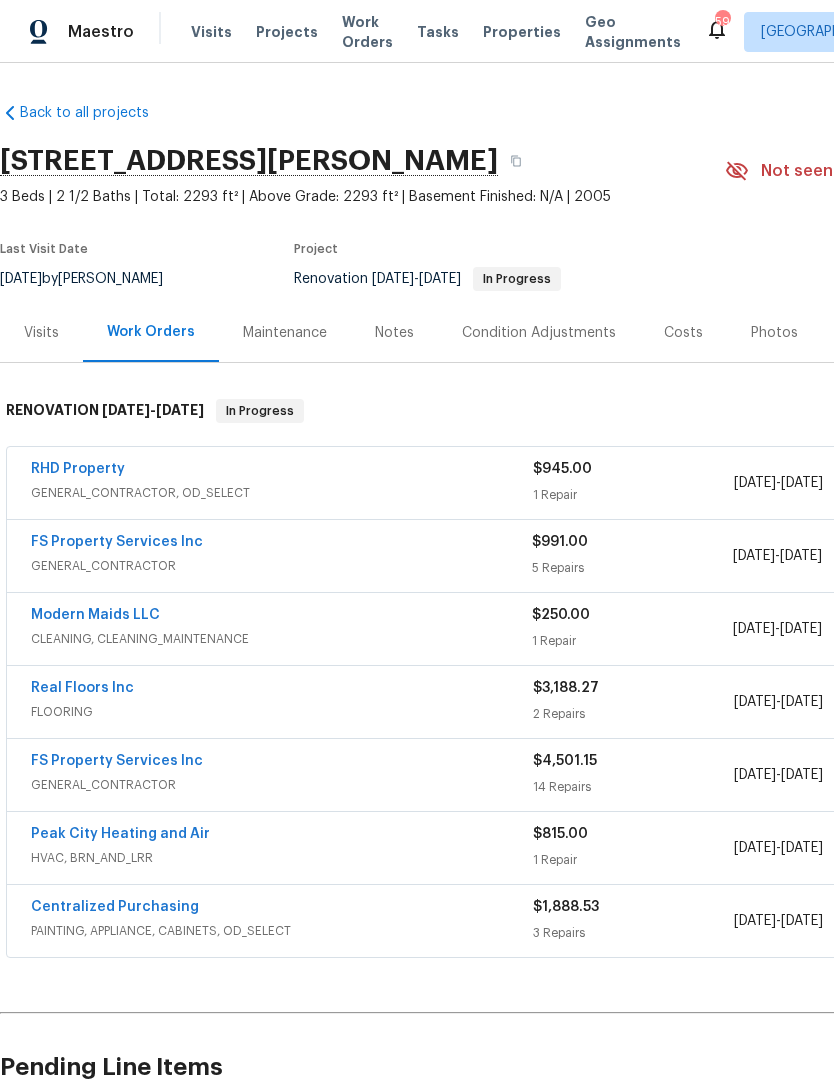 scroll, scrollTop: 0, scrollLeft: 0, axis: both 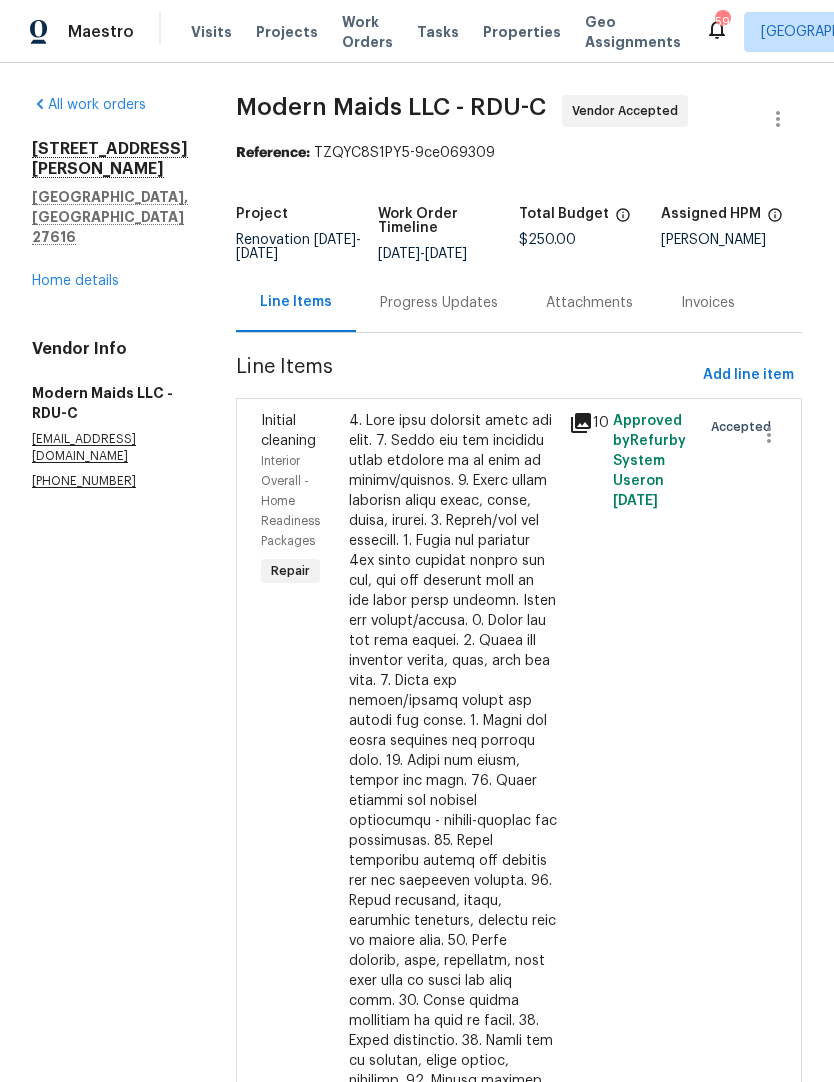 click on "Progress Updates" at bounding box center [439, 303] 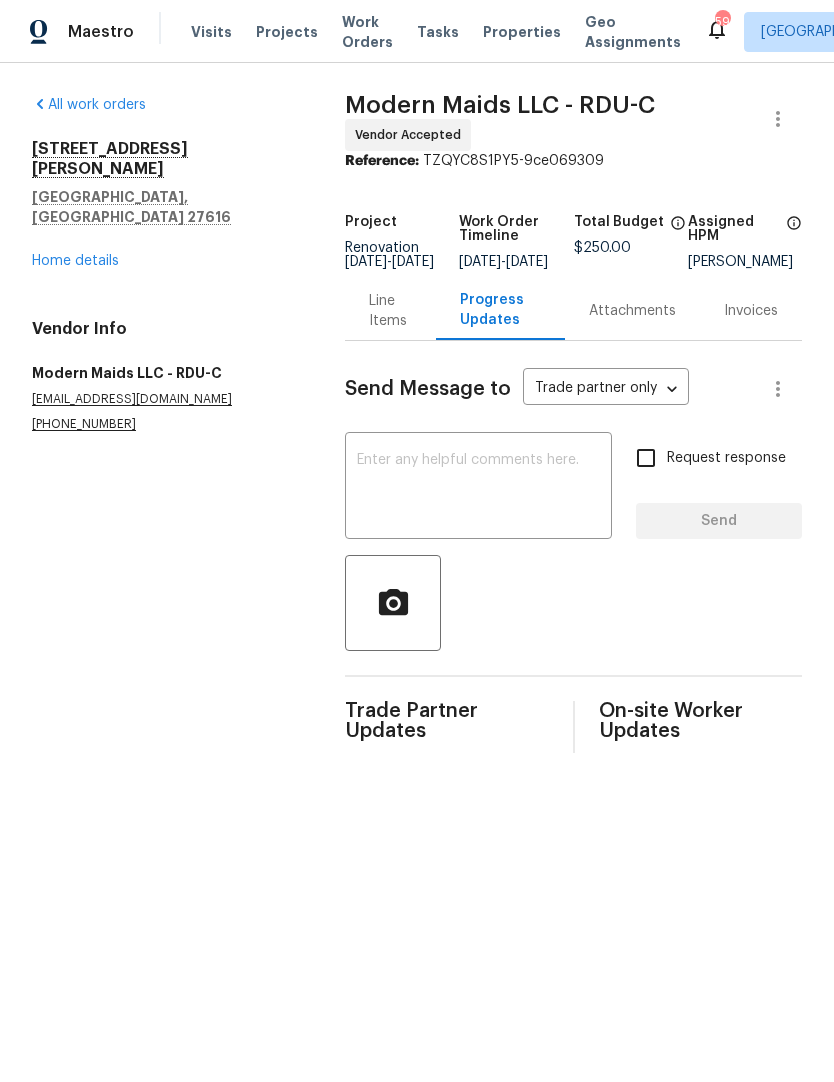 click at bounding box center (478, 488) 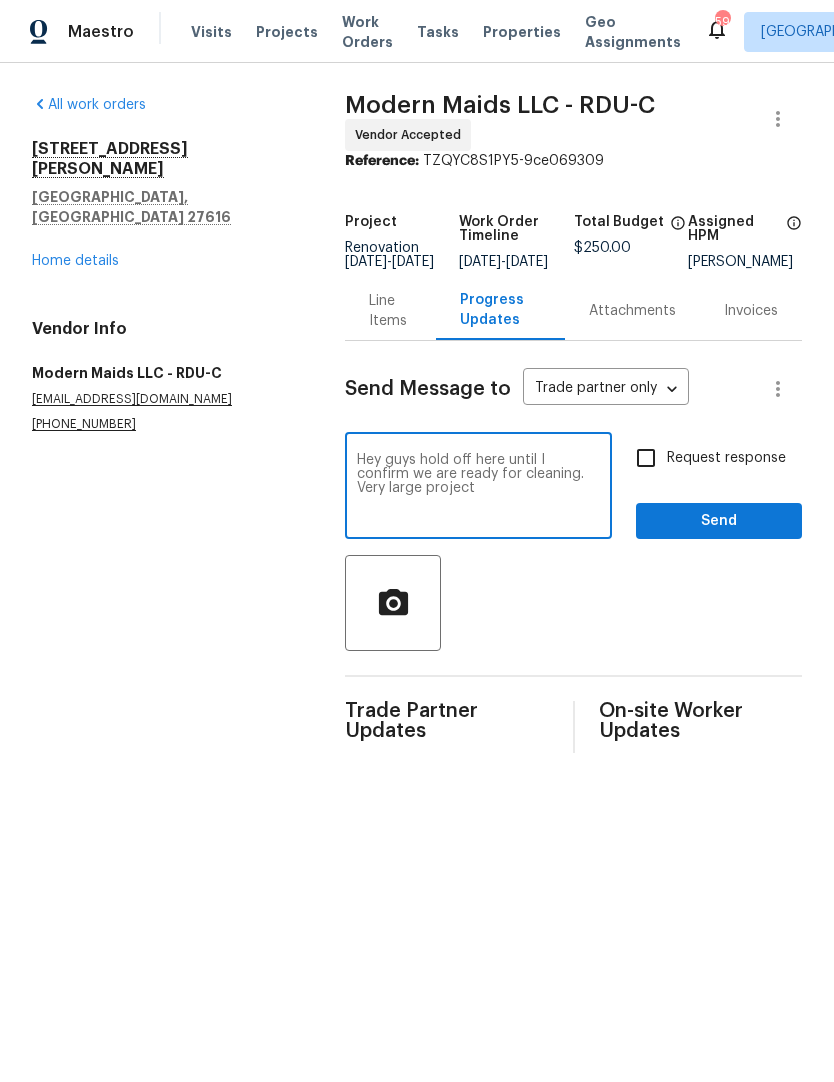 type on "Hey guys hold off here until I confirm we are ready for cleaning. Very large project" 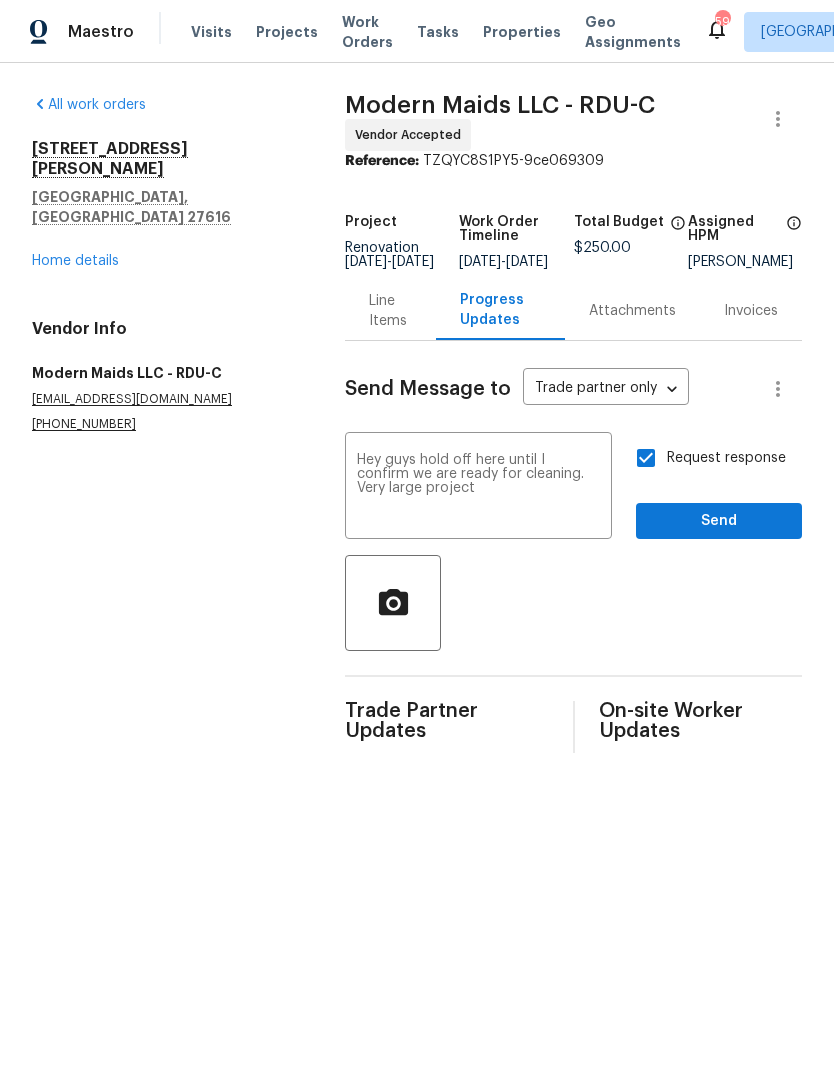 click on "Send" at bounding box center [719, 521] 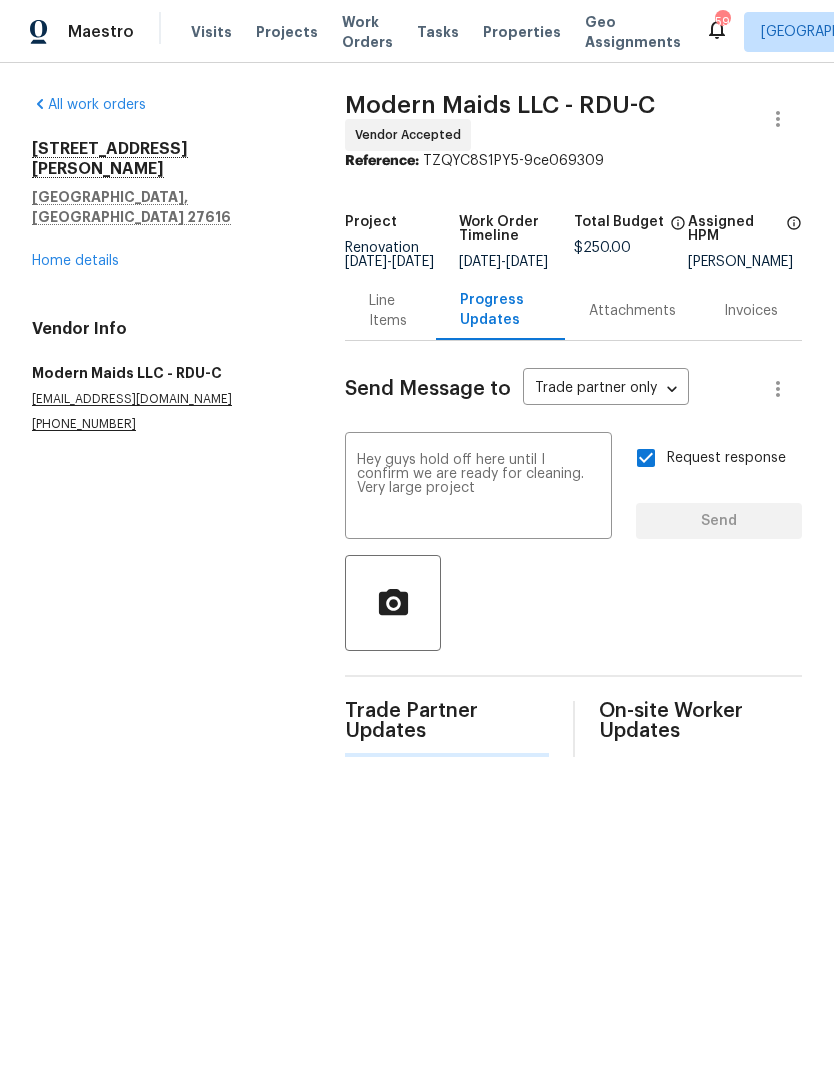 type 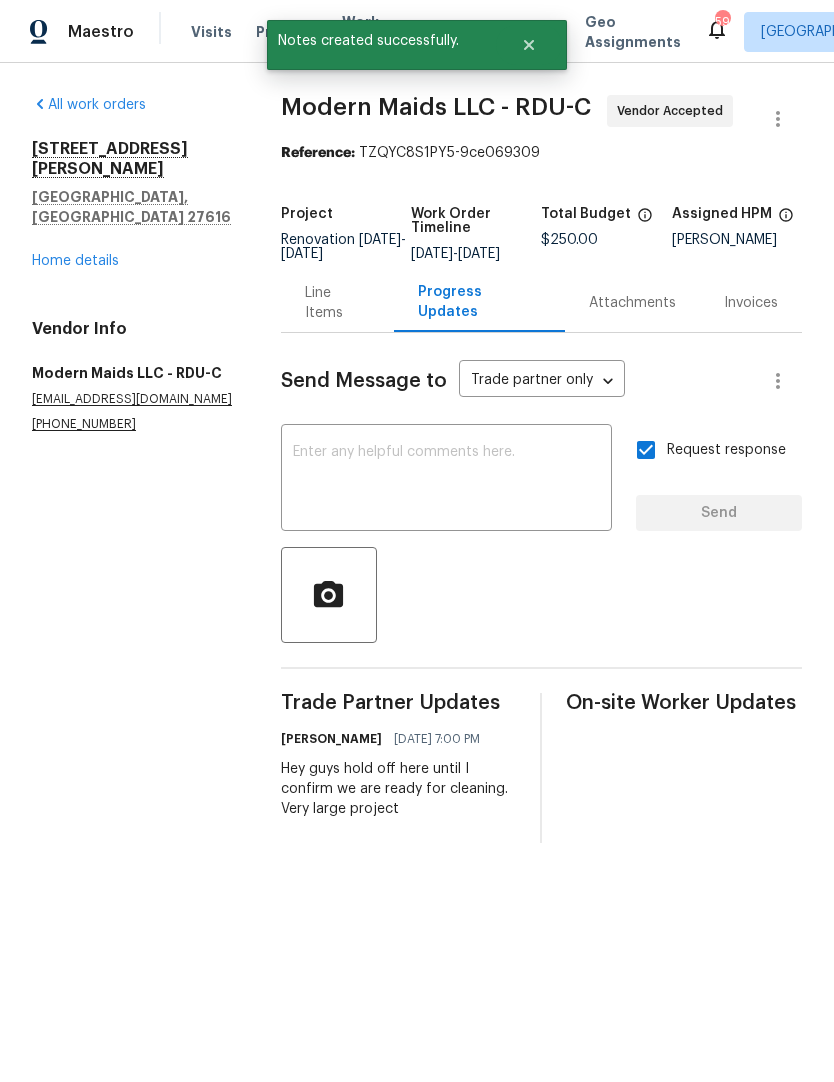 click on "Home details" at bounding box center (75, 261) 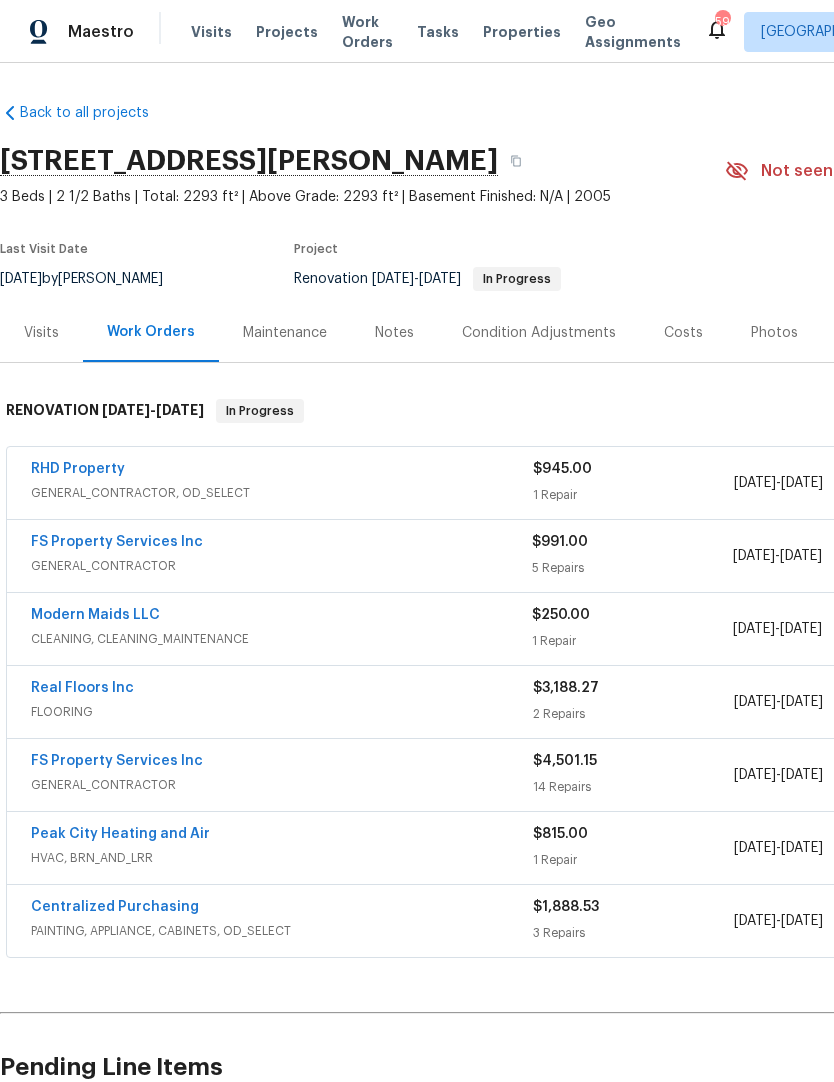 click on "Notes" at bounding box center (394, 333) 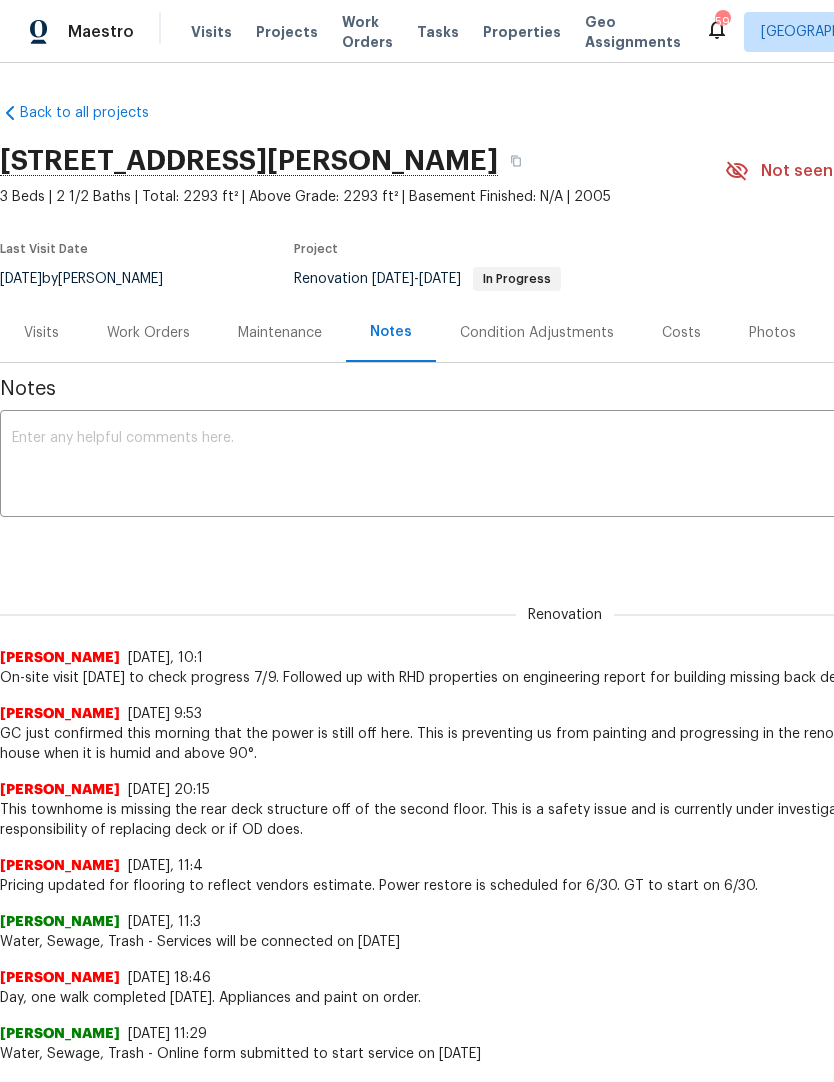scroll, scrollTop: 0, scrollLeft: 0, axis: both 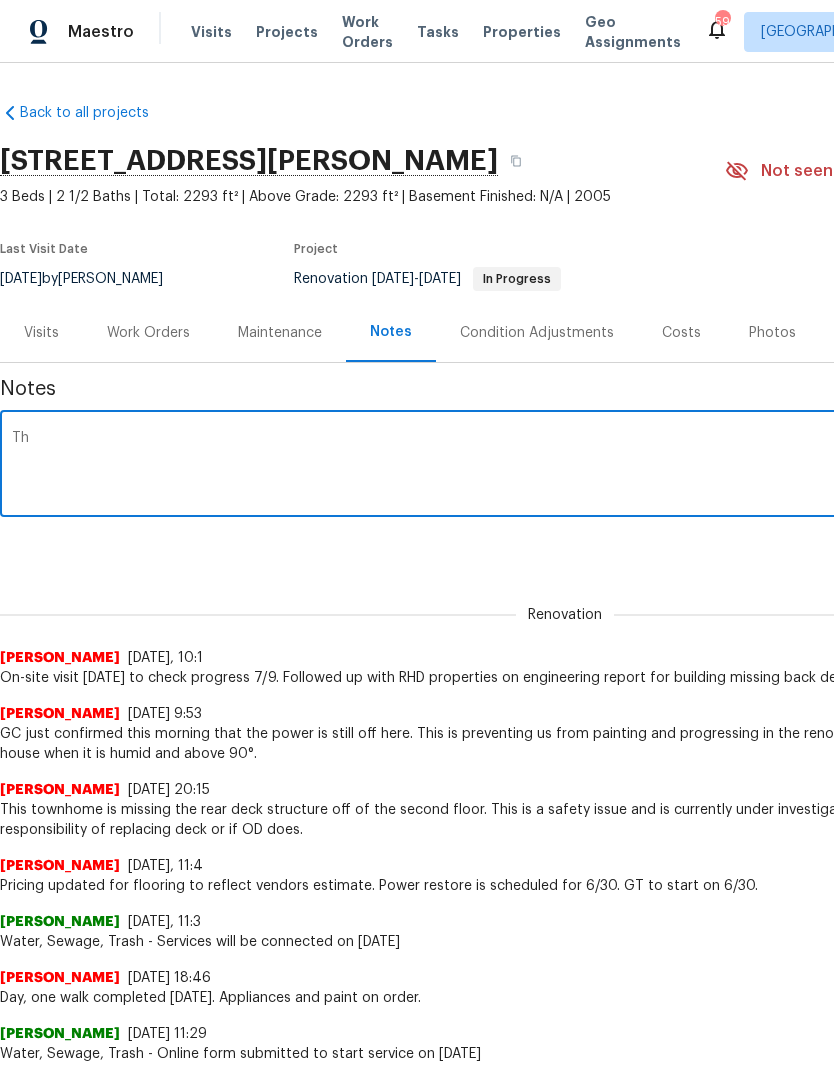 type on "T" 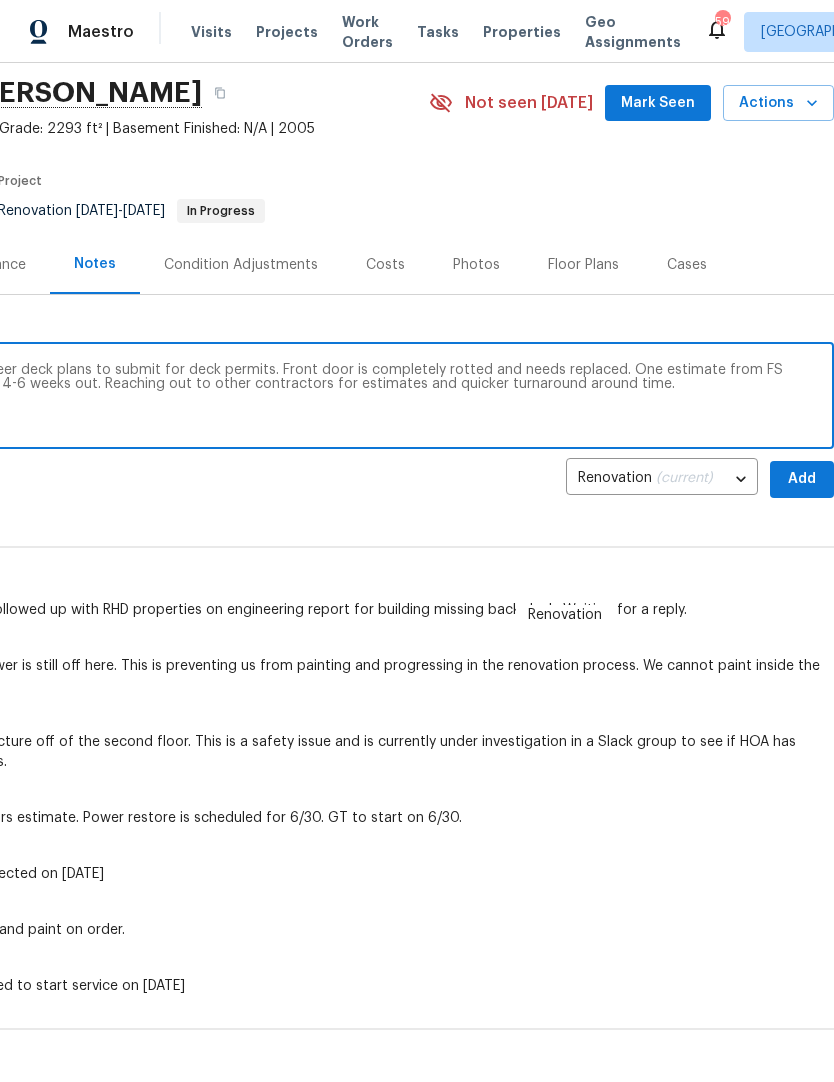 scroll, scrollTop: 36, scrollLeft: 284, axis: both 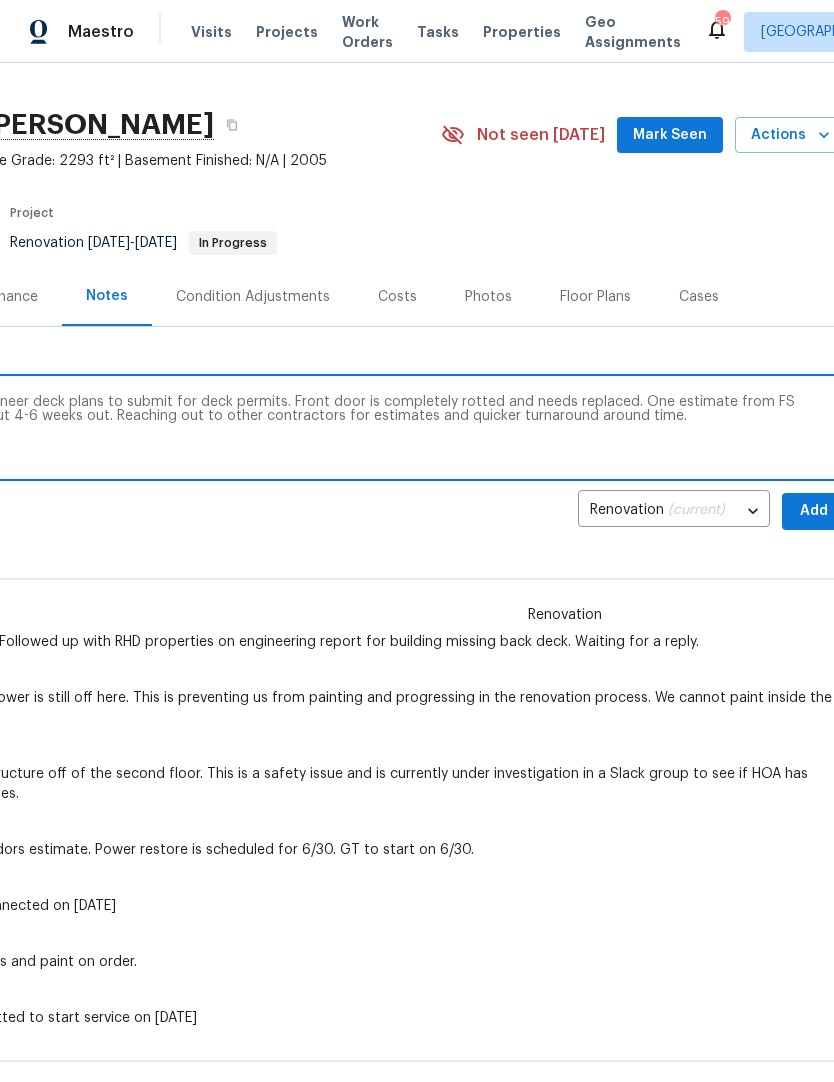 type on "RHD dragging project on waiting for engineer deck plans to submit for deck permits. Front door is completely rotted and needs replaced. One estimate from FS properties for $3800 but delivery is about 4-6 weeks out. Reaching out to other contractors for estimates and quicker turnaround around time." 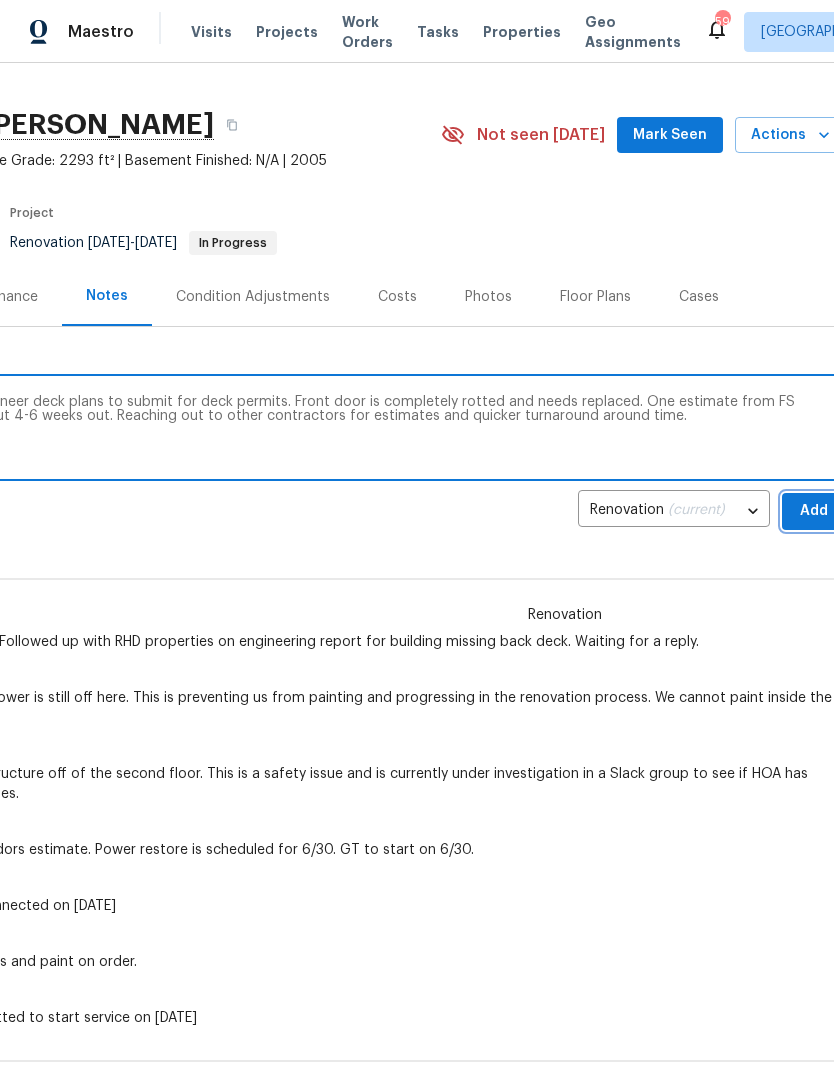 click on "Add" at bounding box center (814, 511) 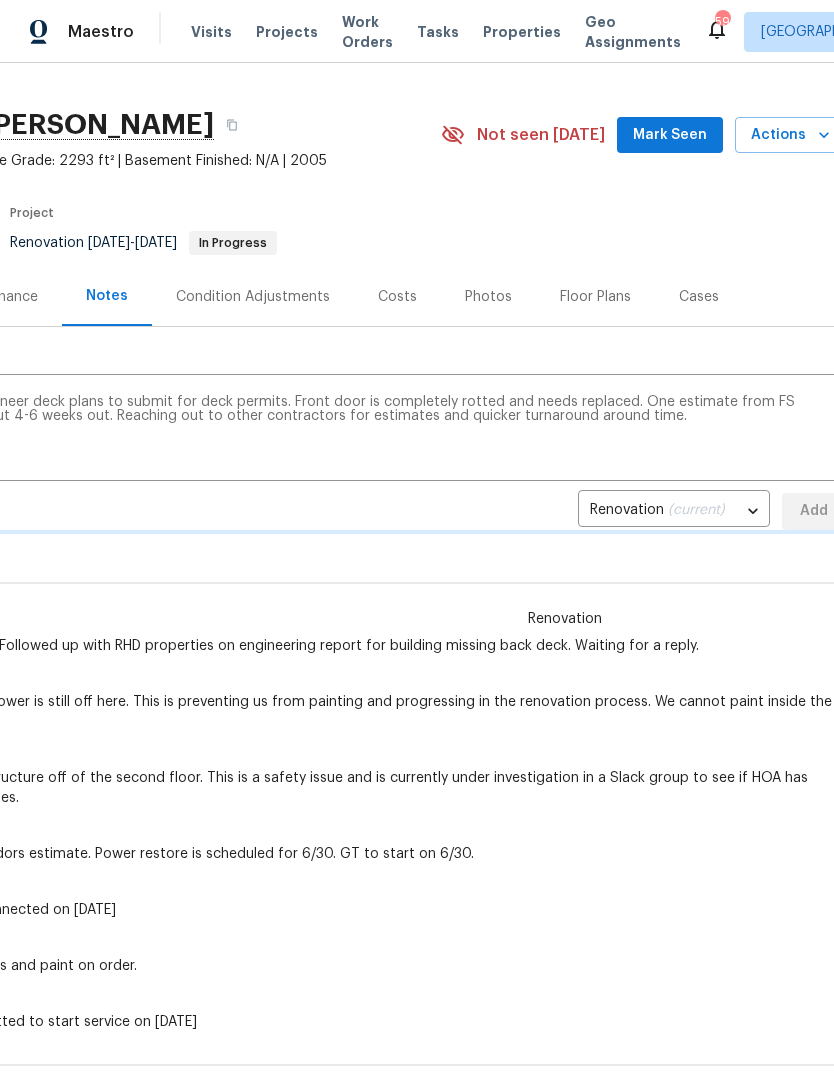 type 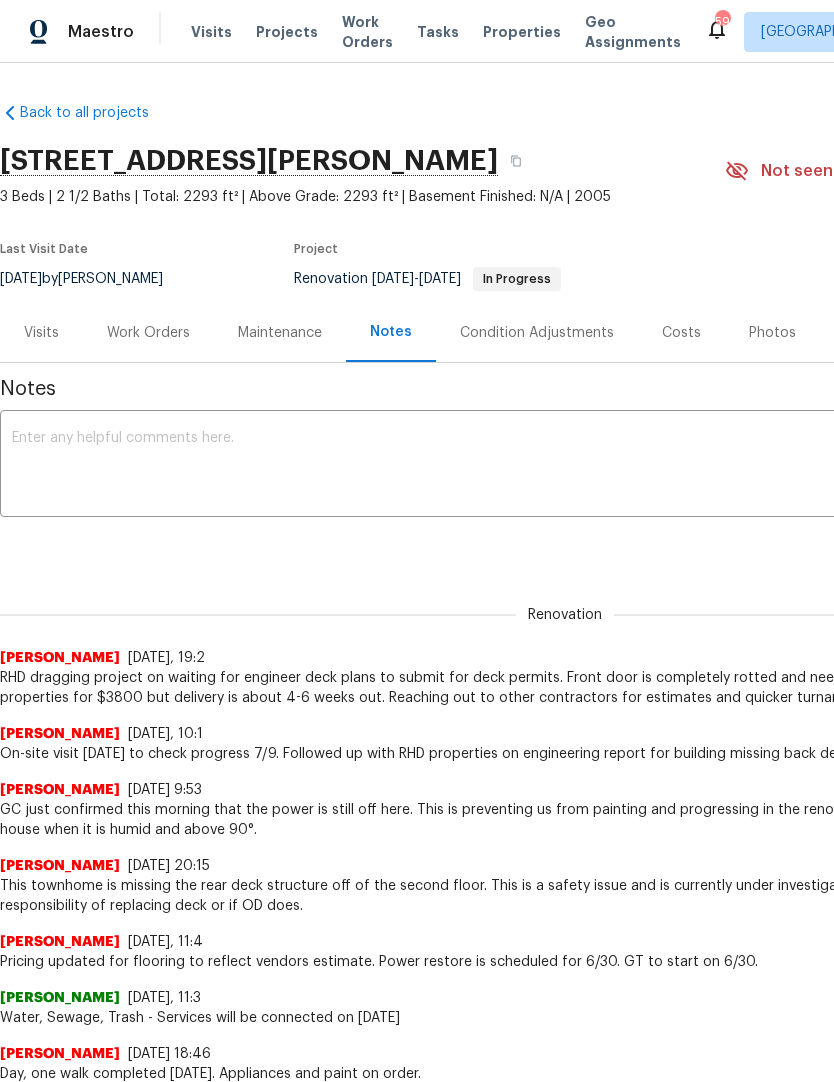 scroll, scrollTop: 0, scrollLeft: 0, axis: both 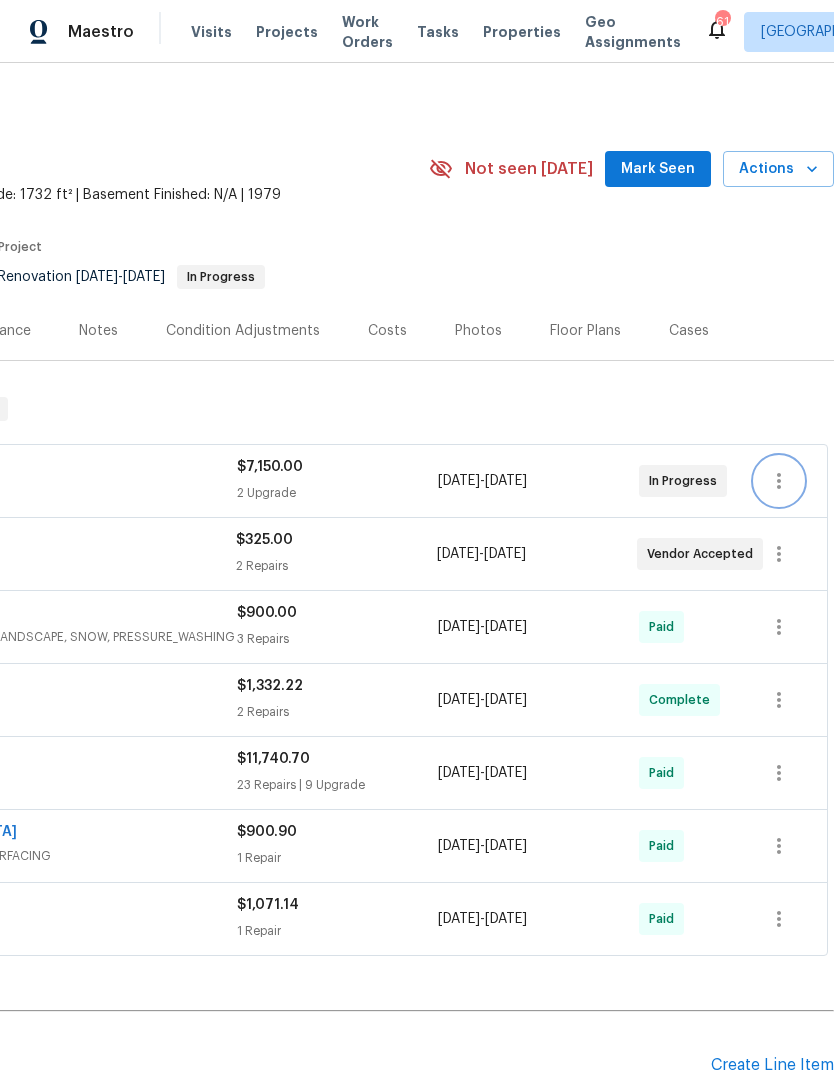 click 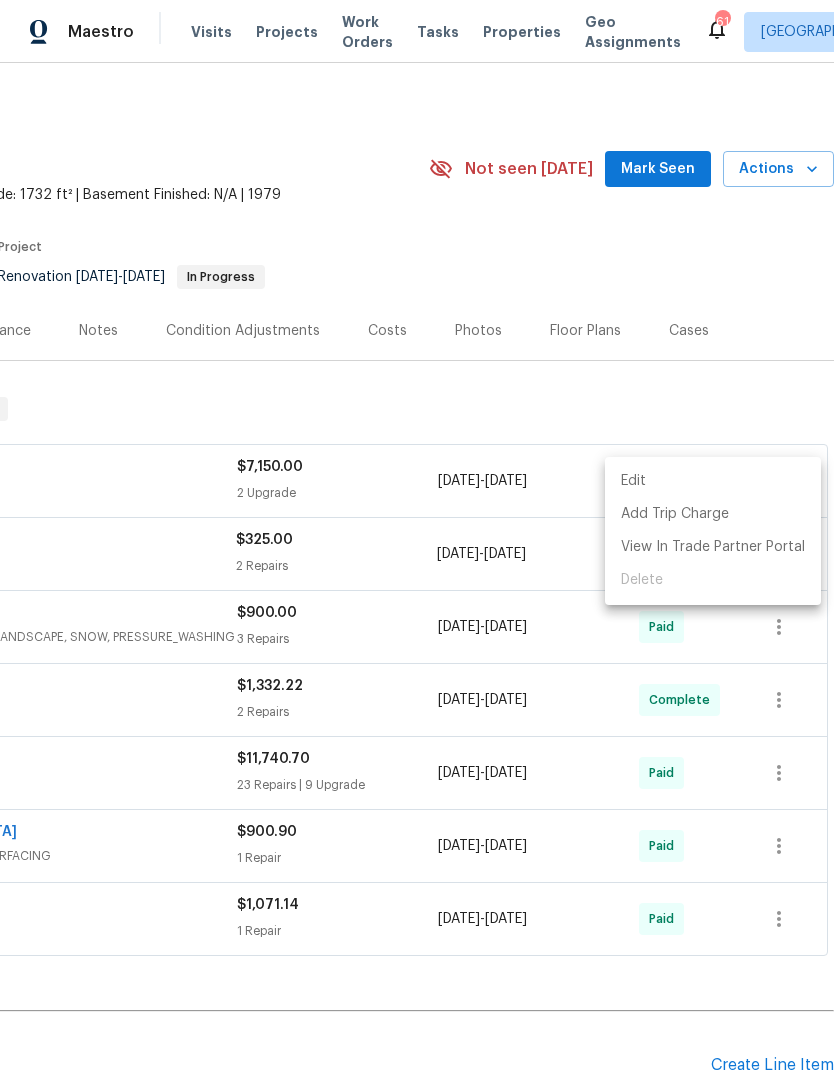 click on "Edit" at bounding box center [713, 481] 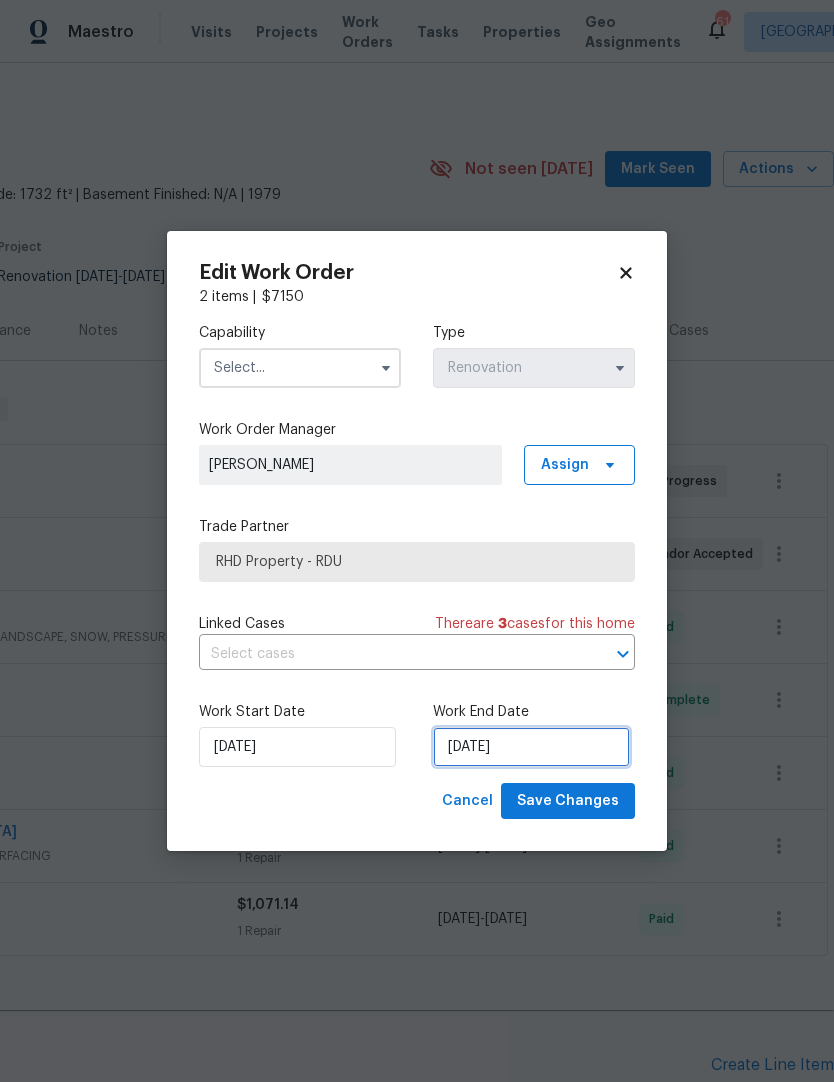 click on "[DATE]" at bounding box center (531, 747) 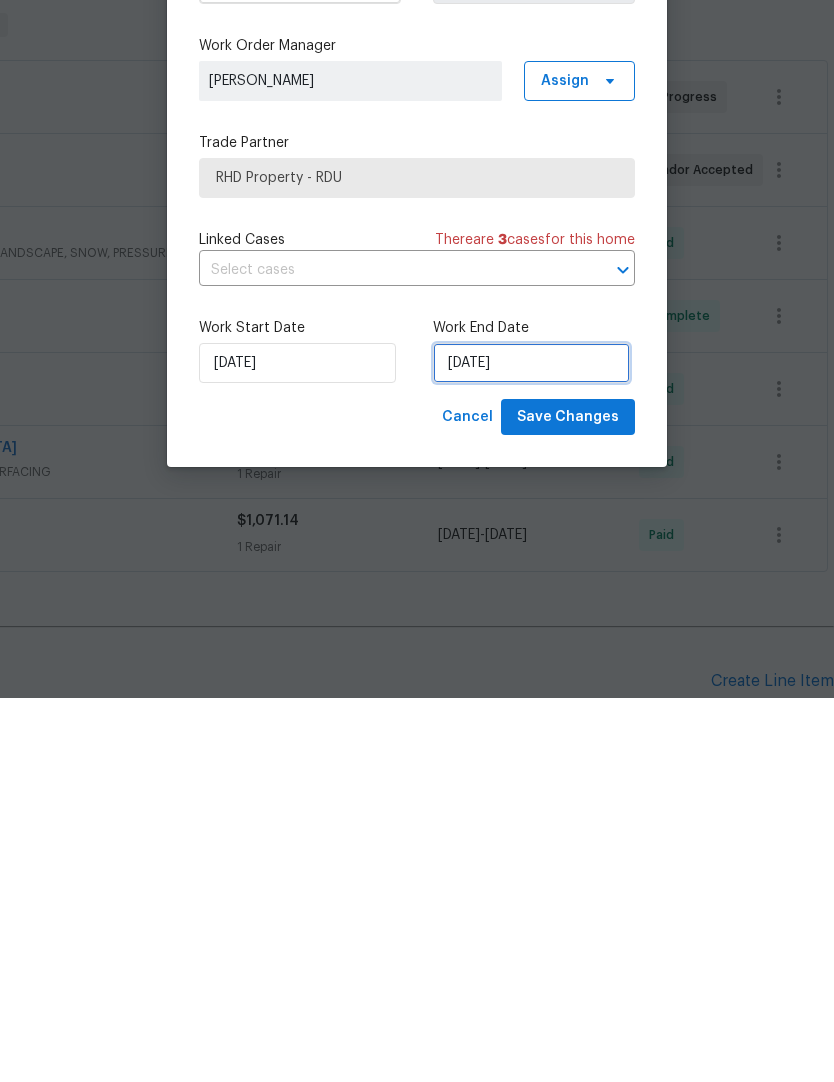 select on "6" 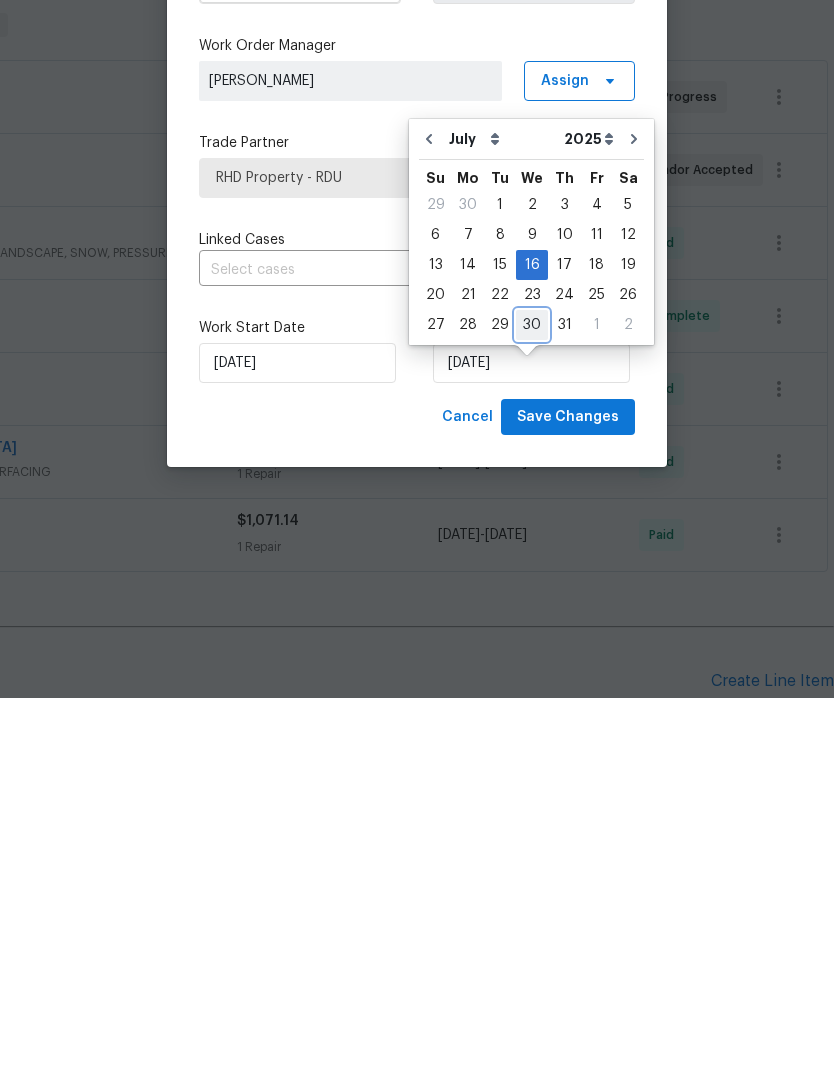 click on "30" at bounding box center (532, 709) 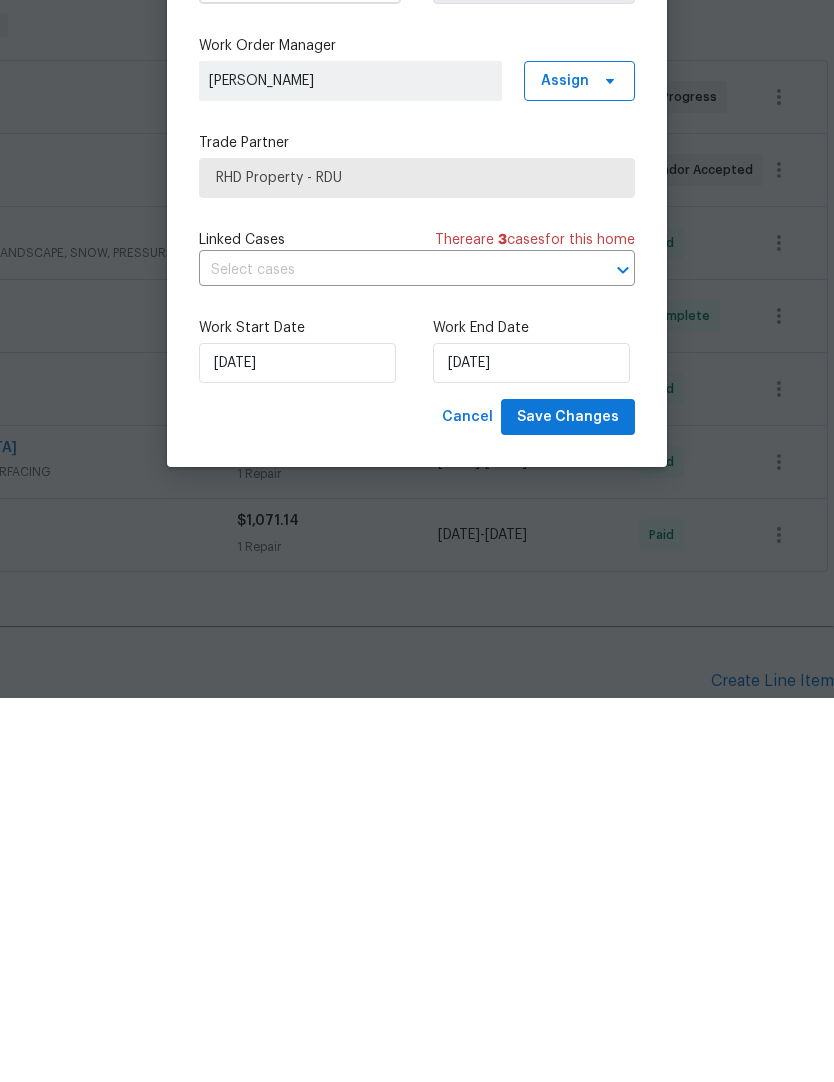 scroll, scrollTop: 82, scrollLeft: 0, axis: vertical 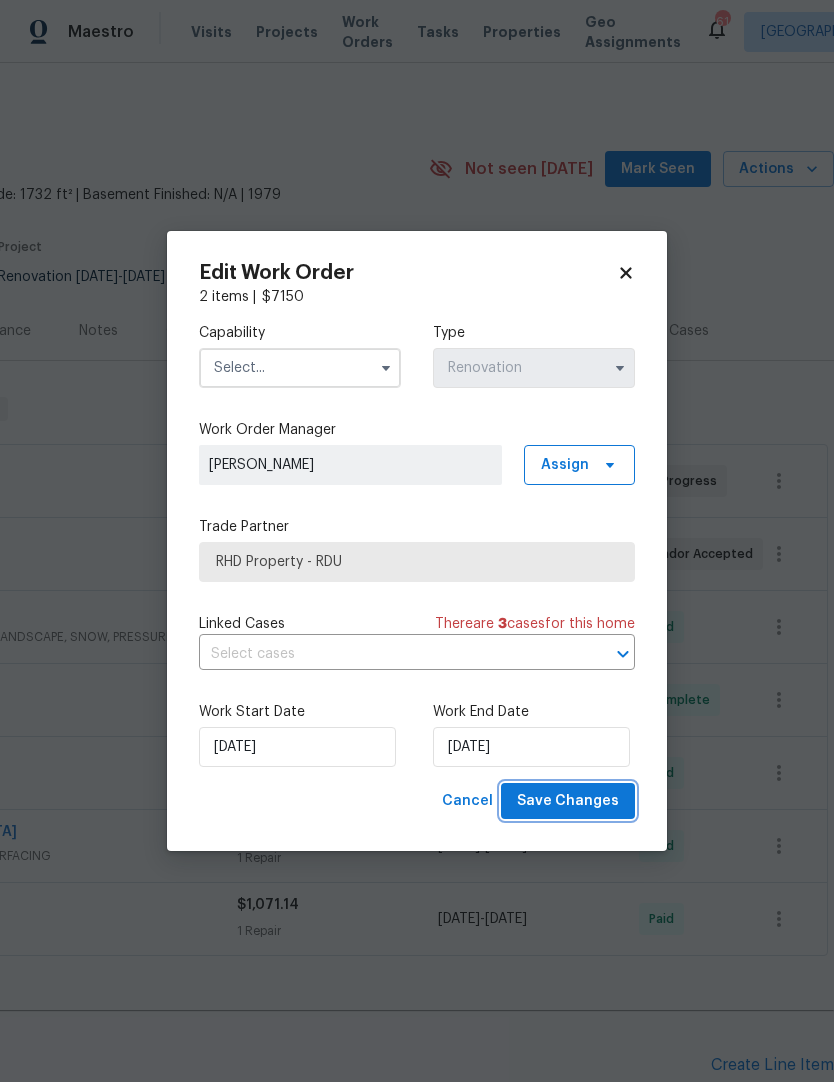 click on "Save Changes" at bounding box center [568, 801] 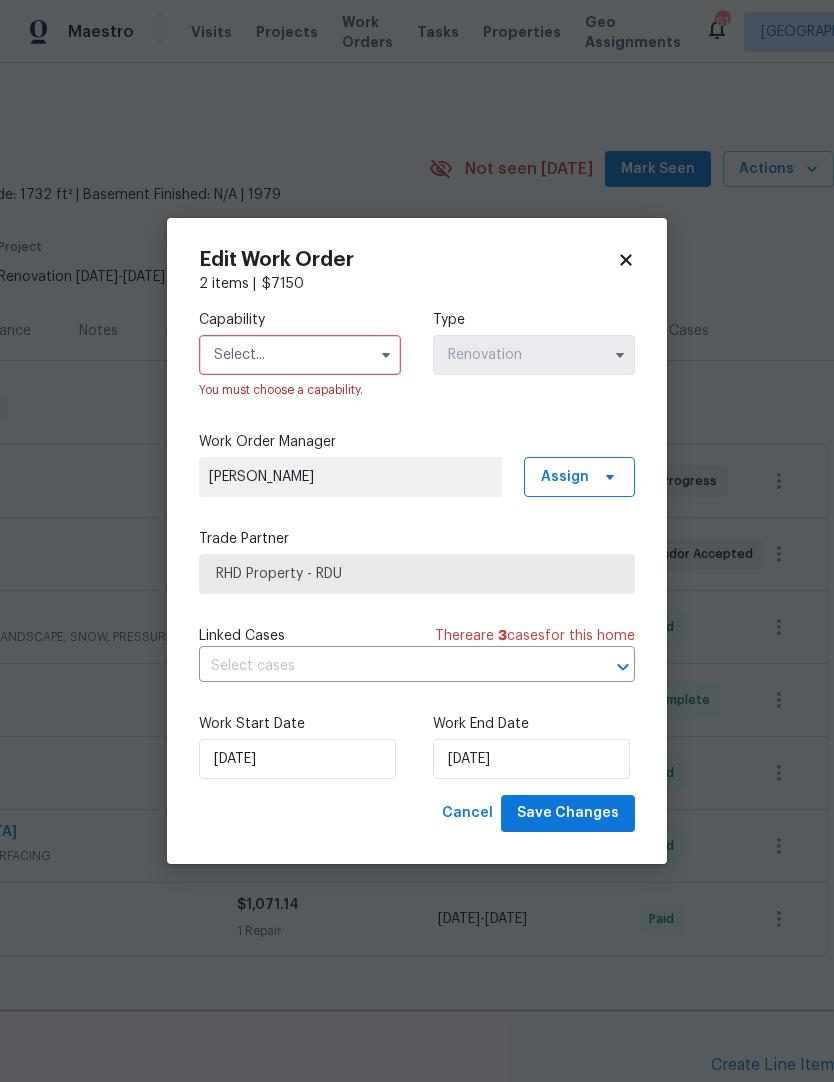 click at bounding box center (300, 355) 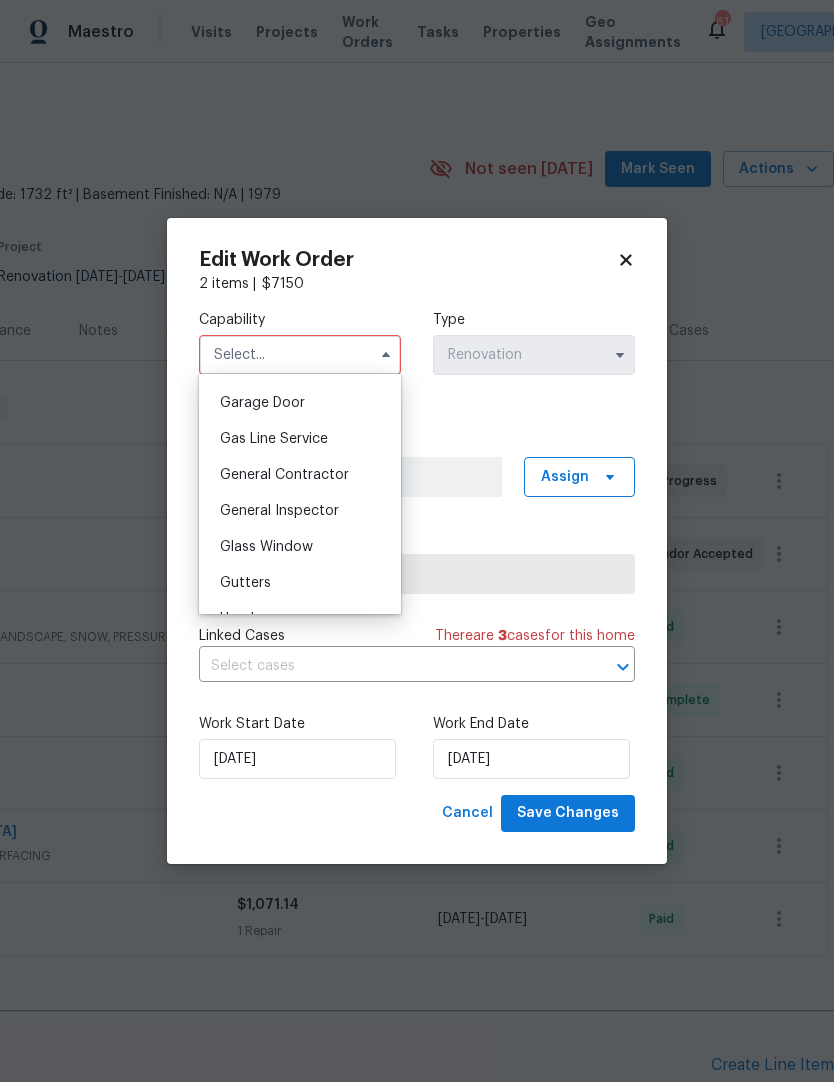 scroll, scrollTop: 889, scrollLeft: 0, axis: vertical 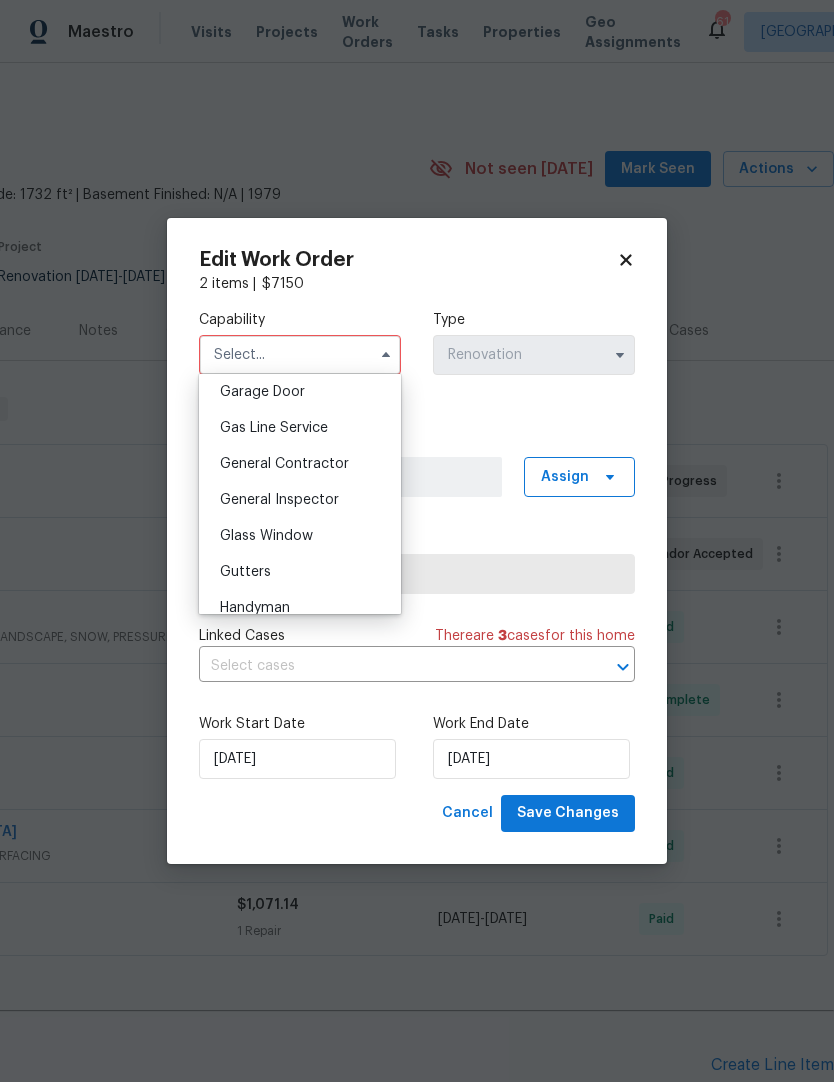 click on "General Contractor" at bounding box center [284, 464] 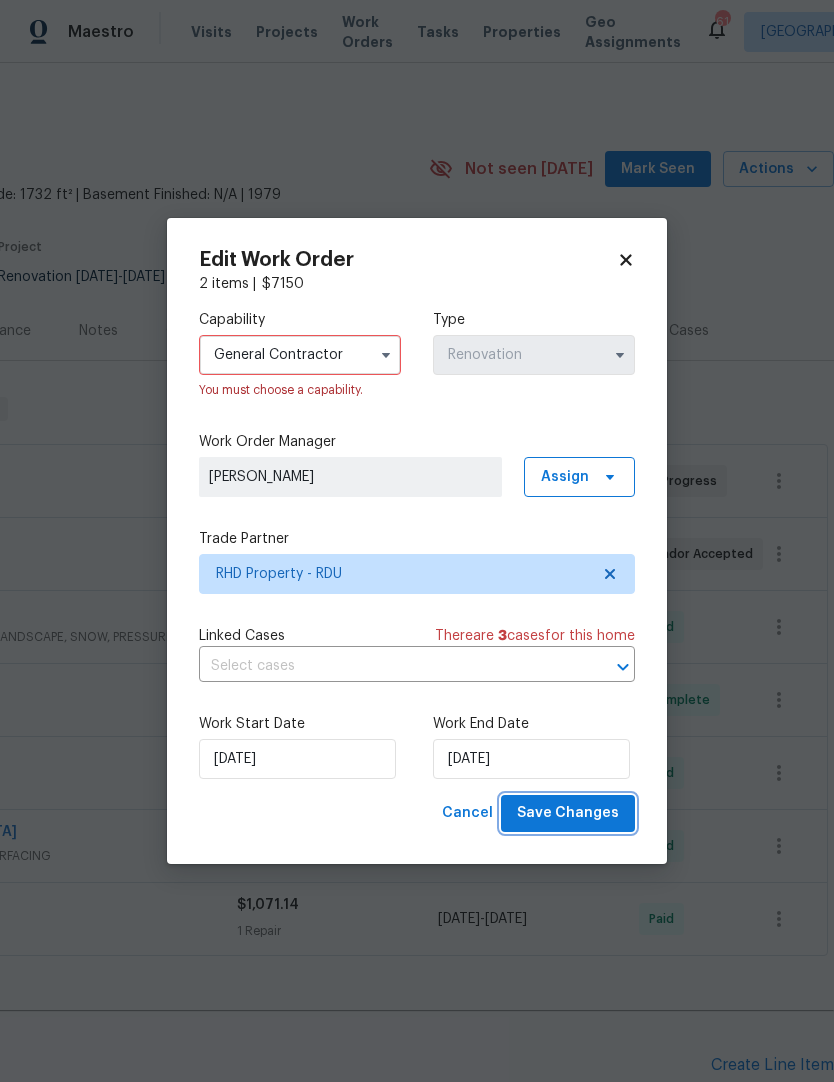 click on "Save Changes" at bounding box center (568, 813) 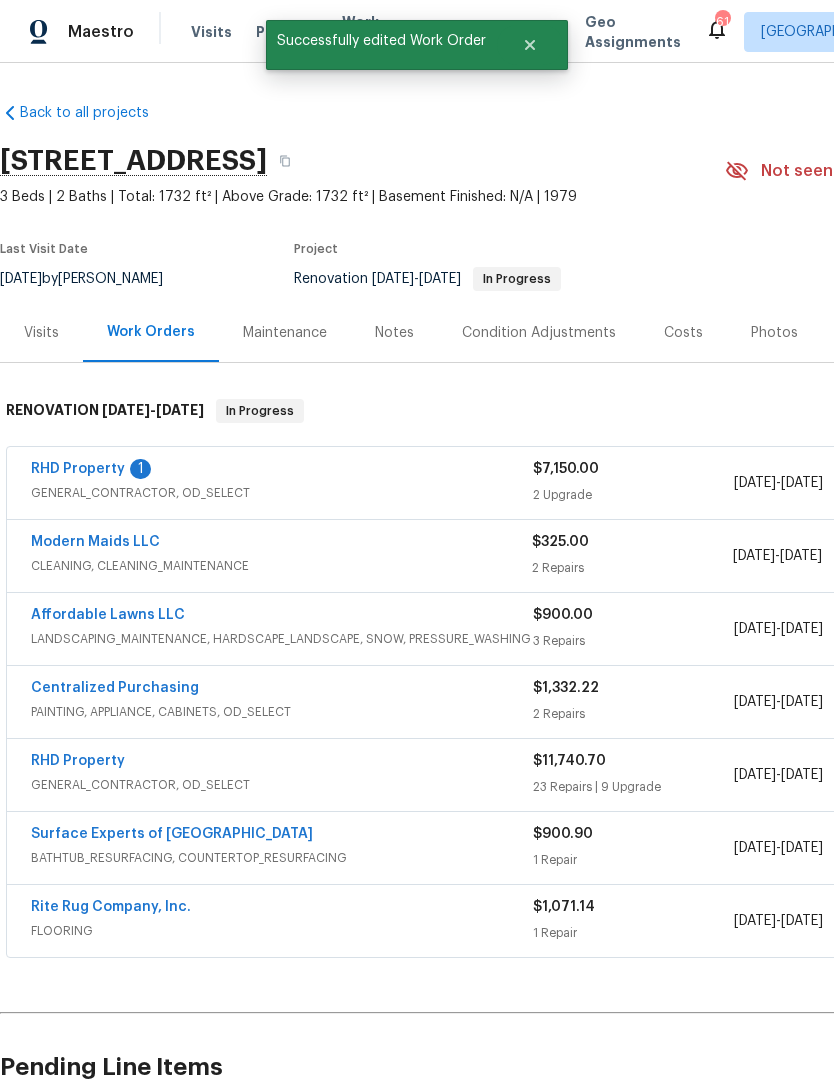 scroll, scrollTop: 0, scrollLeft: 0, axis: both 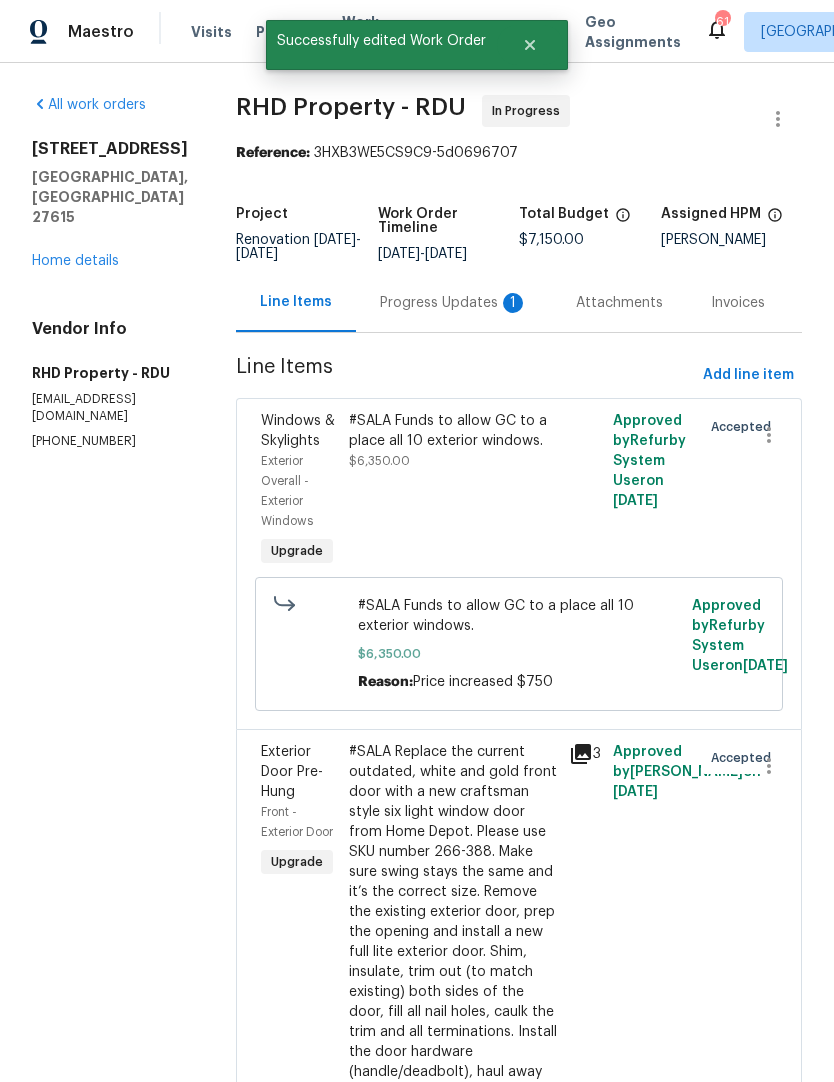 click on "Progress Updates 1" at bounding box center (454, 303) 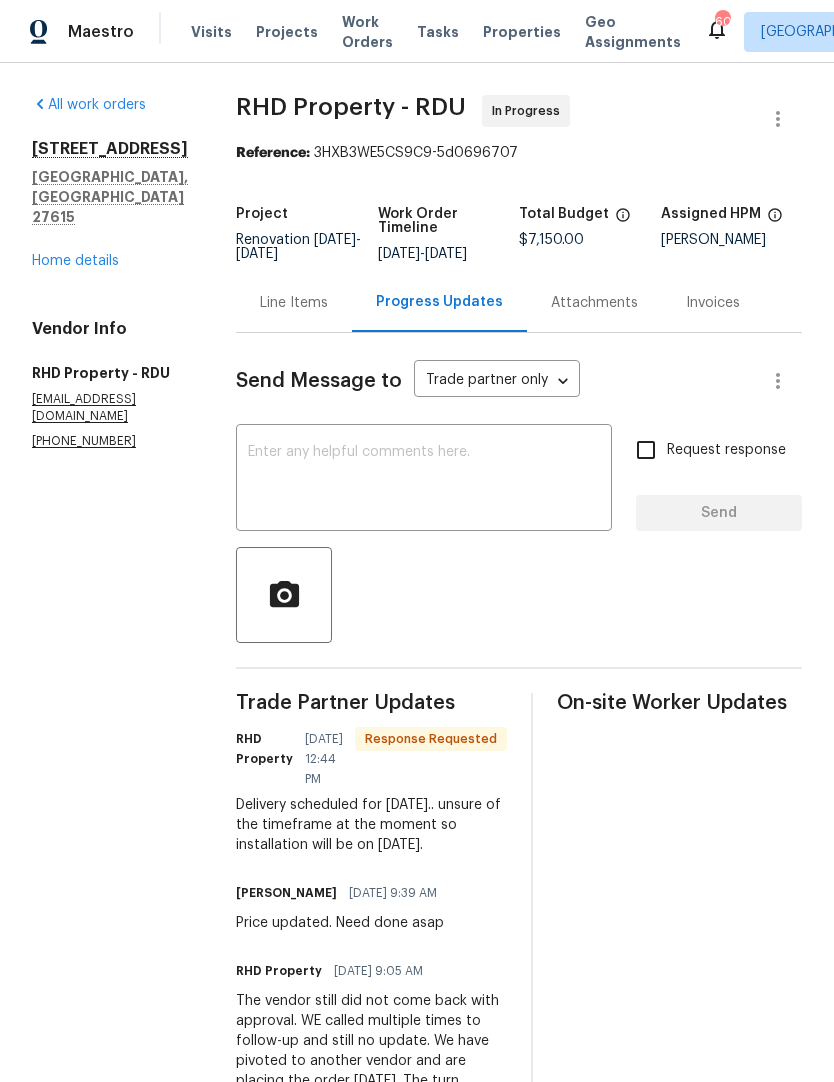 click at bounding box center (424, 480) 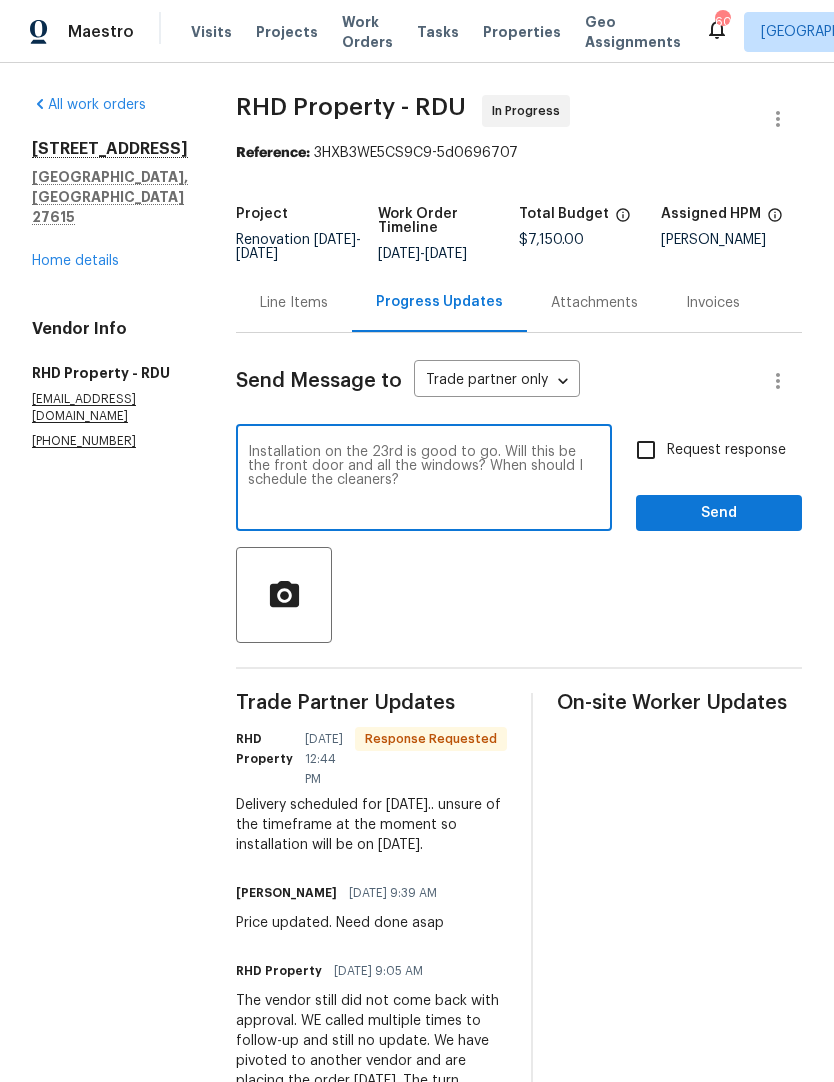 type on "Installation on the 23rd is good to go. Will this be the front door and all the windows? When should I schedule the cleaners?" 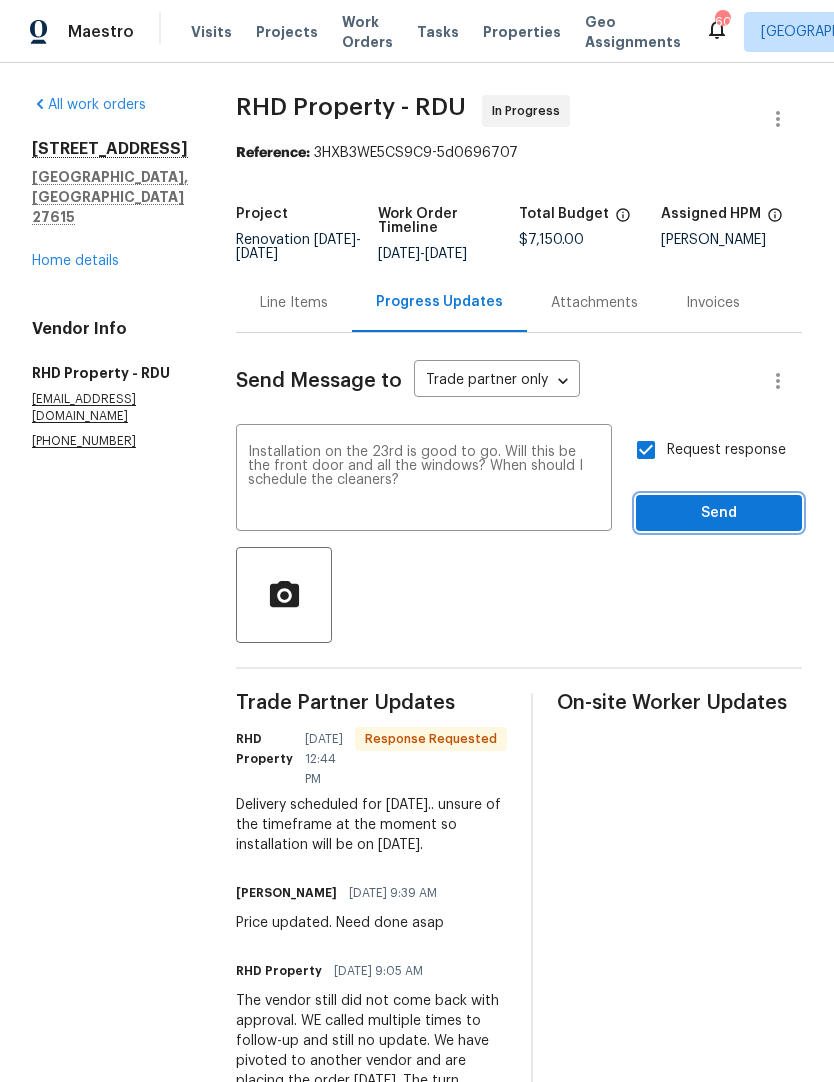 click on "Send" at bounding box center (719, 513) 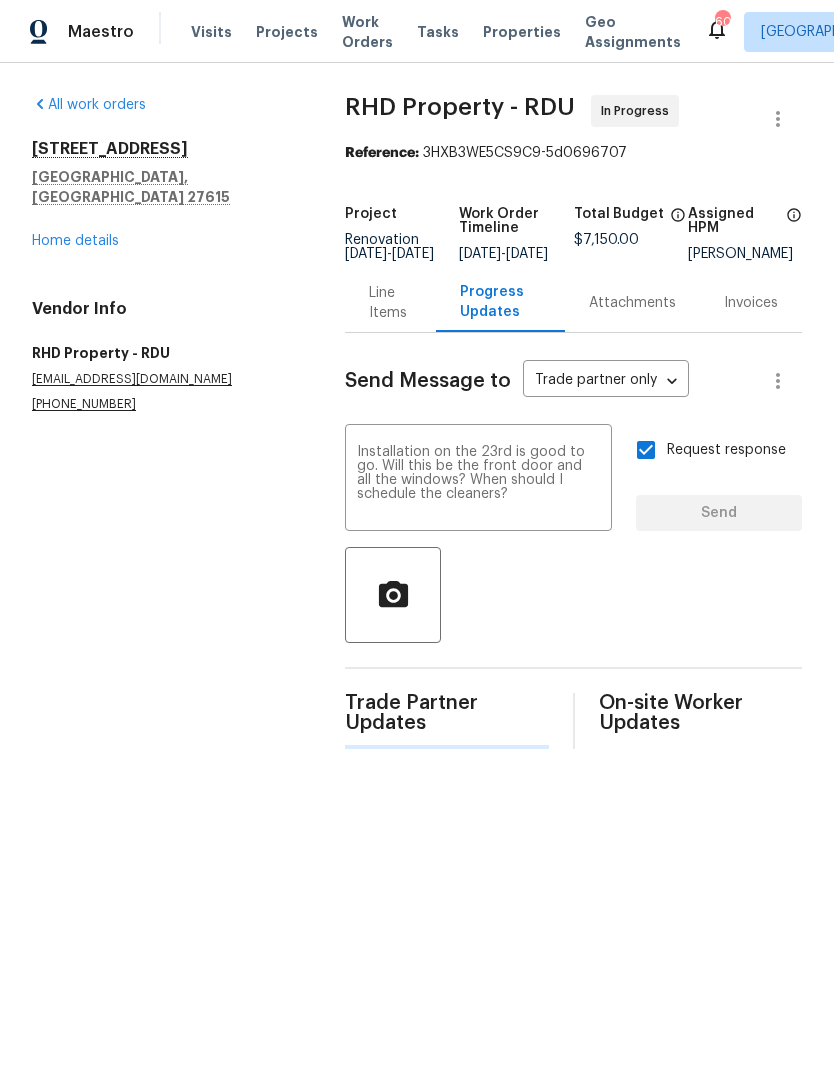 type 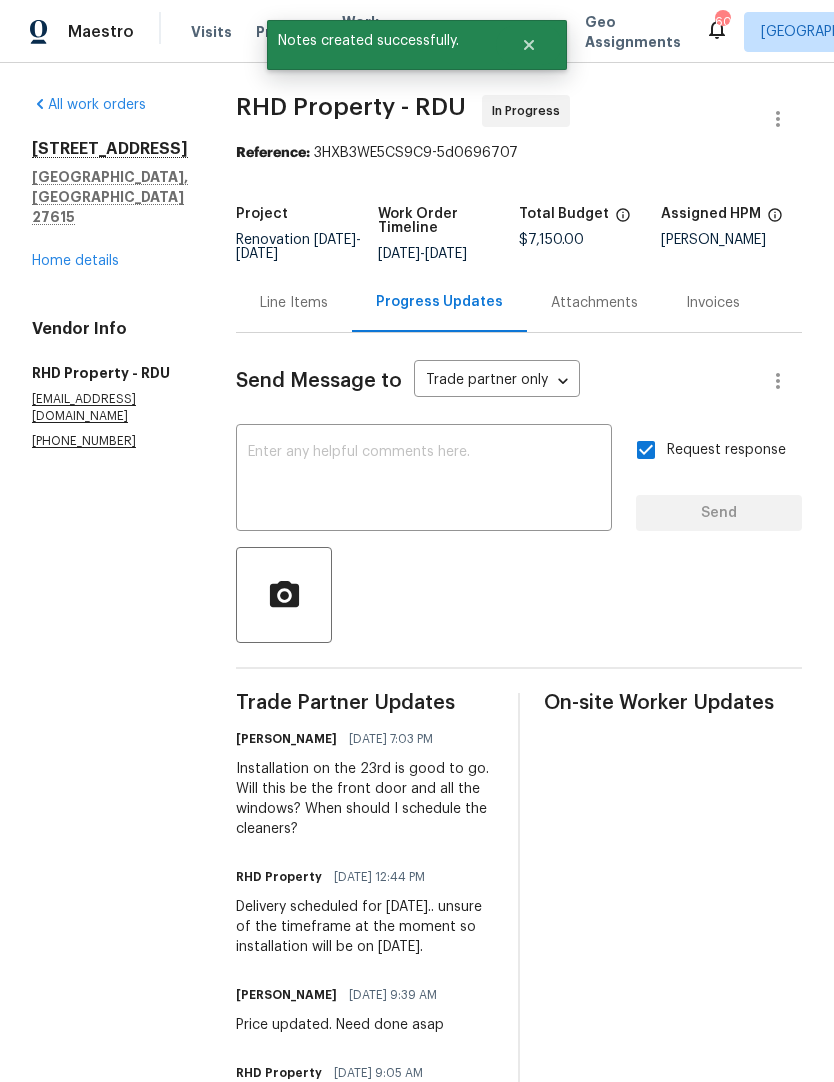 click on "Home details" at bounding box center [75, 261] 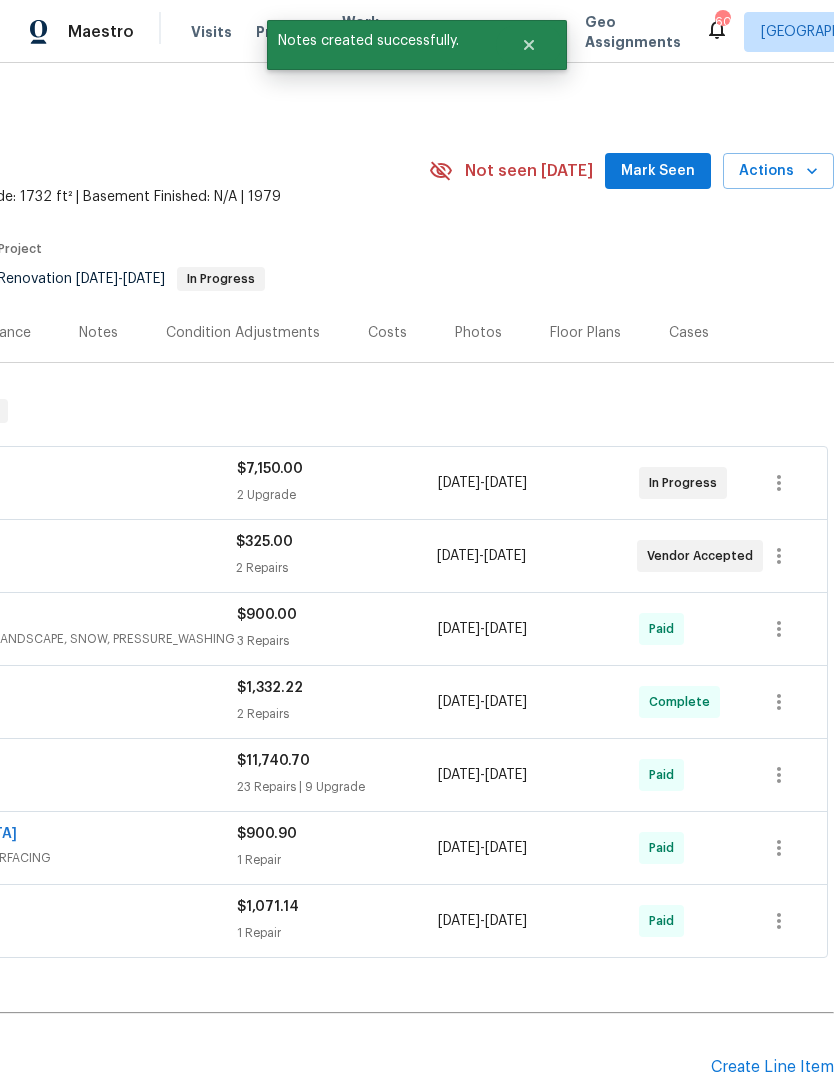 scroll, scrollTop: 0, scrollLeft: 296, axis: horizontal 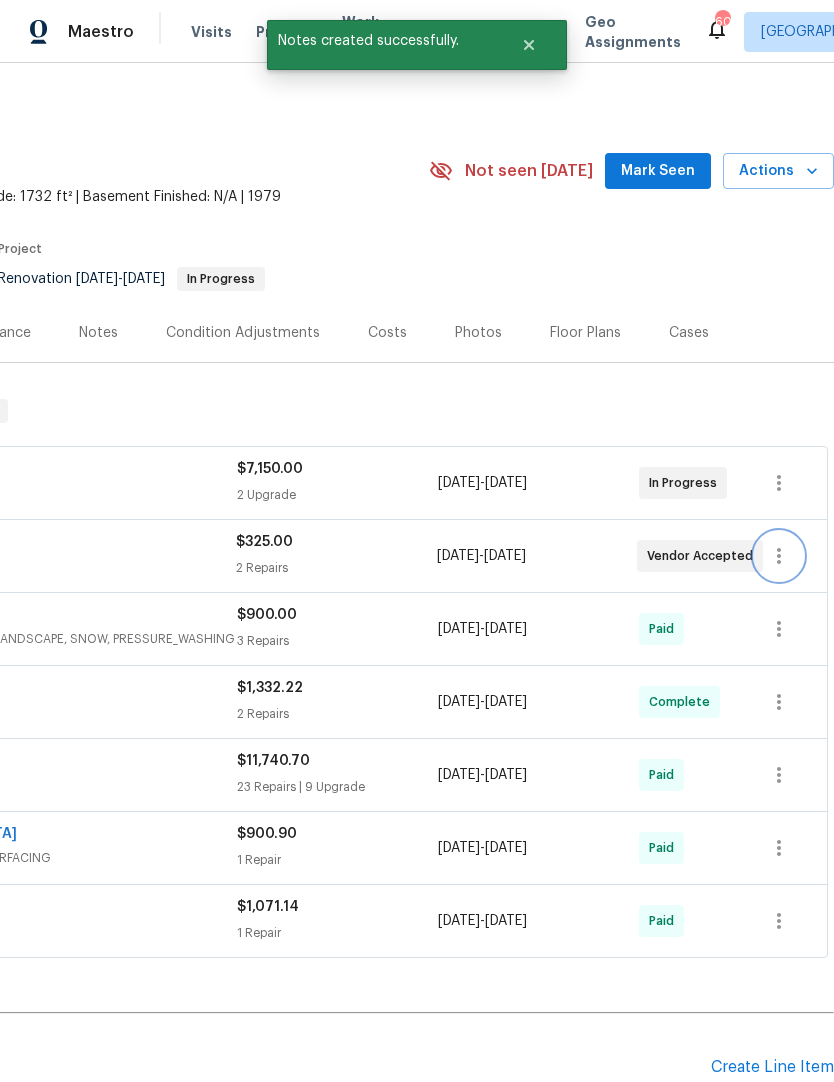 click 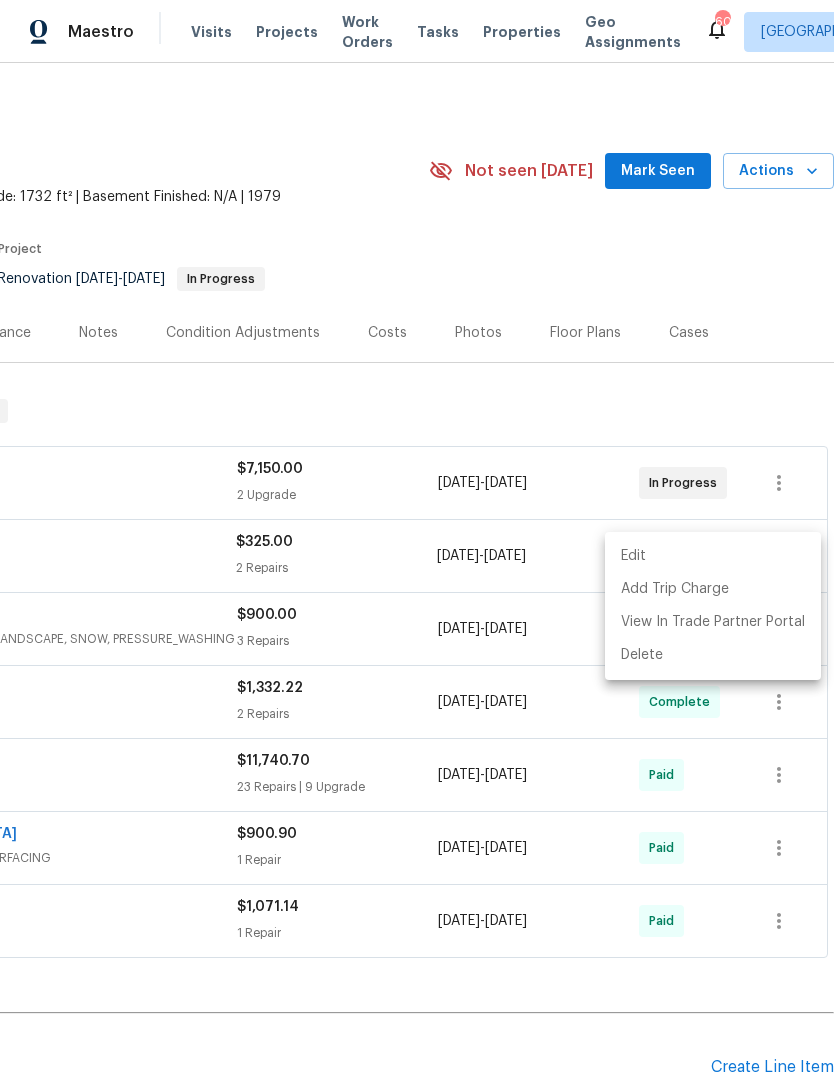 click on "Edit" at bounding box center [713, 556] 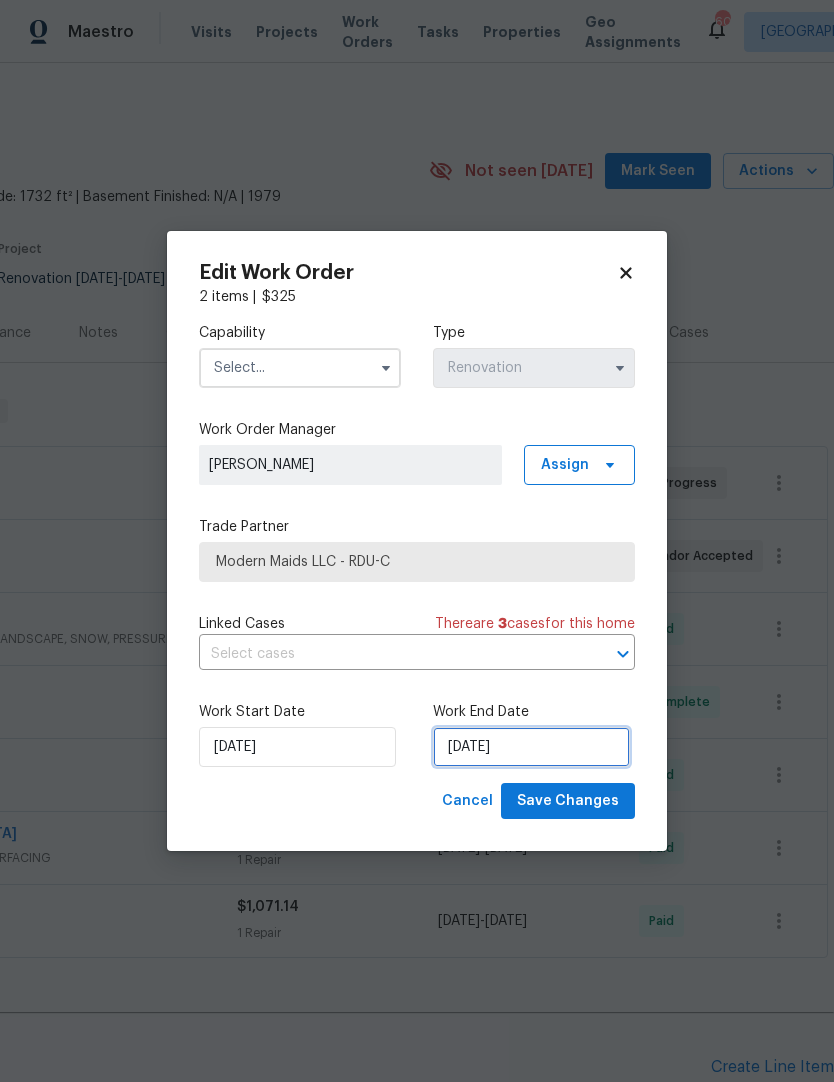 click on "[DATE]" at bounding box center (531, 747) 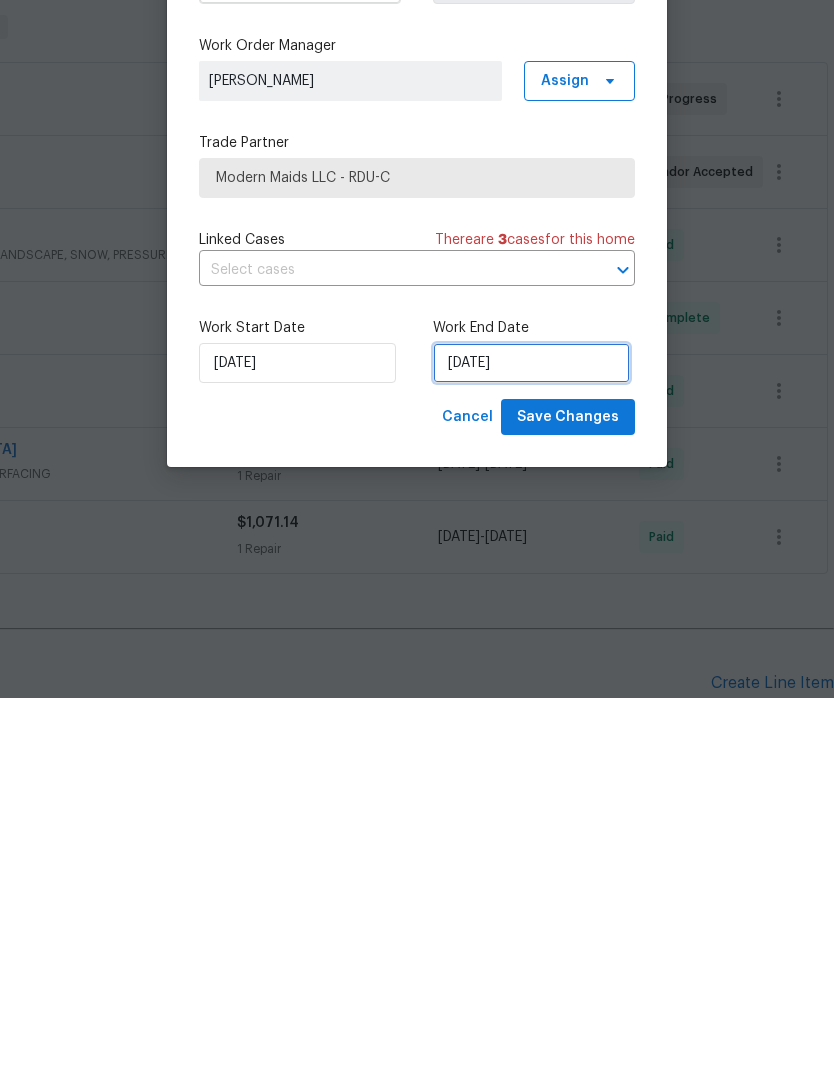 select on "6" 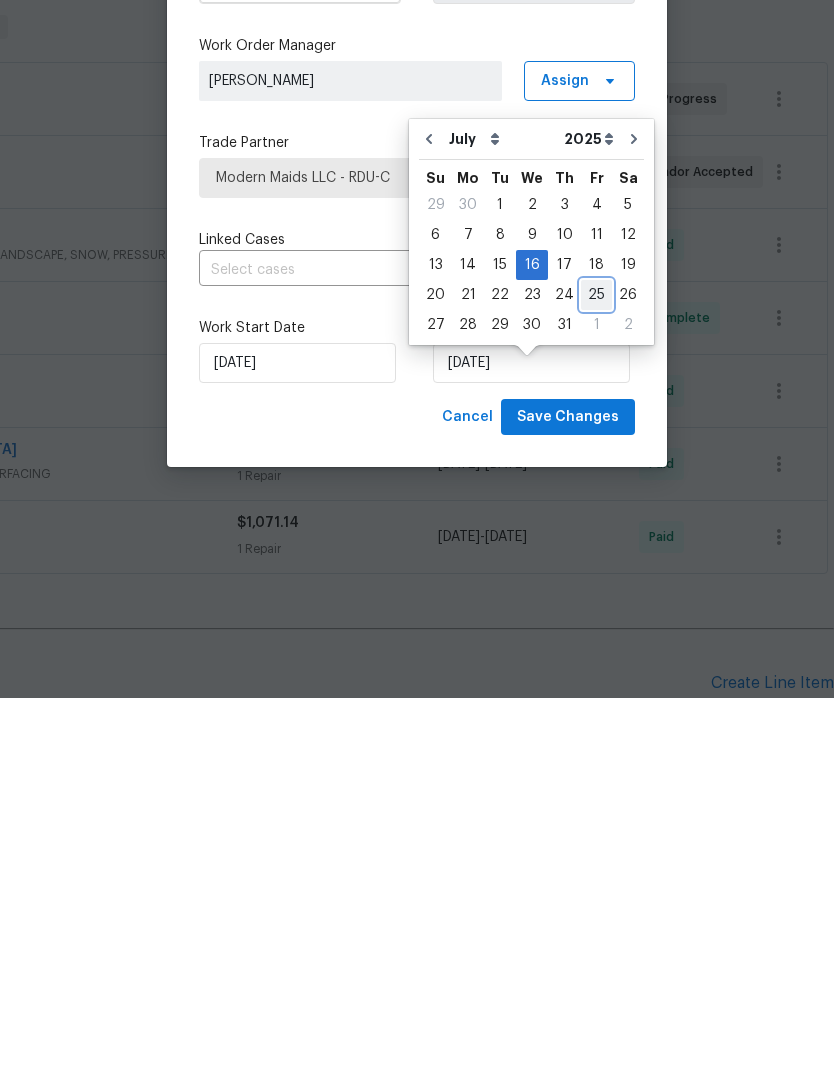 click on "25" at bounding box center (596, 679) 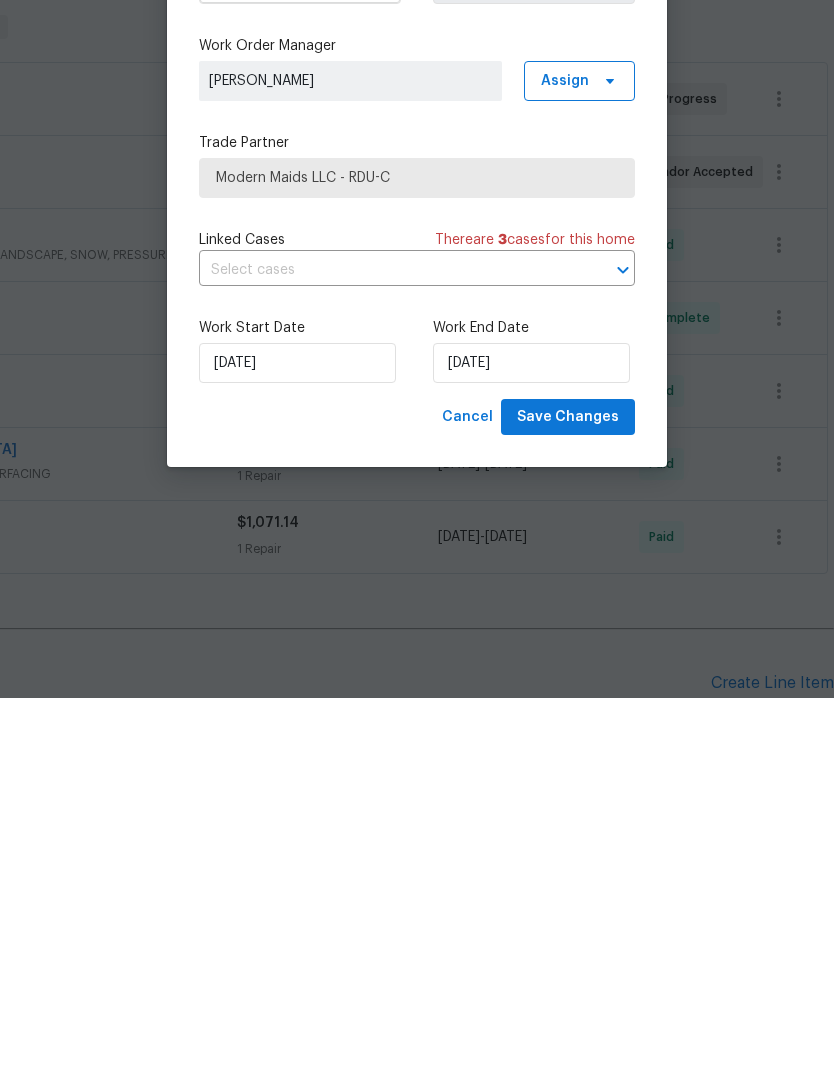 scroll, scrollTop: 82, scrollLeft: 0, axis: vertical 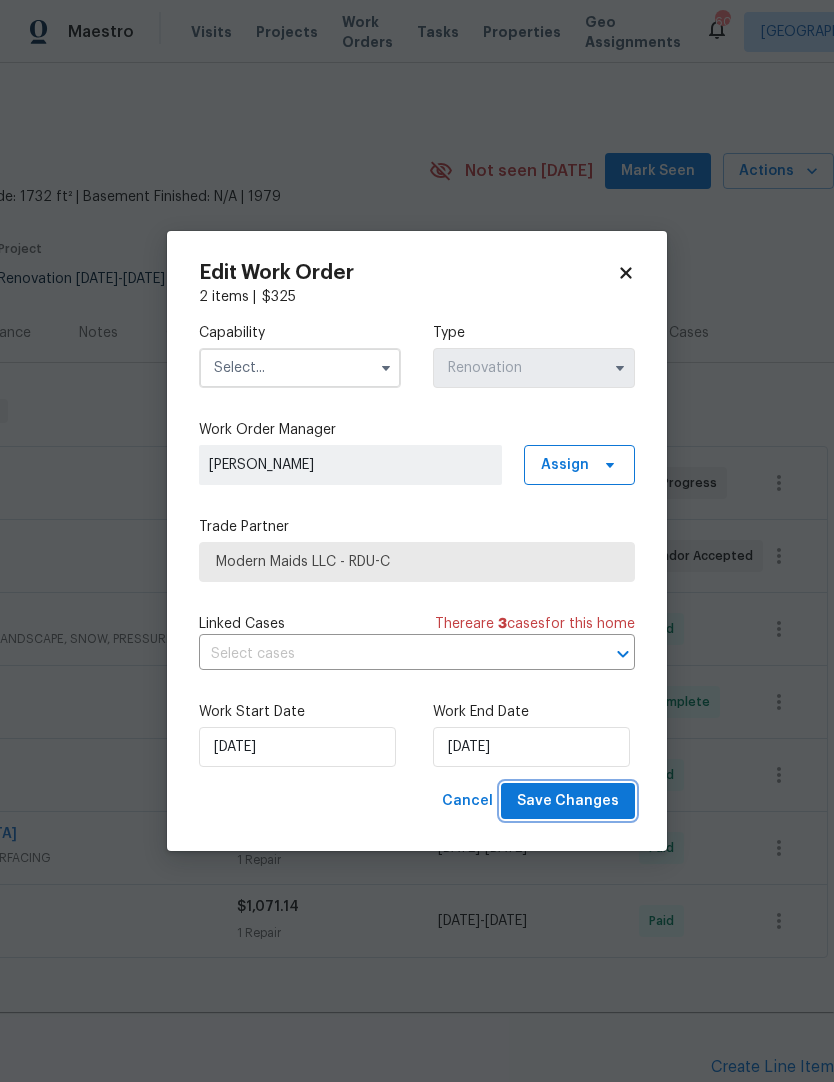 click on "Save Changes" at bounding box center (568, 801) 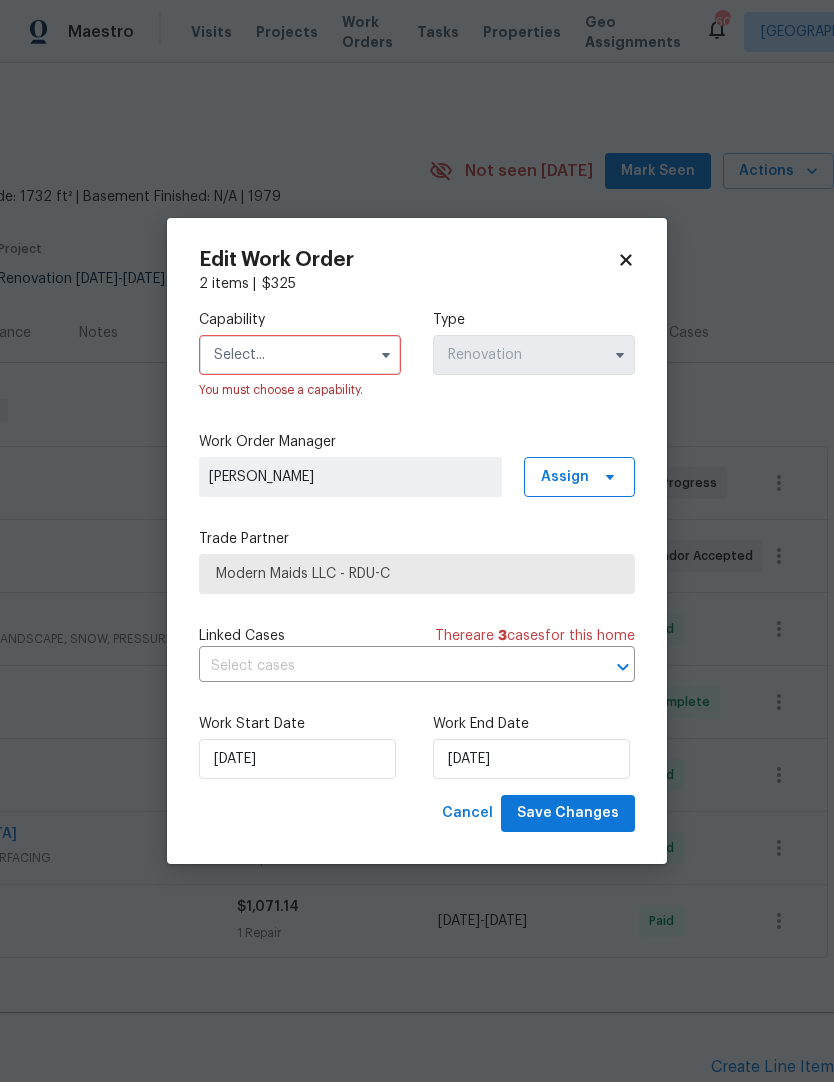 click at bounding box center (300, 355) 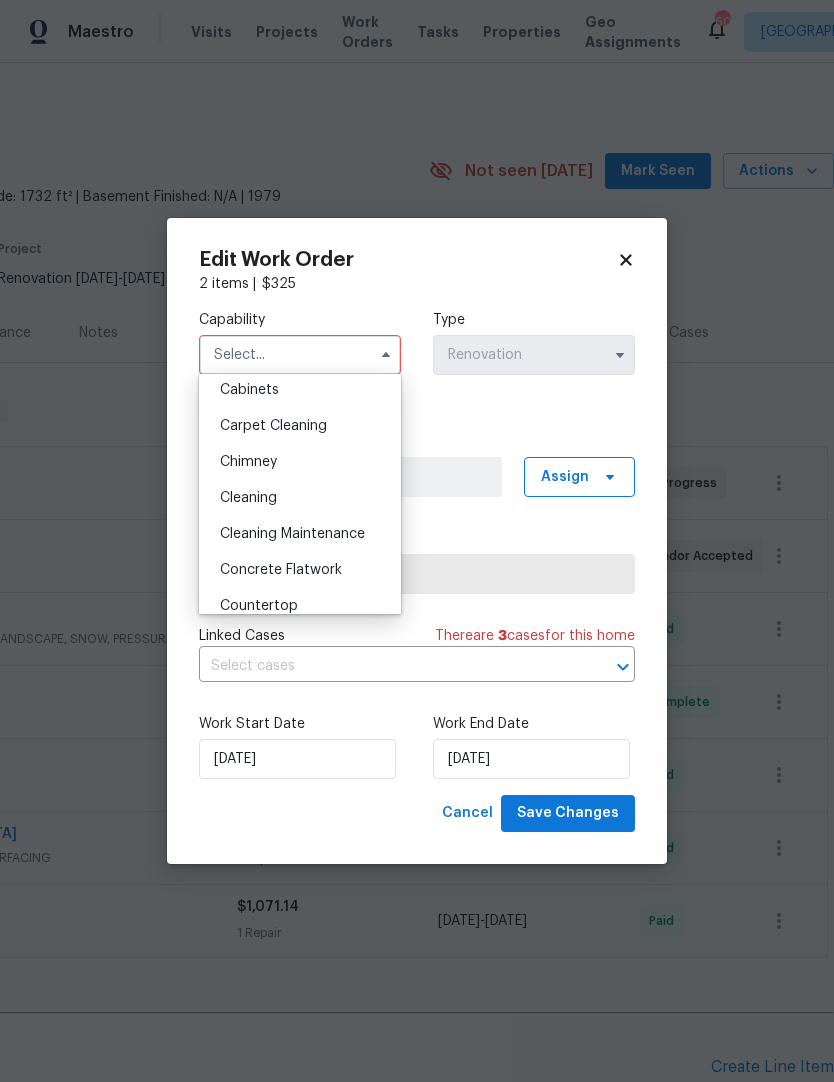 scroll, scrollTop: 186, scrollLeft: 0, axis: vertical 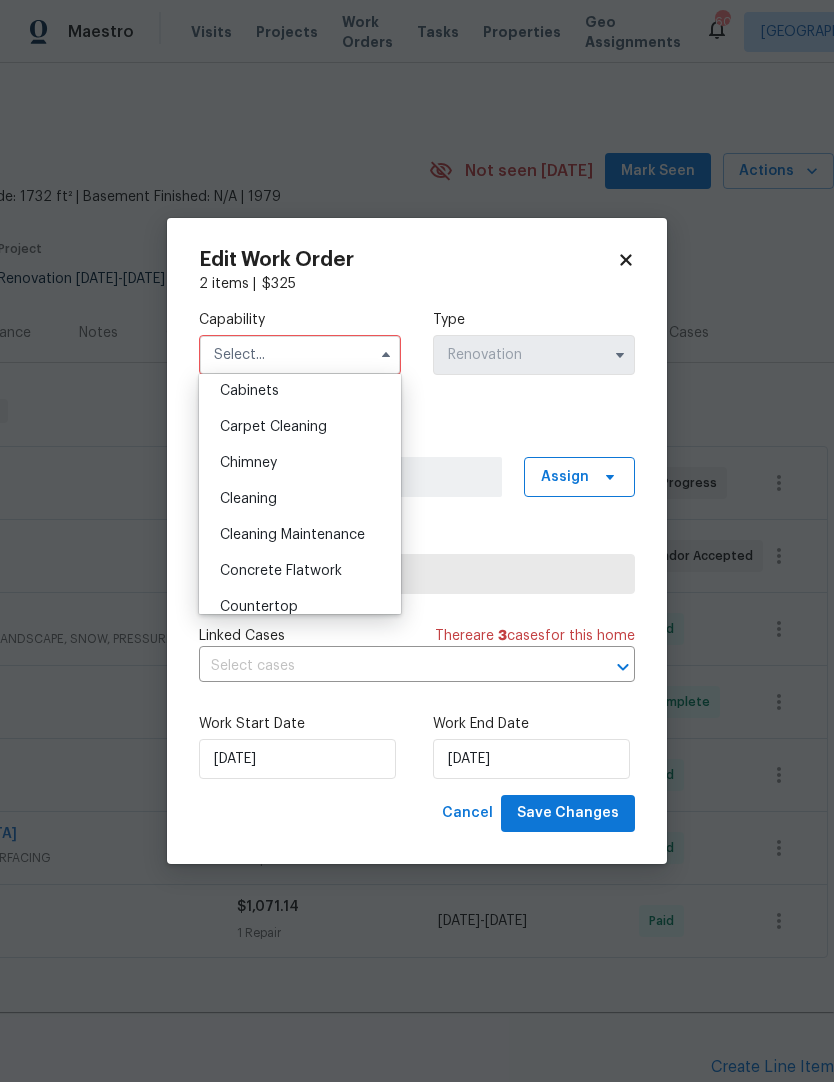 click on "Cleaning" at bounding box center (248, 499) 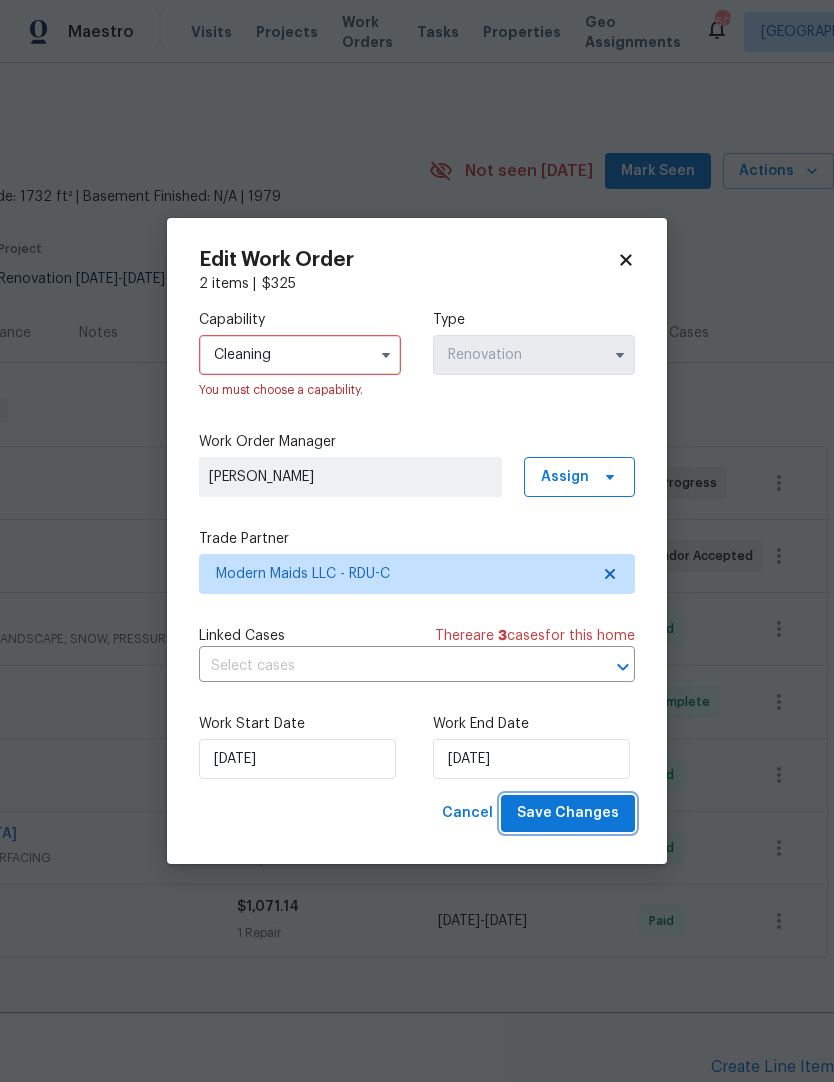 click on "Save Changes" at bounding box center [568, 813] 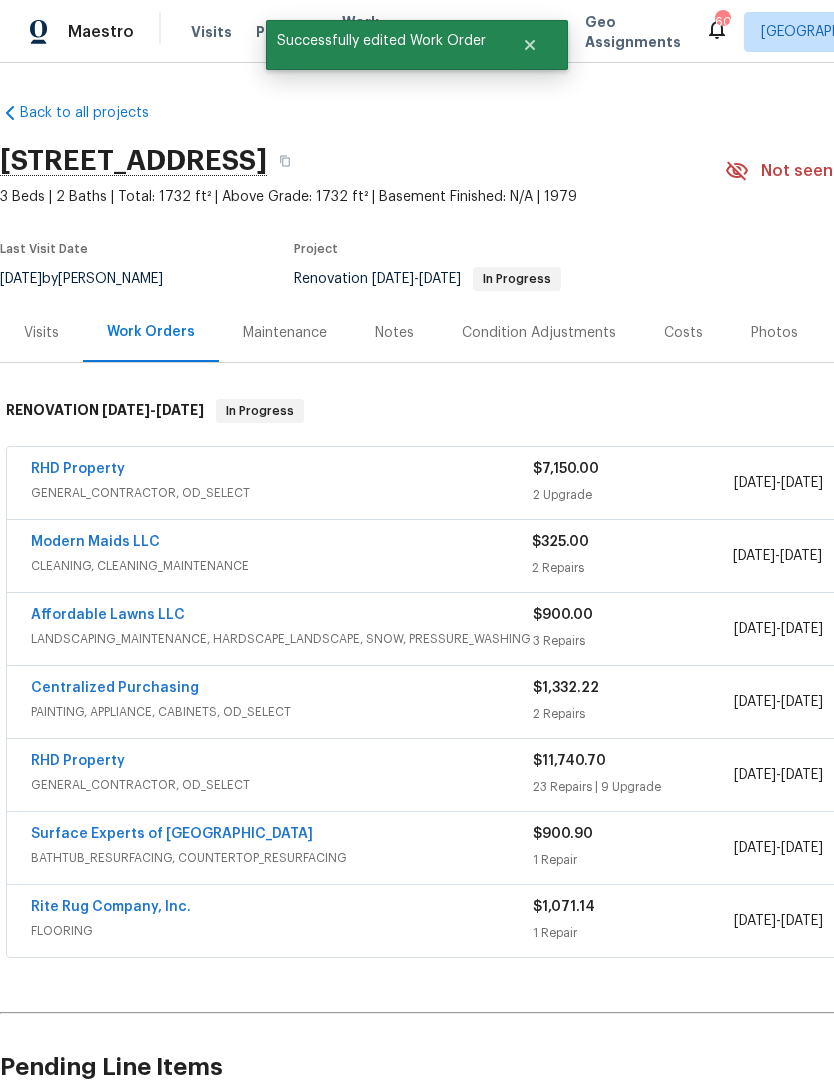 scroll, scrollTop: 0, scrollLeft: 0, axis: both 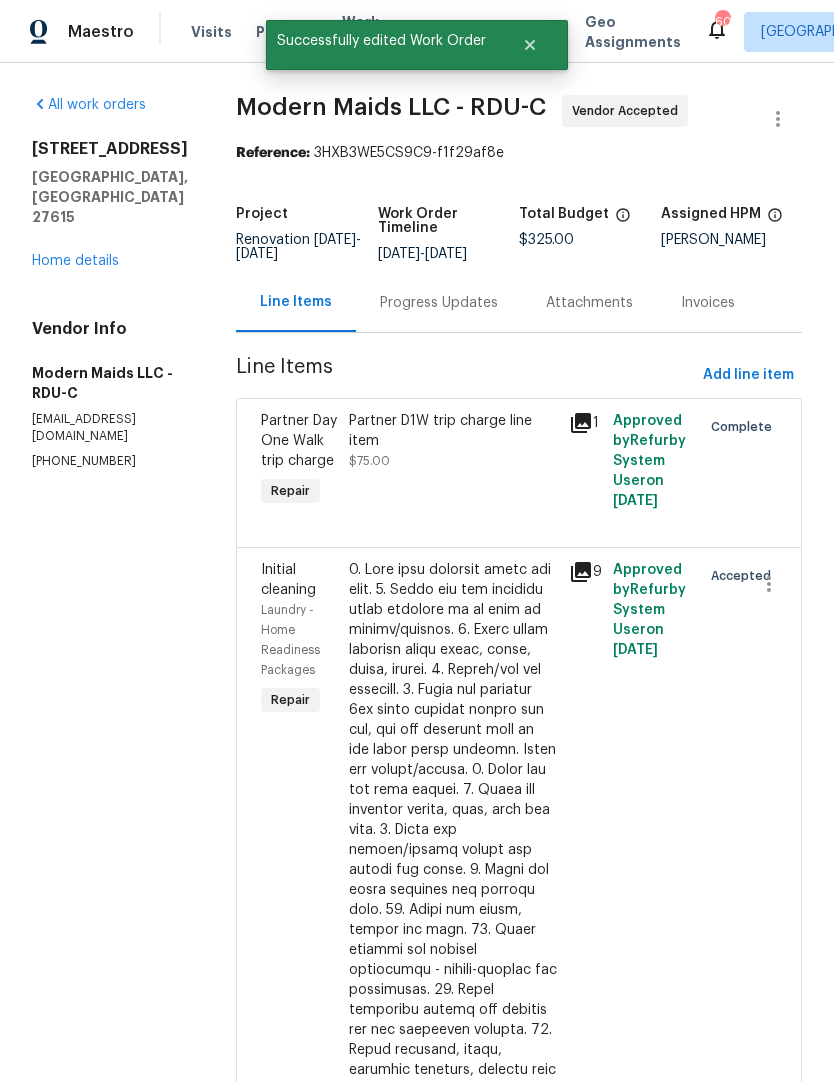 click on "Progress Updates" at bounding box center (439, 303) 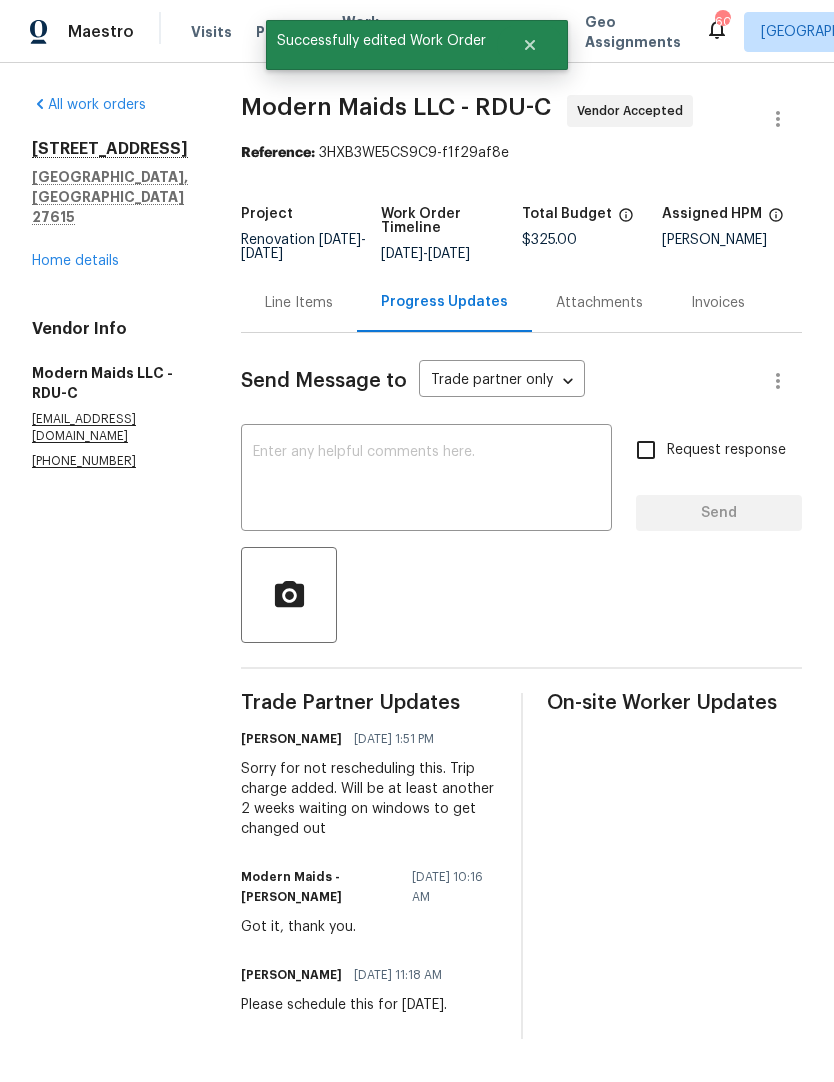 click at bounding box center (426, 480) 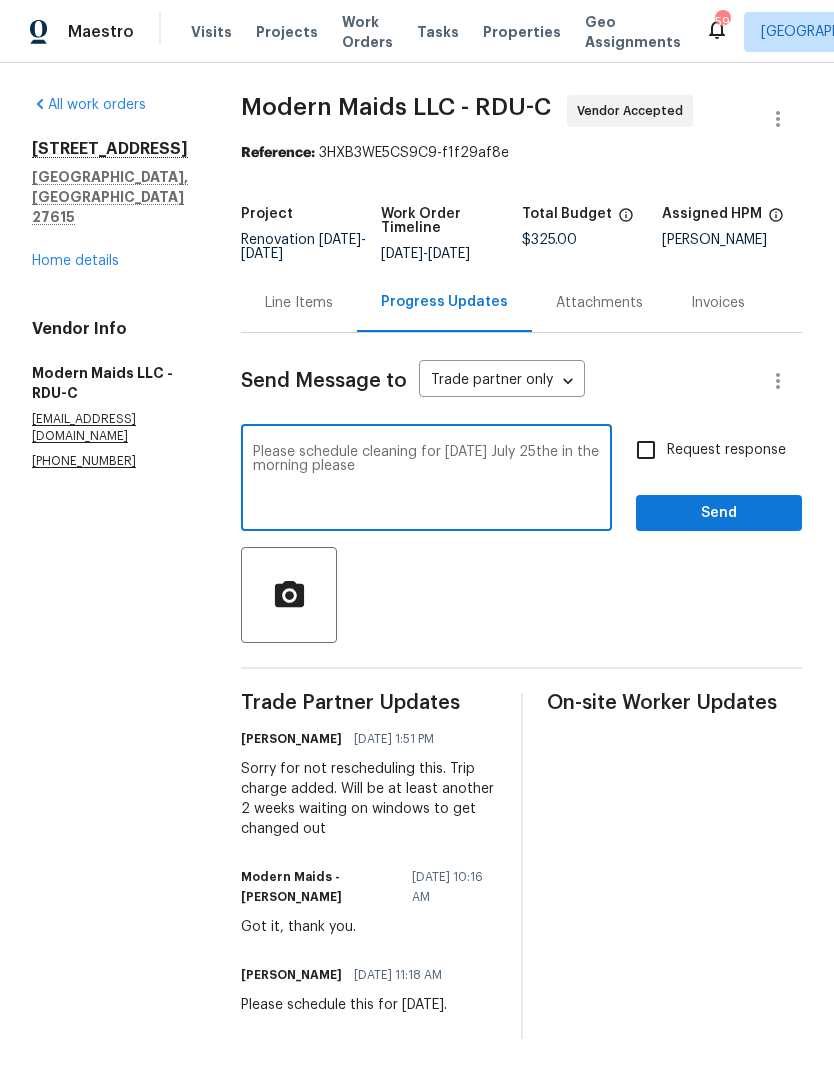 type on "Please schedule cleaning for Friday July 25the in the morning please" 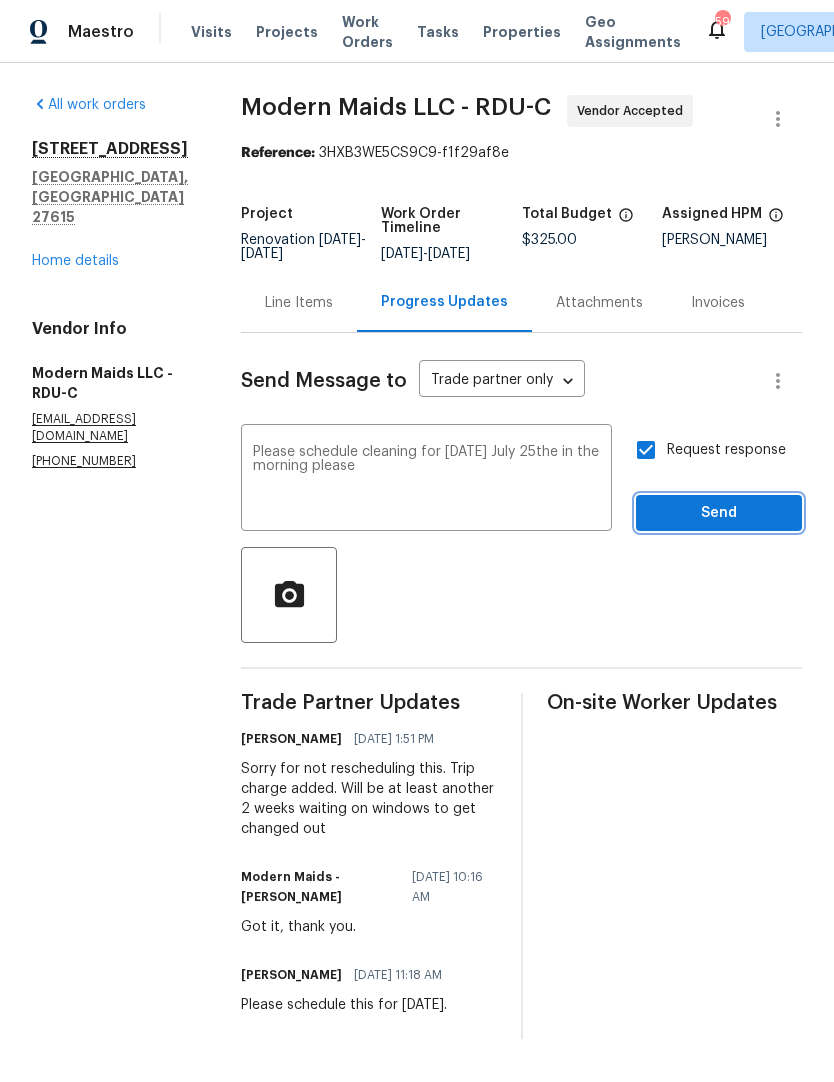 click on "Send" at bounding box center (719, 513) 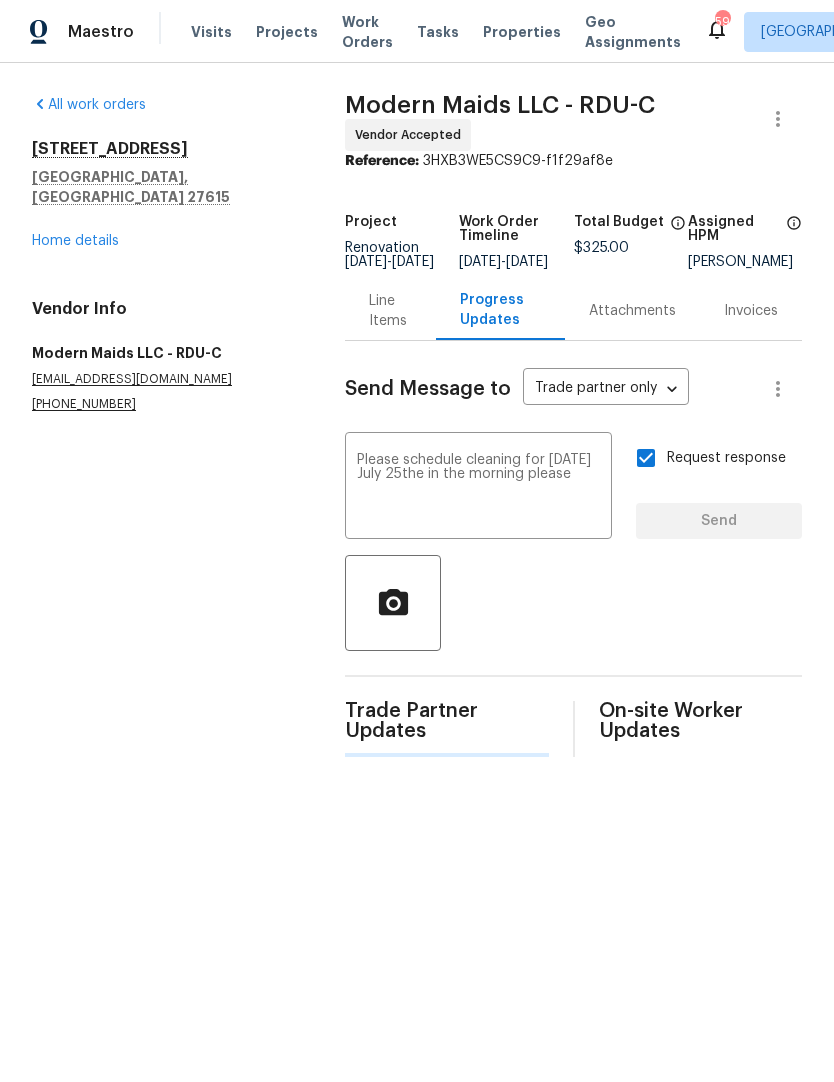 type 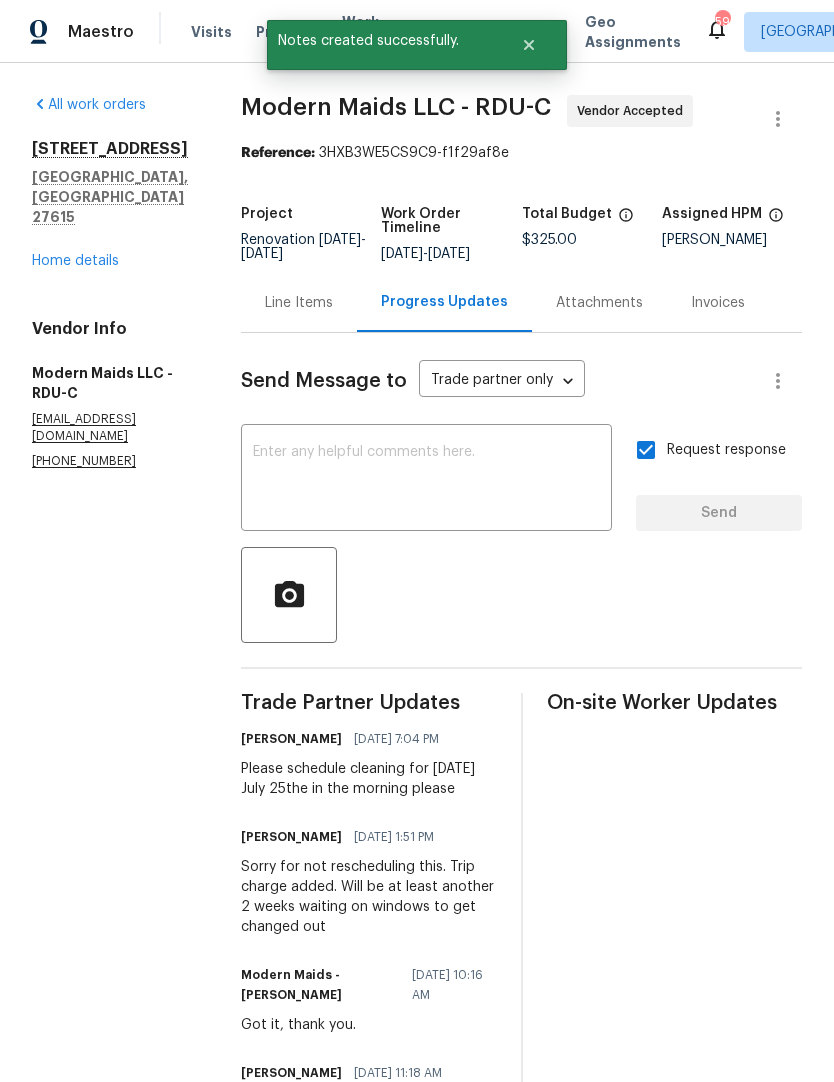 click on "Home details" at bounding box center (75, 261) 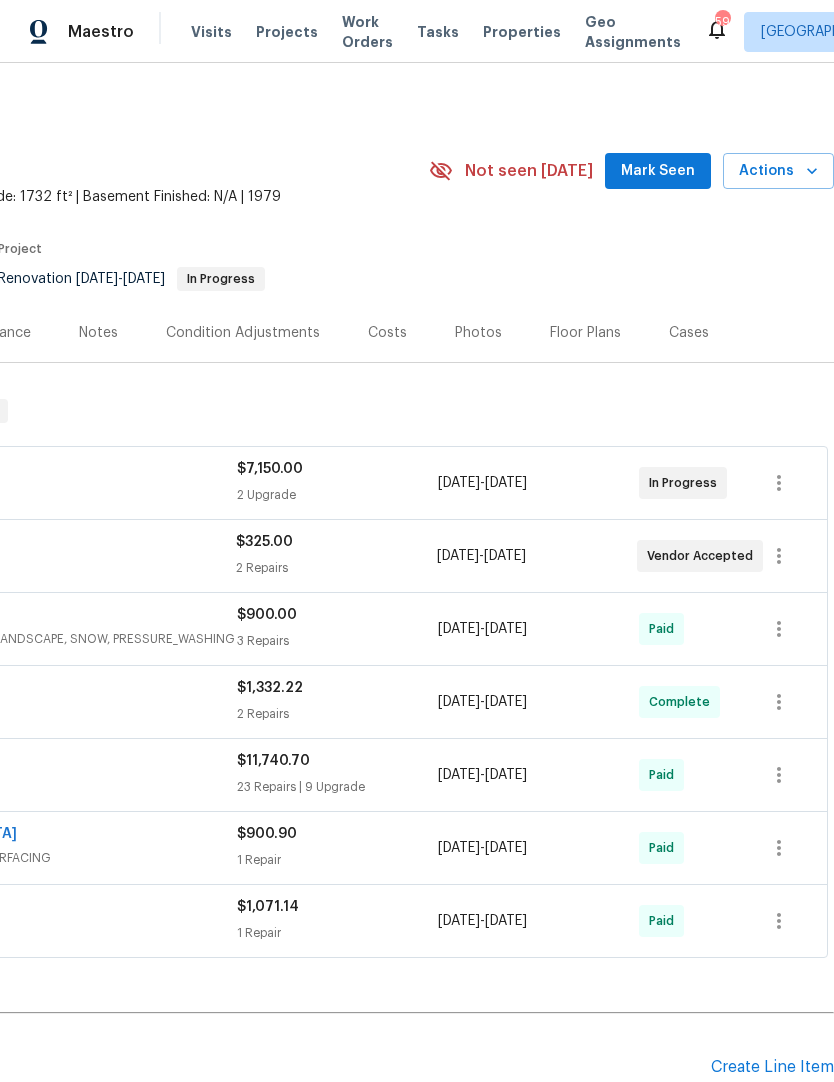 scroll, scrollTop: 0, scrollLeft: 296, axis: horizontal 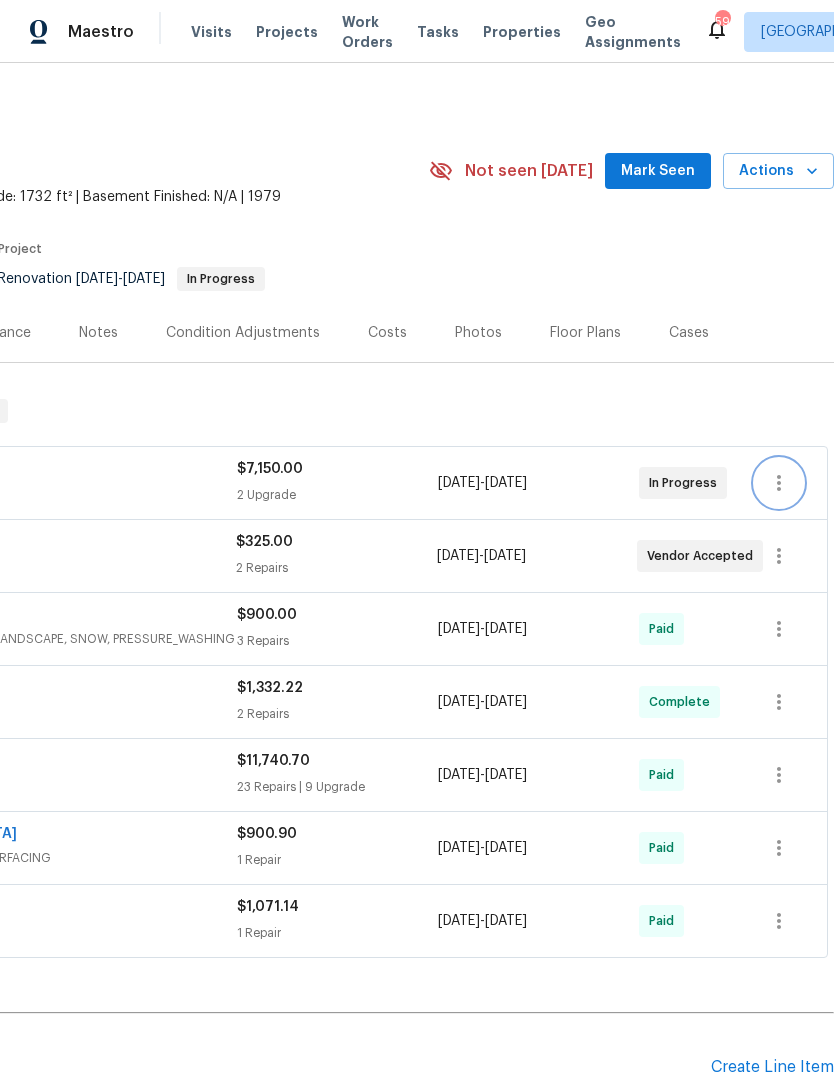 click 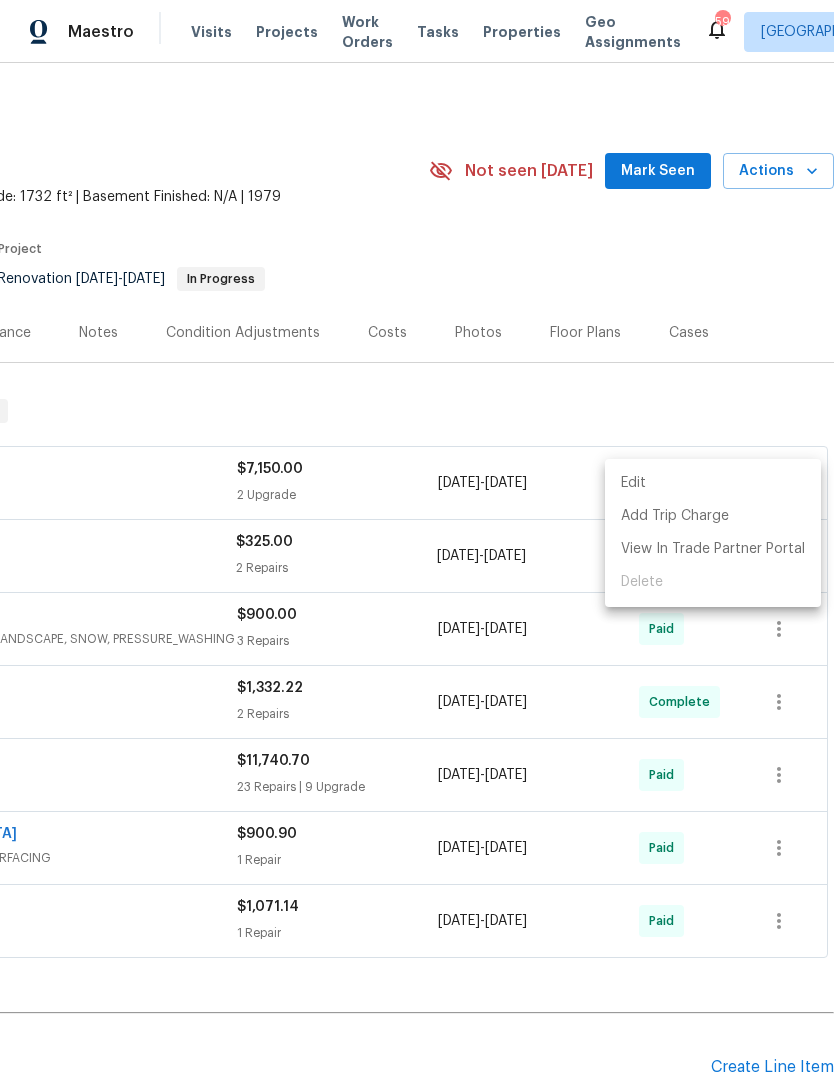 click on "Edit" at bounding box center [713, 483] 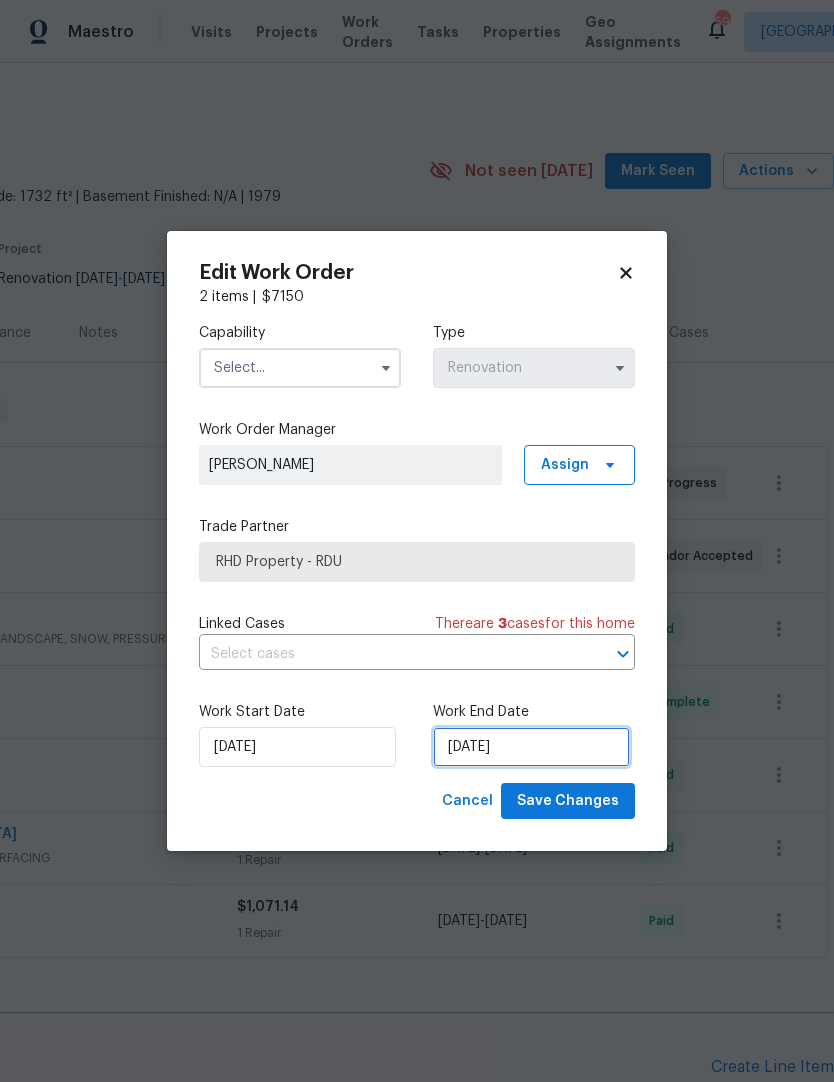click on "7/30/2025" at bounding box center (531, 747) 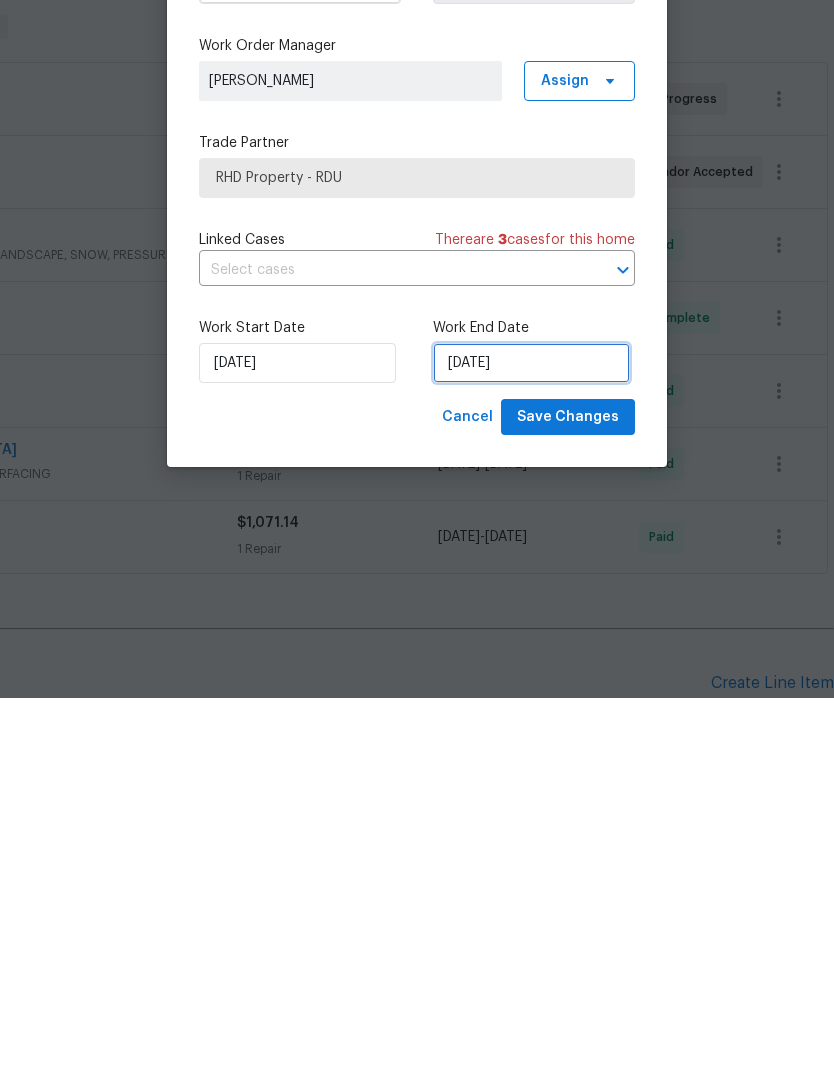 select on "6" 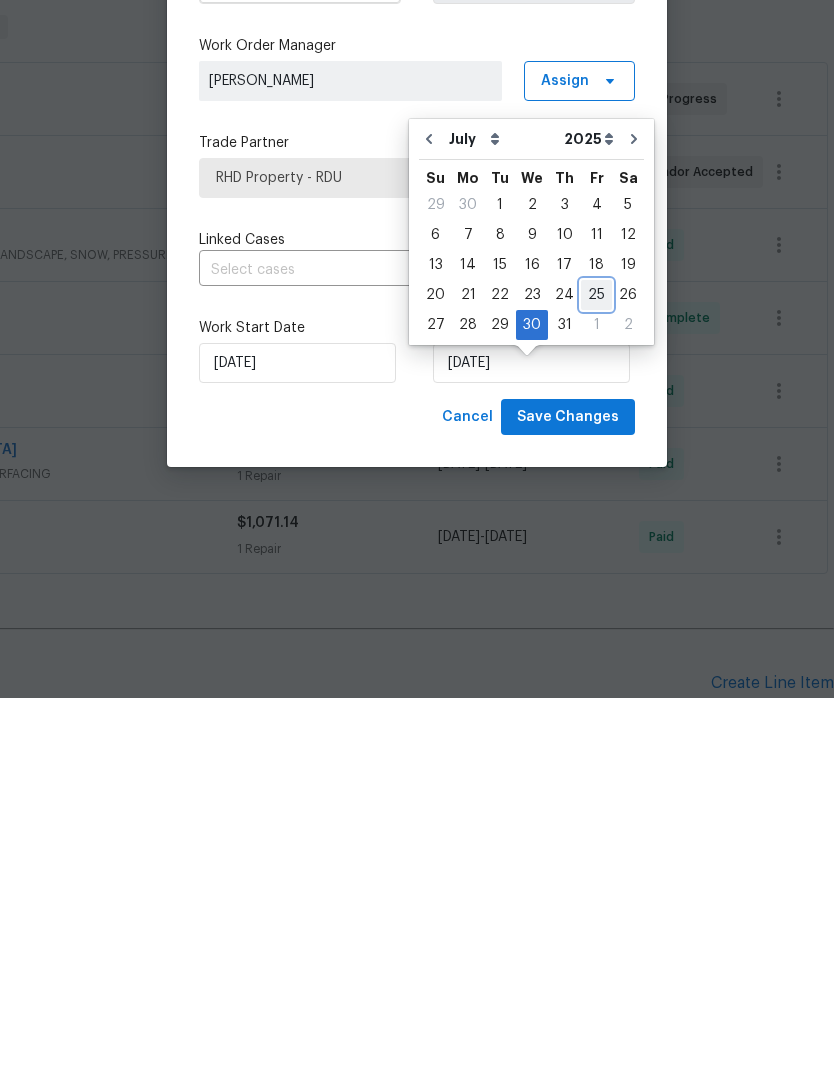 click on "25" at bounding box center (596, 679) 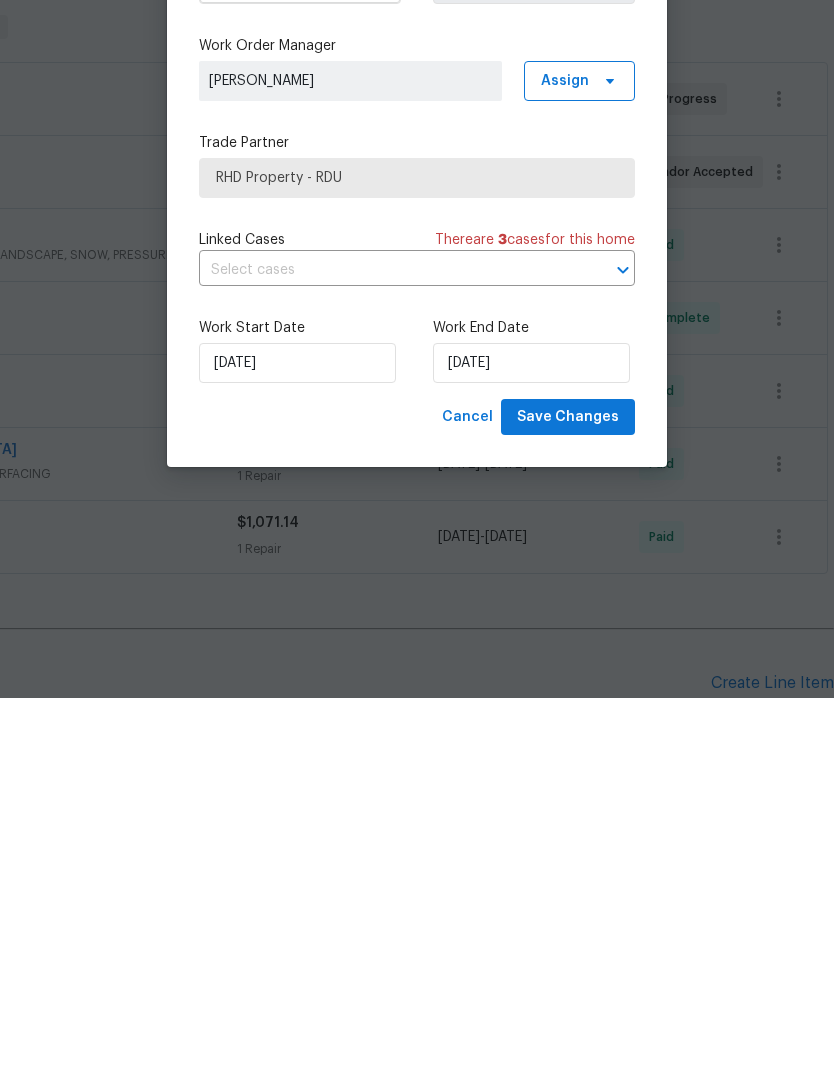 scroll, scrollTop: 82, scrollLeft: 0, axis: vertical 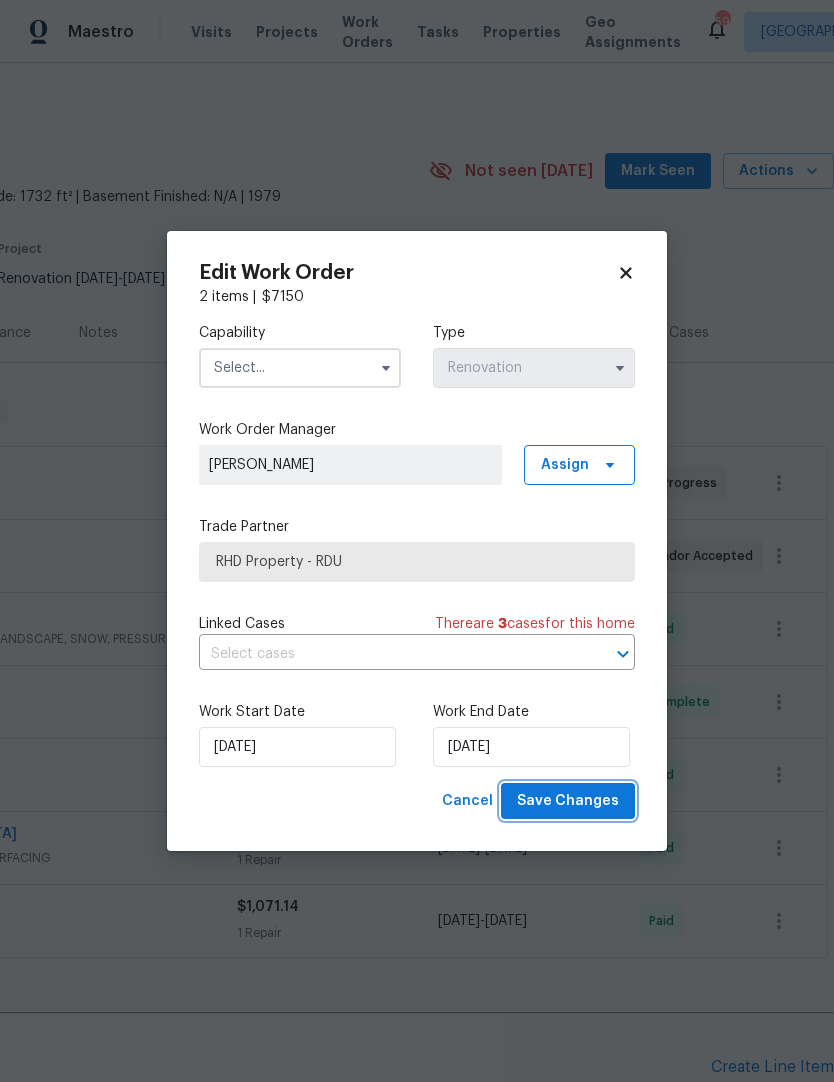 click on "Save Changes" at bounding box center (568, 801) 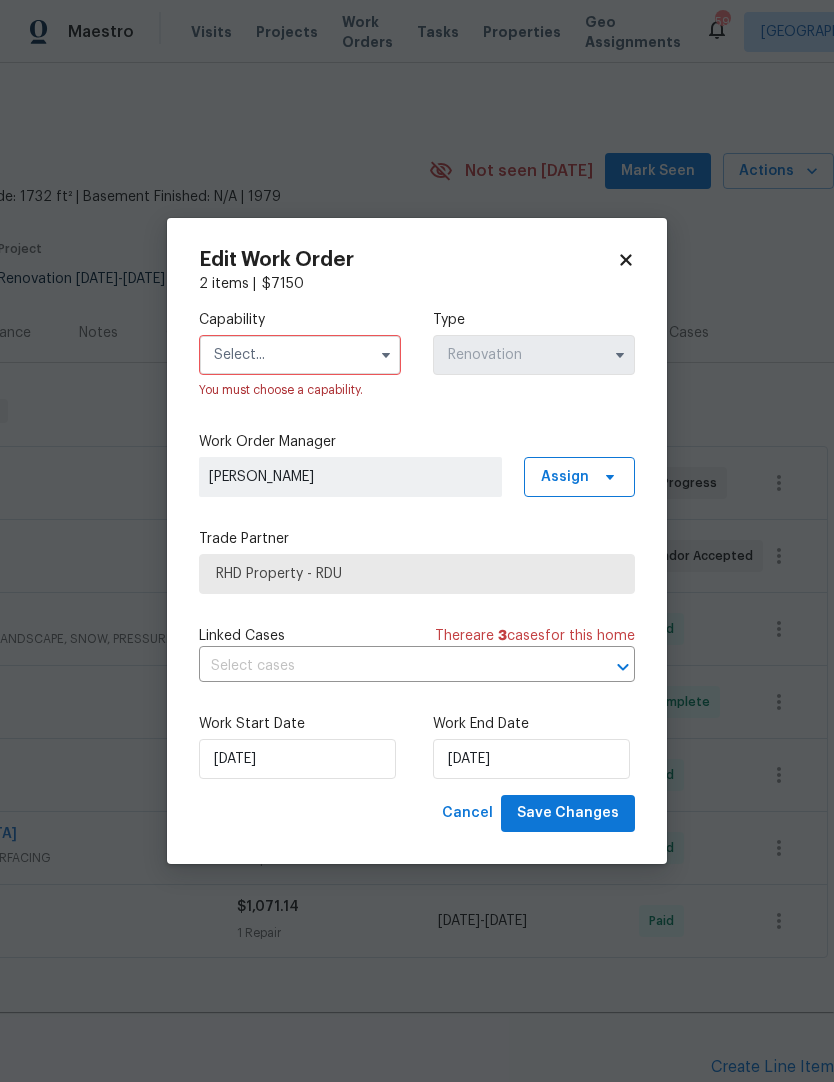 click at bounding box center [300, 355] 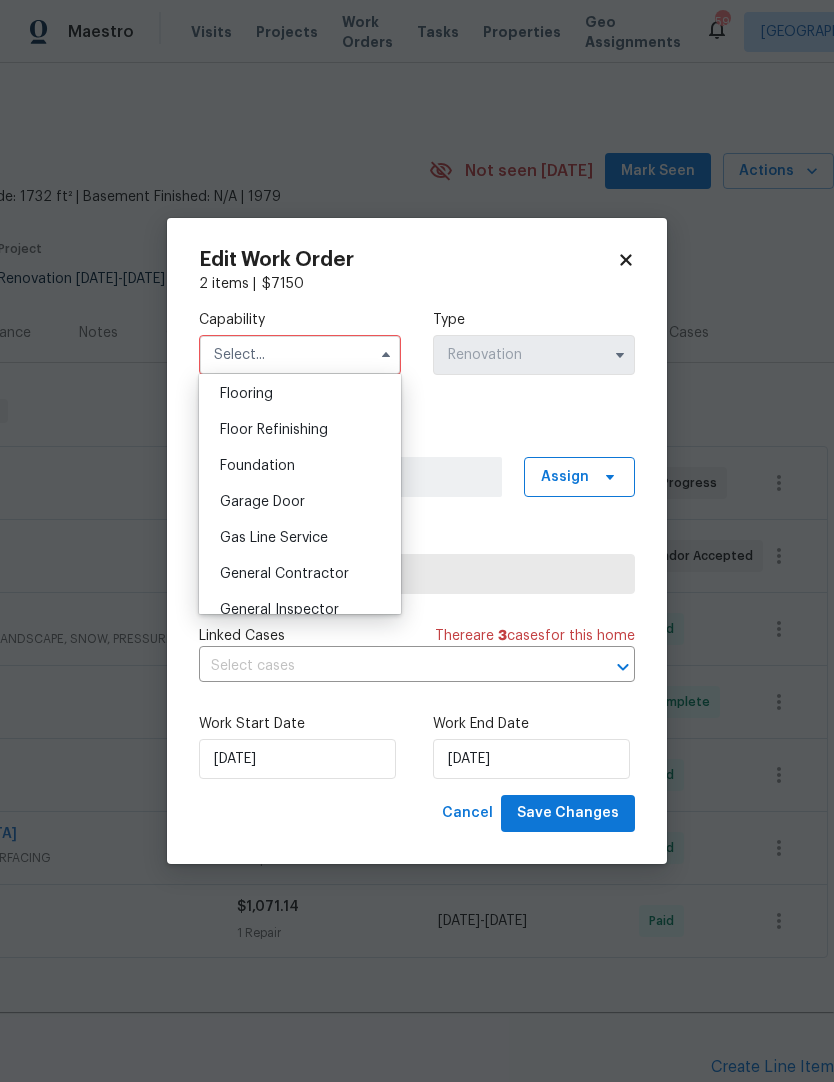 scroll, scrollTop: 822, scrollLeft: 0, axis: vertical 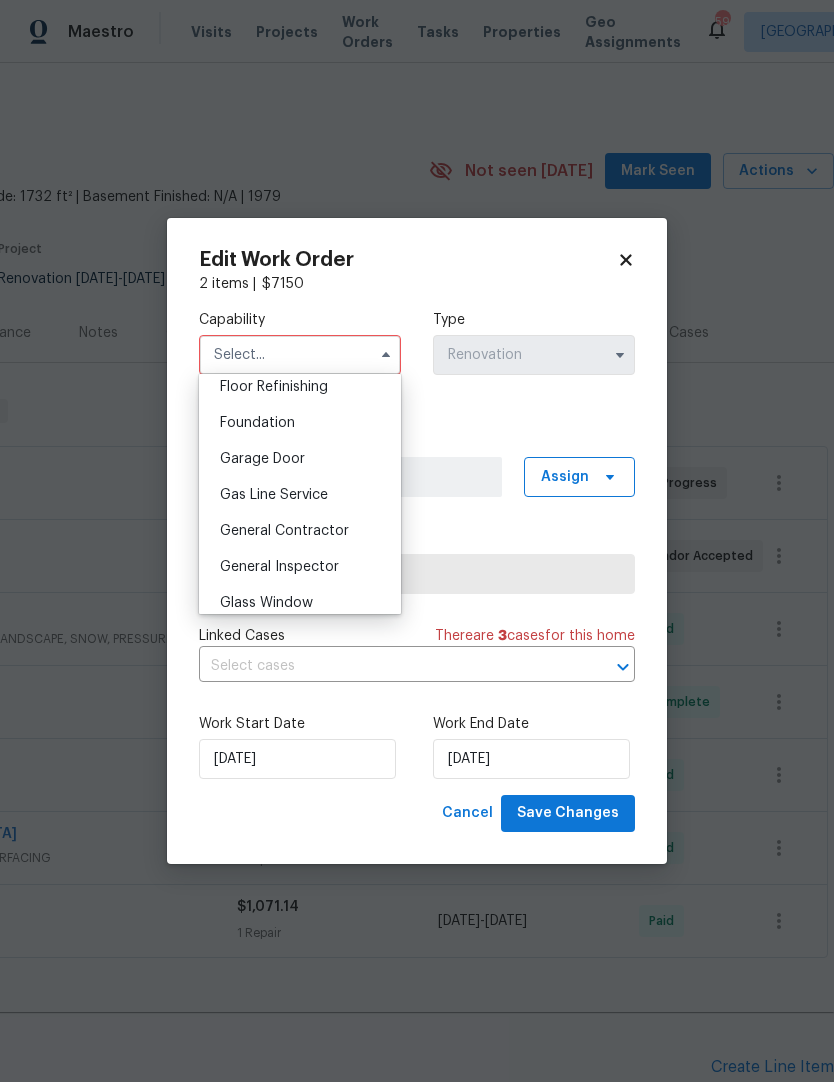 click on "General Contractor" at bounding box center [300, 531] 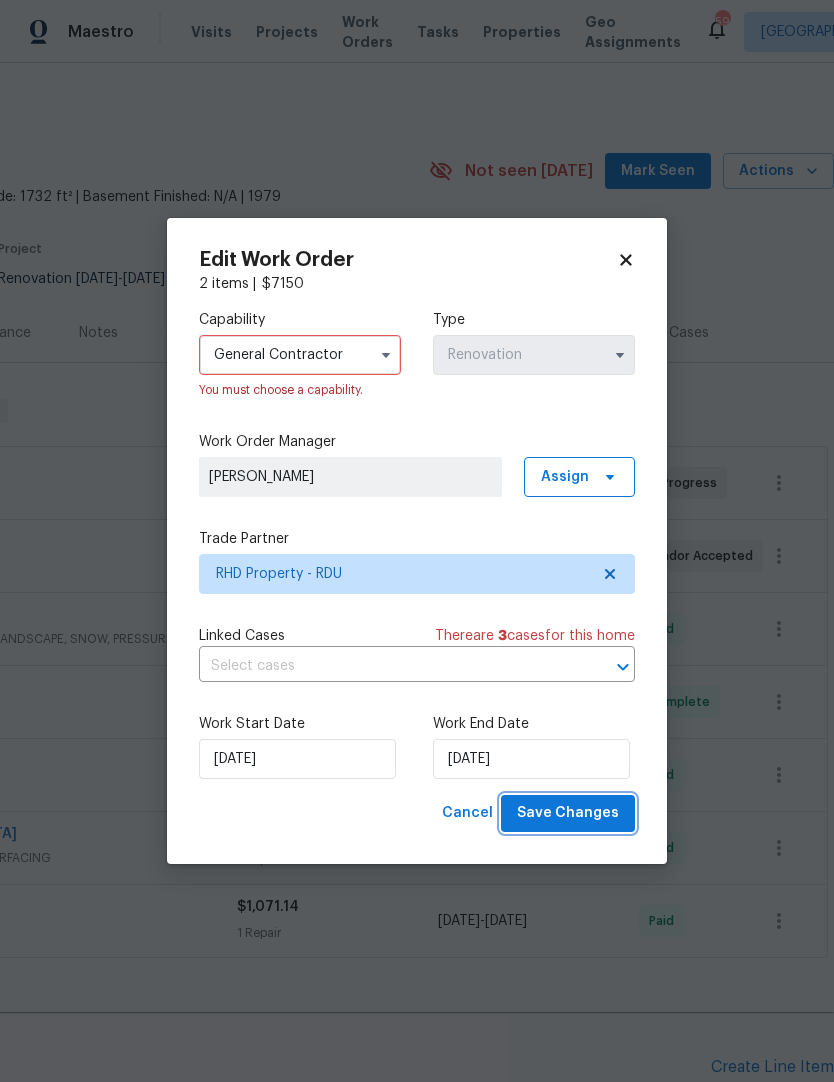 click on "Save Changes" at bounding box center (568, 813) 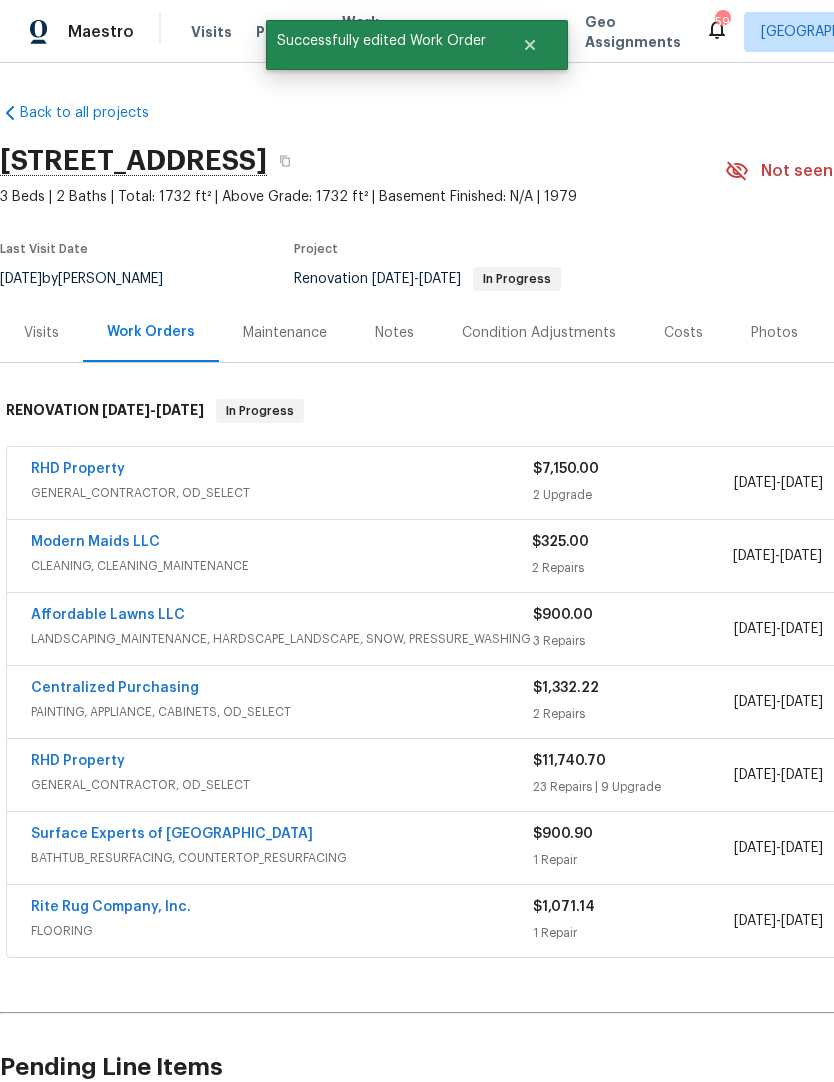 scroll, scrollTop: 0, scrollLeft: 0, axis: both 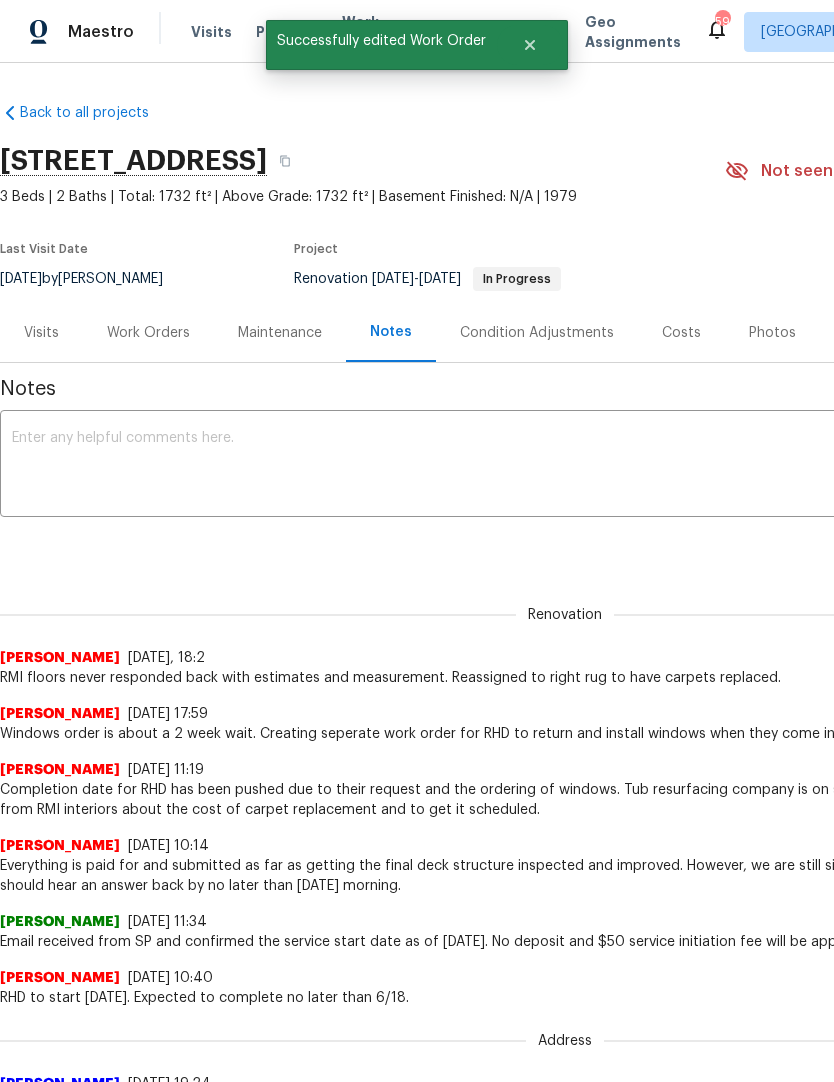 click at bounding box center (565, 466) 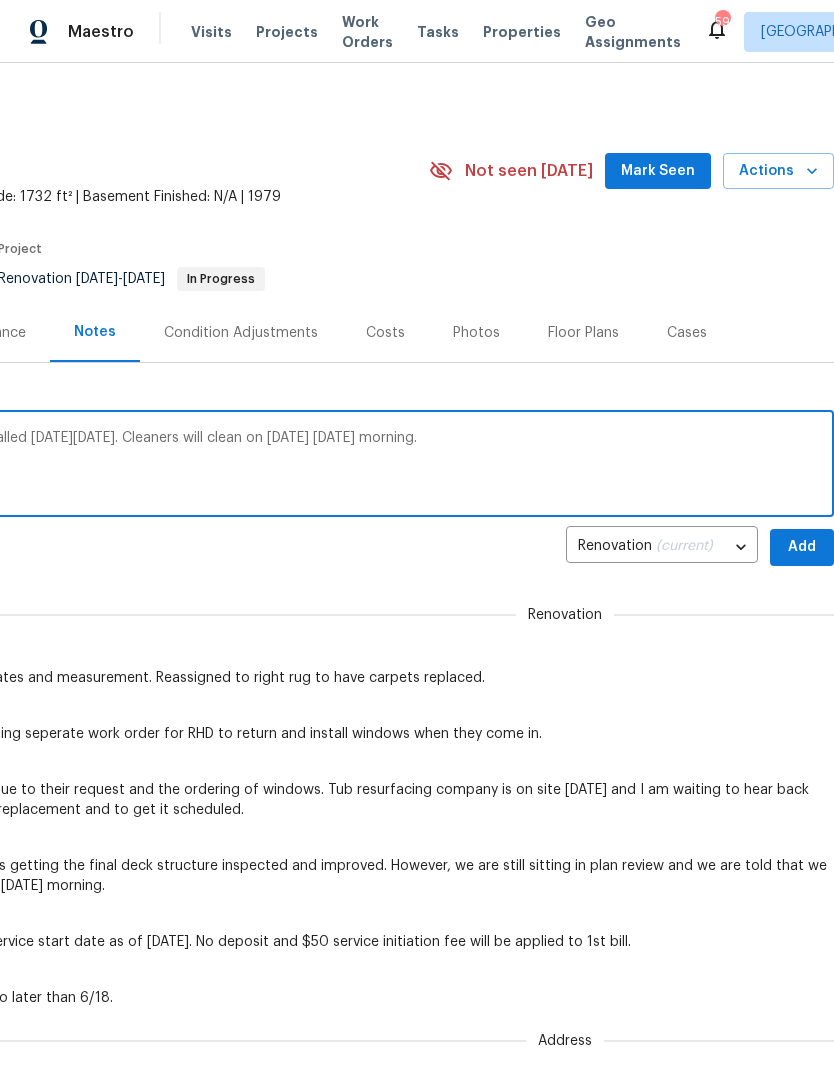 scroll, scrollTop: 0, scrollLeft: 296, axis: horizontal 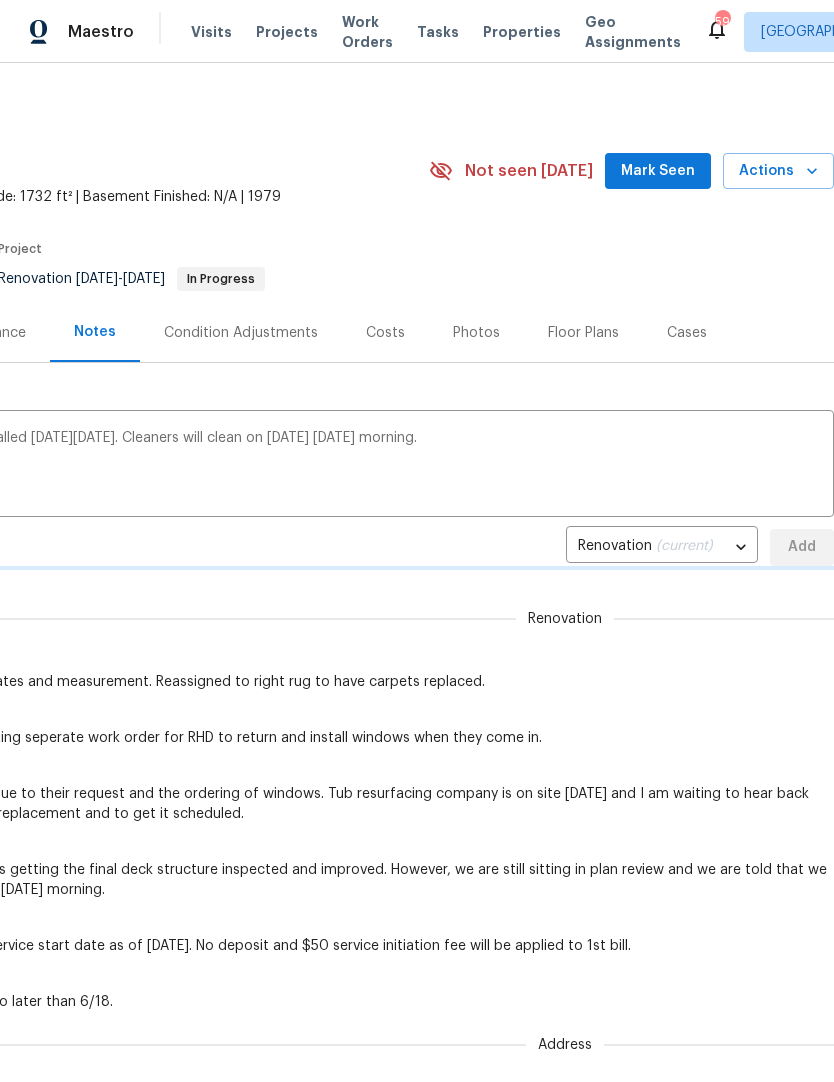 type 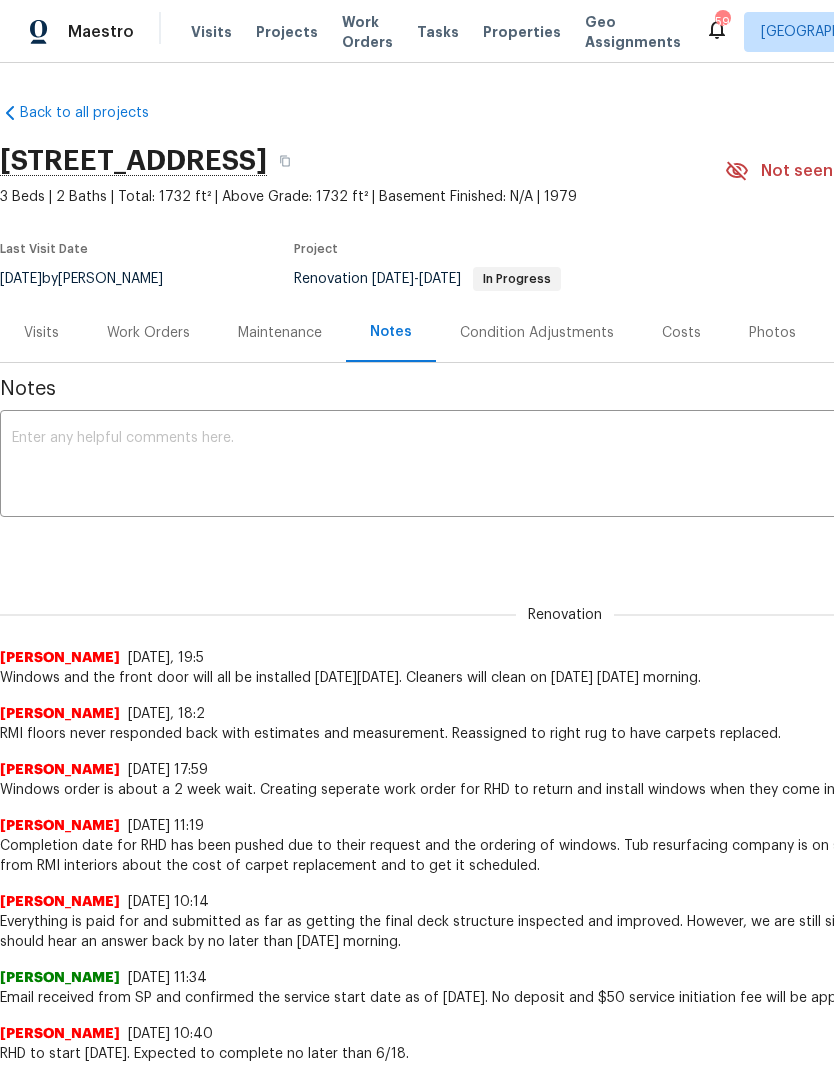 scroll, scrollTop: 0, scrollLeft: 0, axis: both 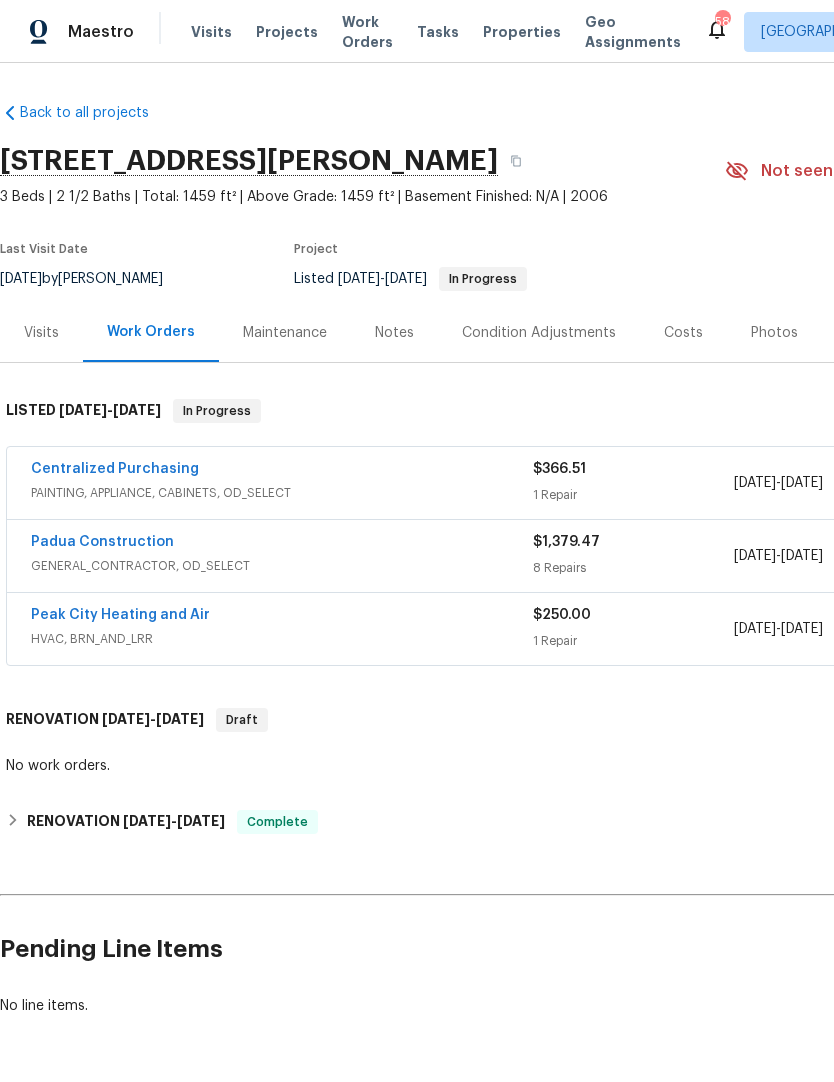 click on "Centralized Purchasing" at bounding box center (115, 469) 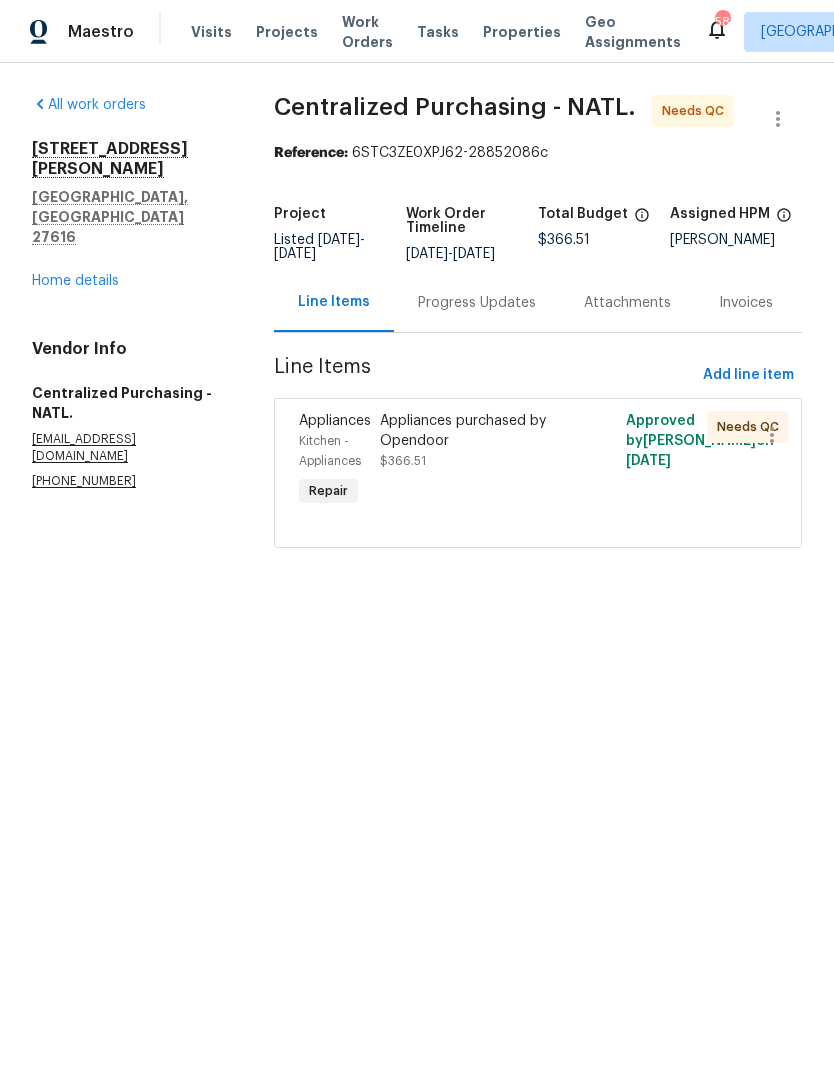 click on "Appliances purchased by Opendoor" at bounding box center [476, 431] 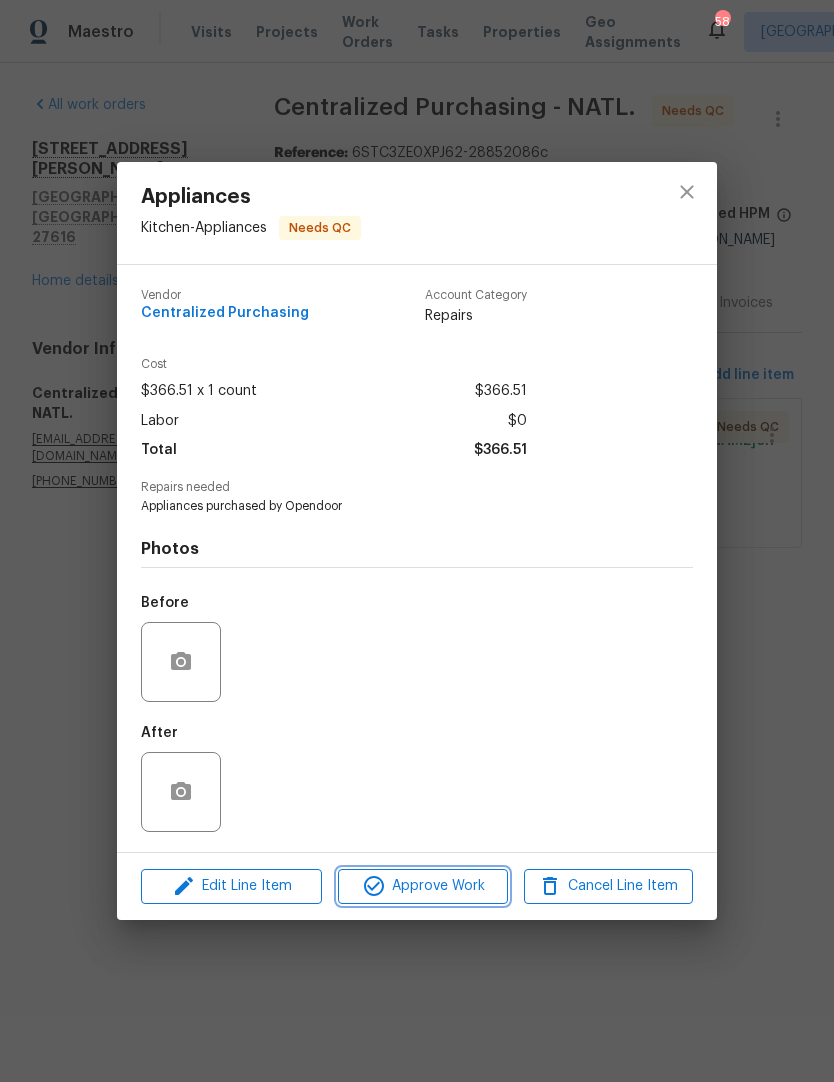 click on "Approve Work" at bounding box center [422, 886] 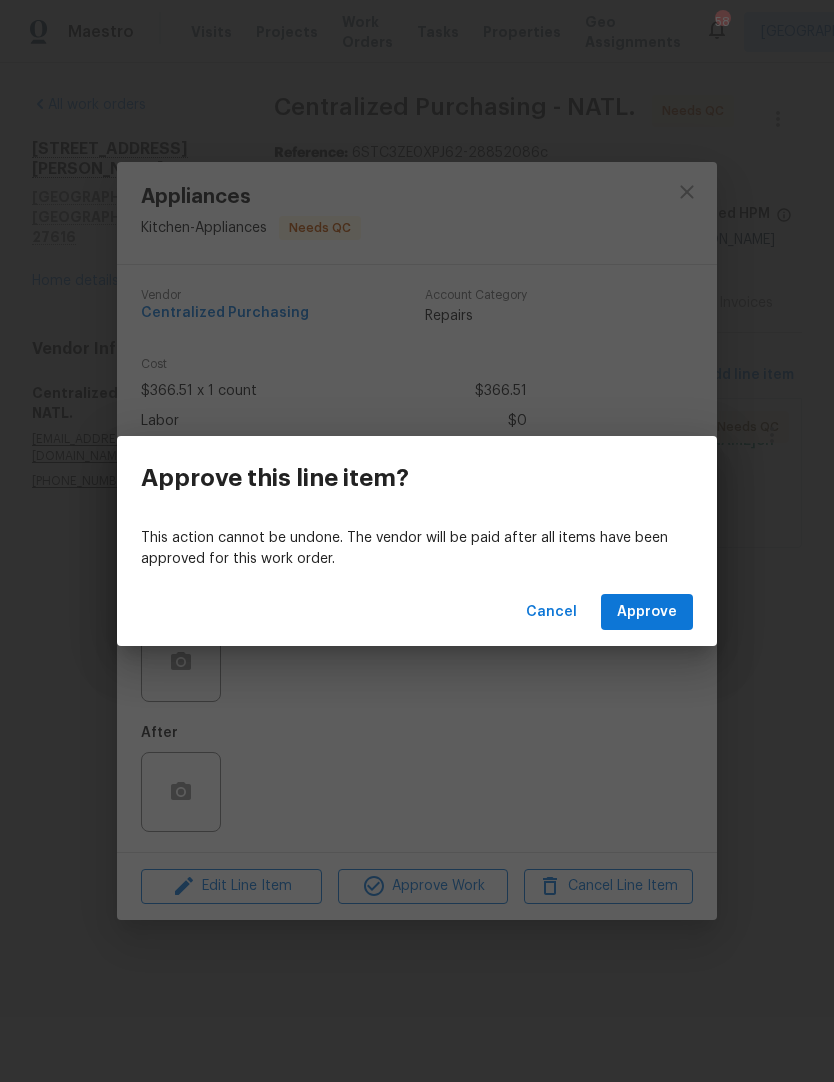 click on "Approve" at bounding box center (647, 612) 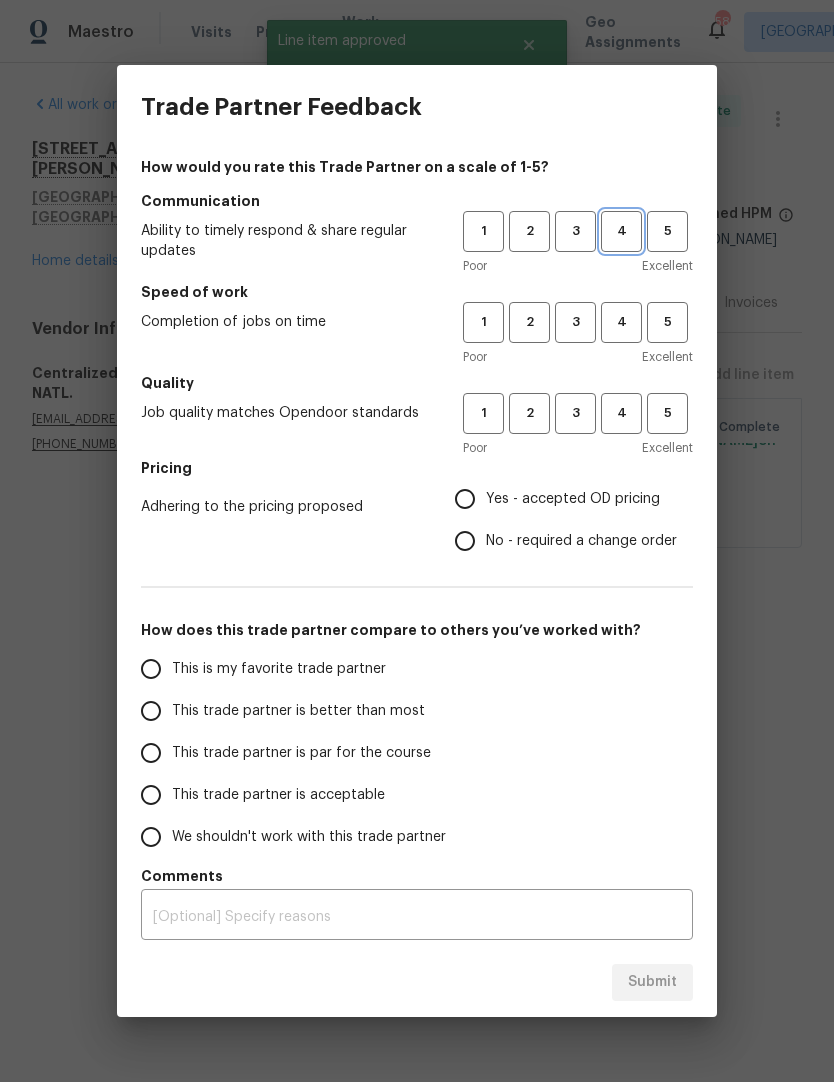 click on "4" at bounding box center [621, 231] 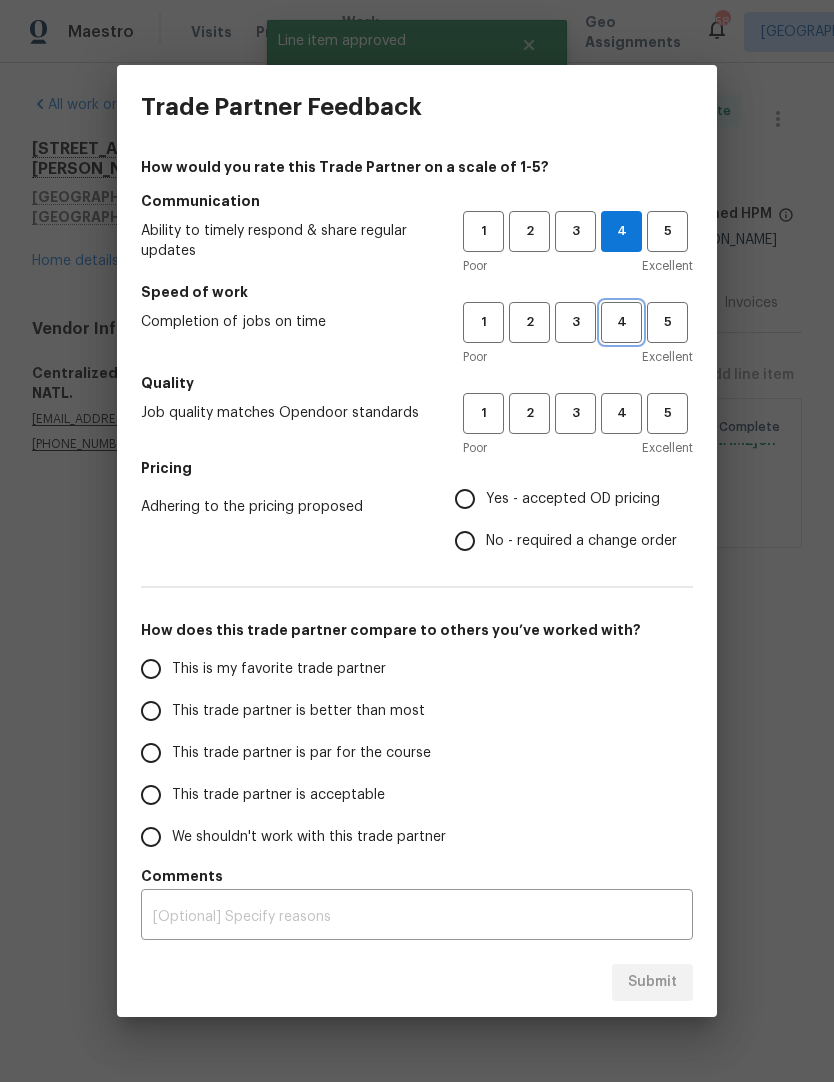 click on "4" at bounding box center [621, 322] 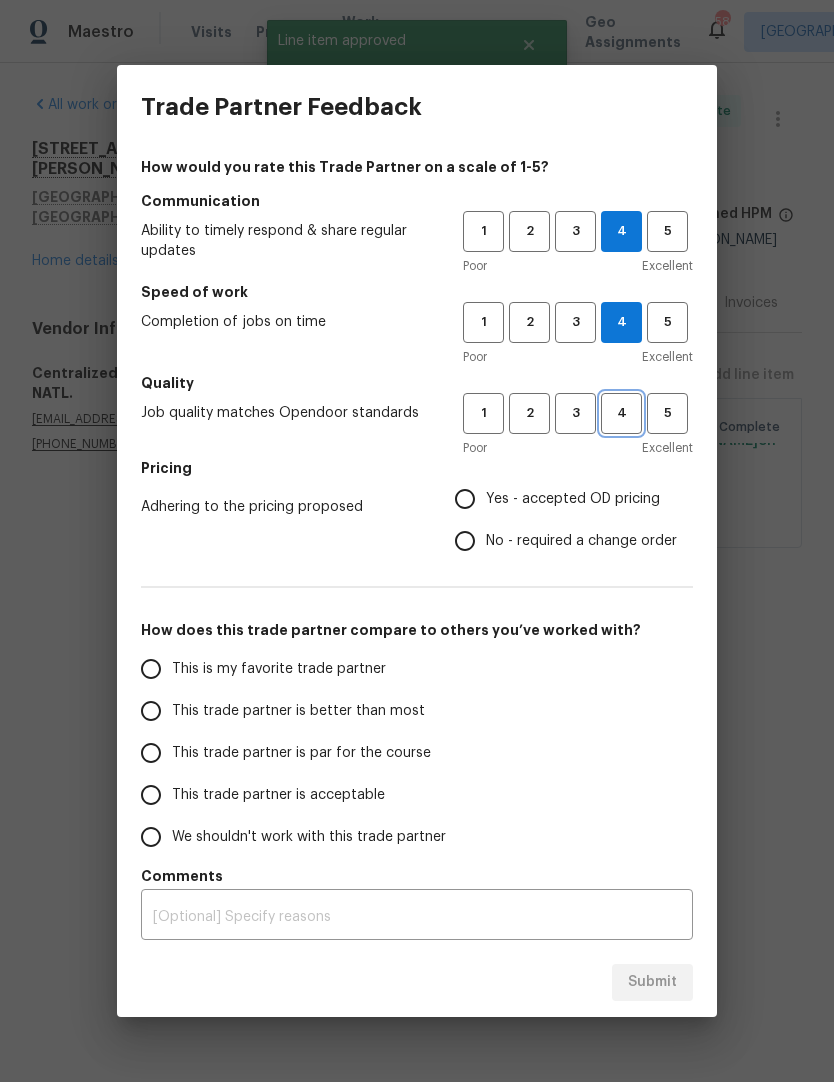 click on "4" at bounding box center [621, 413] 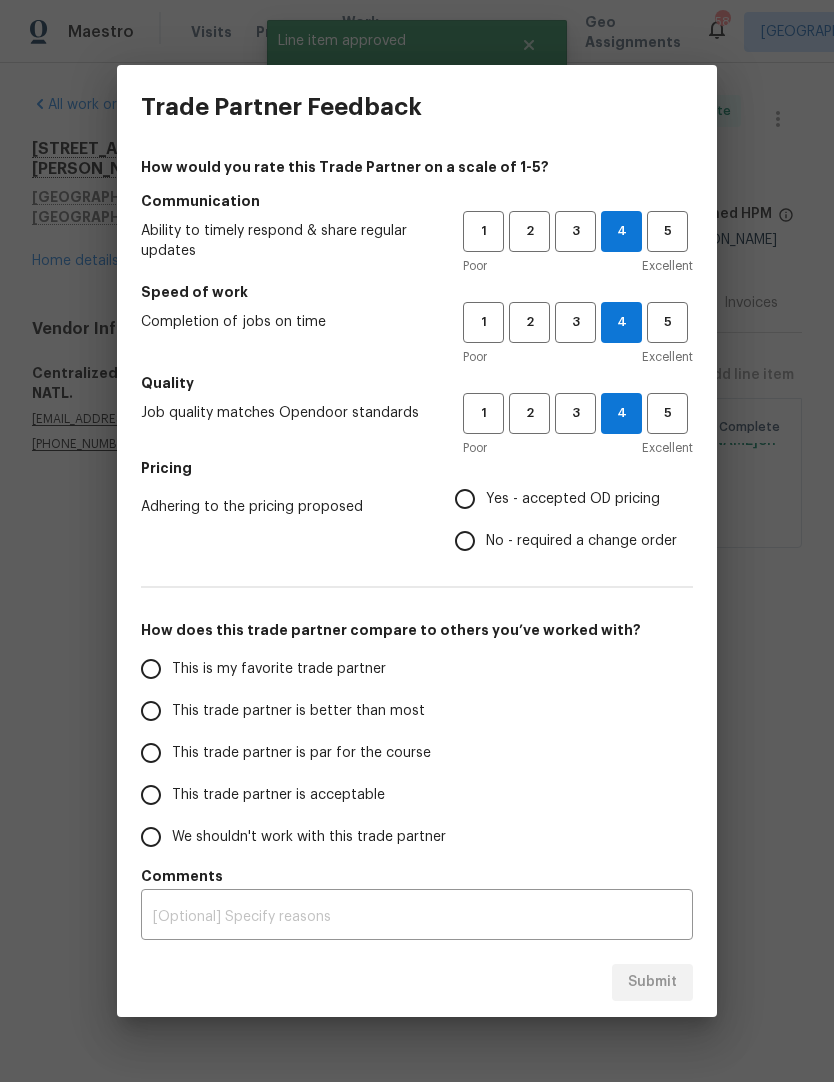click on "Yes - accepted OD pricing" at bounding box center [573, 499] 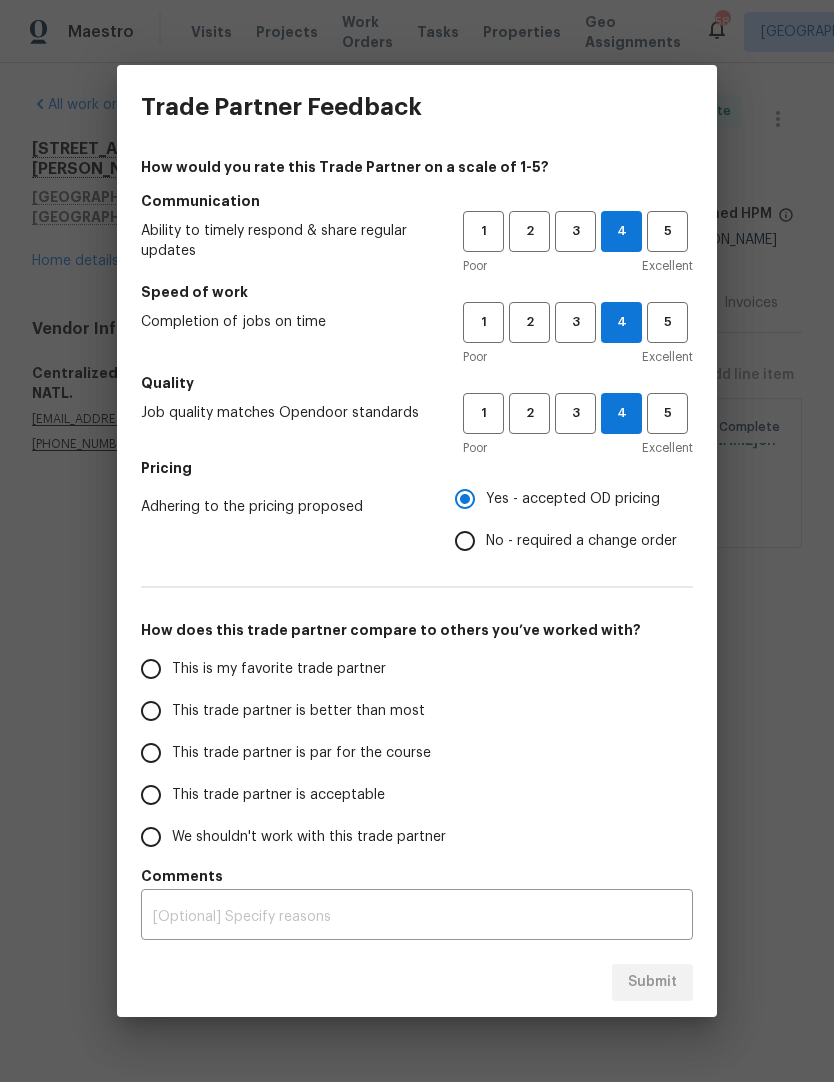 click on "This trade partner is par for the course" at bounding box center (151, 753) 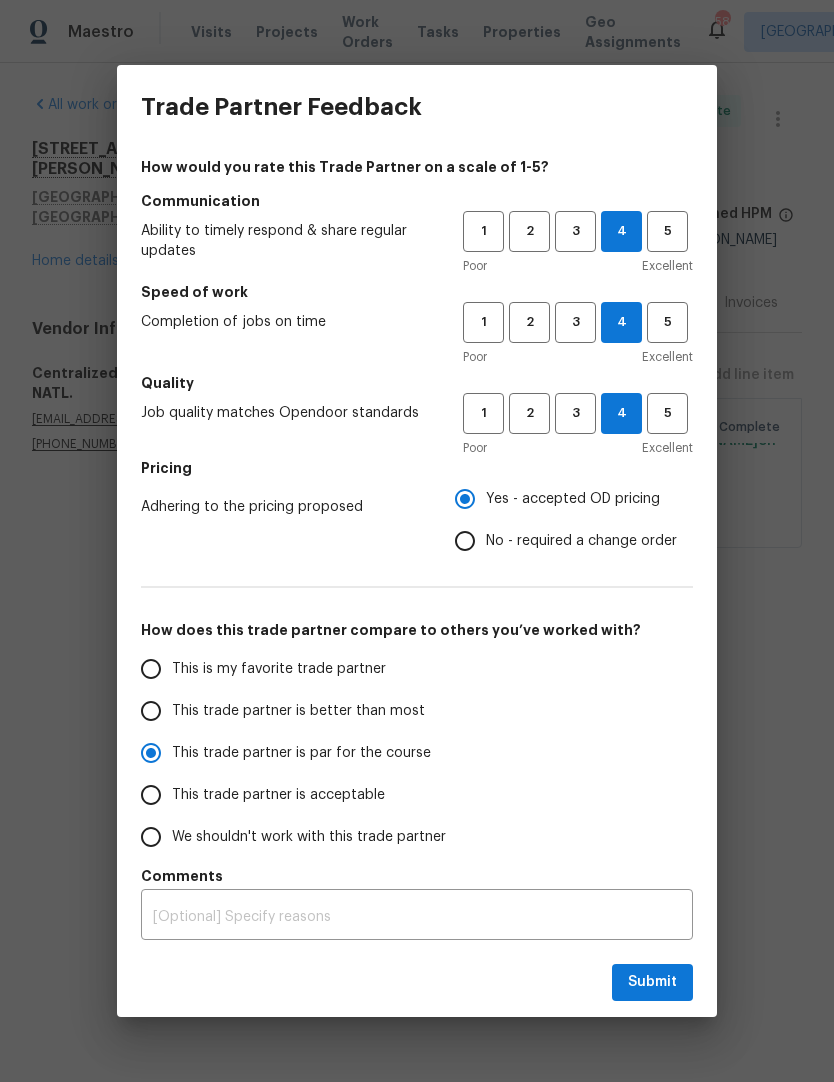 click on "Submit" at bounding box center (652, 982) 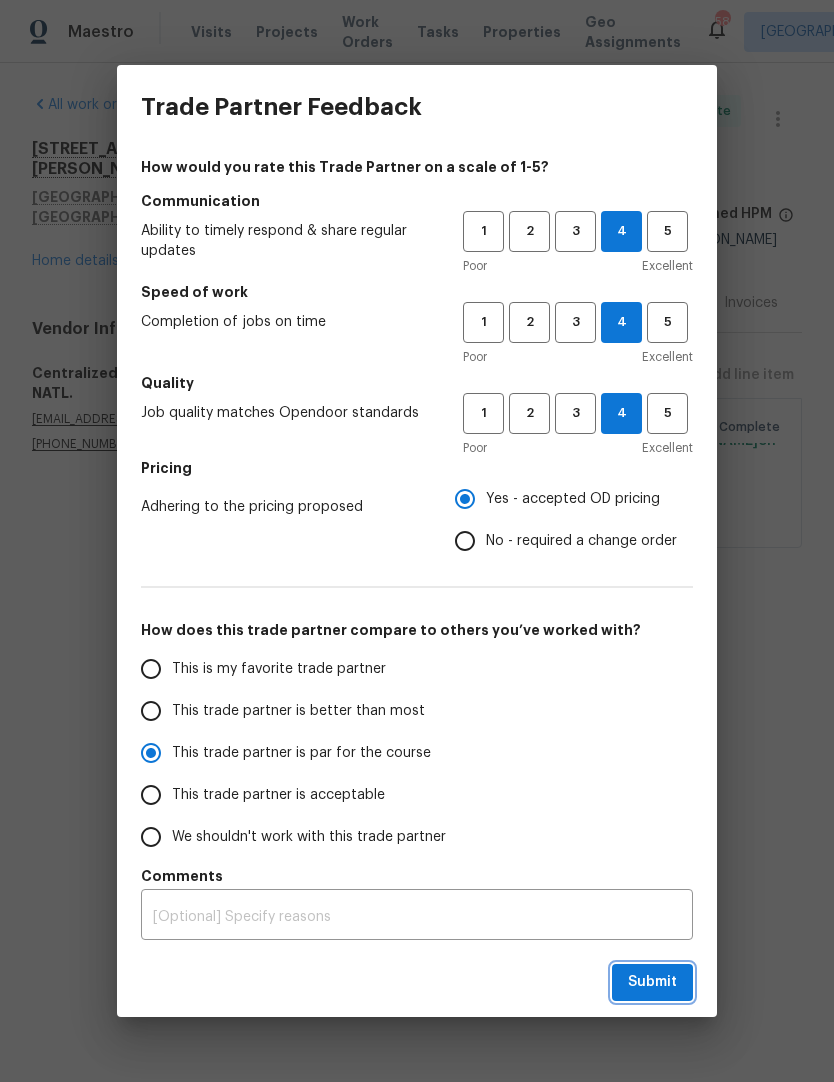radio on "true" 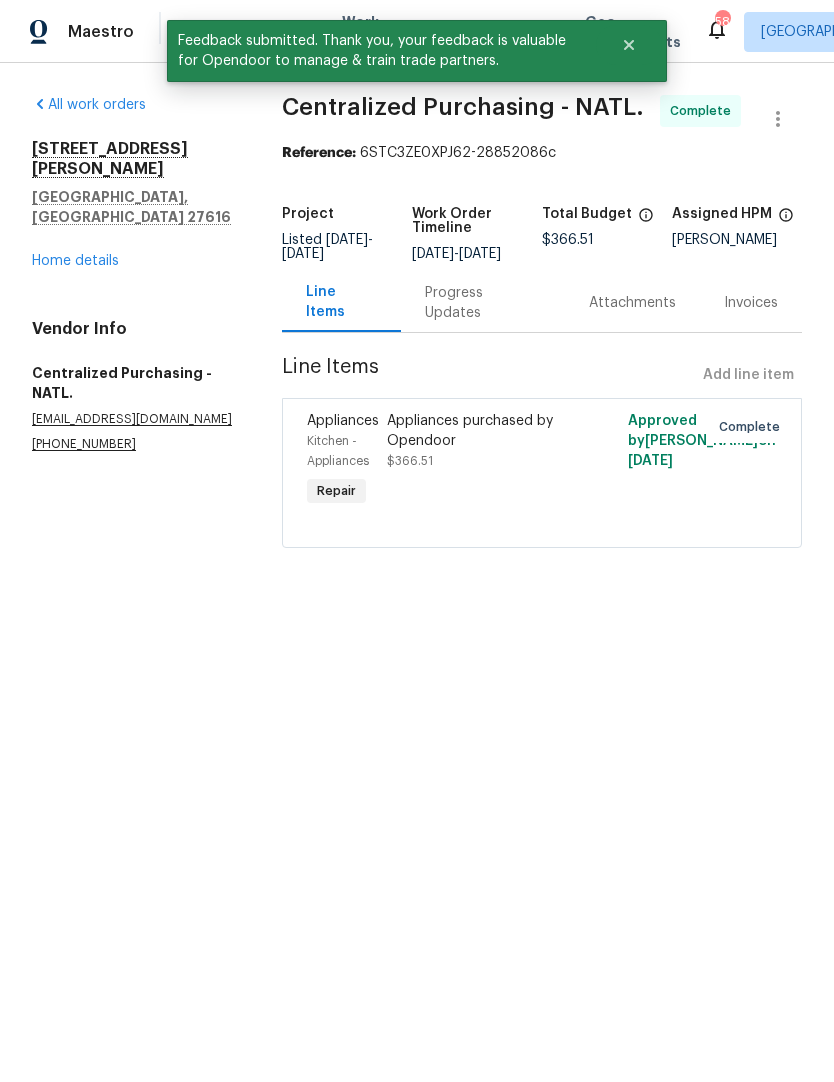 click on "Home details" at bounding box center (75, 261) 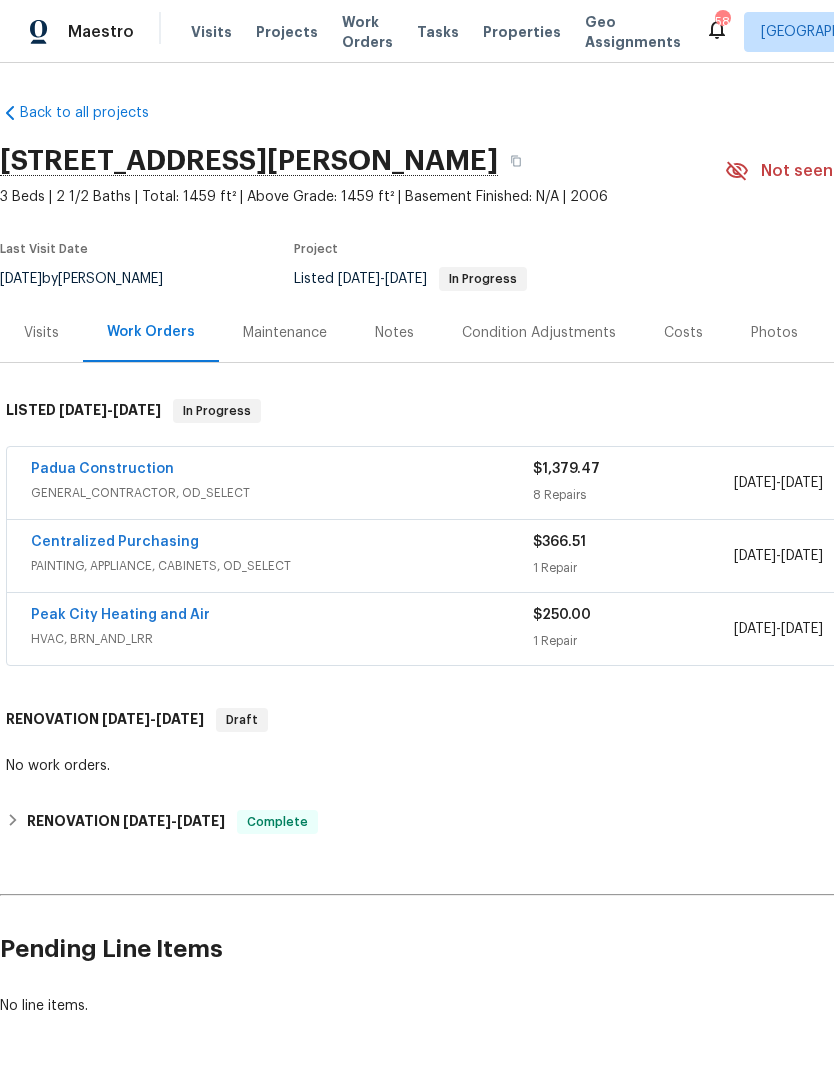 scroll, scrollTop: 0, scrollLeft: 0, axis: both 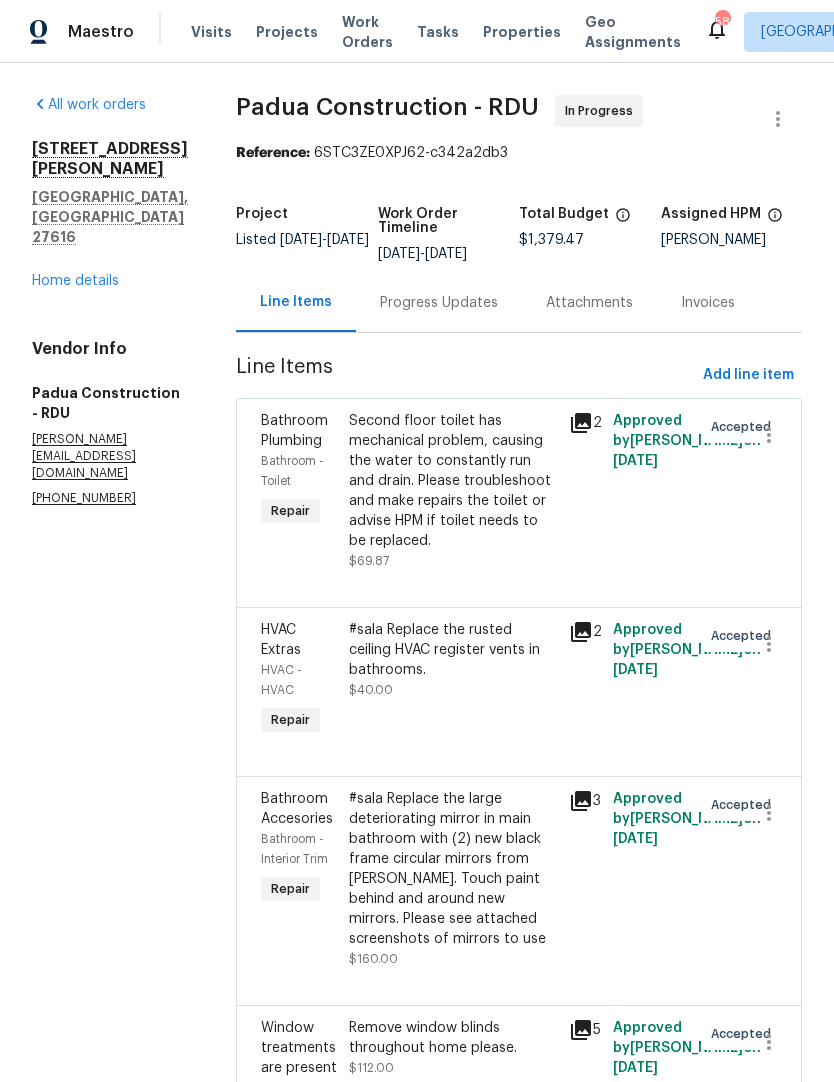 click on "Progress Updates" at bounding box center (439, 303) 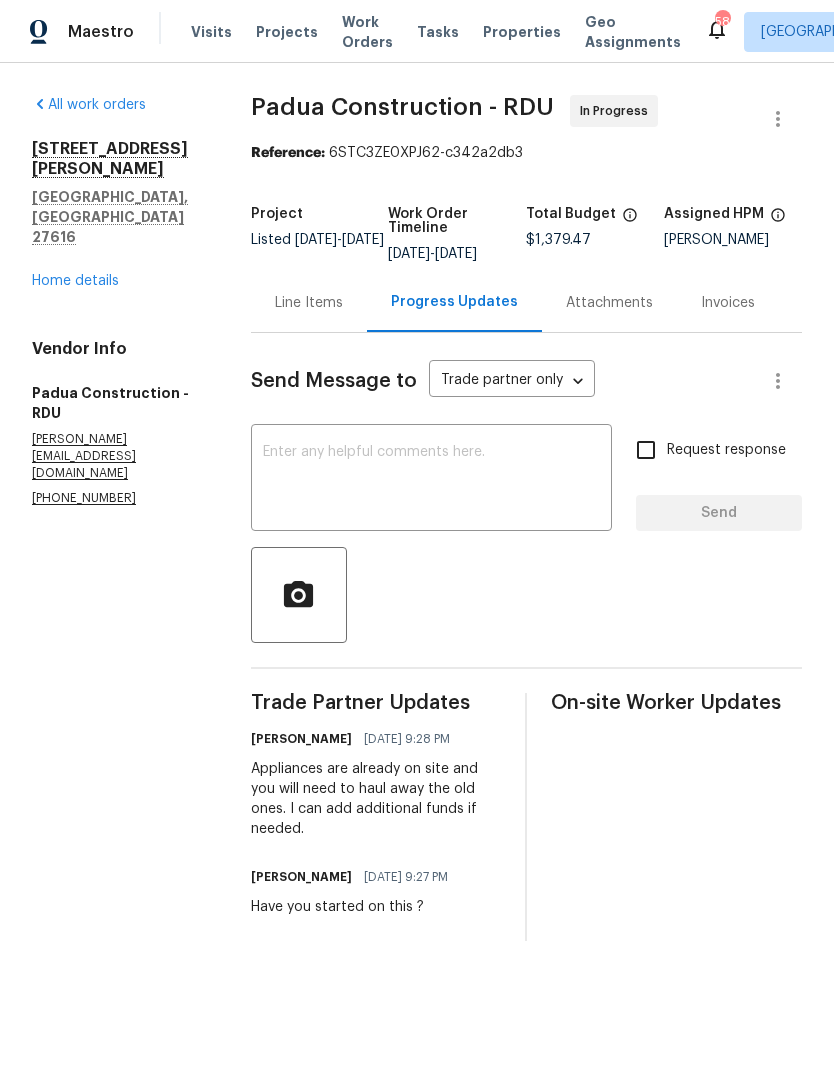 click at bounding box center (431, 480) 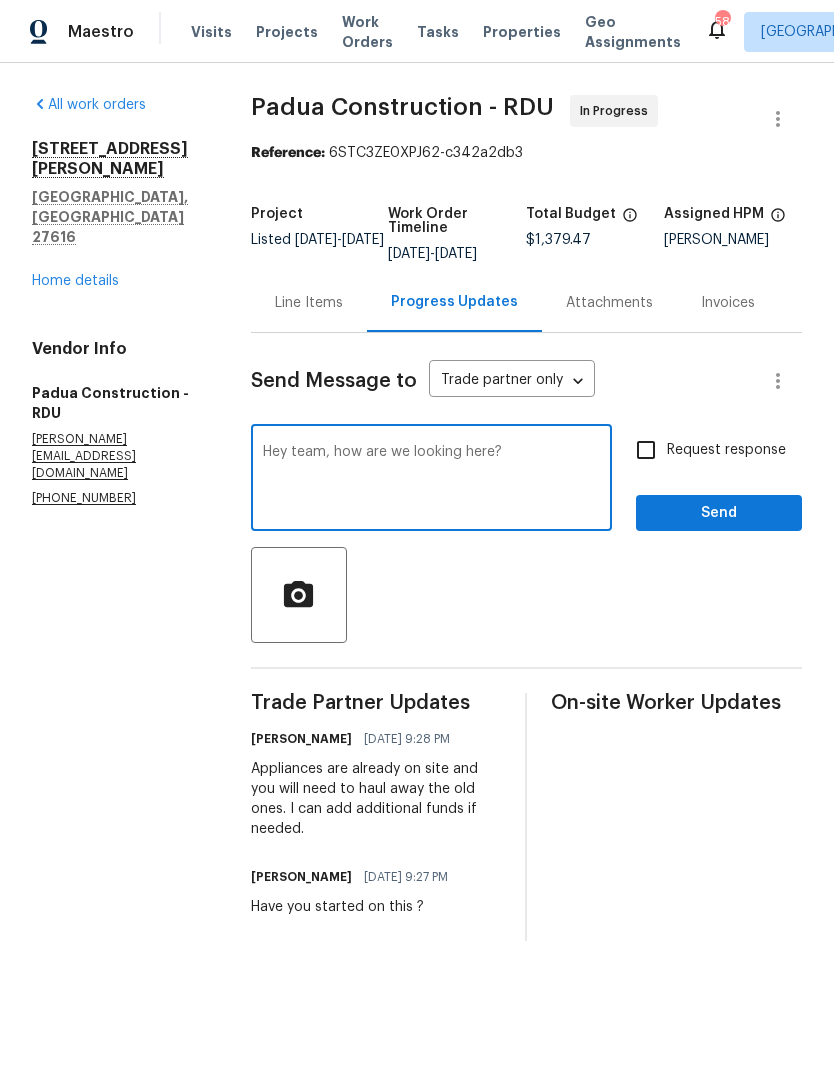 type on "Hey team, how are we looking here?" 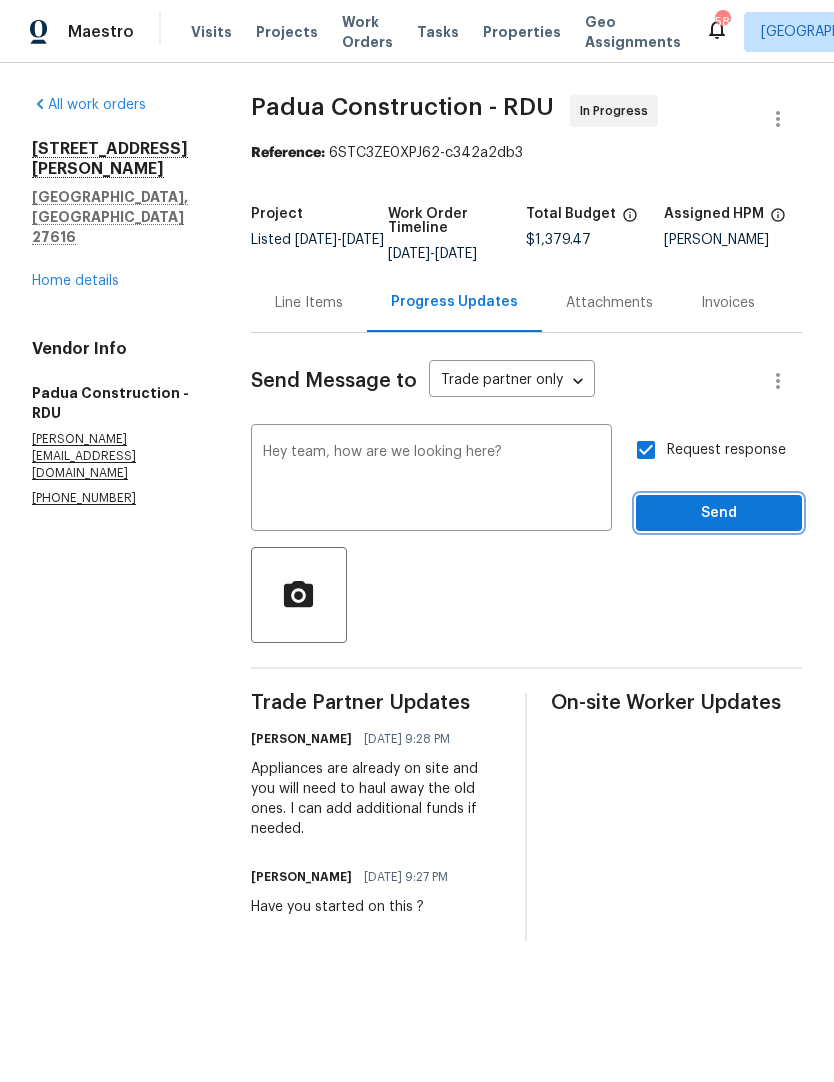 click on "Send" at bounding box center (719, 513) 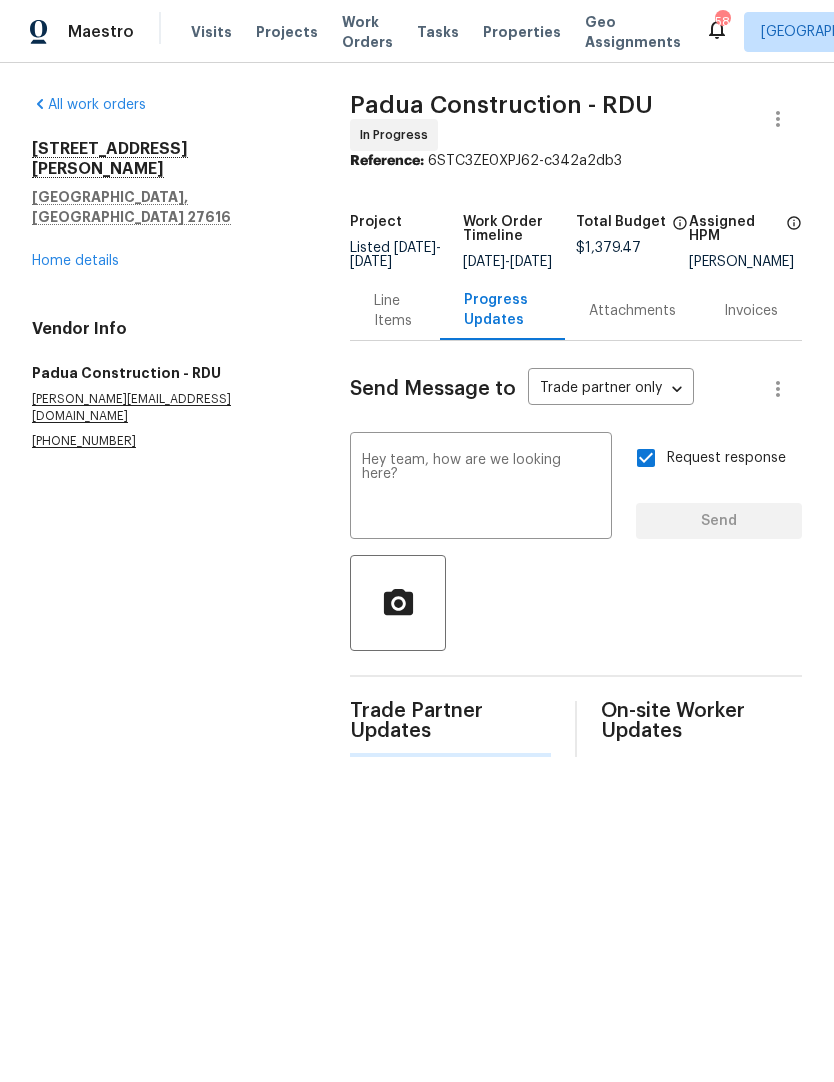 type 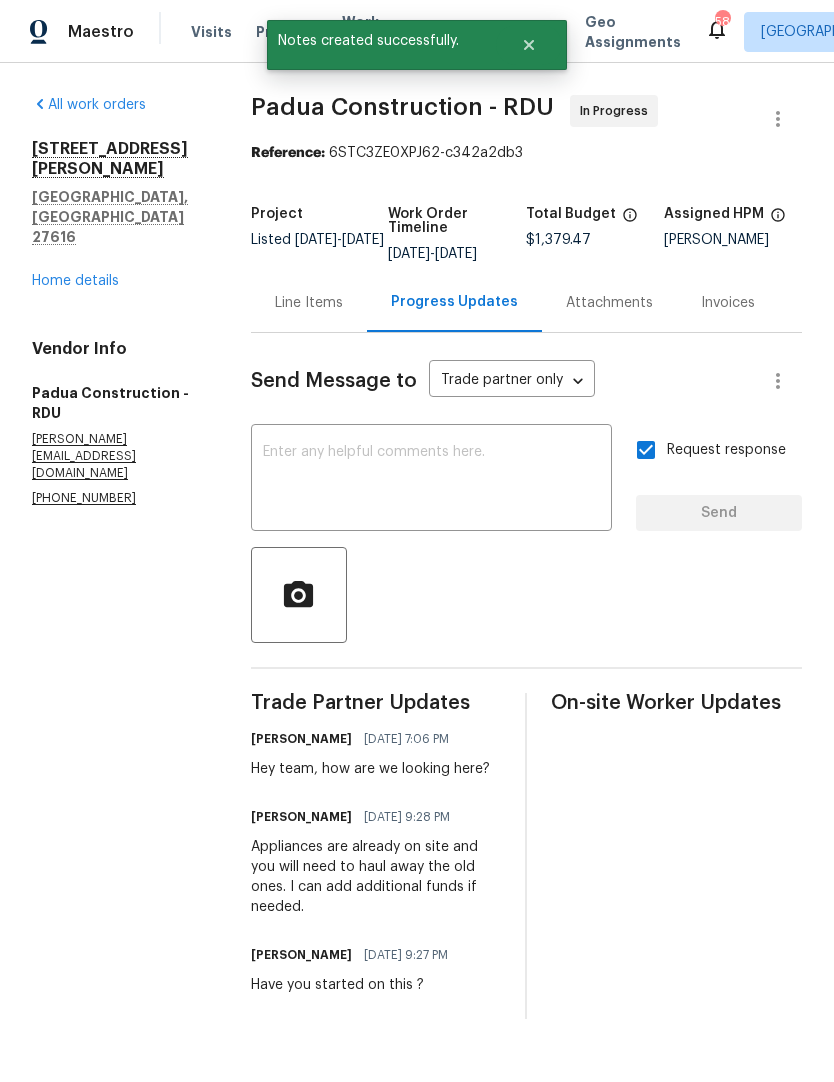 click on "Home details" at bounding box center (75, 281) 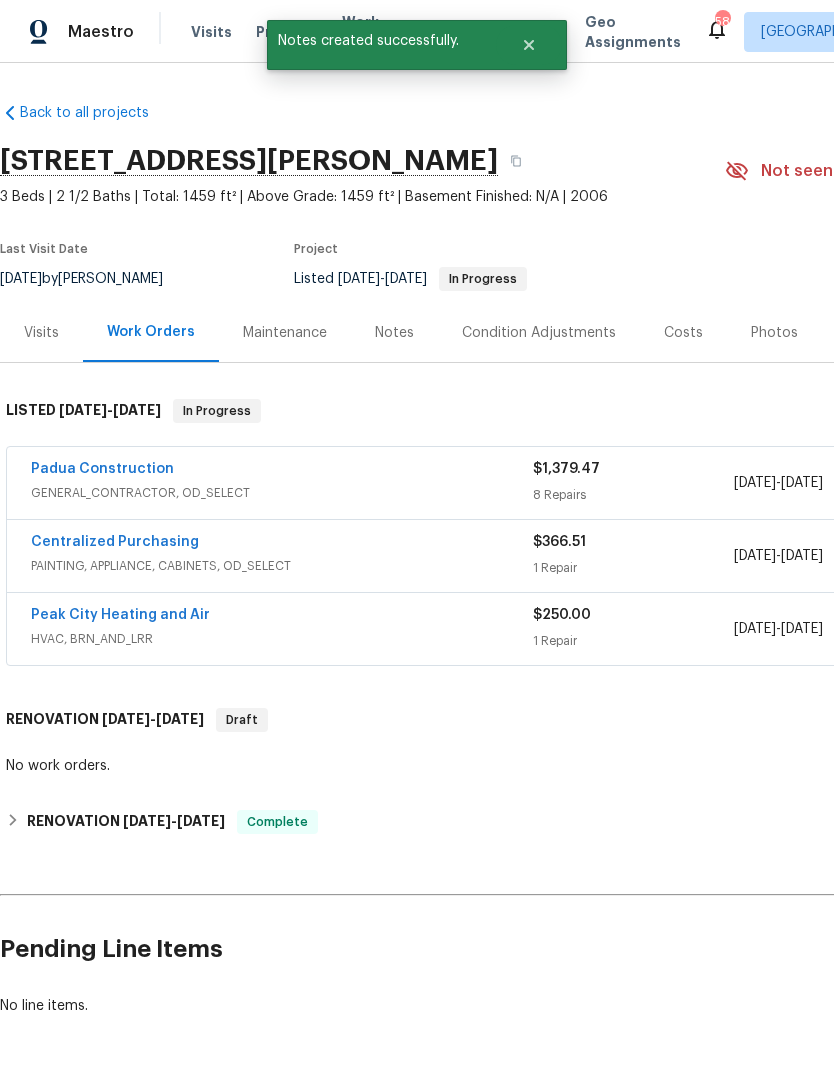 click on "No line items." at bounding box center (565, 1006) 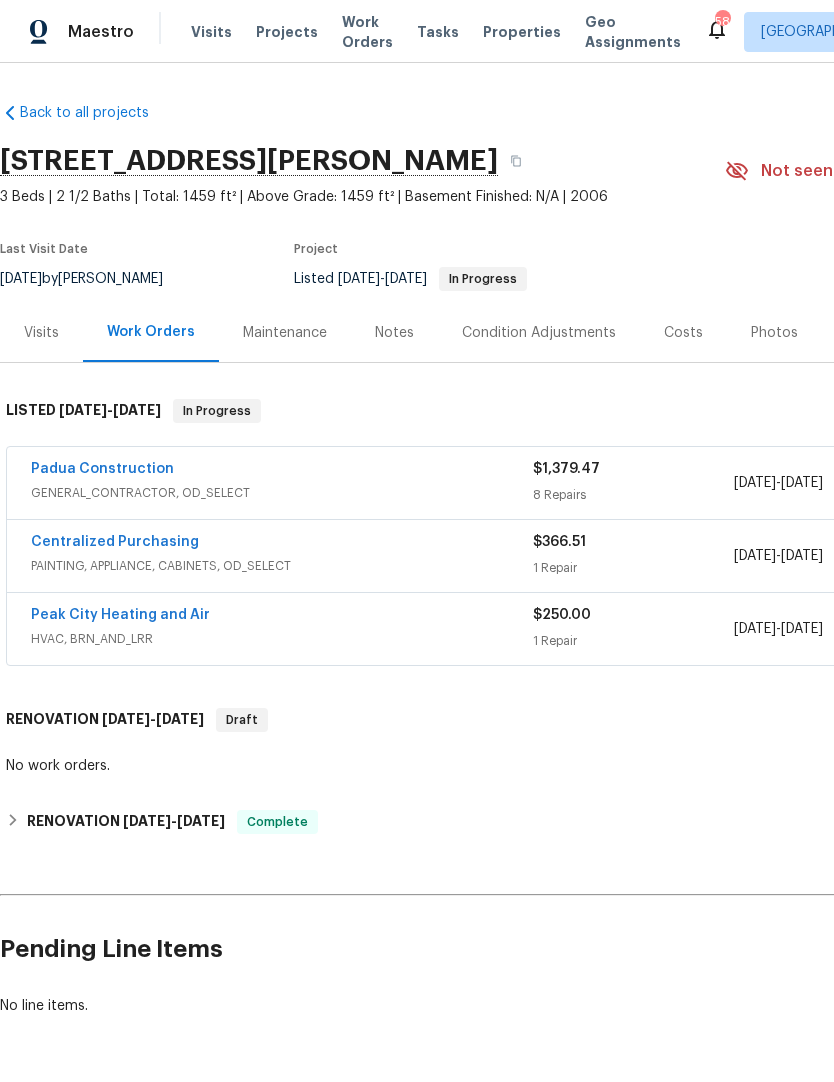 scroll, scrollTop: 0, scrollLeft: 0, axis: both 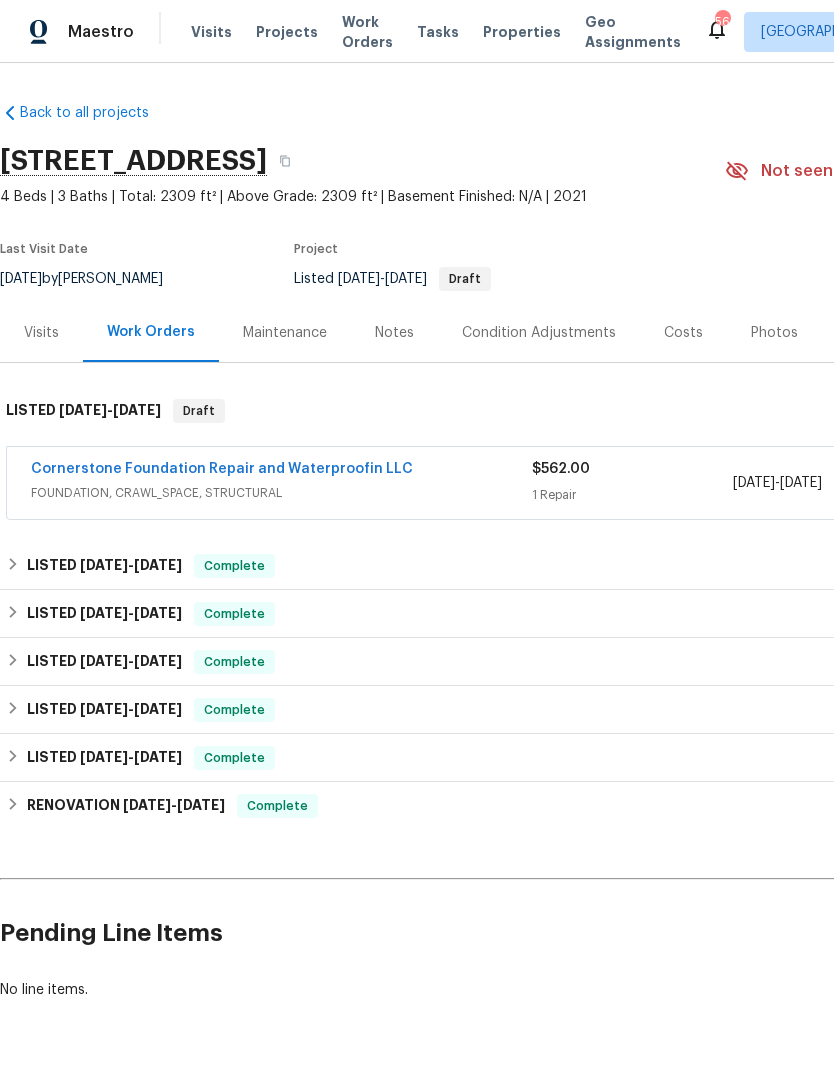 click on "Cornerstone Foundation Repair and Waterproofin LLC" at bounding box center (222, 469) 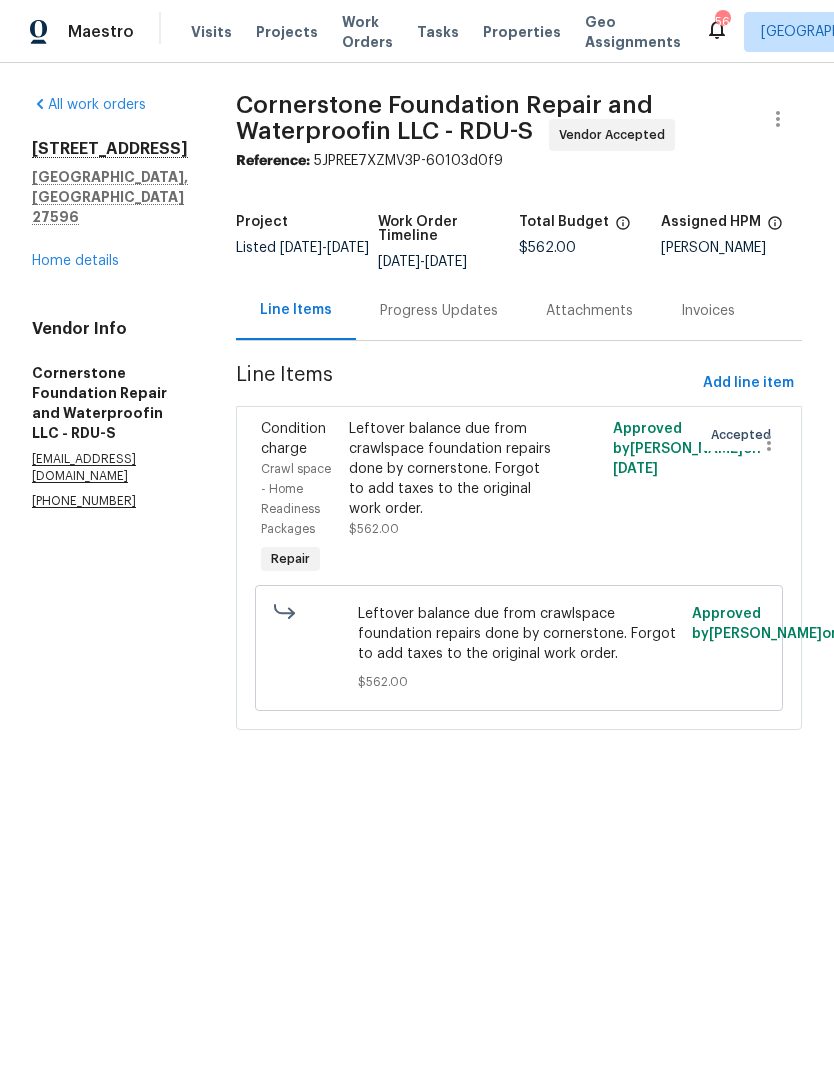 click on "Progress Updates" at bounding box center (439, 311) 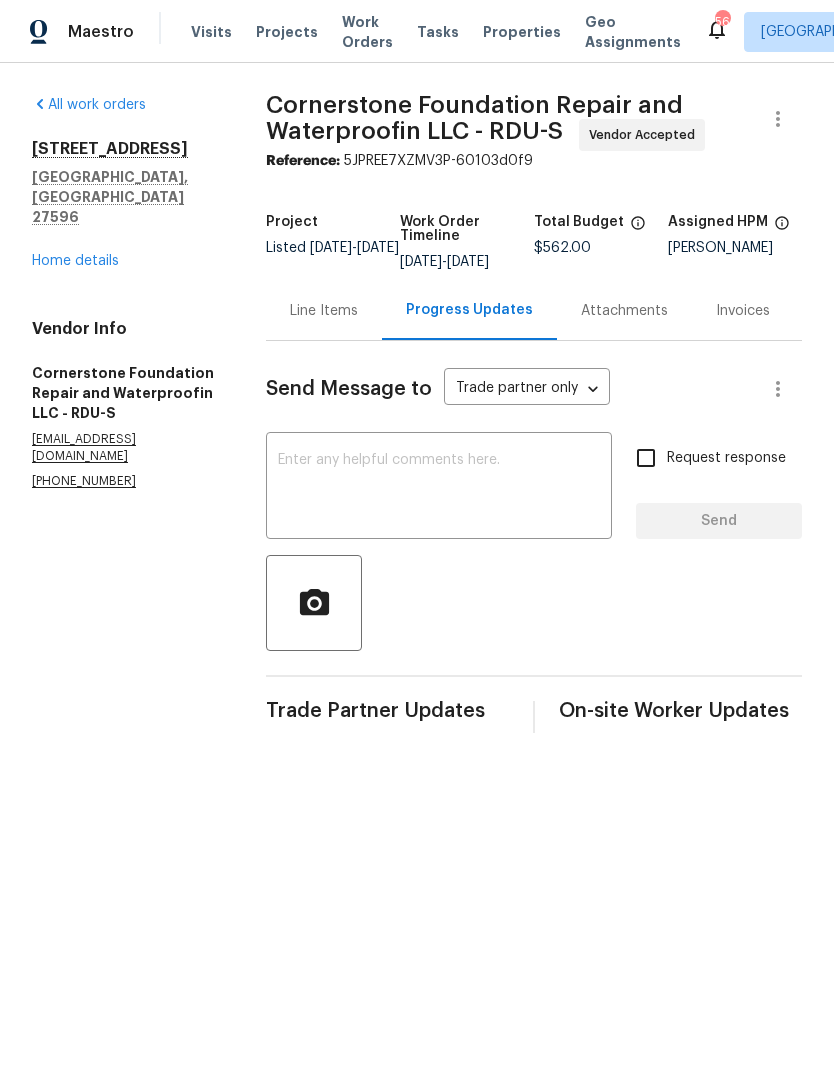click at bounding box center (439, 488) 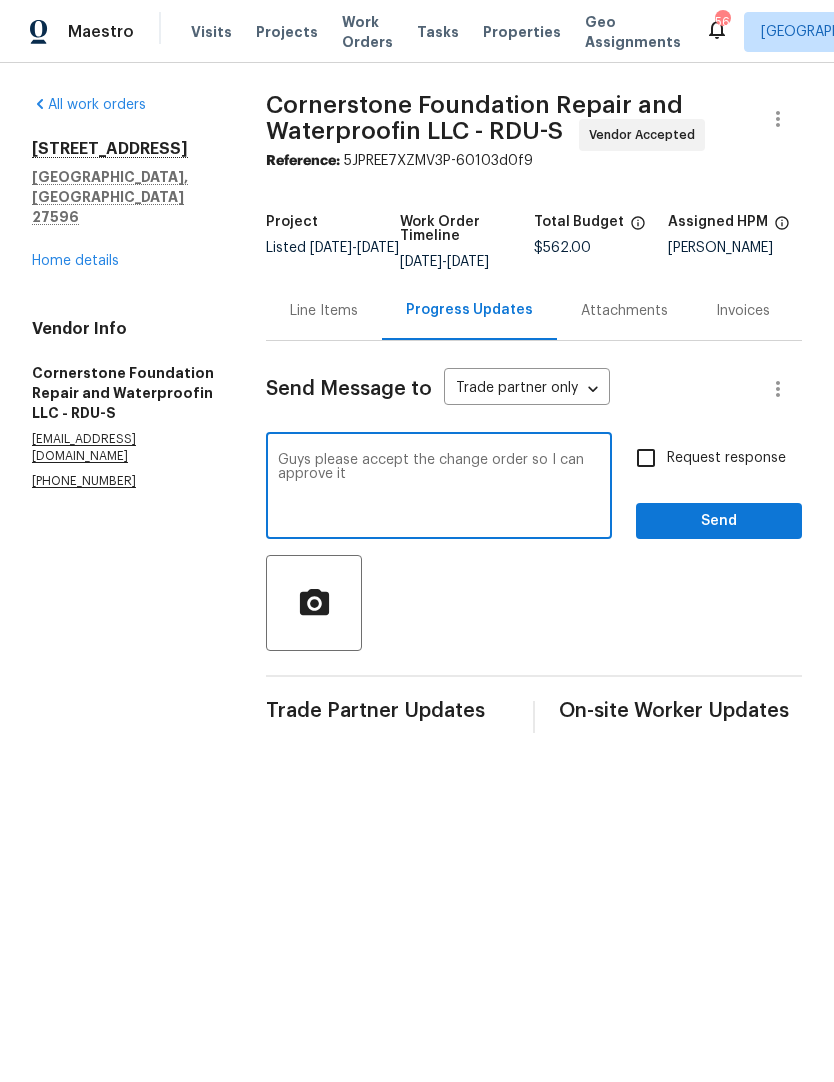 type on "Guys please accept the change order so I can approve it" 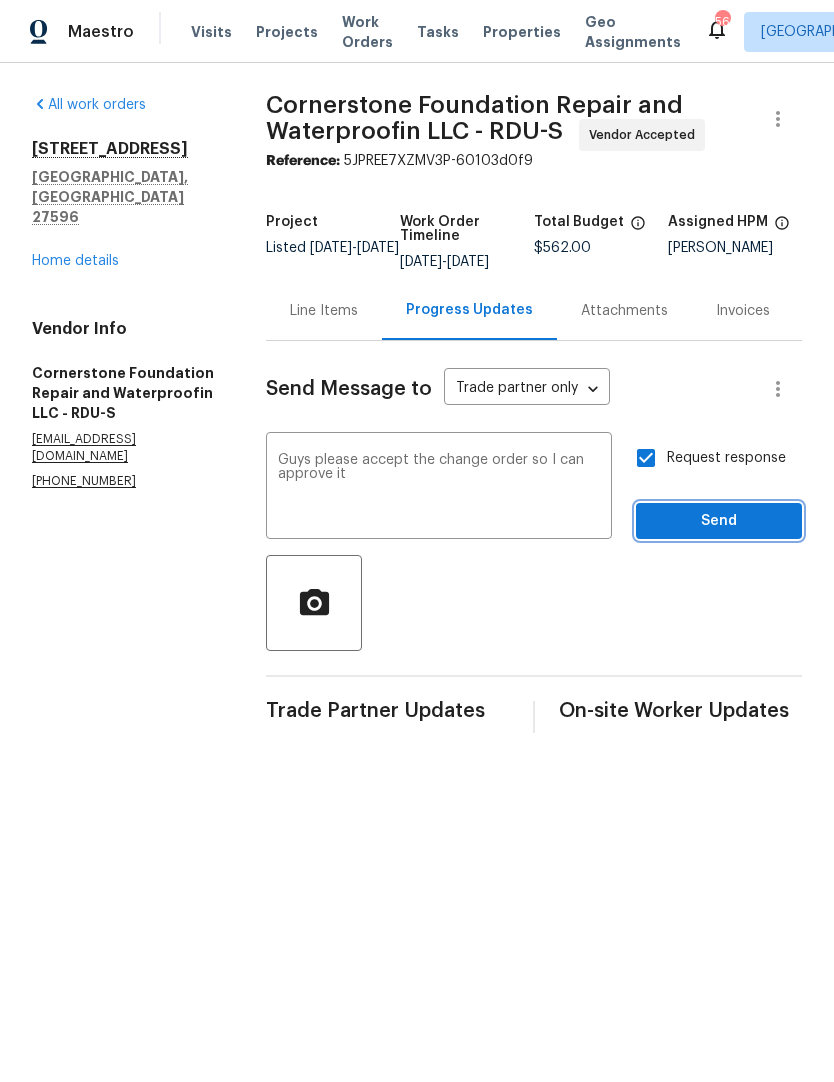 click on "Send" at bounding box center [719, 521] 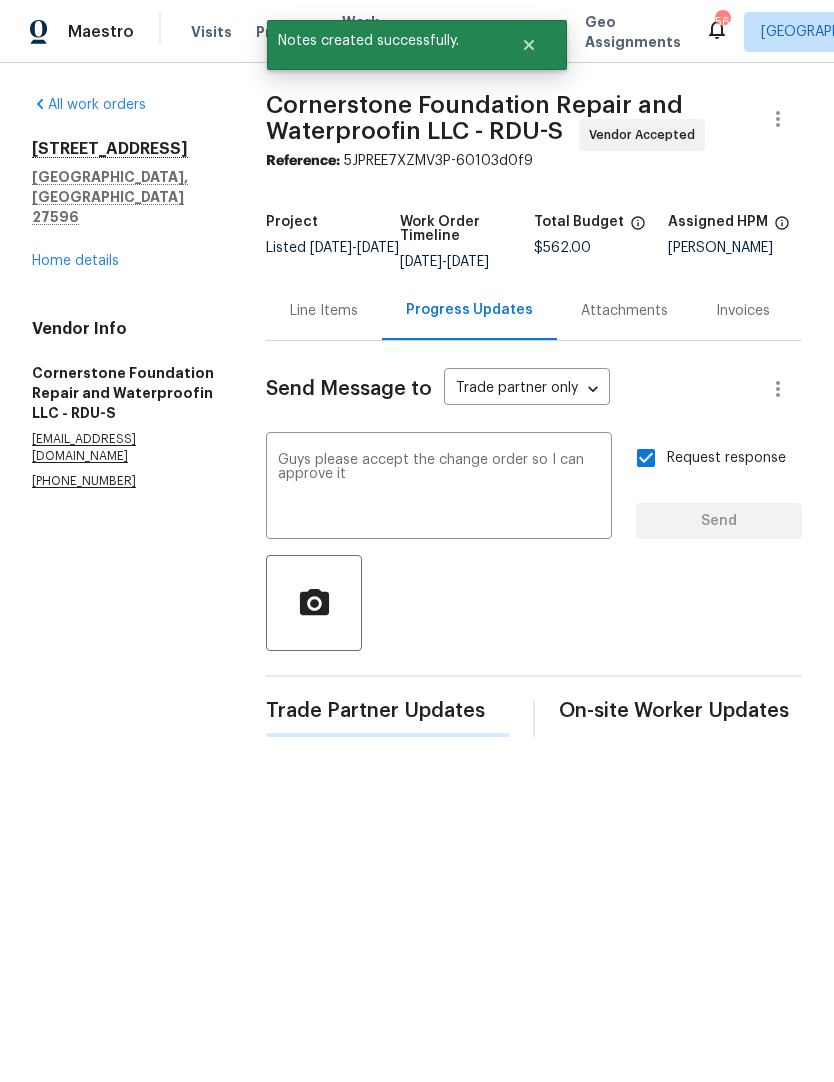 type 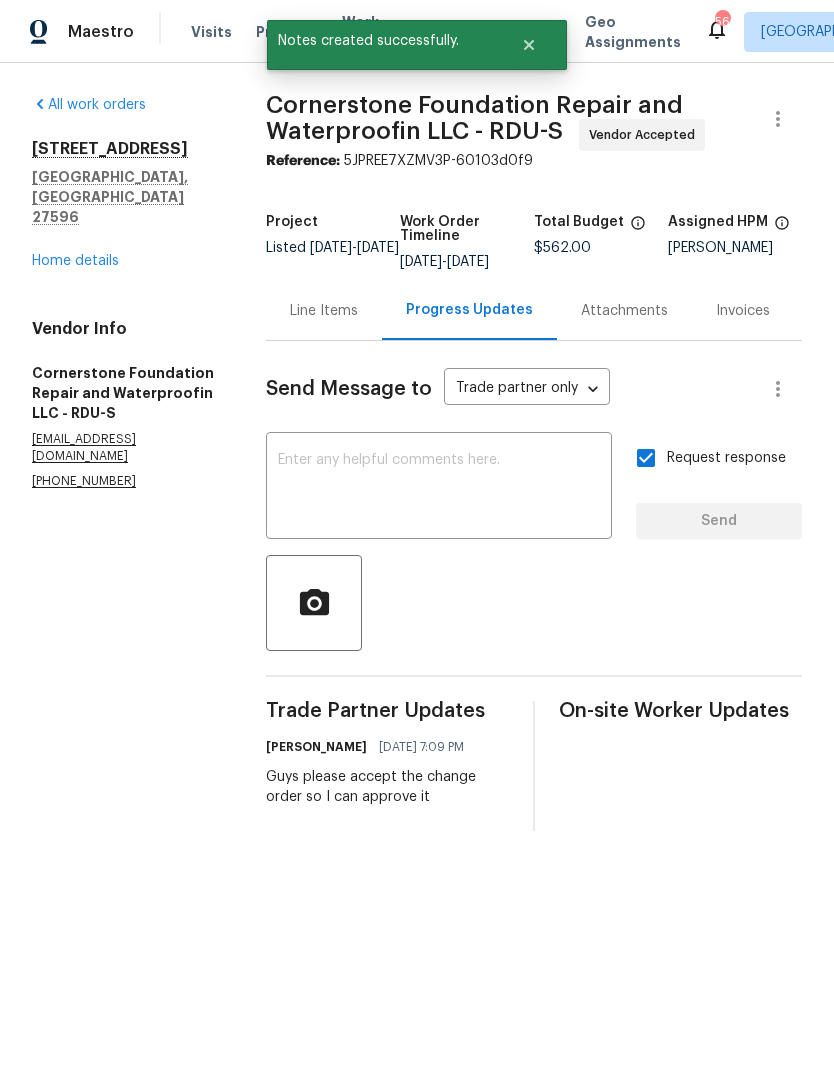 click on "Home details" at bounding box center (75, 261) 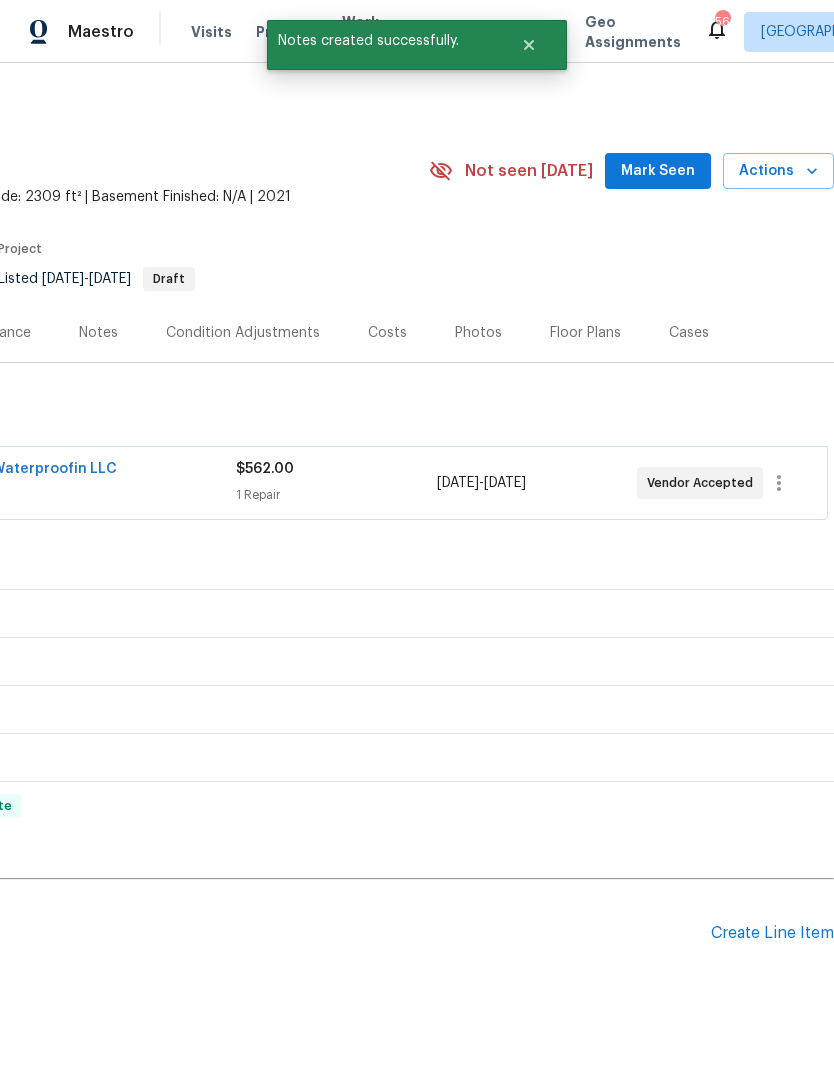 scroll, scrollTop: 0, scrollLeft: 296, axis: horizontal 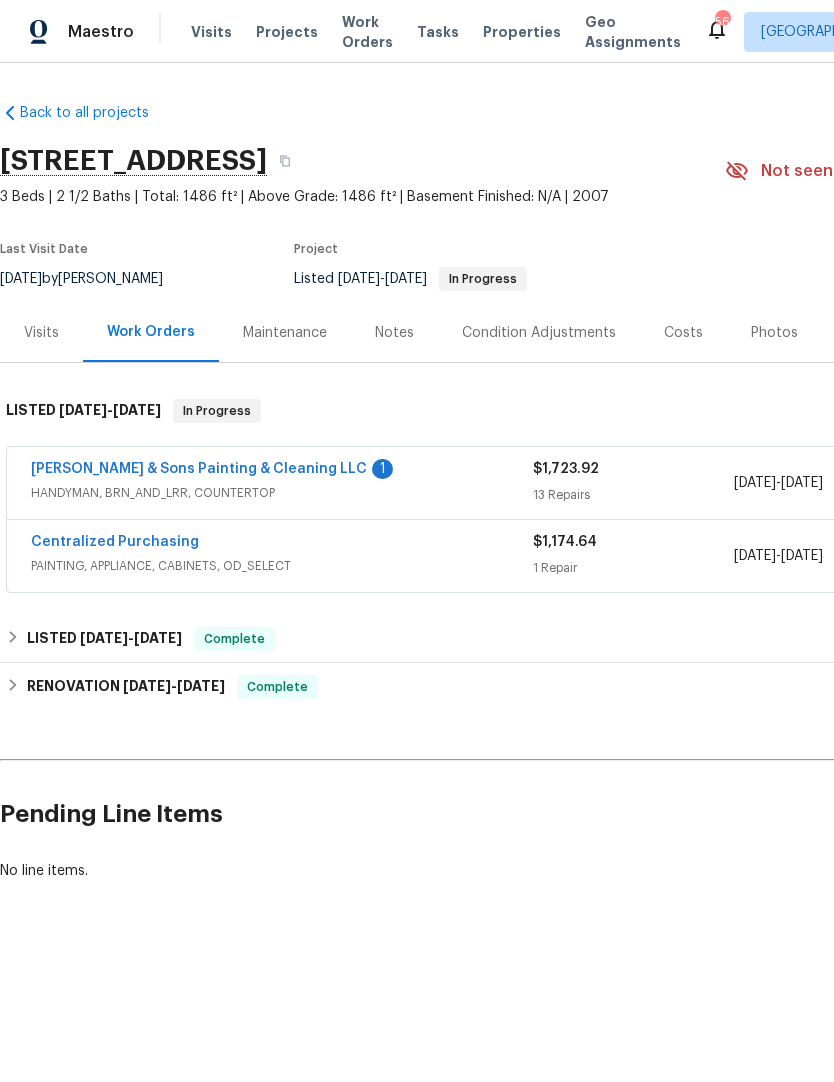 click on "Hodge & Sons Painting & Cleaning LLC" at bounding box center [199, 469] 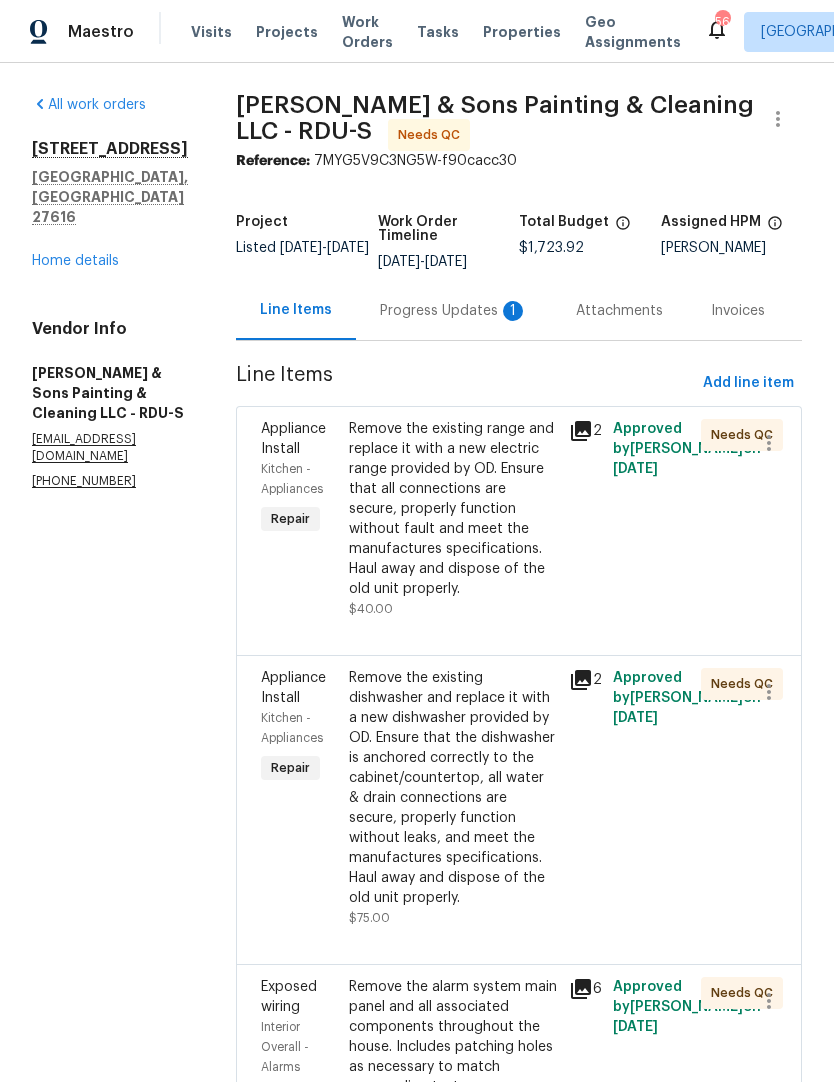 click on "Progress Updates 1" at bounding box center [454, 311] 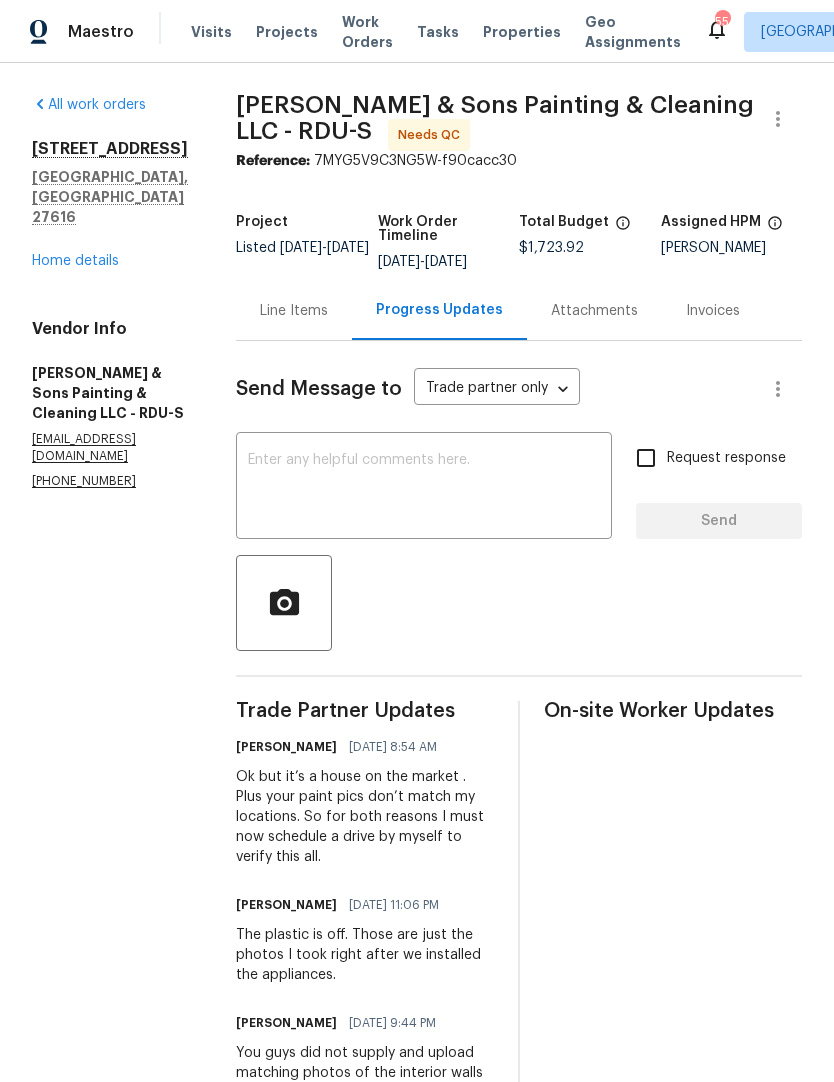 click on "Line Items" at bounding box center [294, 311] 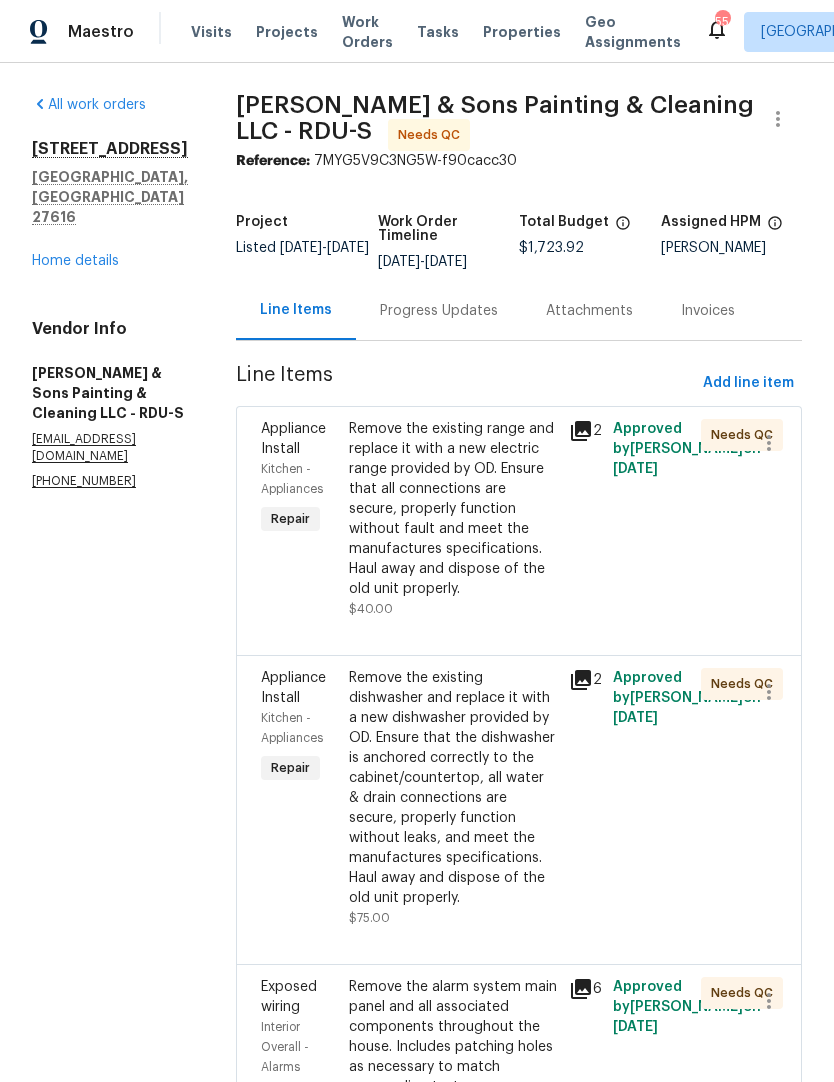 click on "Remove the existing range and replace it with a new electric range provided by OD. Ensure that all  connections are secure, properly function without fault and meet the manufactures specifications. Haul away and dispose of the old unit properly." at bounding box center (453, 509) 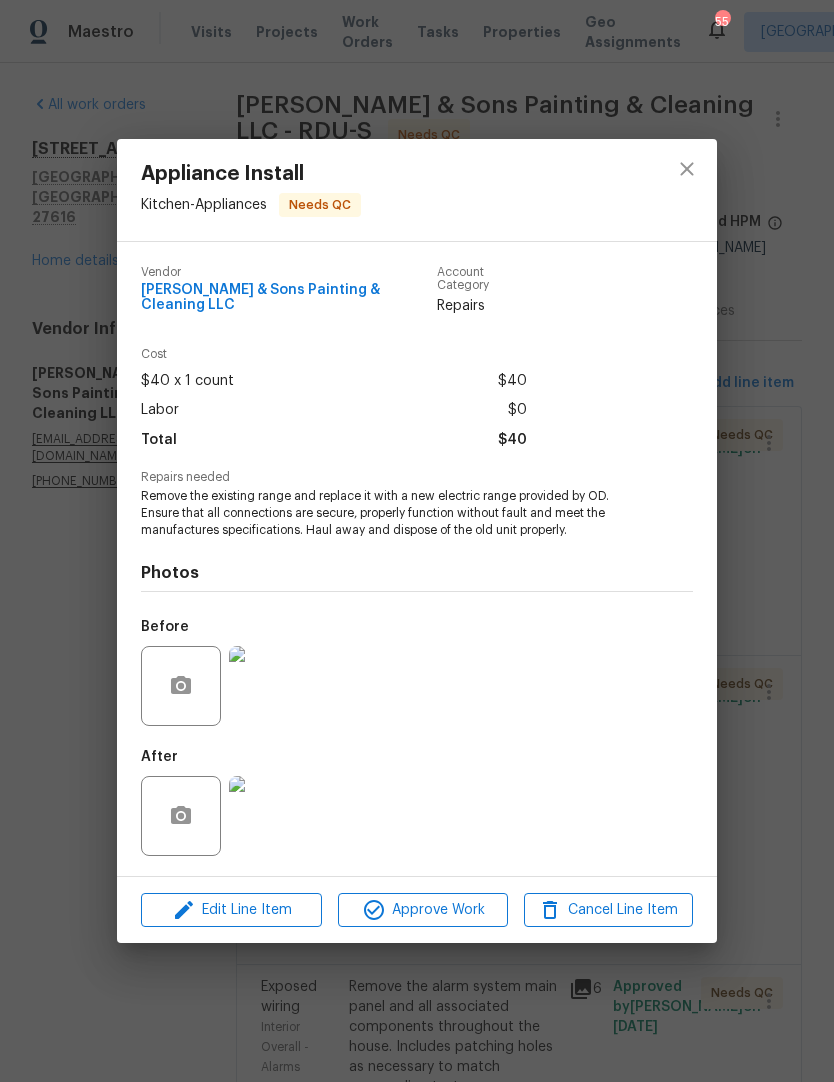 click at bounding box center (269, 816) 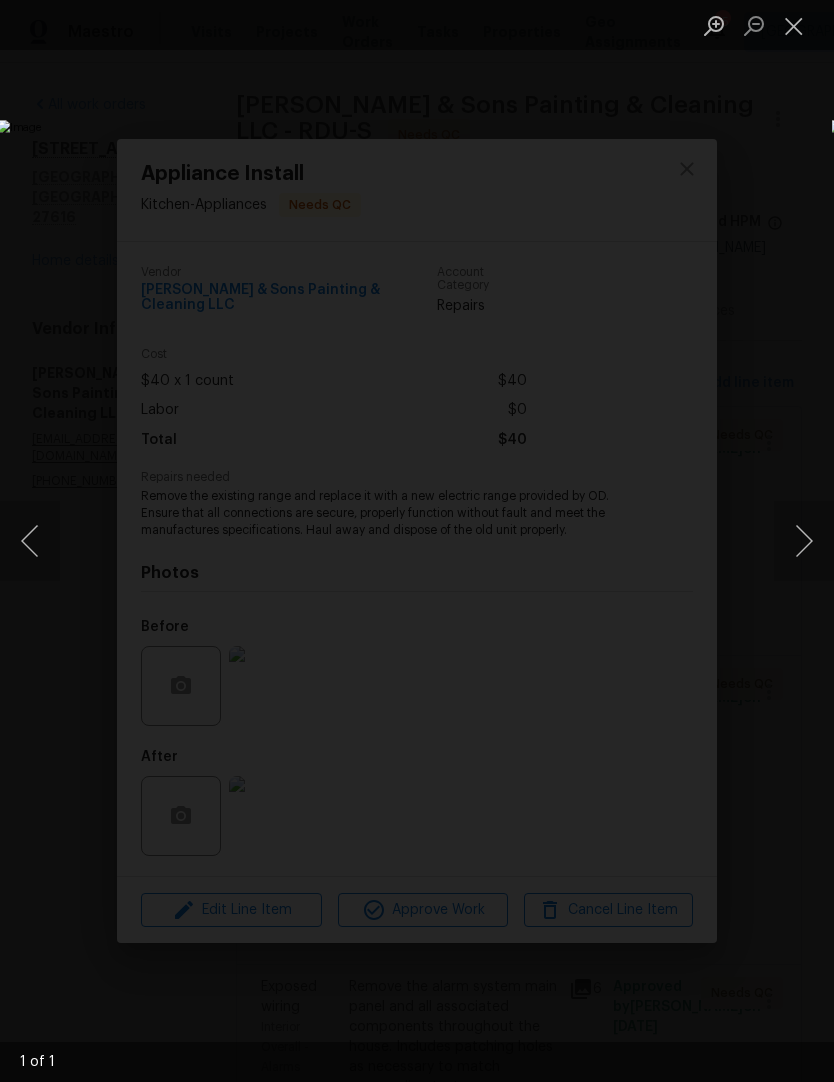 click at bounding box center [794, 25] 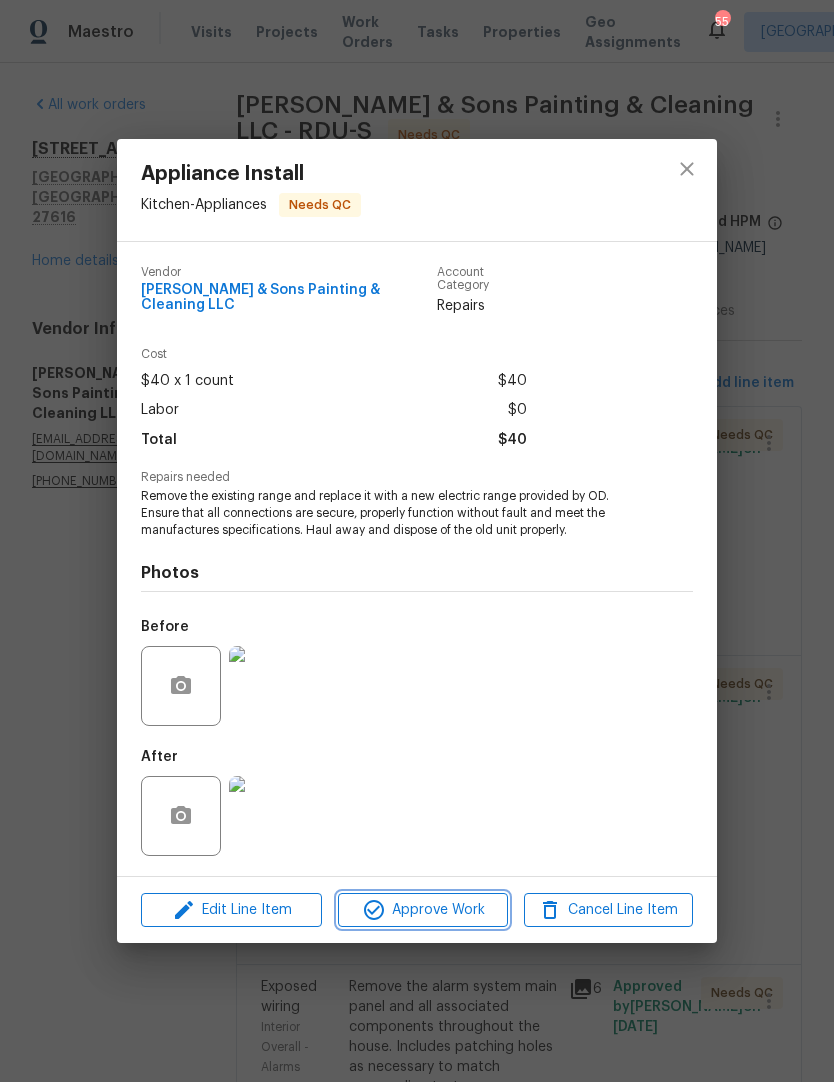 click on "Approve Work" at bounding box center (422, 910) 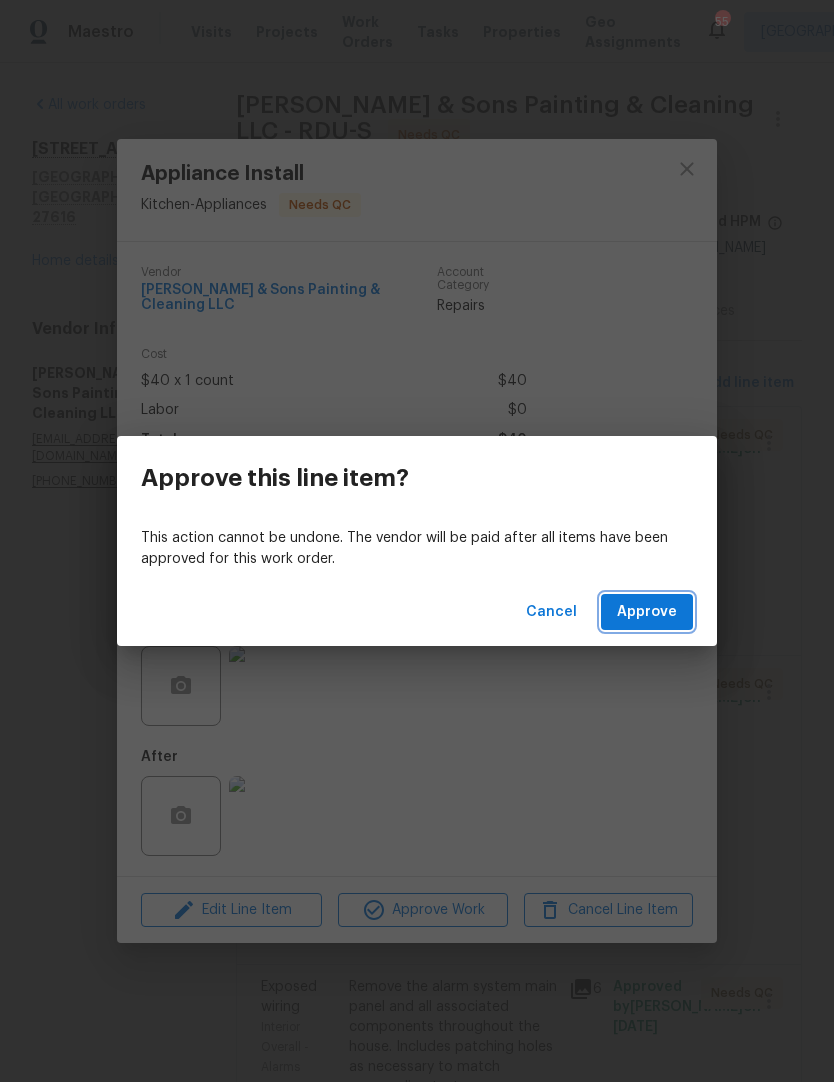 click on "Approve" at bounding box center [647, 612] 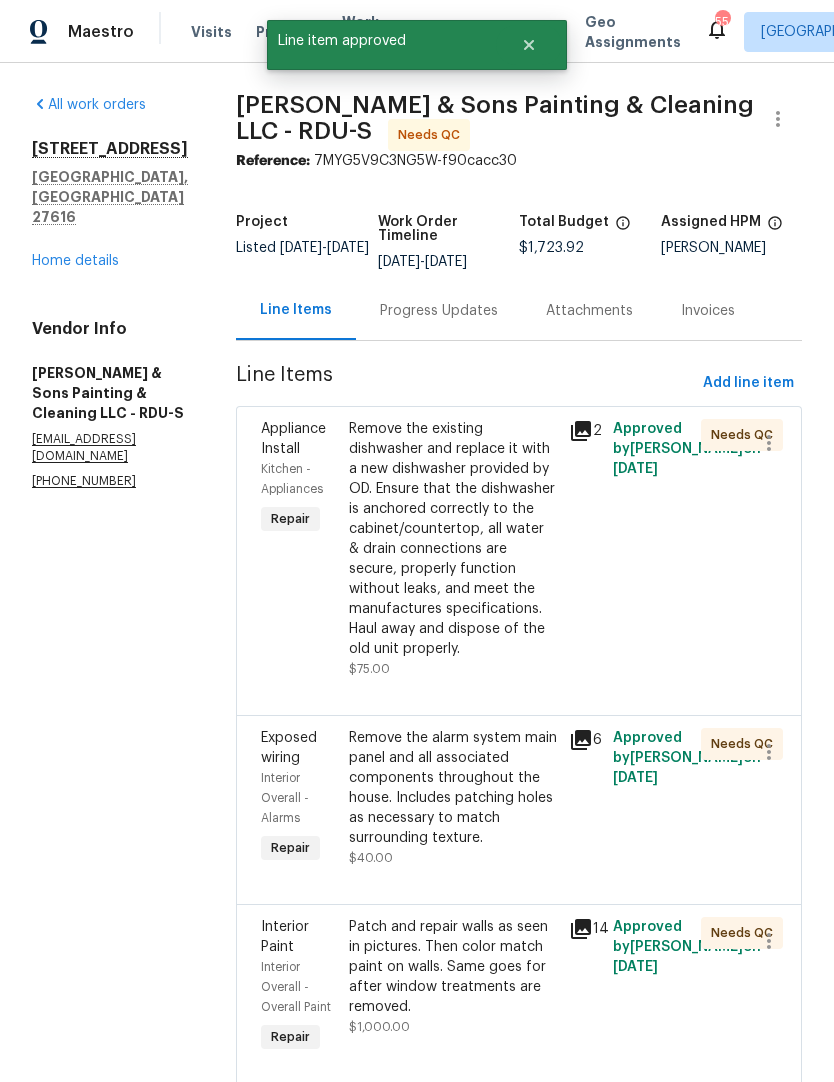 click on "Remove the existing dishwasher and replace it with a new dishwasher provided by OD. Ensure that the dishwasher is anchored correctly to the cabinet/countertop, all water & drain connections are secure, properly function without leaks, and meet the manufactures specifications. Haul away and dispose of the old unit properly." at bounding box center (453, 539) 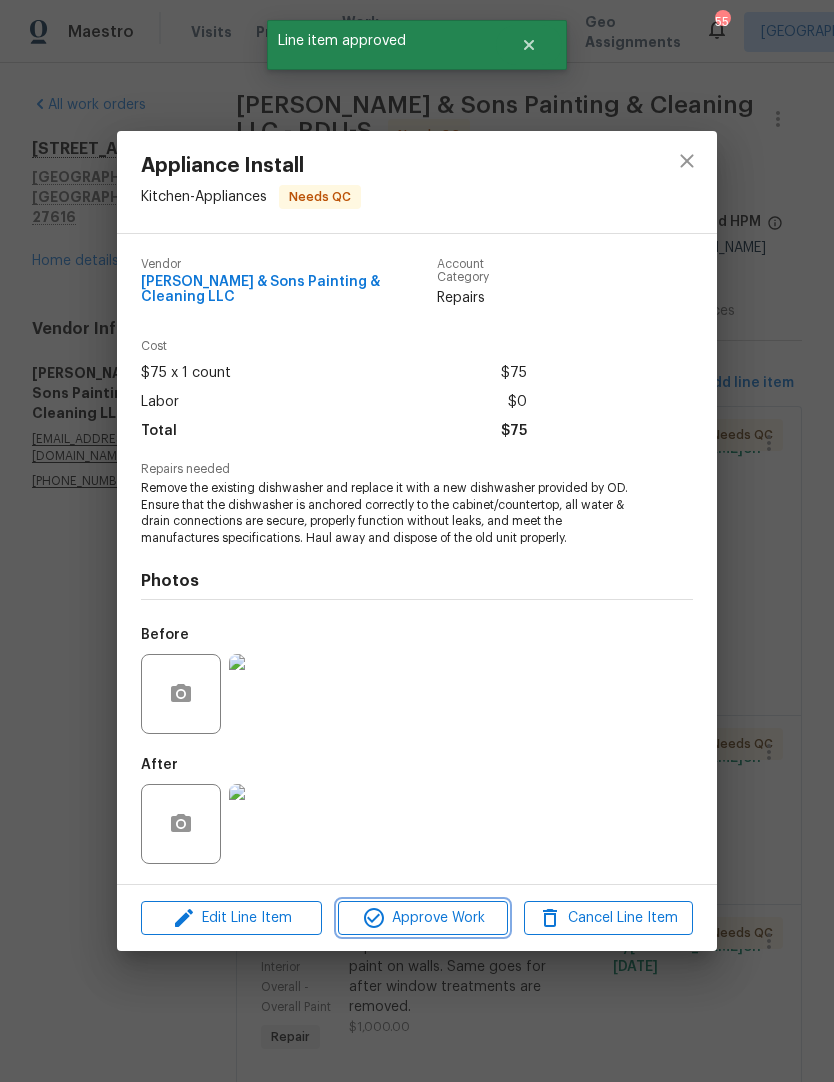 click on "Approve Work" at bounding box center [422, 918] 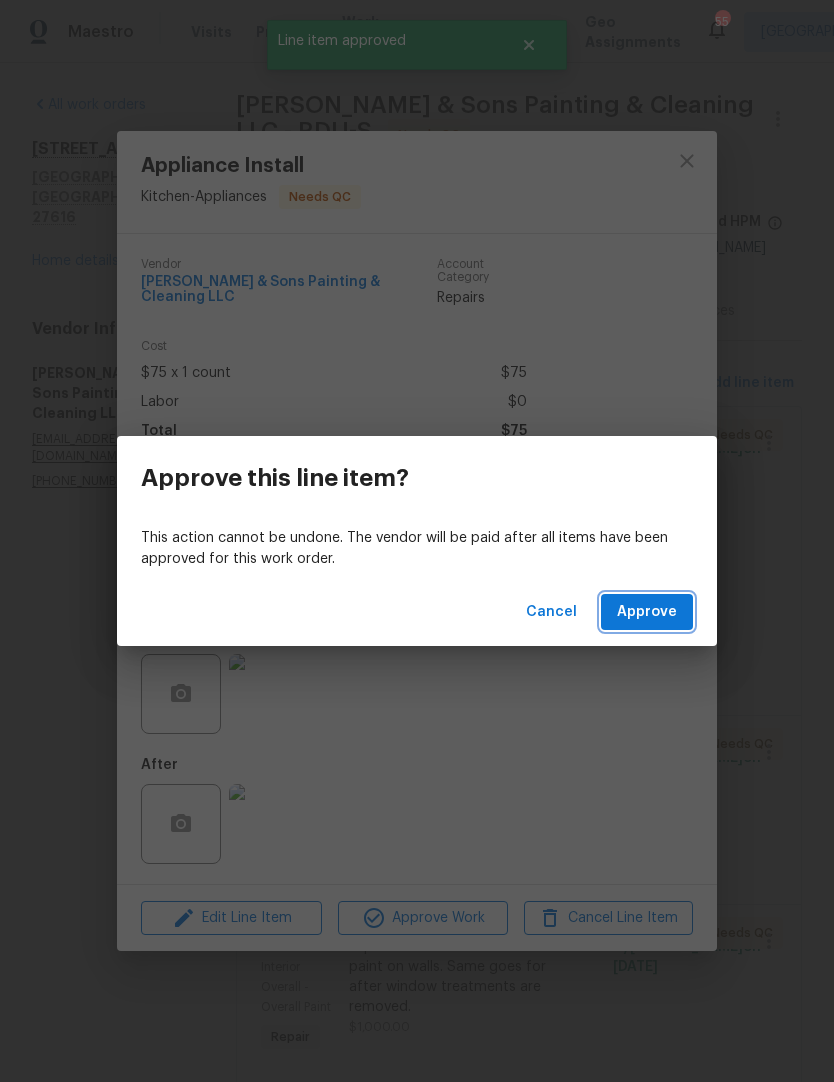 click on "Approve" at bounding box center [647, 612] 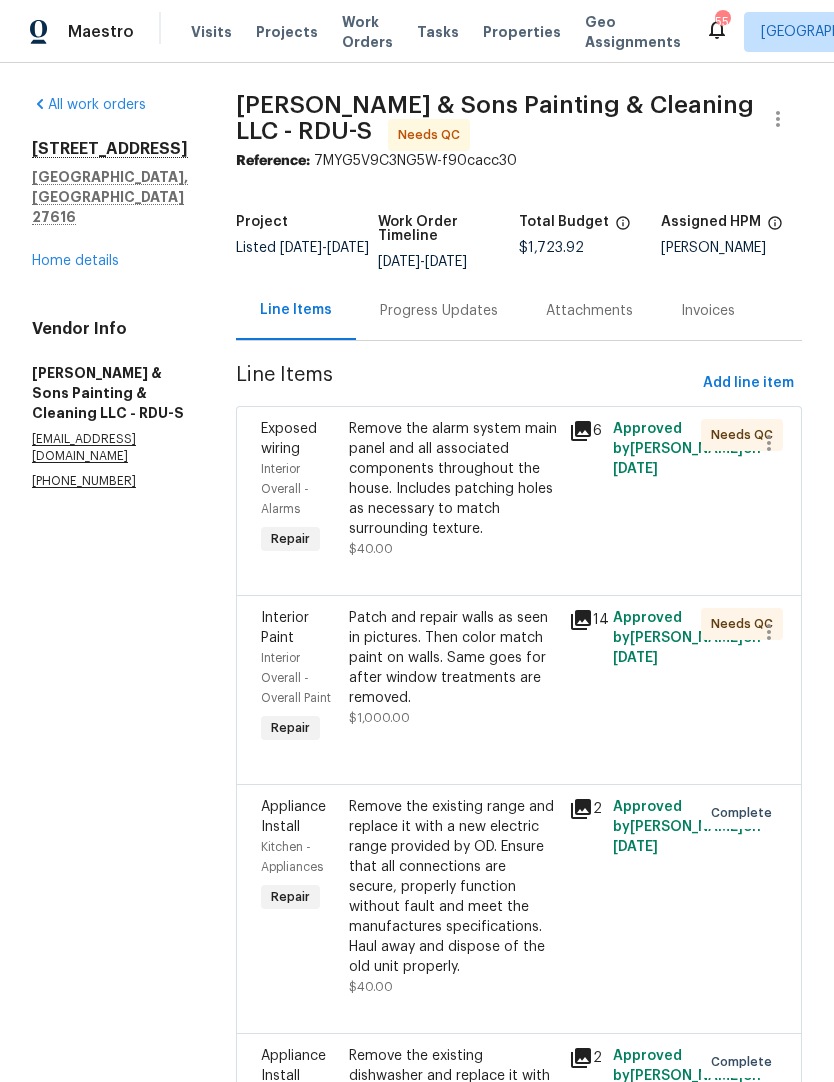 click on "Remove the alarm system main panel and all associated components throughout the house. Includes patching holes as necessary to match surrounding texture." at bounding box center (453, 479) 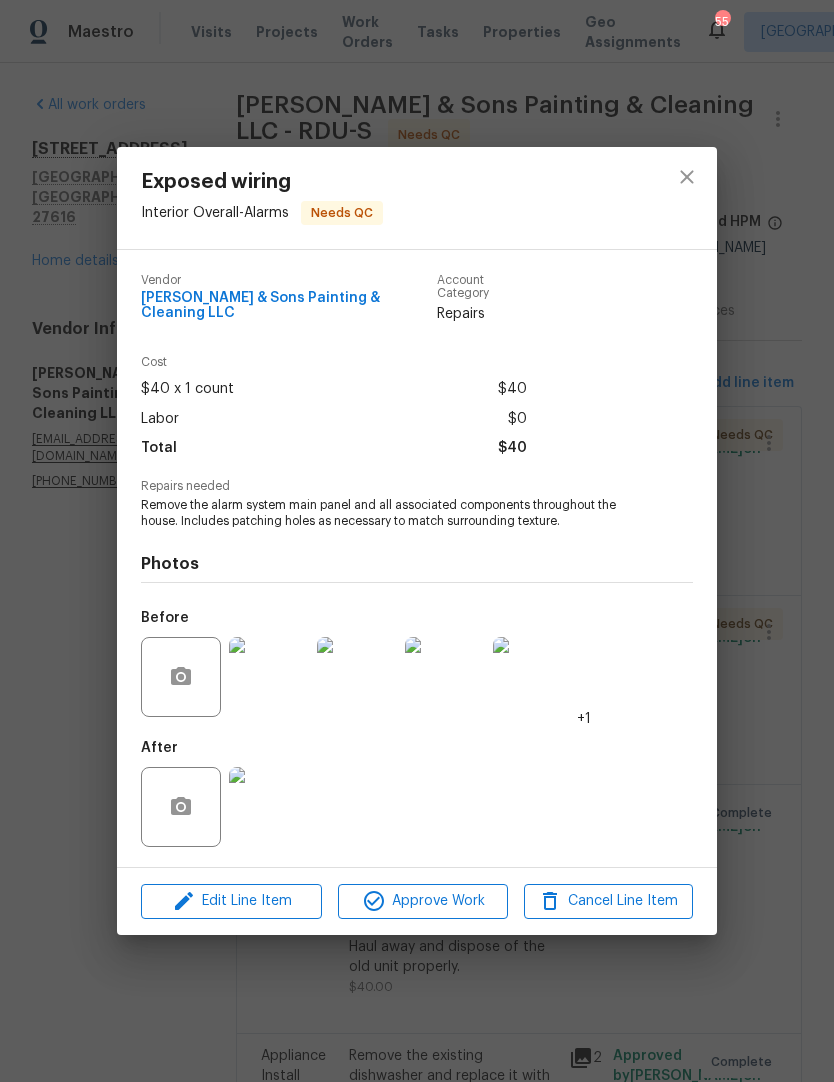 click at bounding box center [269, 807] 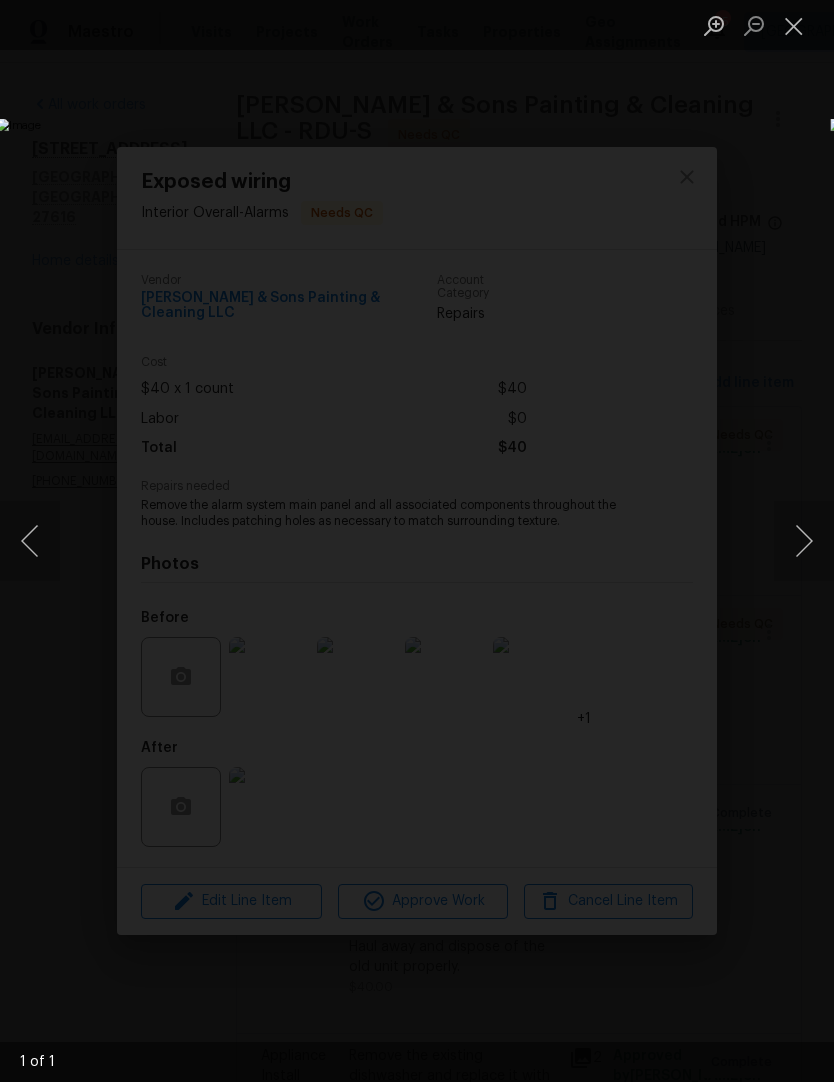 click at bounding box center [804, 541] 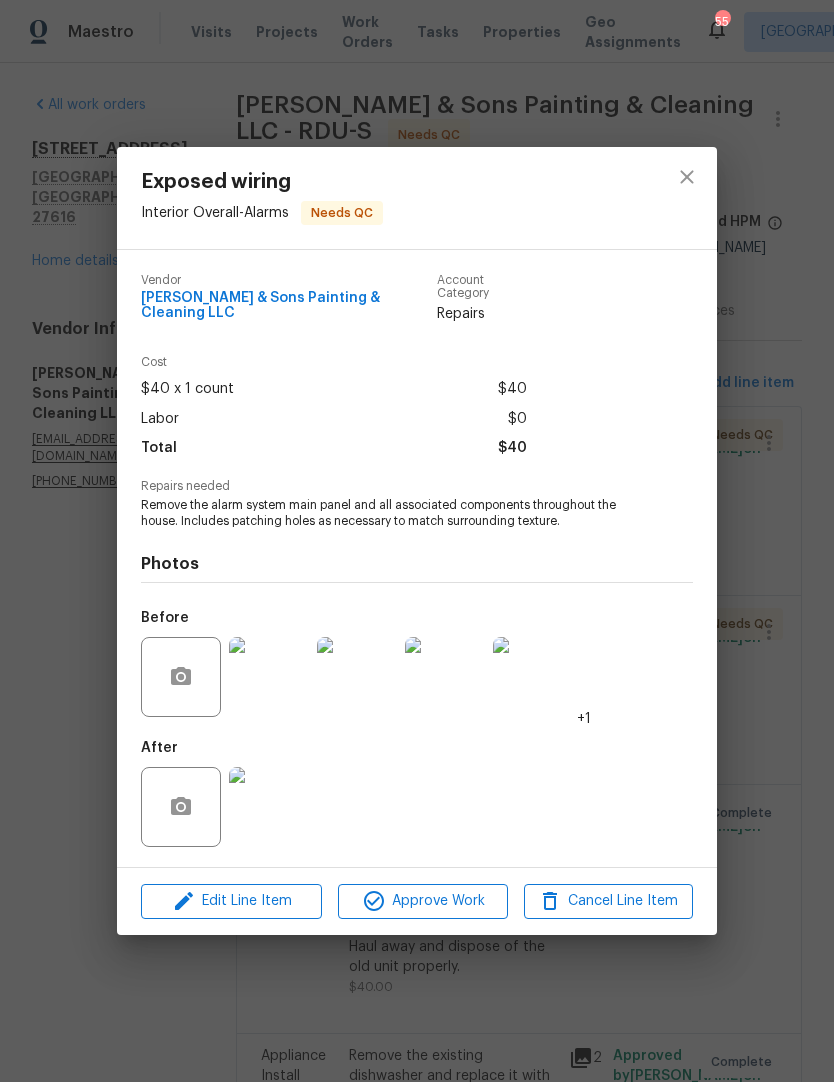 click on "Approve Work" at bounding box center (422, 901) 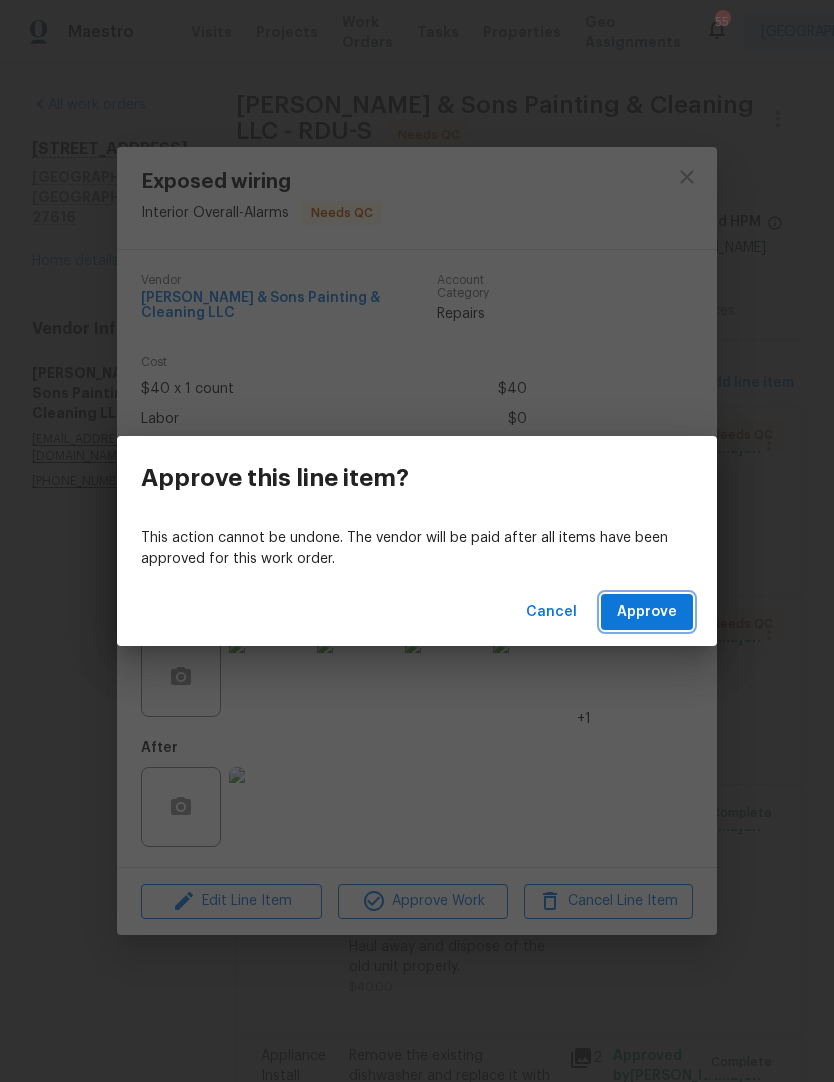 click on "Approve" at bounding box center [647, 612] 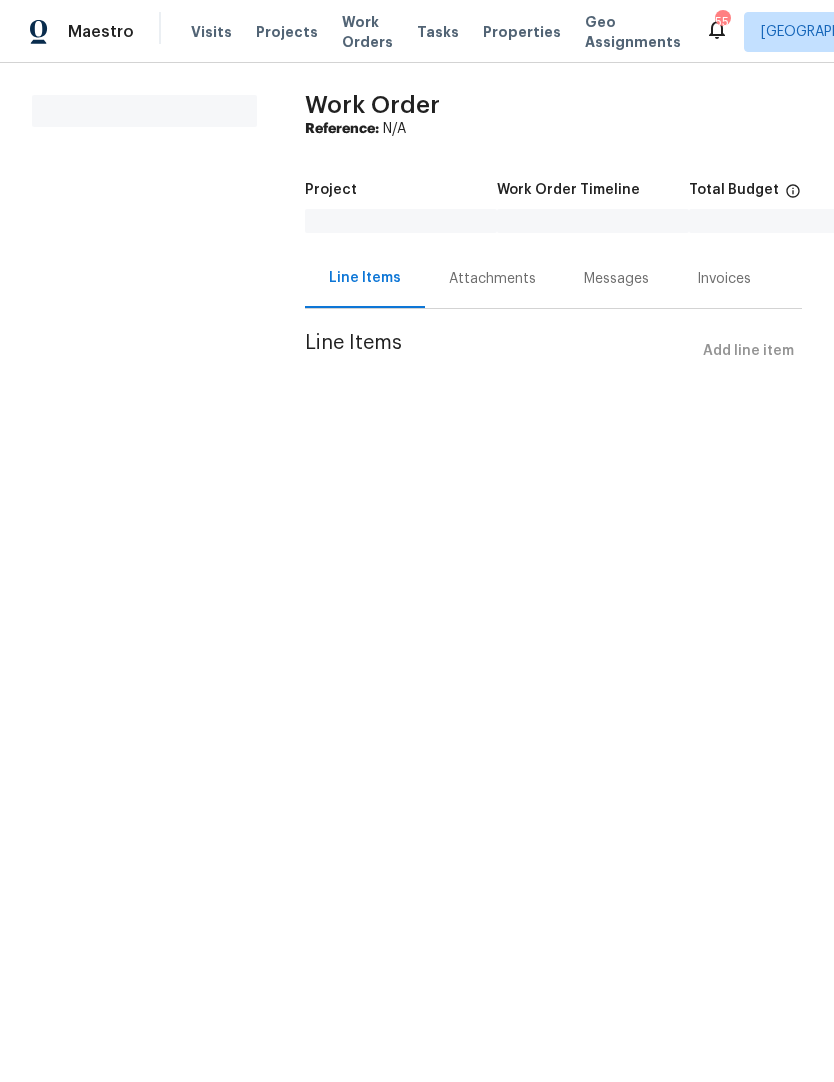 scroll, scrollTop: 0, scrollLeft: 0, axis: both 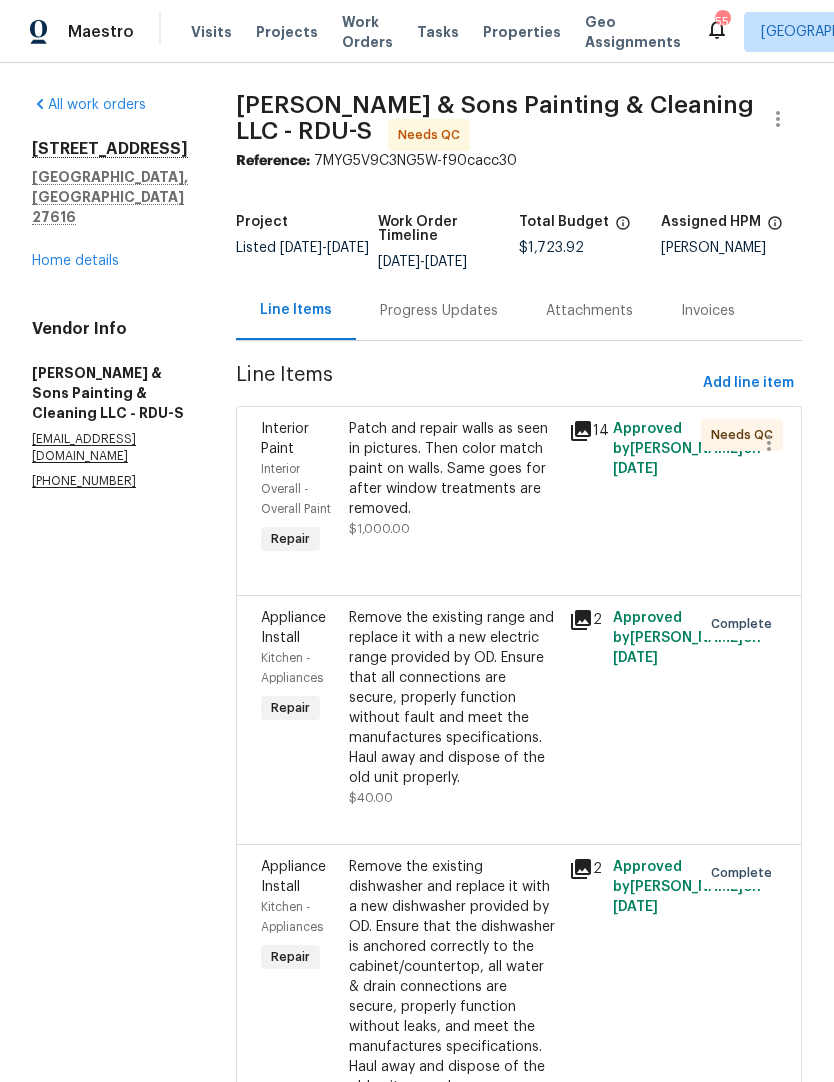 click on "Patch and repair walls as seen in pictures. Then color match paint on walls. Same goes for after window treatments are removed." at bounding box center [453, 469] 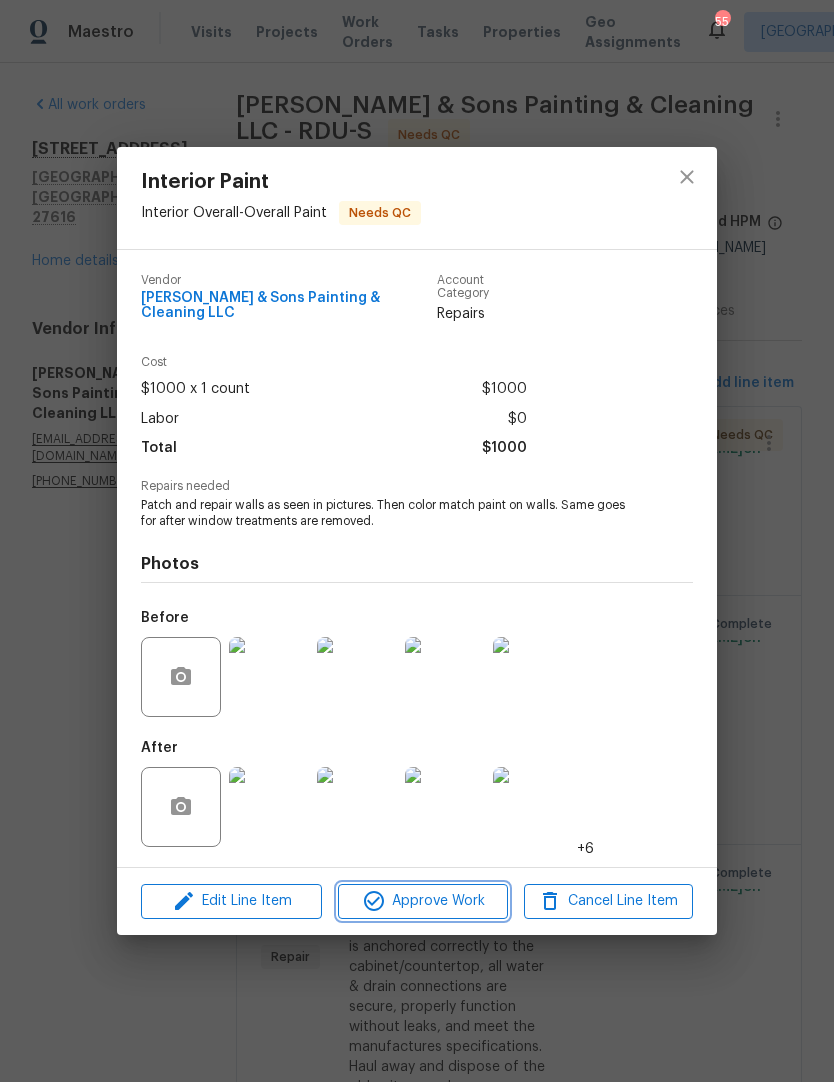 click on "Approve Work" at bounding box center (422, 901) 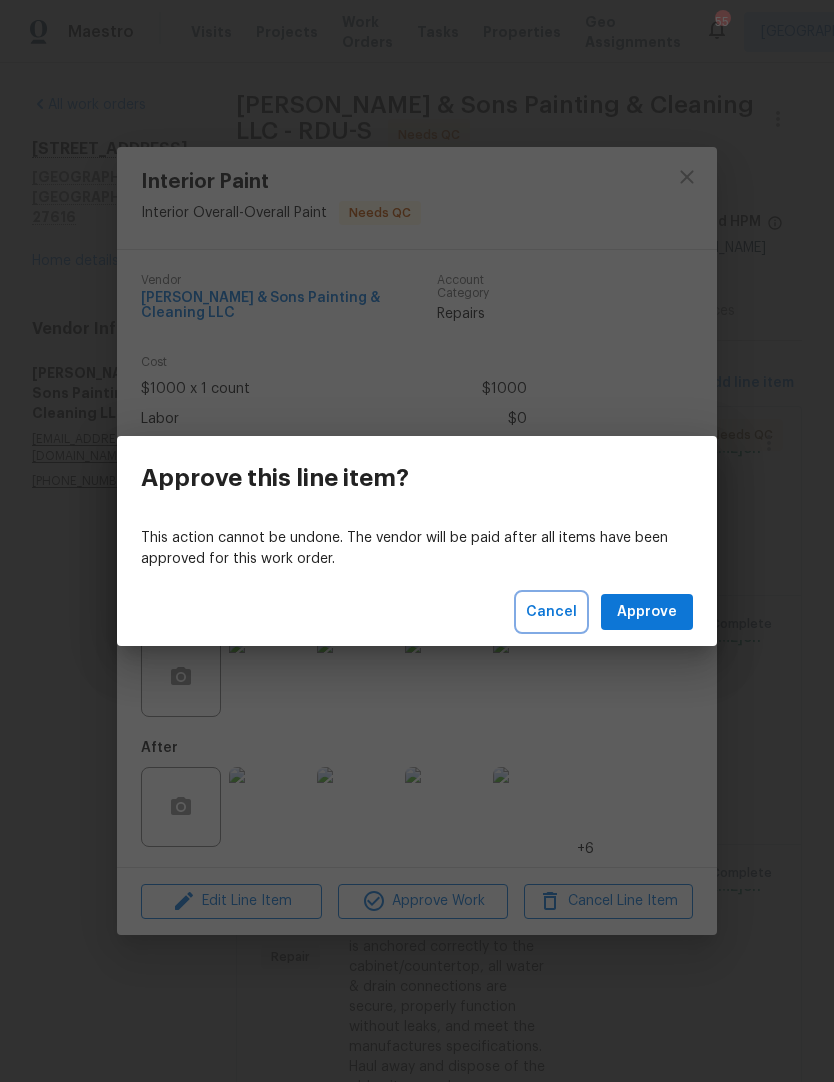 click on "Cancel" at bounding box center [551, 612] 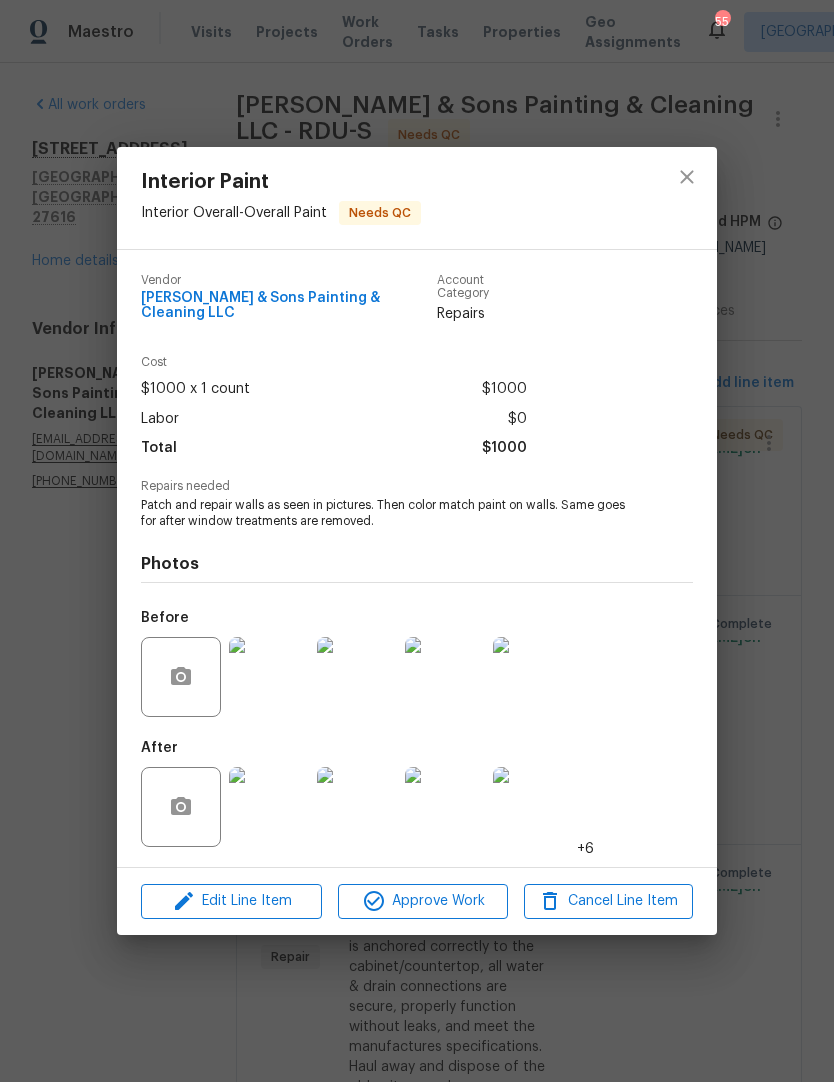 click at bounding box center [533, 807] 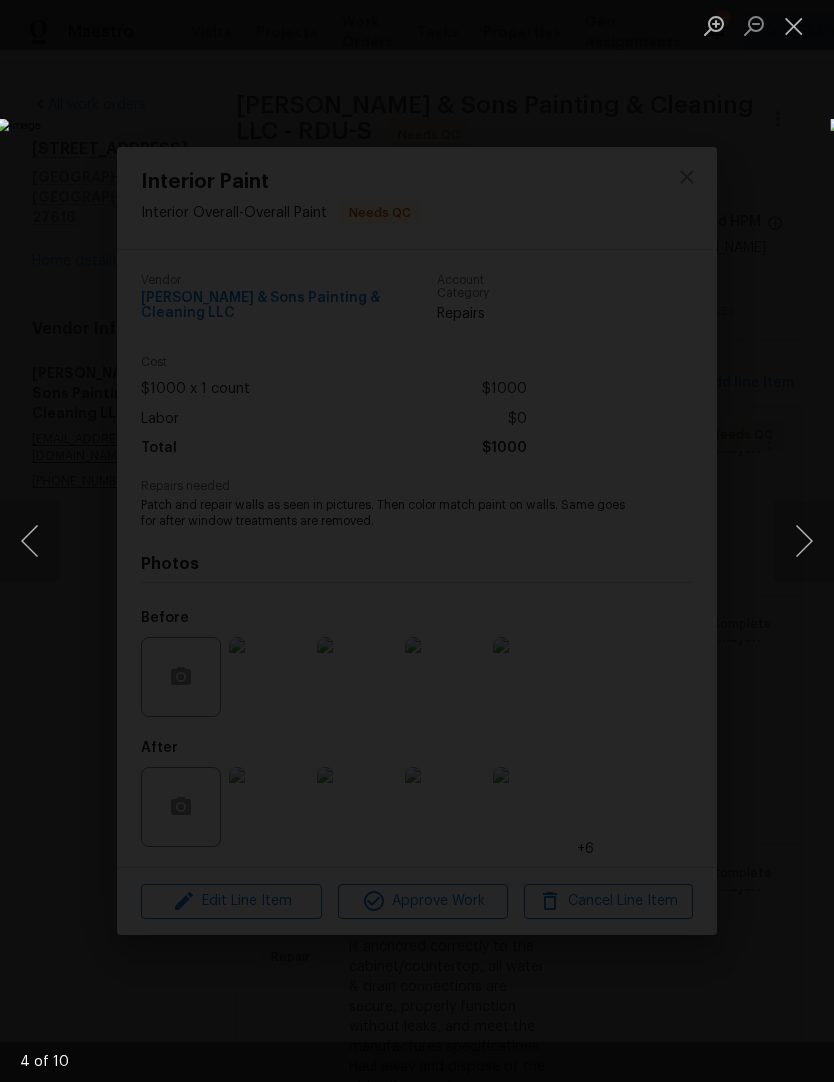 click at bounding box center [804, 541] 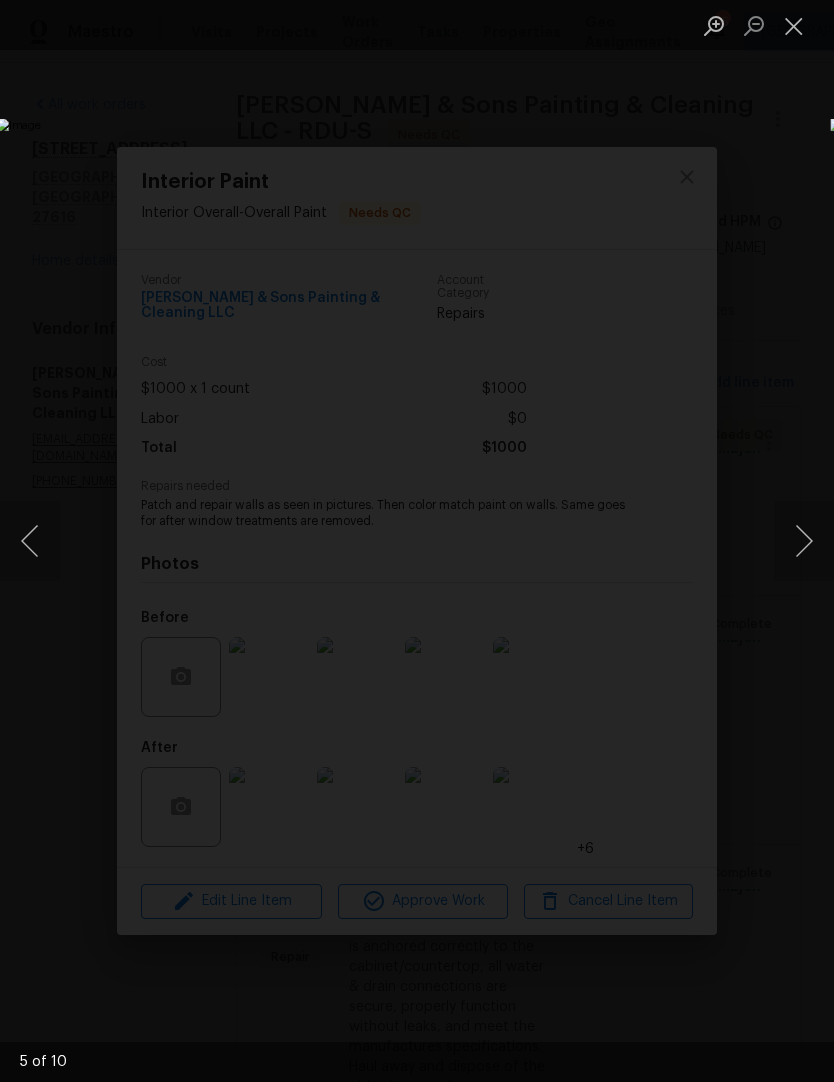 click at bounding box center [804, 541] 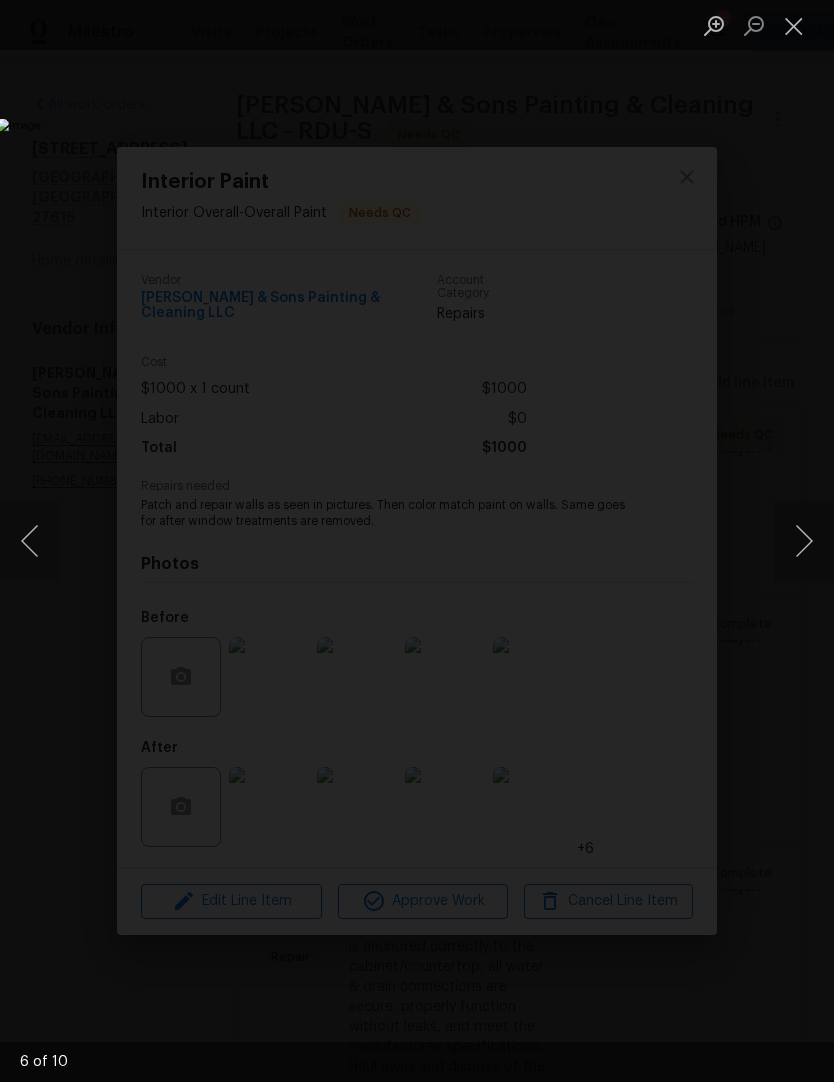 click at bounding box center (804, 541) 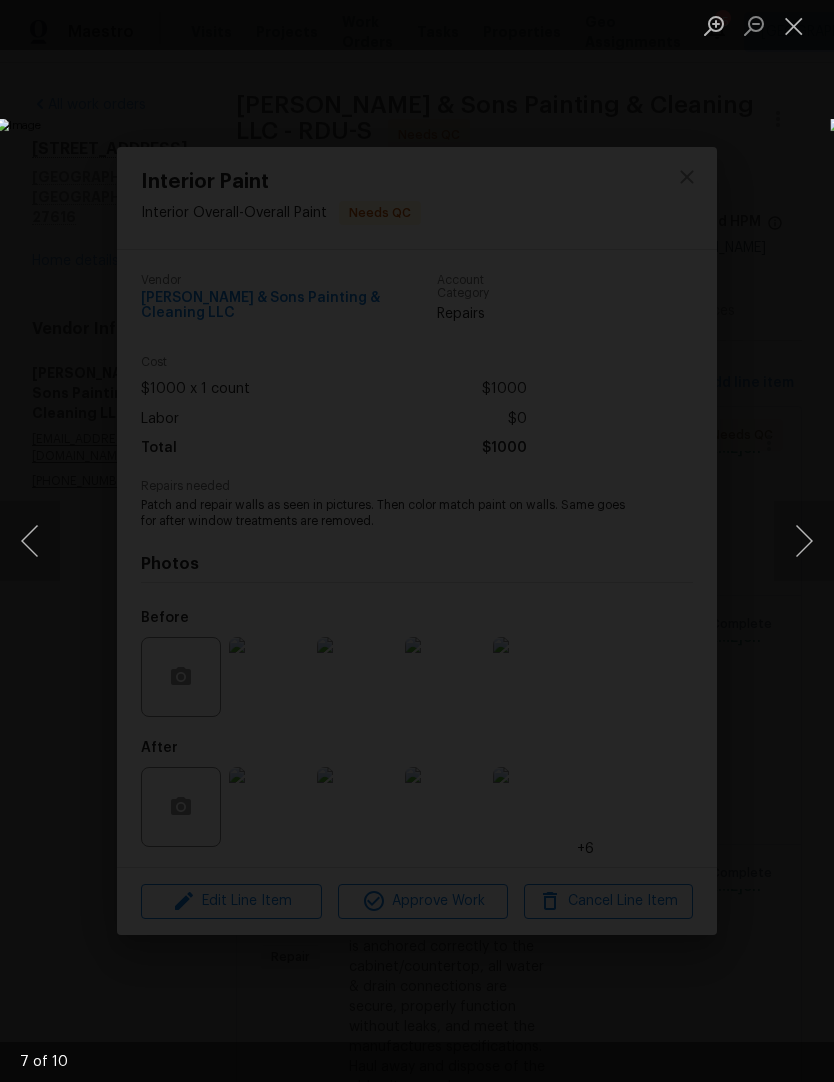 click at bounding box center [804, 541] 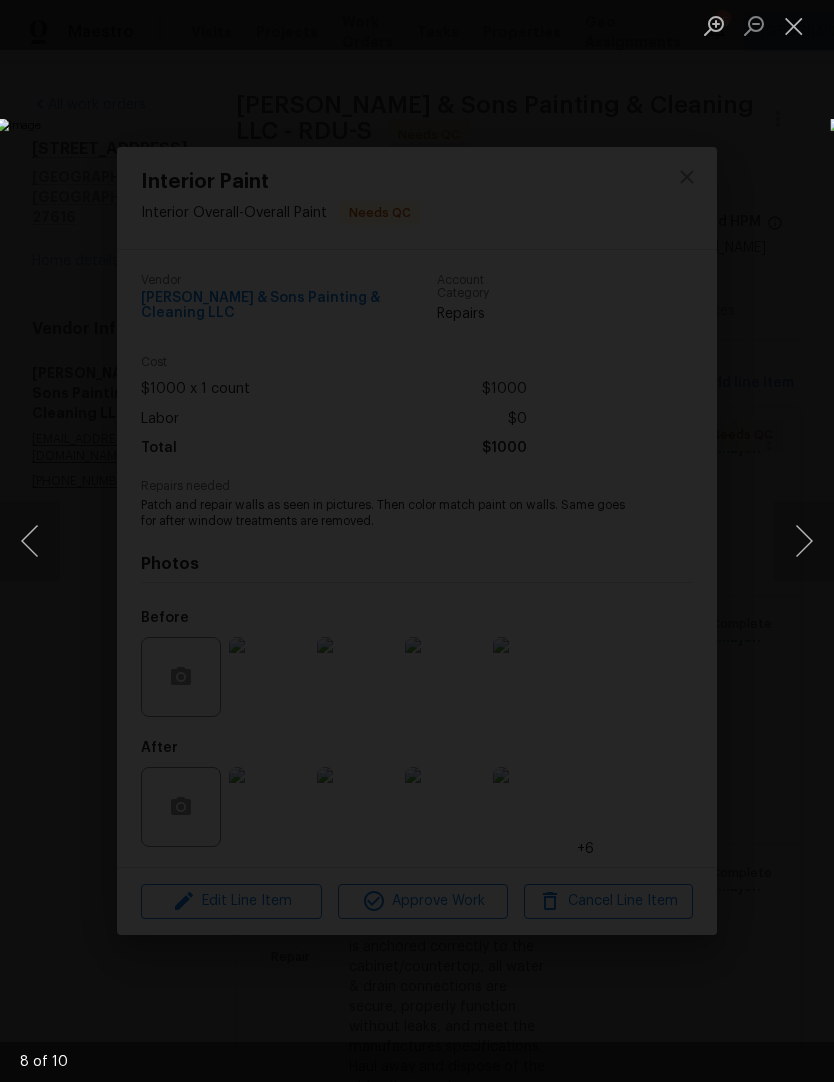 click at bounding box center (804, 541) 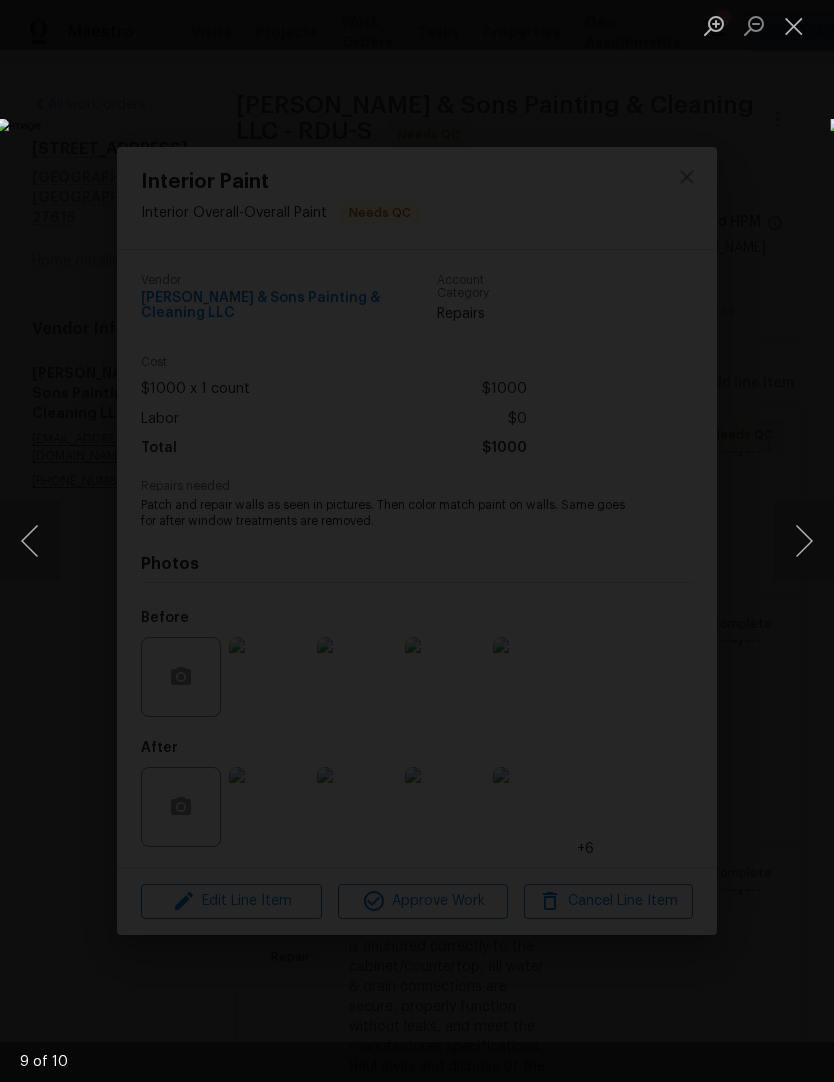 click at bounding box center (804, 541) 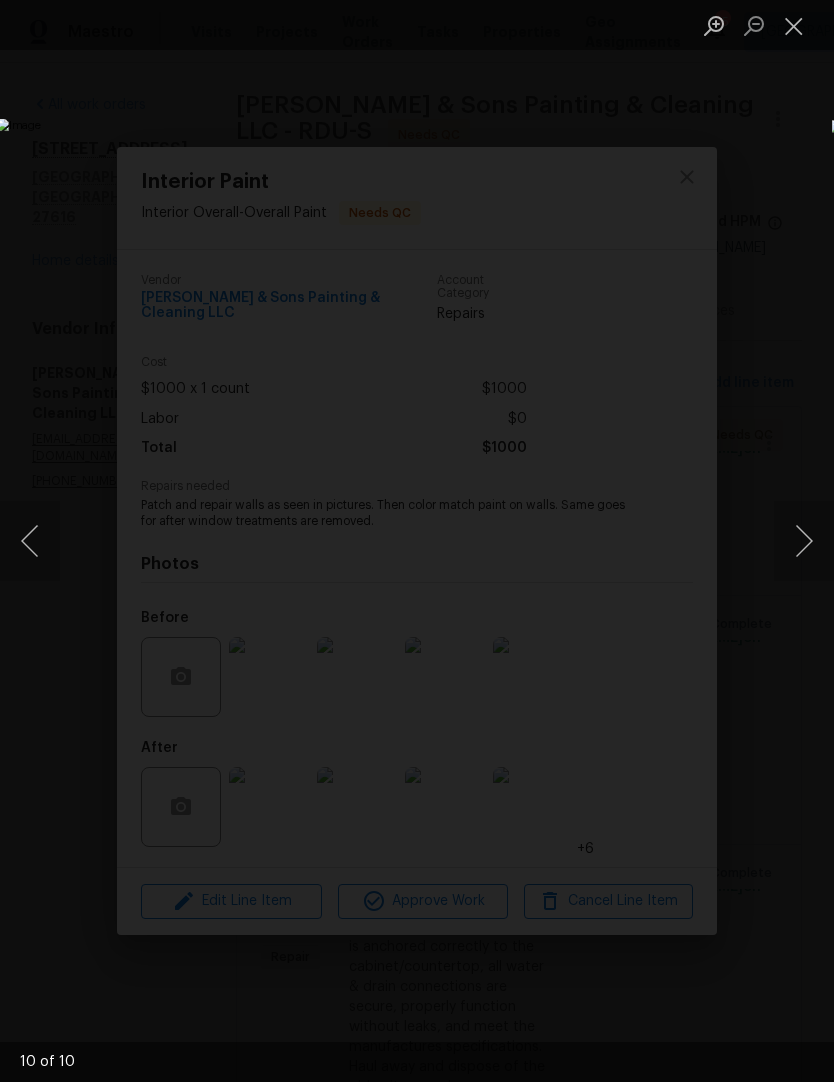 click at bounding box center (804, 541) 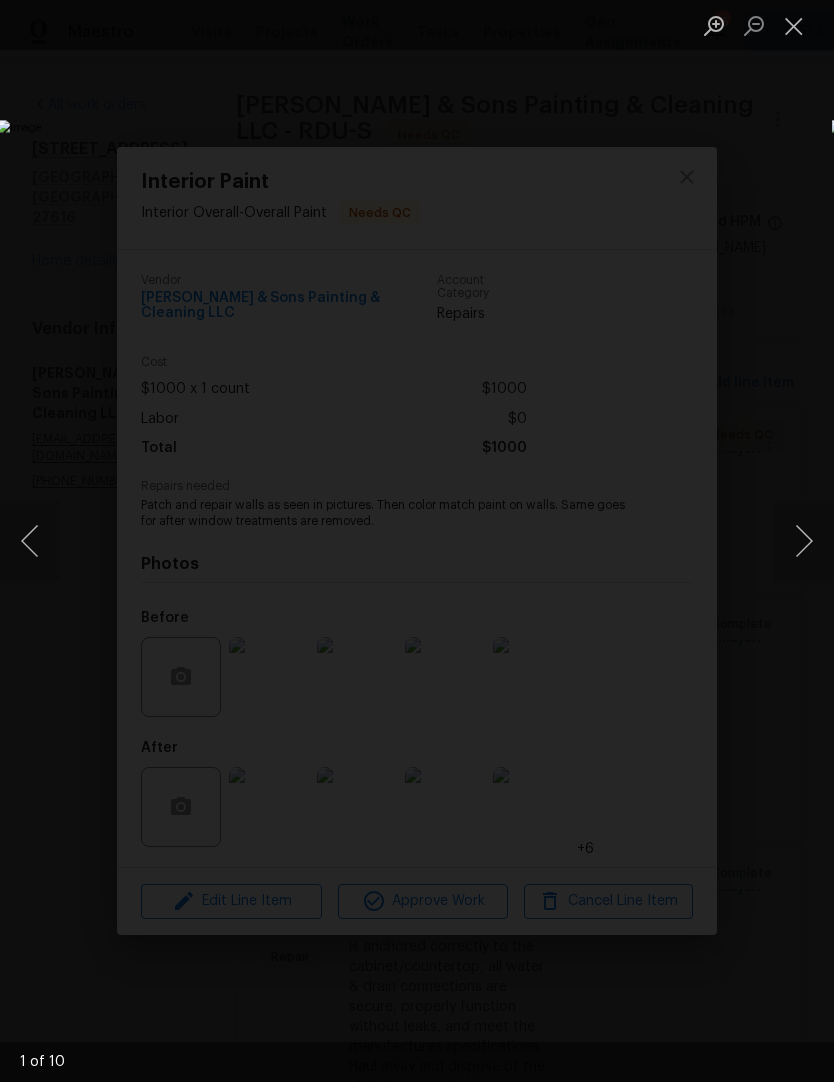 click at bounding box center (804, 541) 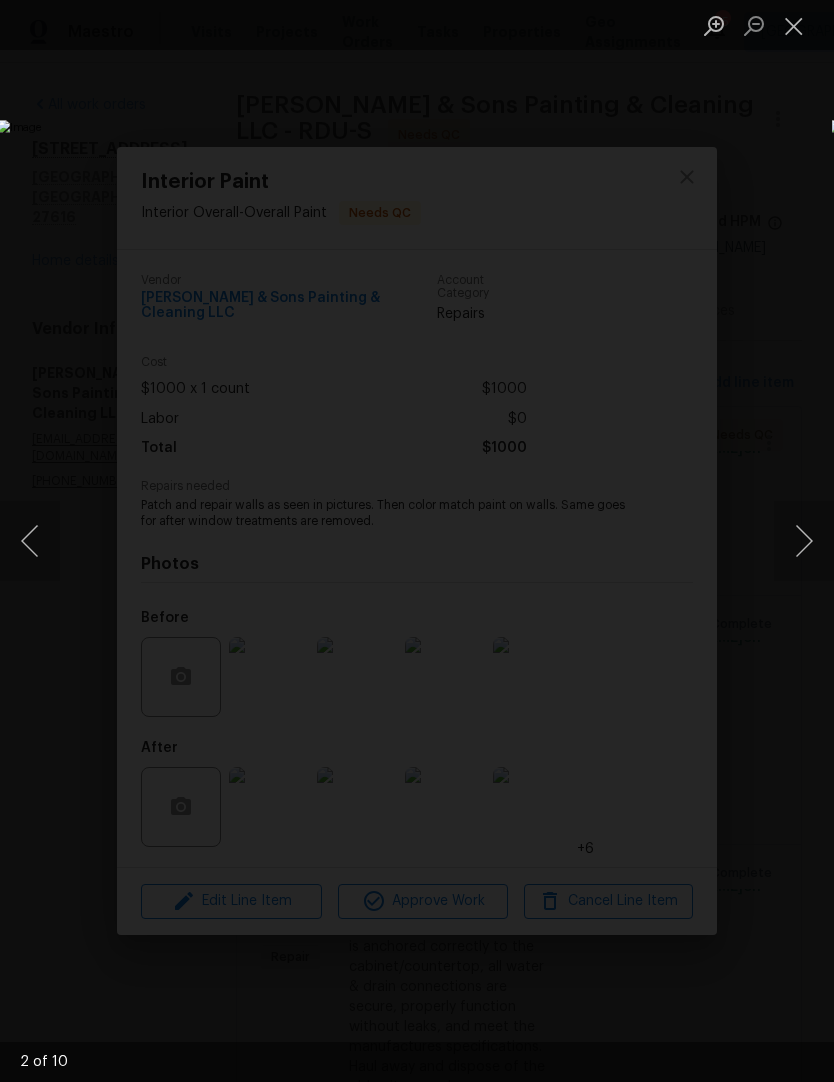 click at bounding box center [804, 541] 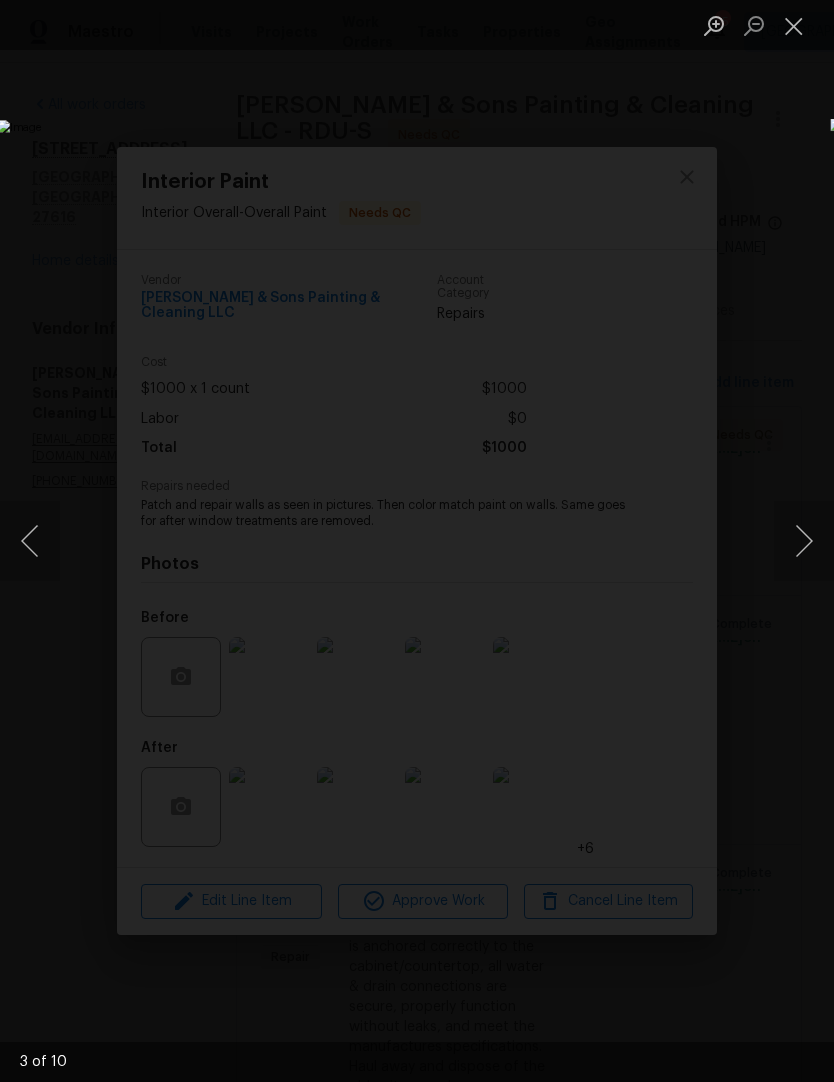 click at bounding box center (794, 25) 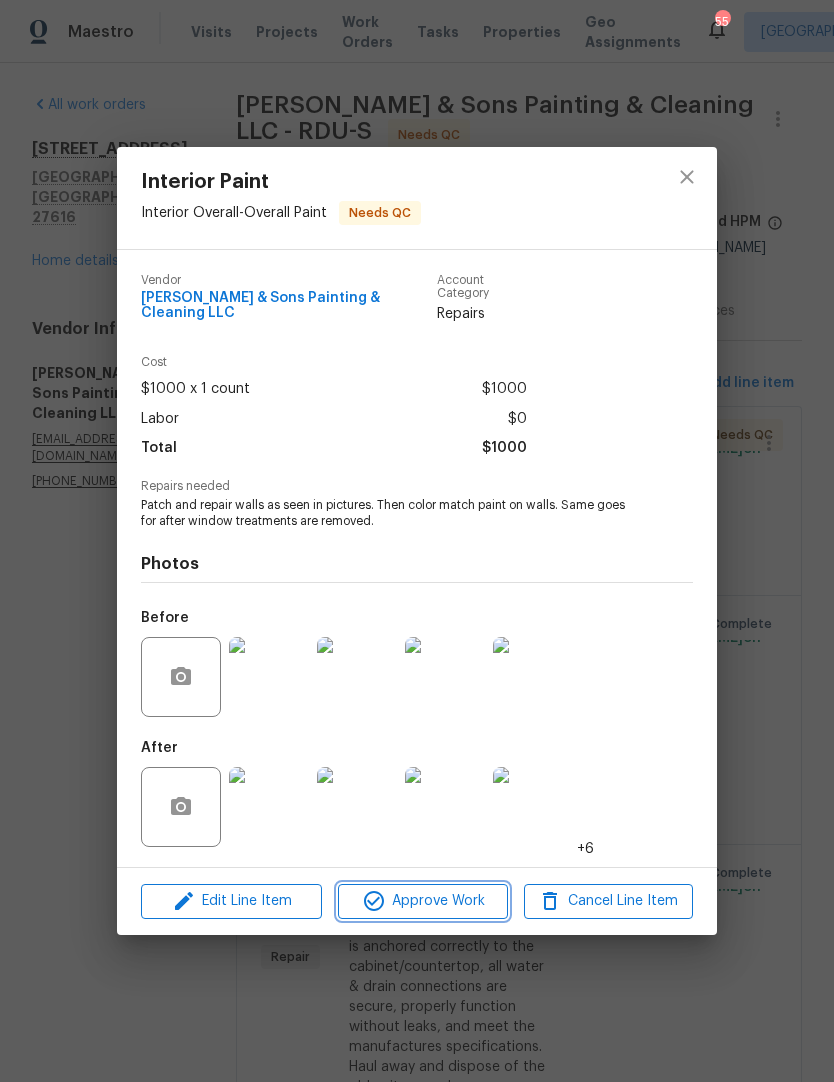 click on "Approve Work" at bounding box center [422, 901] 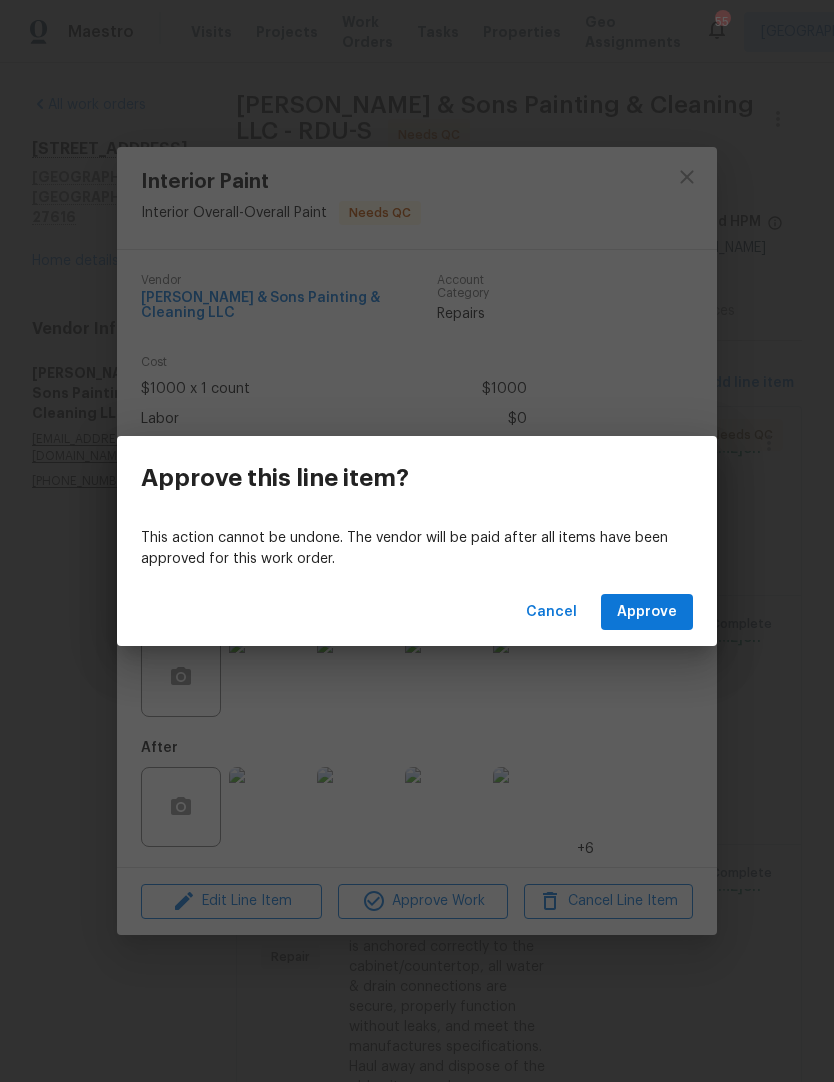 click on "Approve" at bounding box center (647, 612) 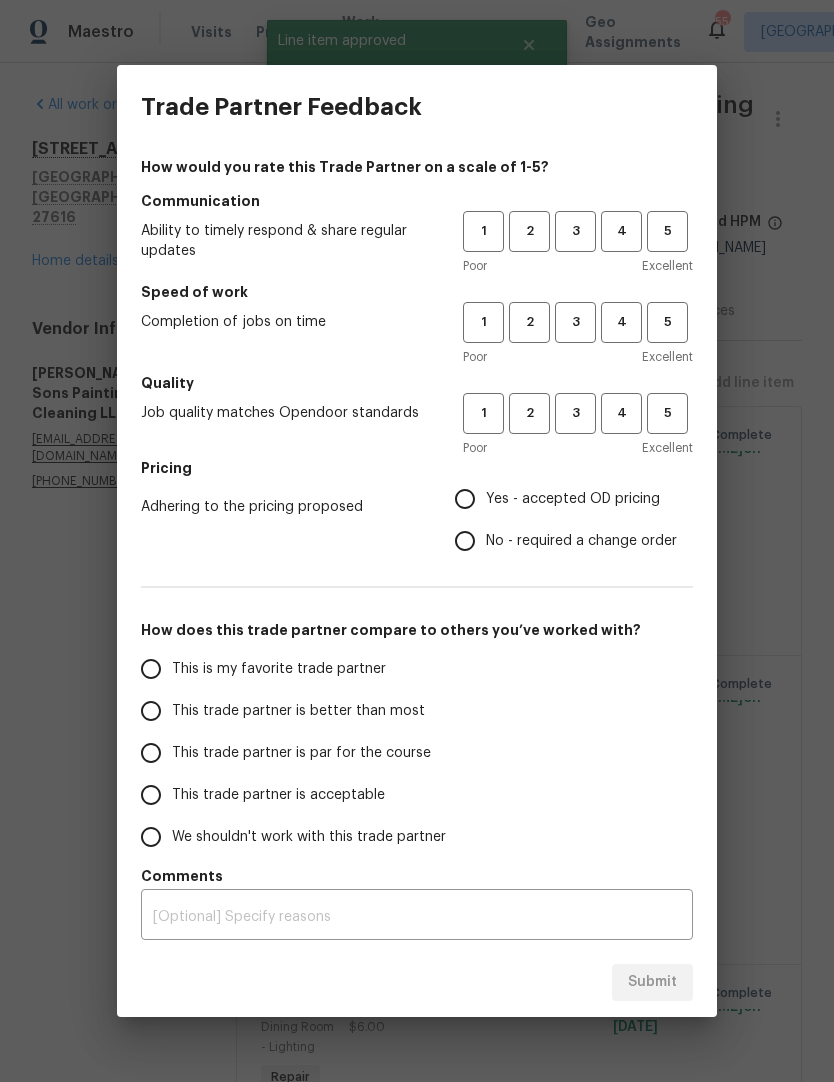 click on "No - required a change order" at bounding box center [581, 541] 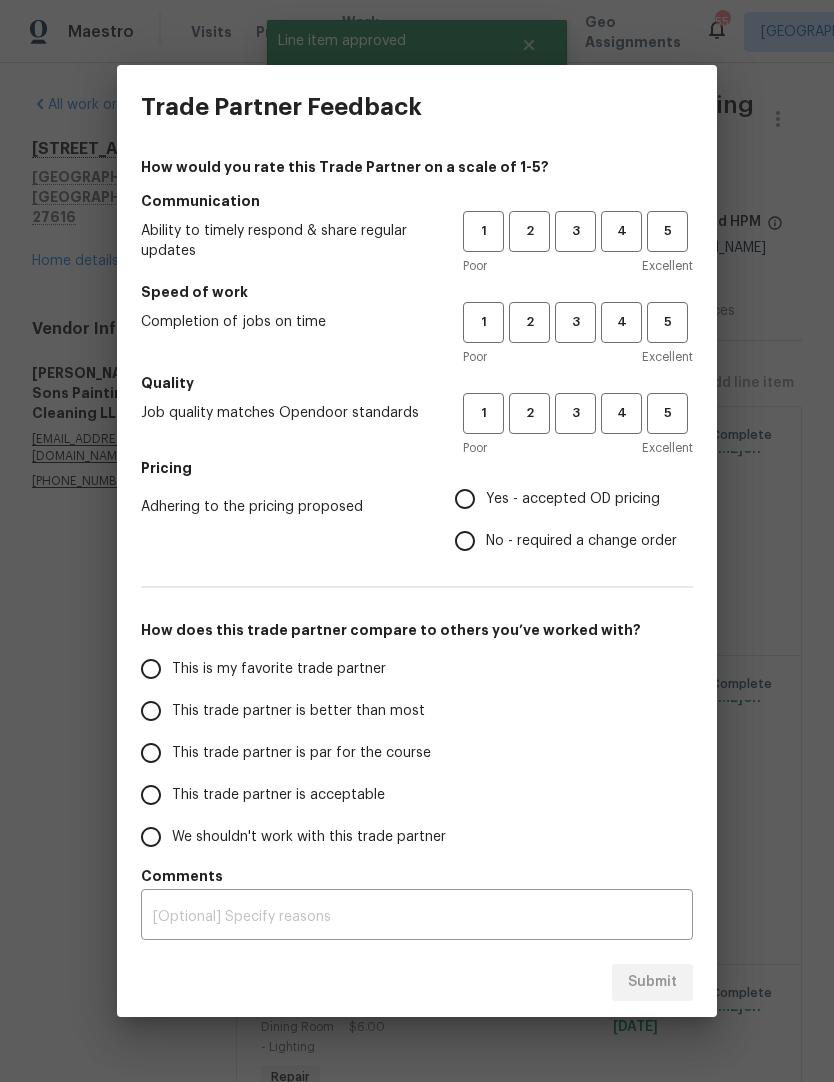 click on "No - required a change order" at bounding box center (465, 541) 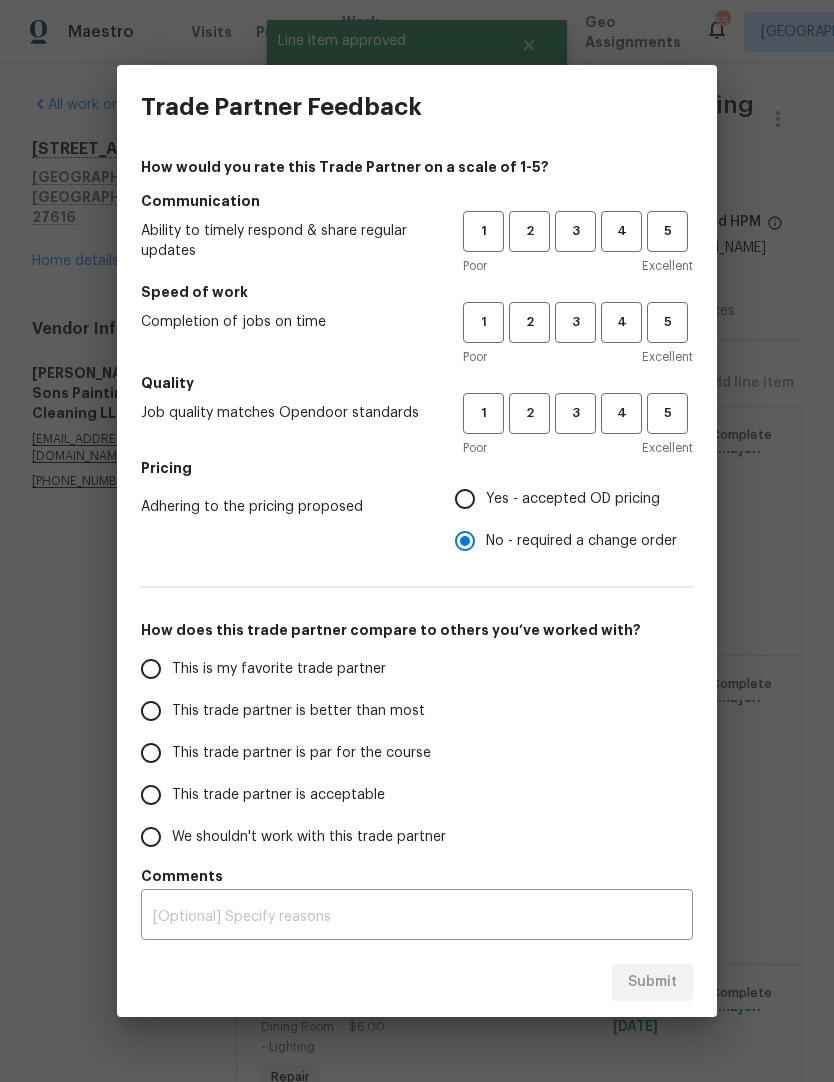 click on "Yes - accepted OD pricing" at bounding box center (465, 499) 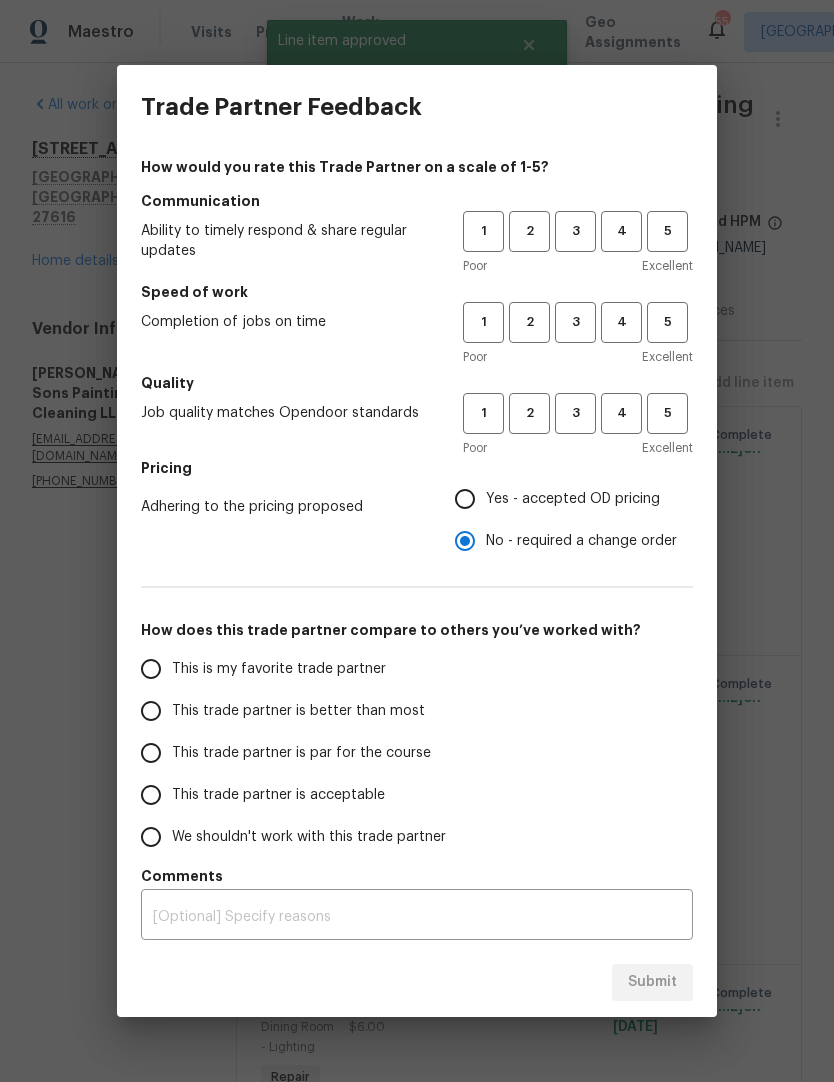 radio on "true" 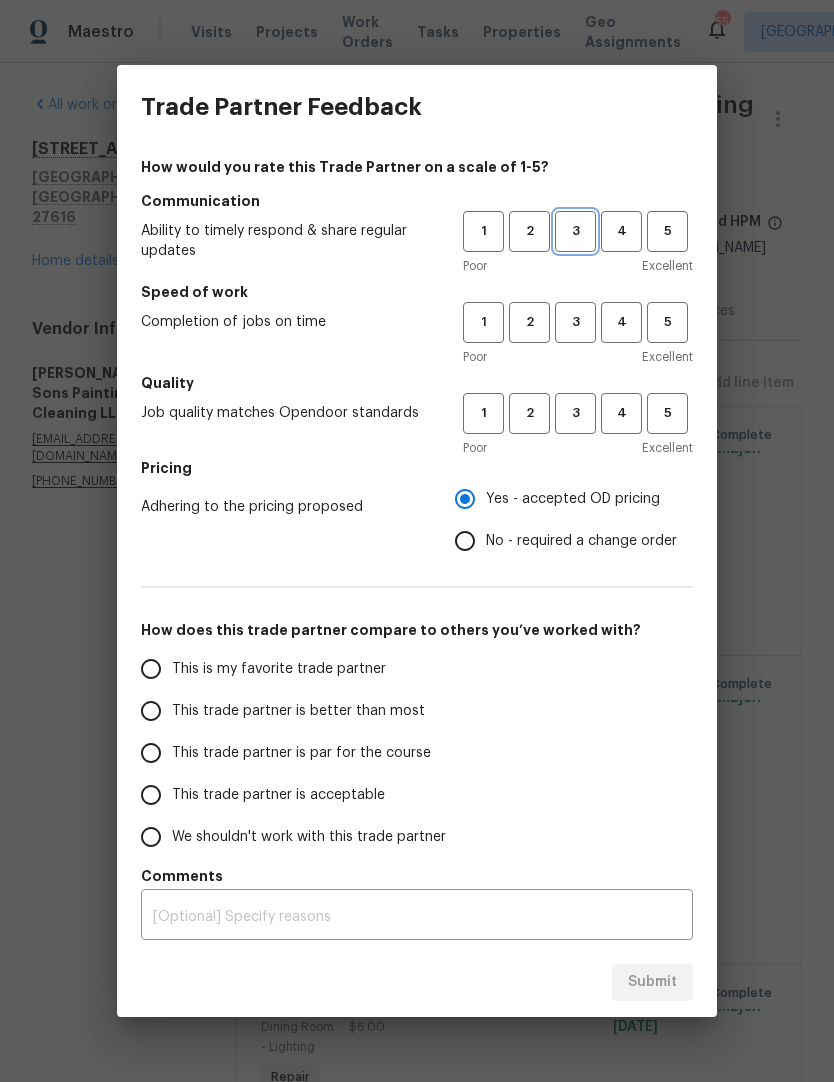 click on "3" at bounding box center (575, 231) 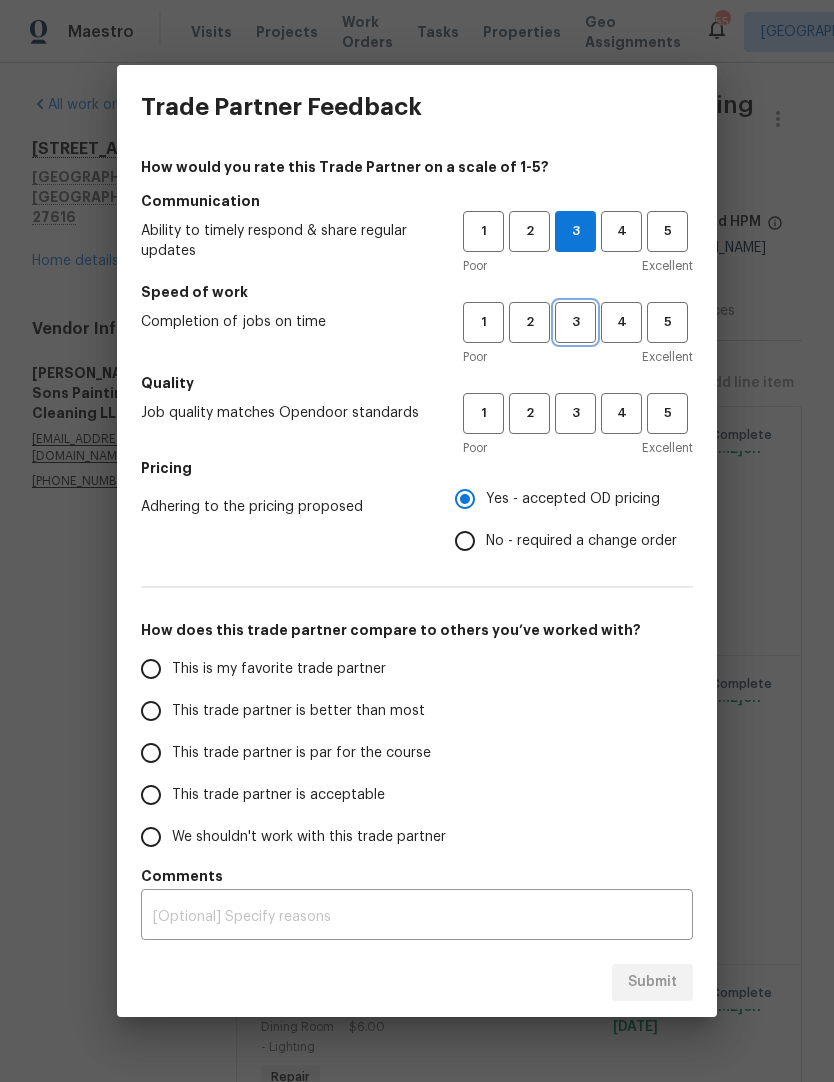 click on "3" at bounding box center (575, 322) 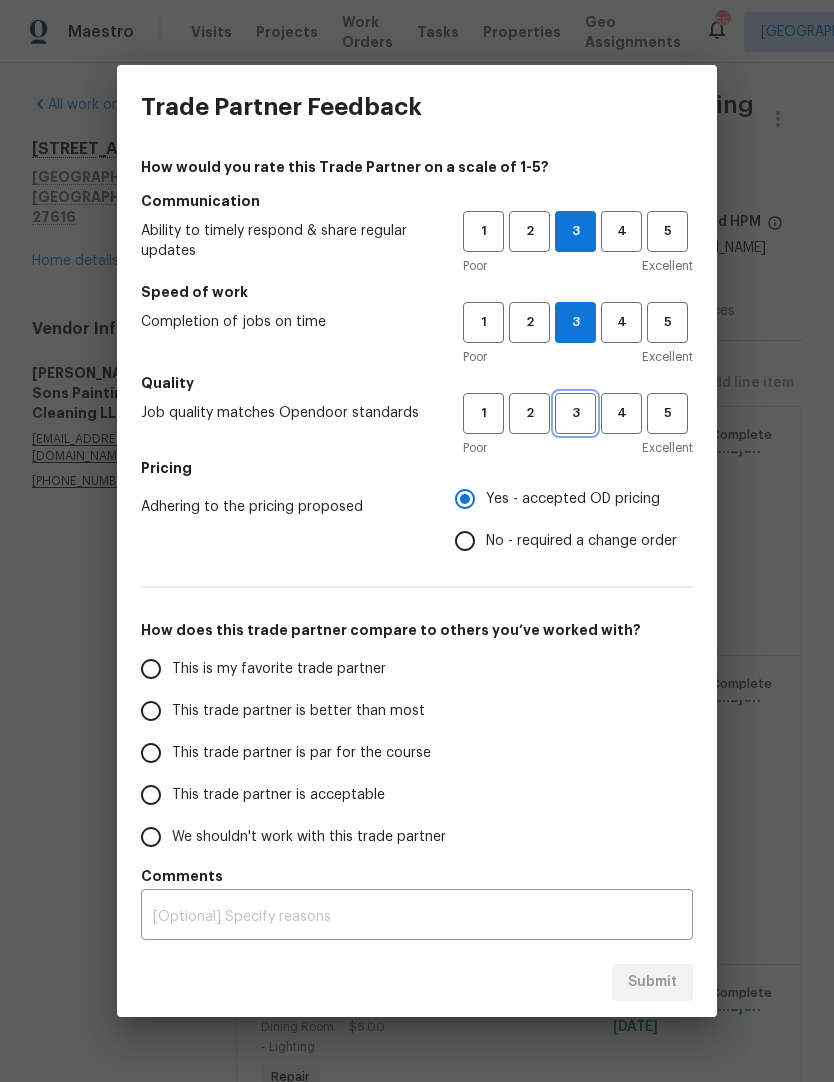 click on "3" at bounding box center (575, 413) 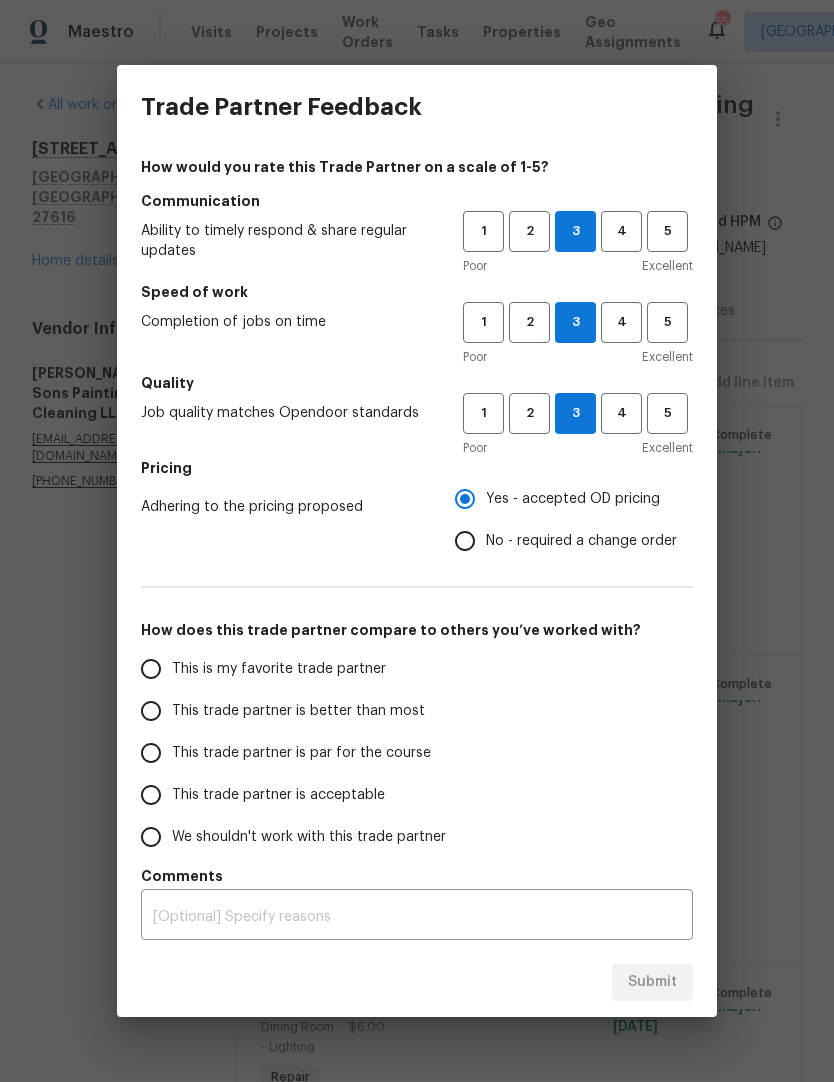 click on "This trade partner is par for the course" at bounding box center [288, 753] 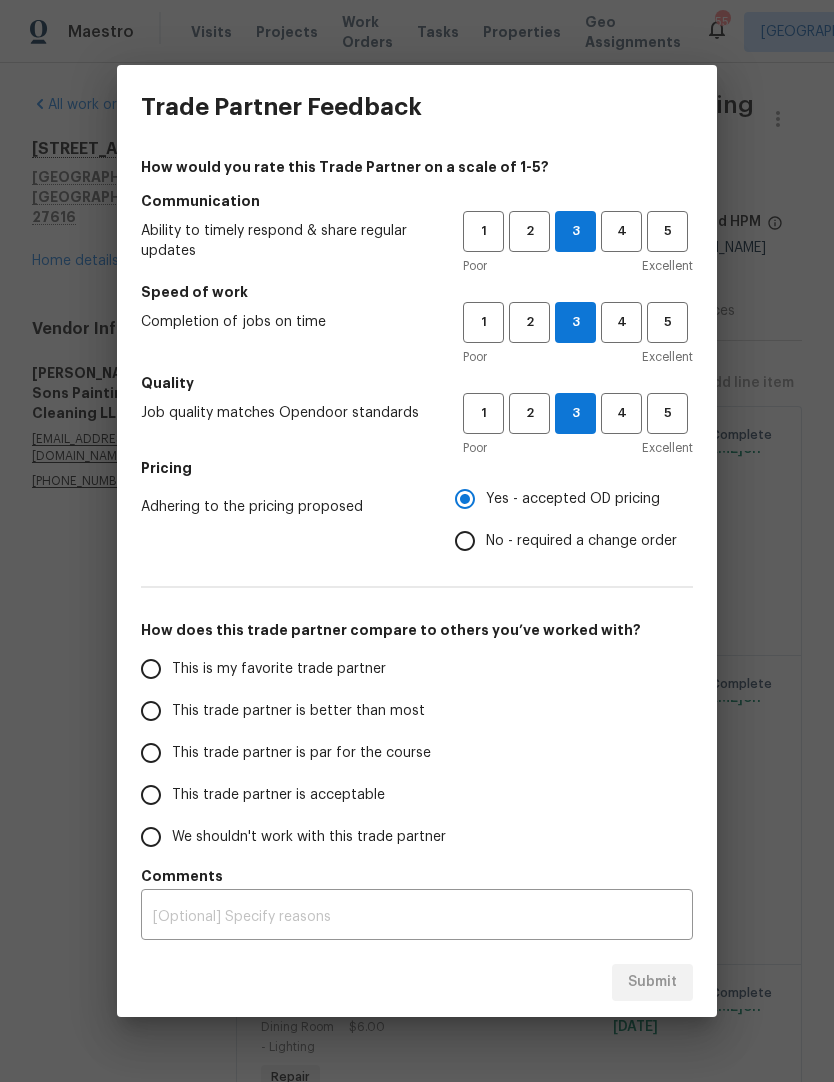 click on "This trade partner is par for the course" at bounding box center [151, 753] 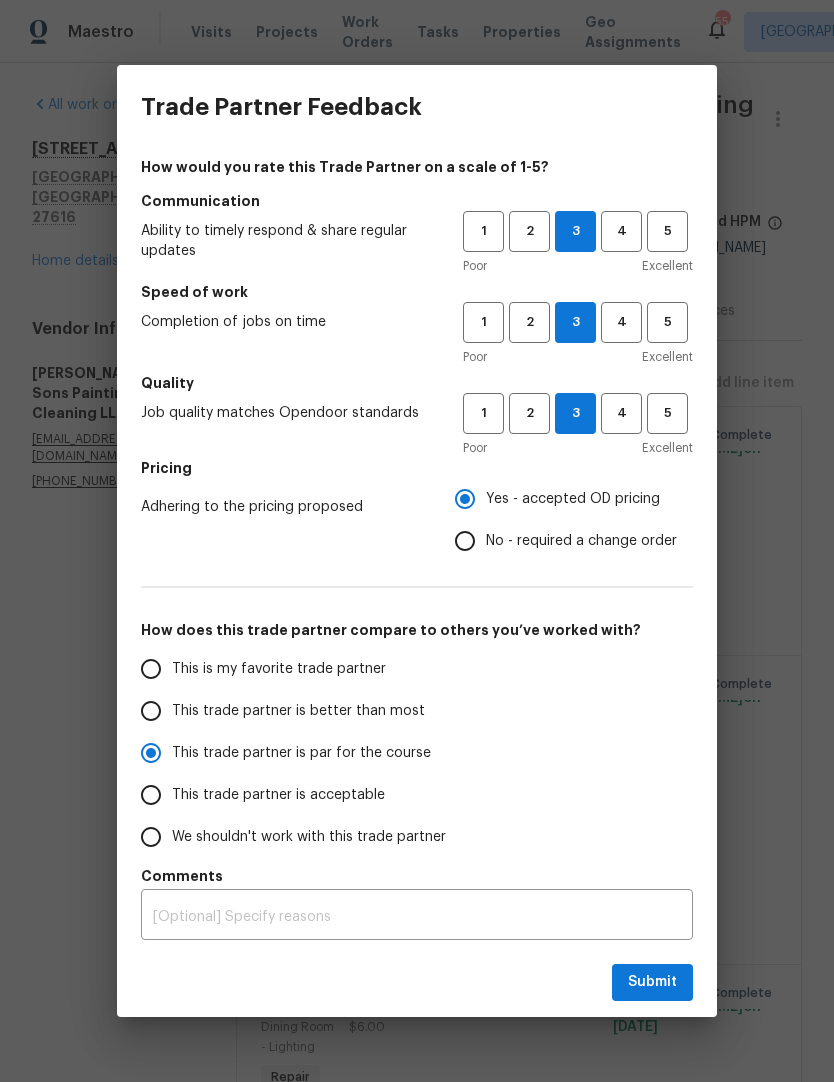 click on "This trade partner is par for the course" at bounding box center [301, 753] 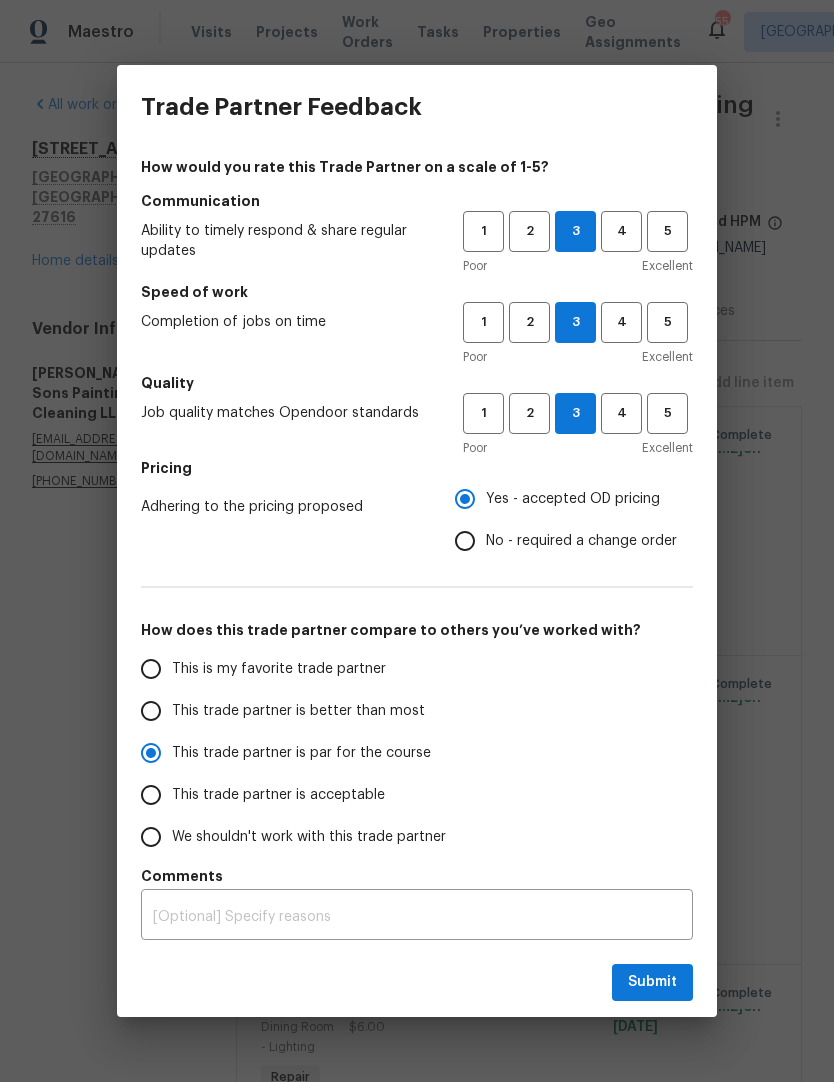 click on "This trade partner is par for the course" at bounding box center [151, 753] 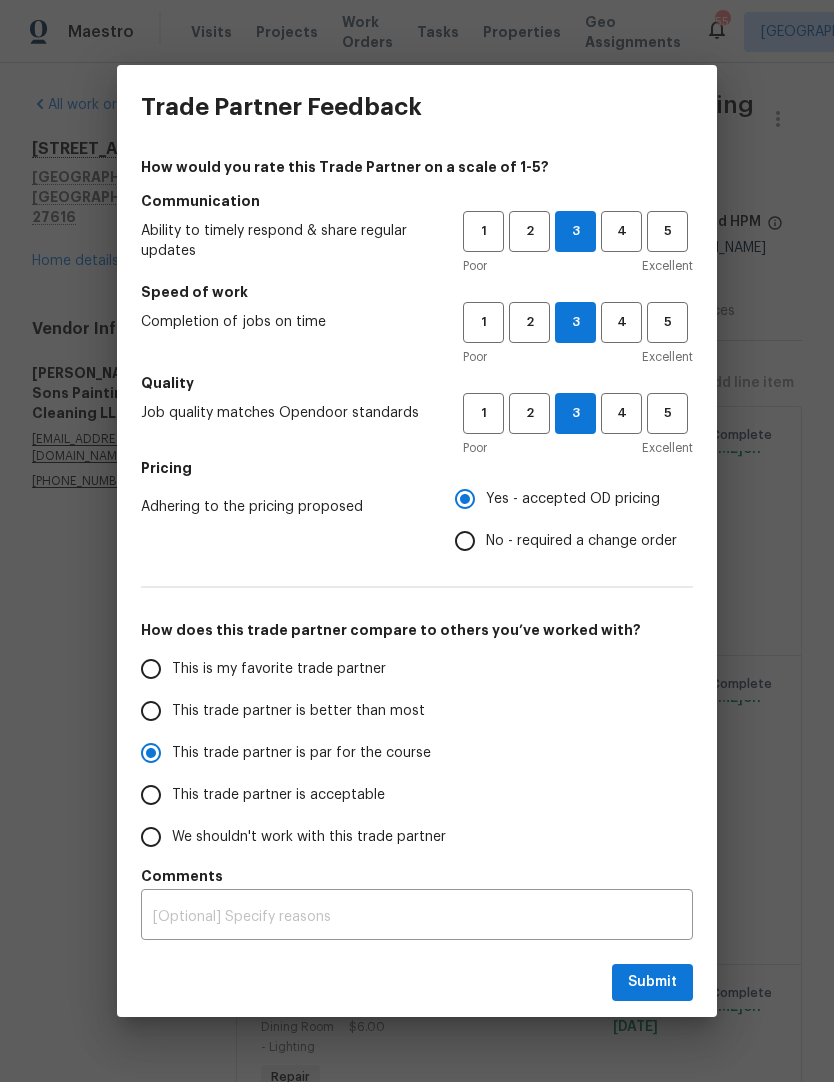click on "This trade partner is acceptable" at bounding box center (151, 795) 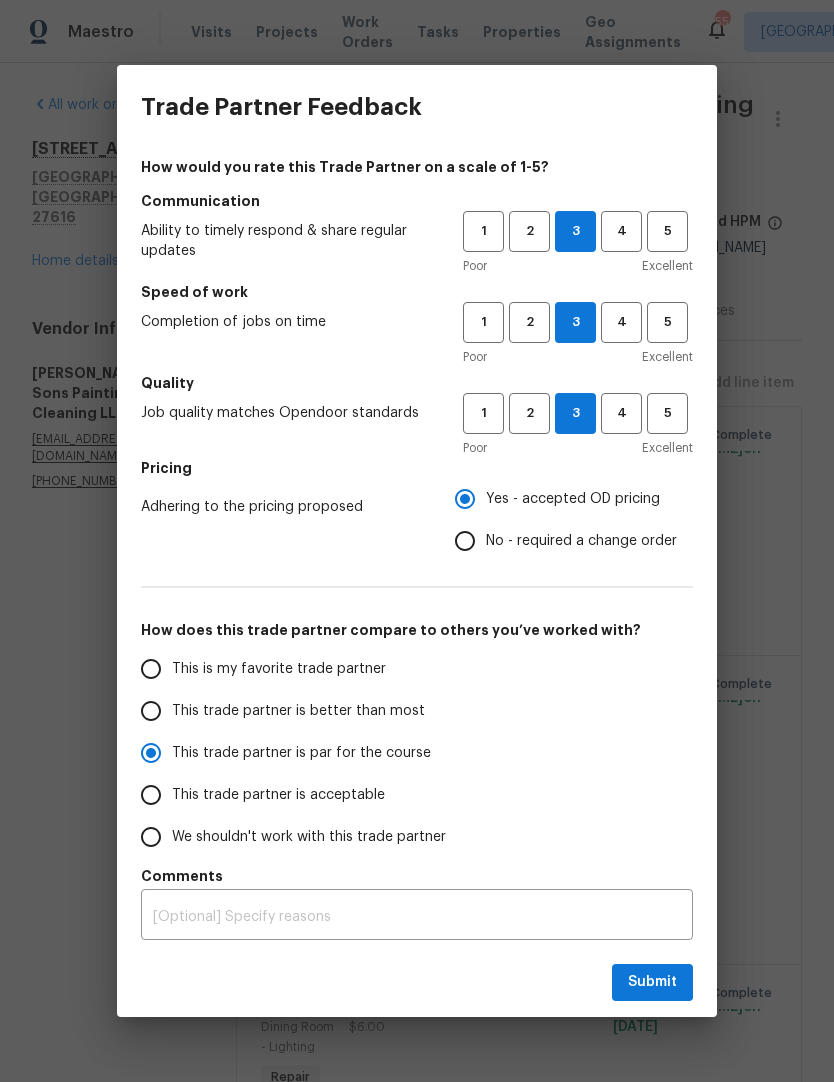 radio on "true" 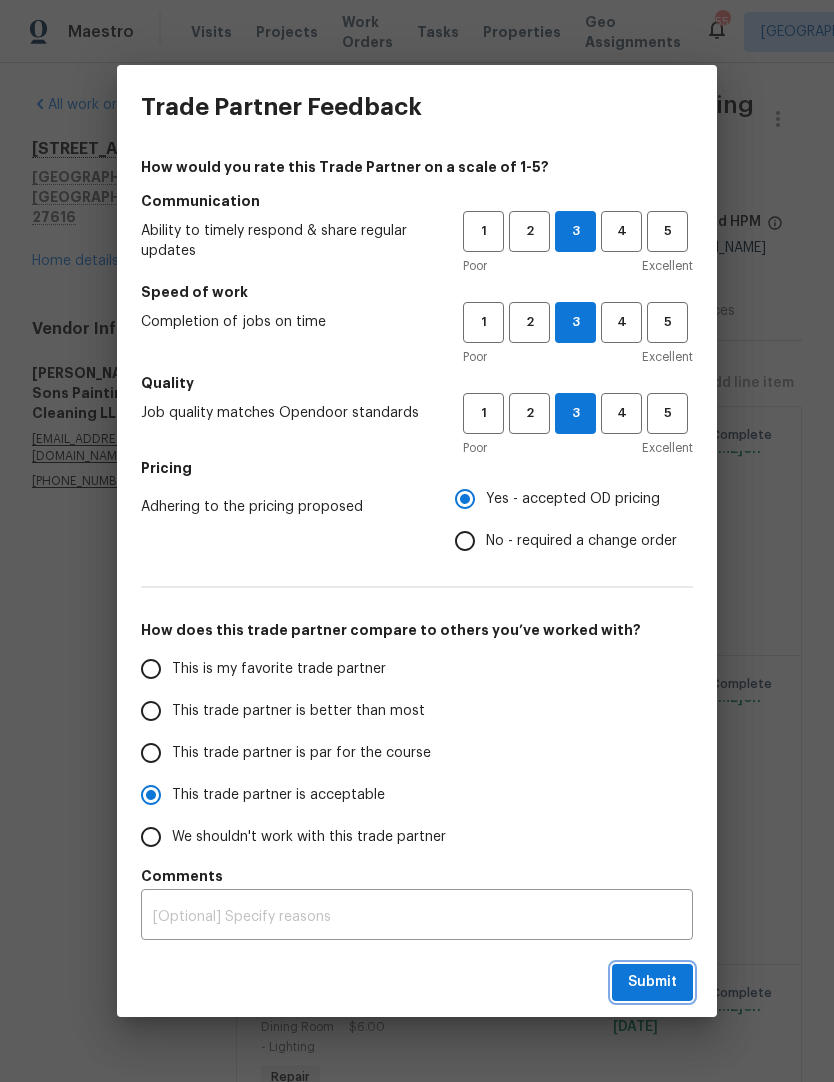 click on "Submit" at bounding box center [652, 982] 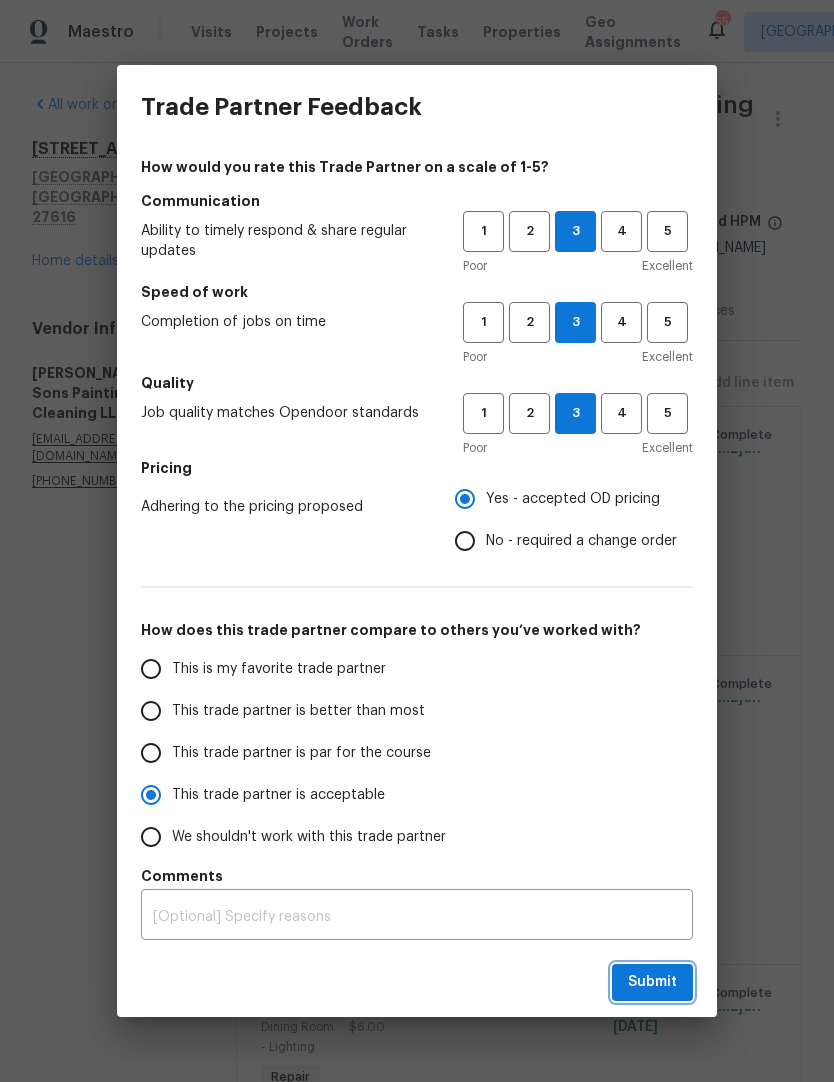 radio on "true" 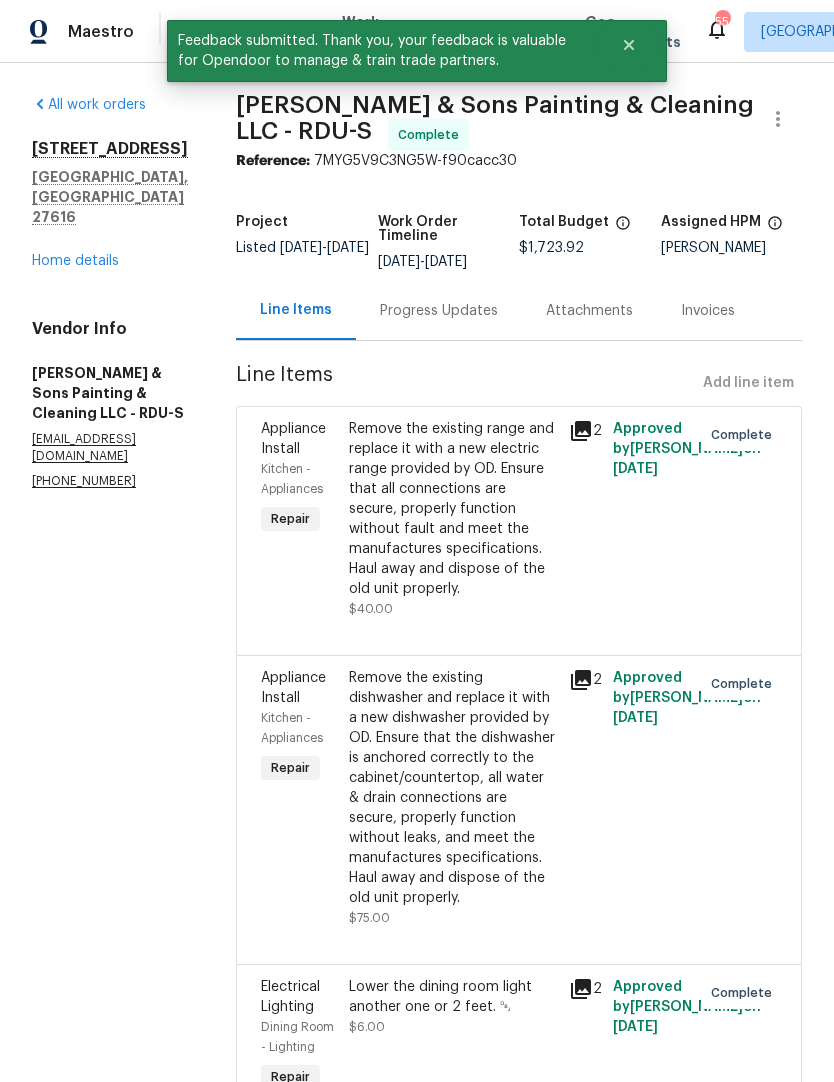 click on "Home details" at bounding box center (75, 261) 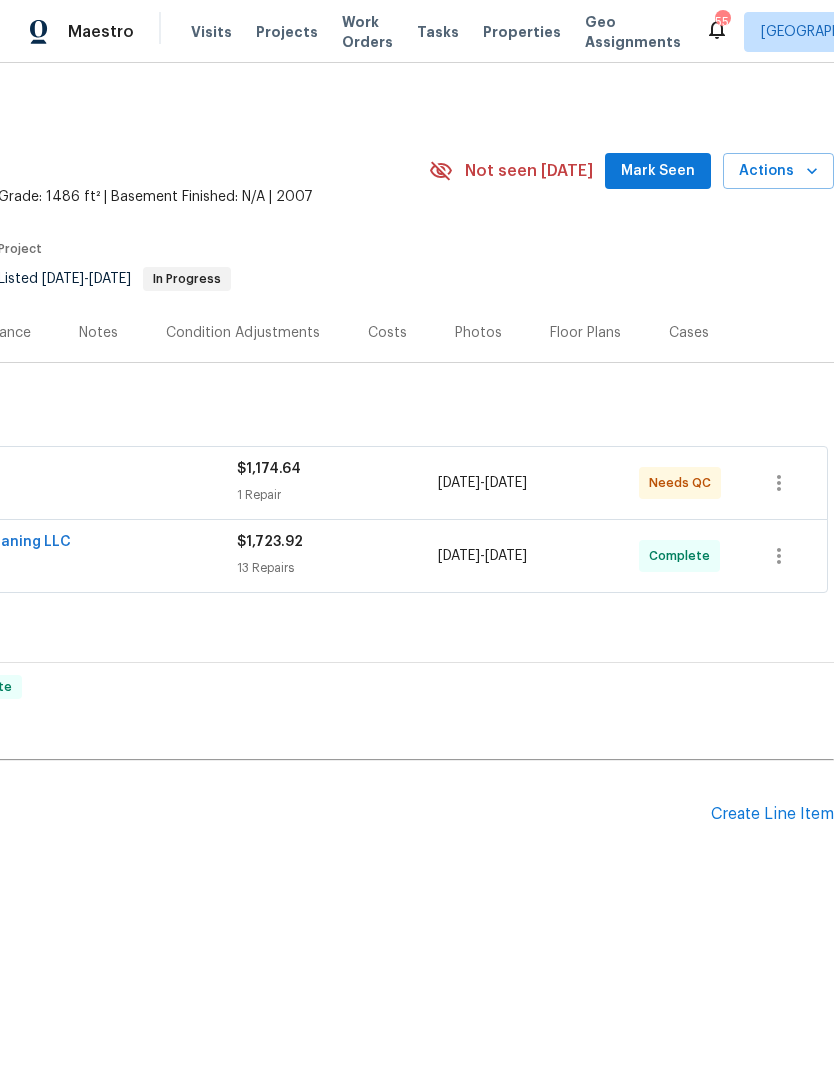 scroll, scrollTop: 0, scrollLeft: 296, axis: horizontal 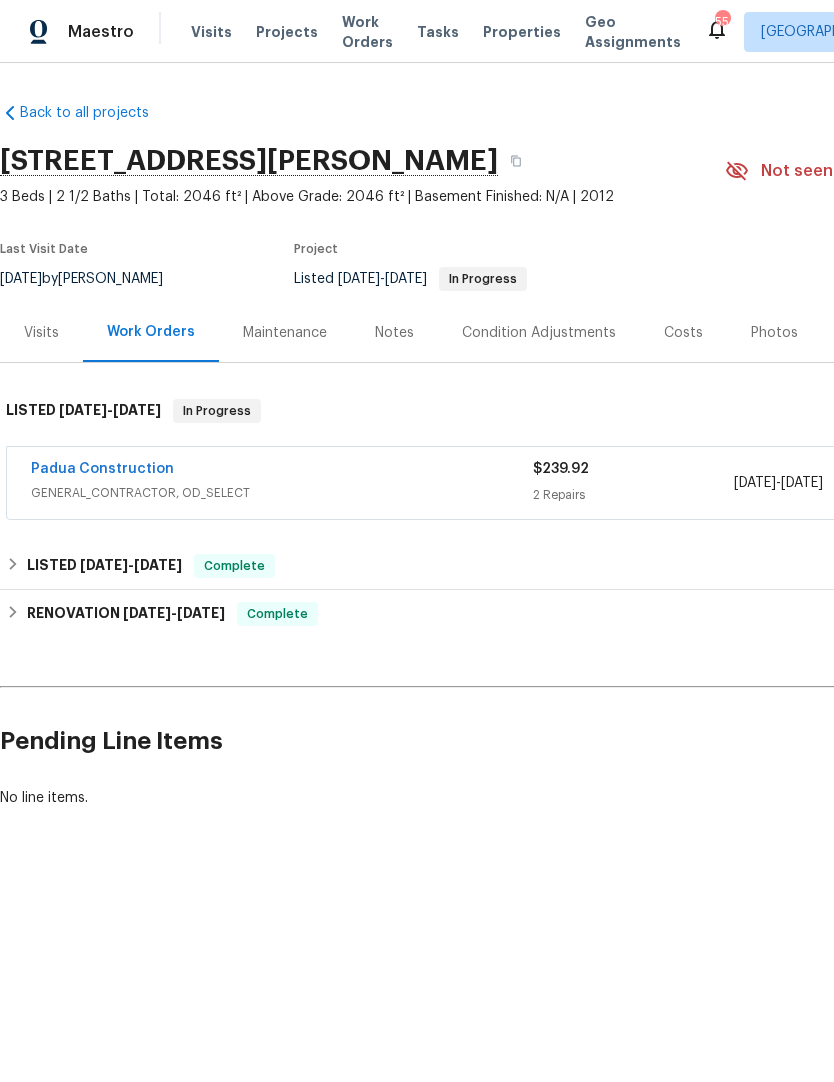 click on "Padua Construction" at bounding box center (102, 469) 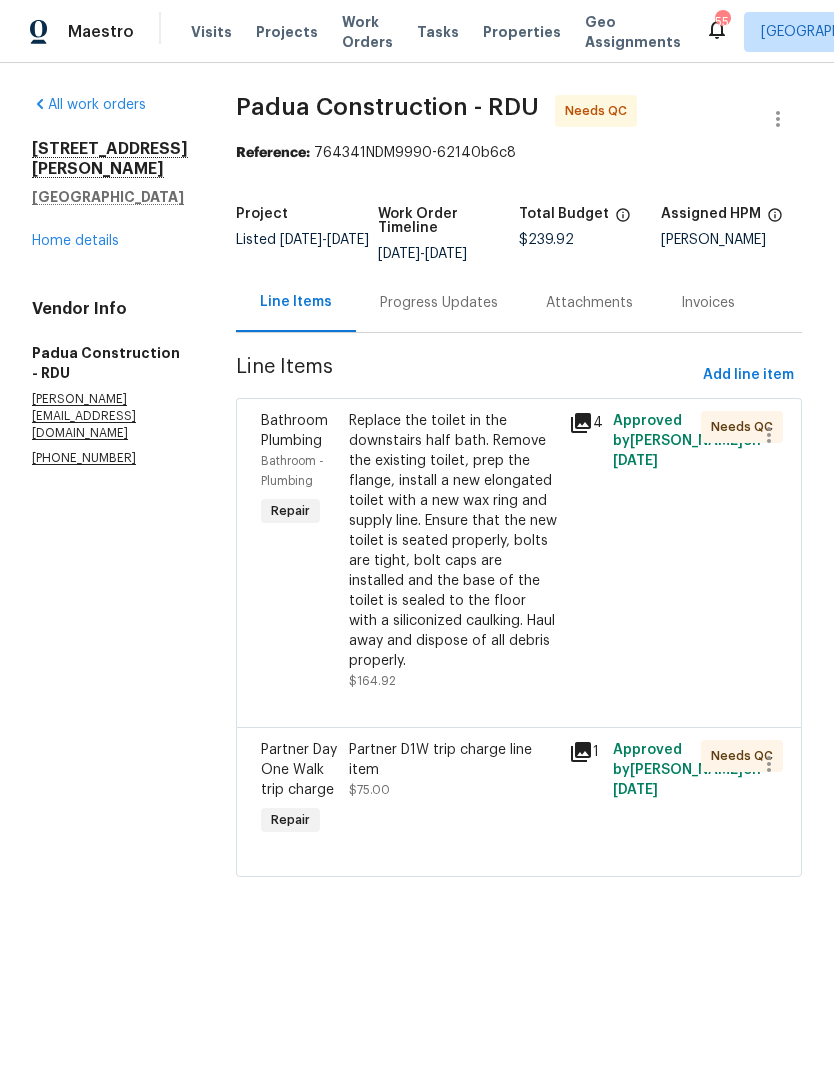 click on "Replace the toilet in the downstairs half bath.
Remove the existing toilet, prep the flange, install a new elongated toilet with a new wax ring and supply line. Ensure that the new toilet is seated properly, bolts are tight, bolt caps are installed and the base of the toilet is sealed to the floor with a siliconized caulking. Haul away and dispose of all debris properly." at bounding box center (453, 541) 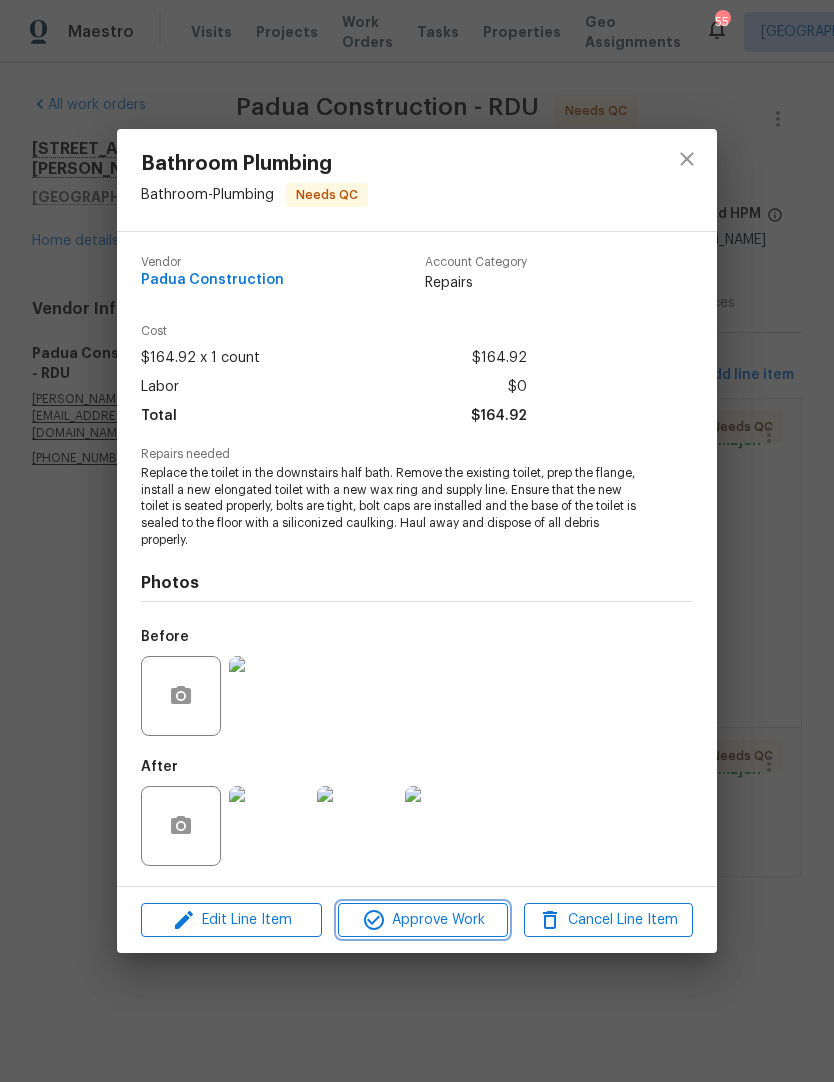 click on "Approve Work" at bounding box center [422, 920] 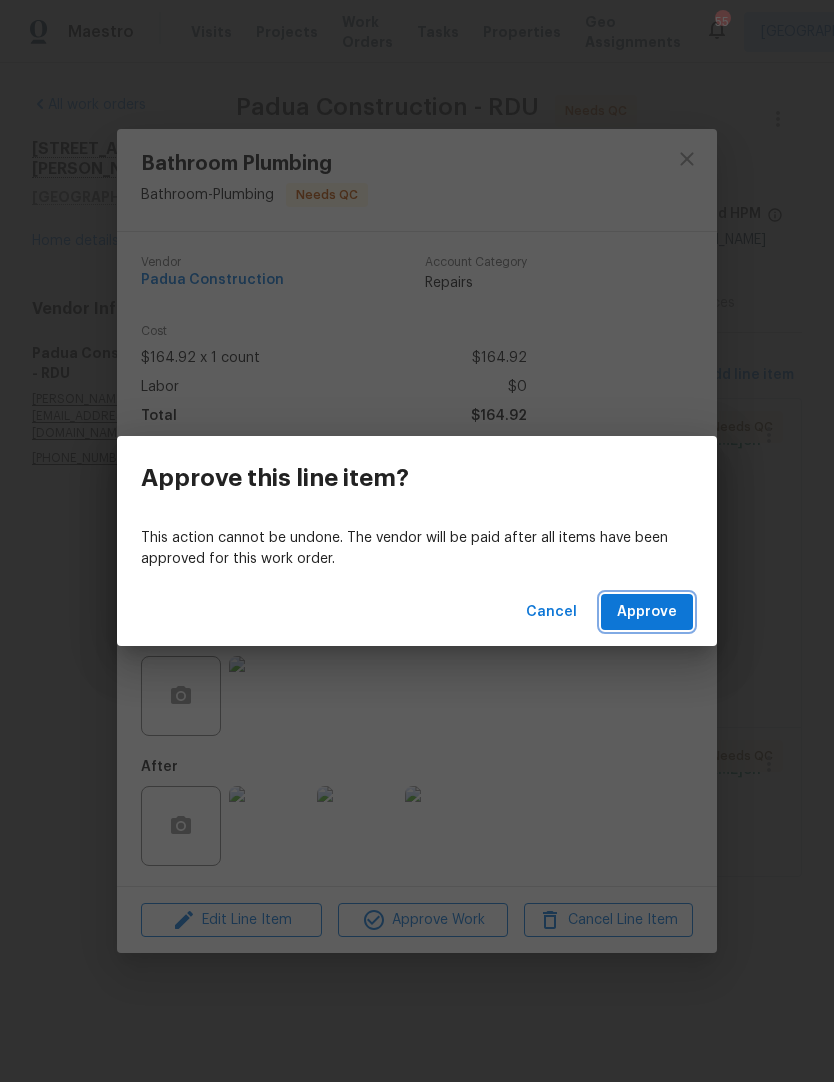 click on "Approve" at bounding box center [647, 612] 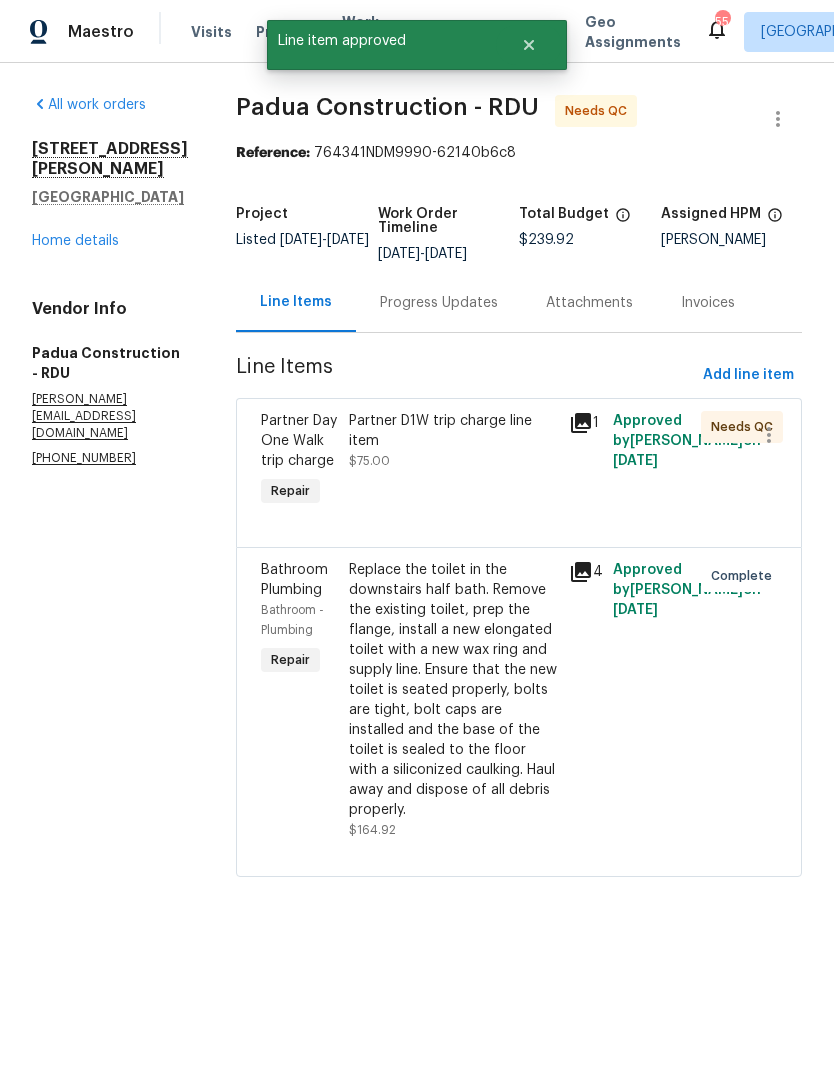 click on "Partner D1W trip charge line item $75.00" at bounding box center [453, 461] 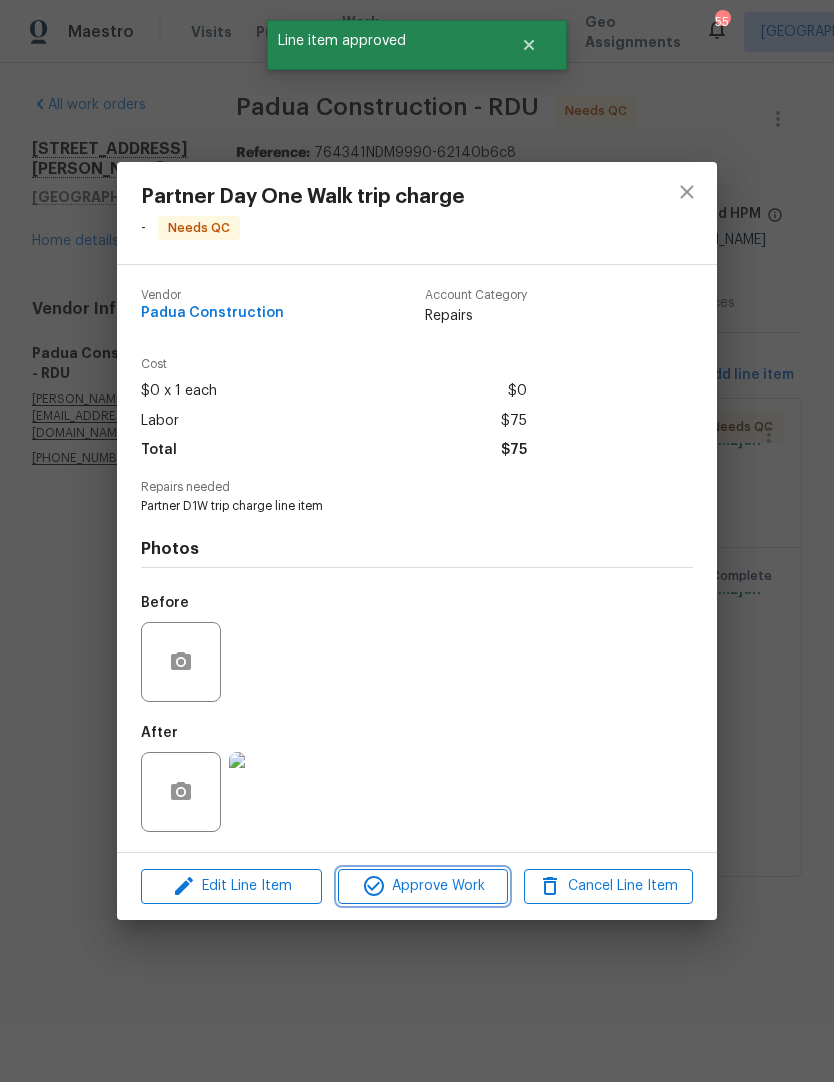 click on "Approve Work" at bounding box center (422, 886) 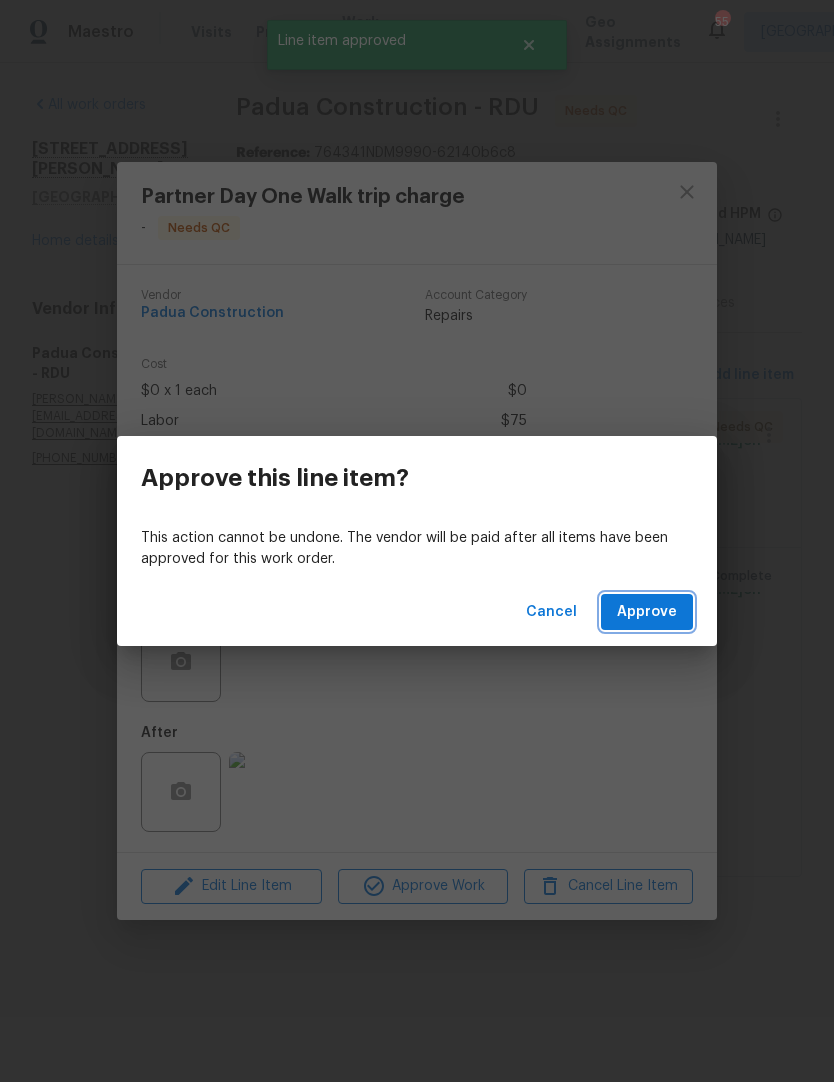 click on "Approve" at bounding box center (647, 612) 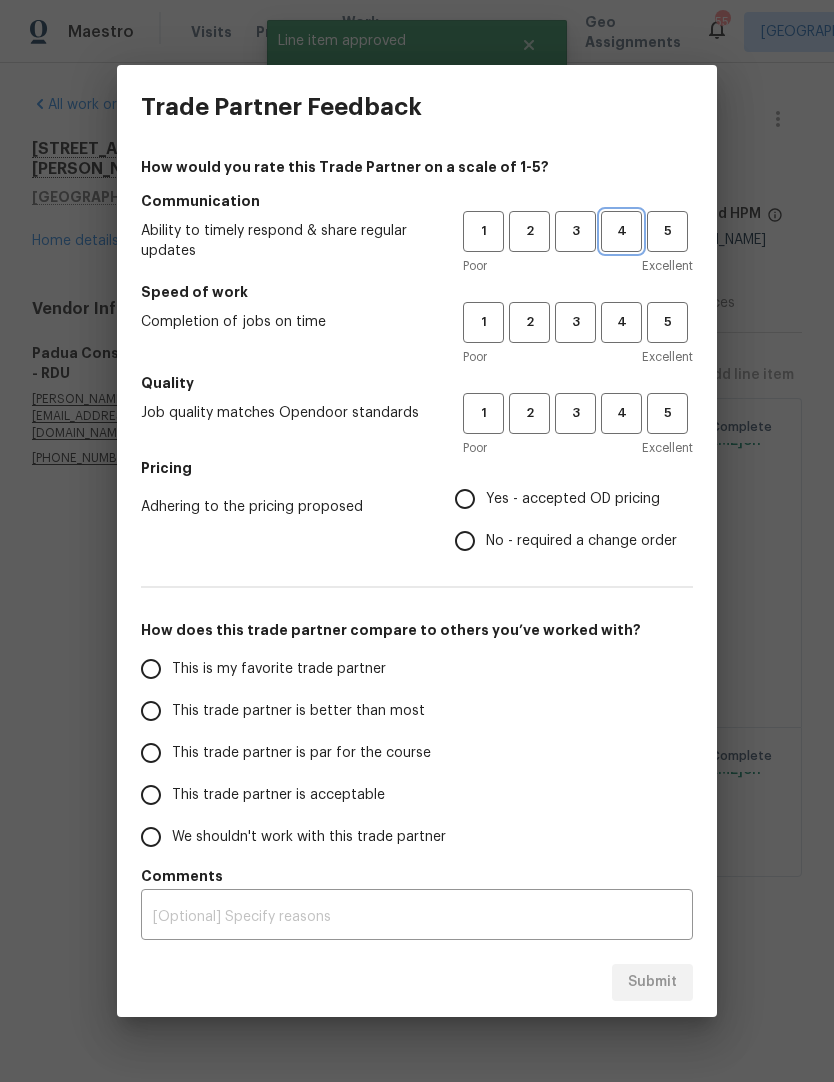 click on "4" at bounding box center [621, 231] 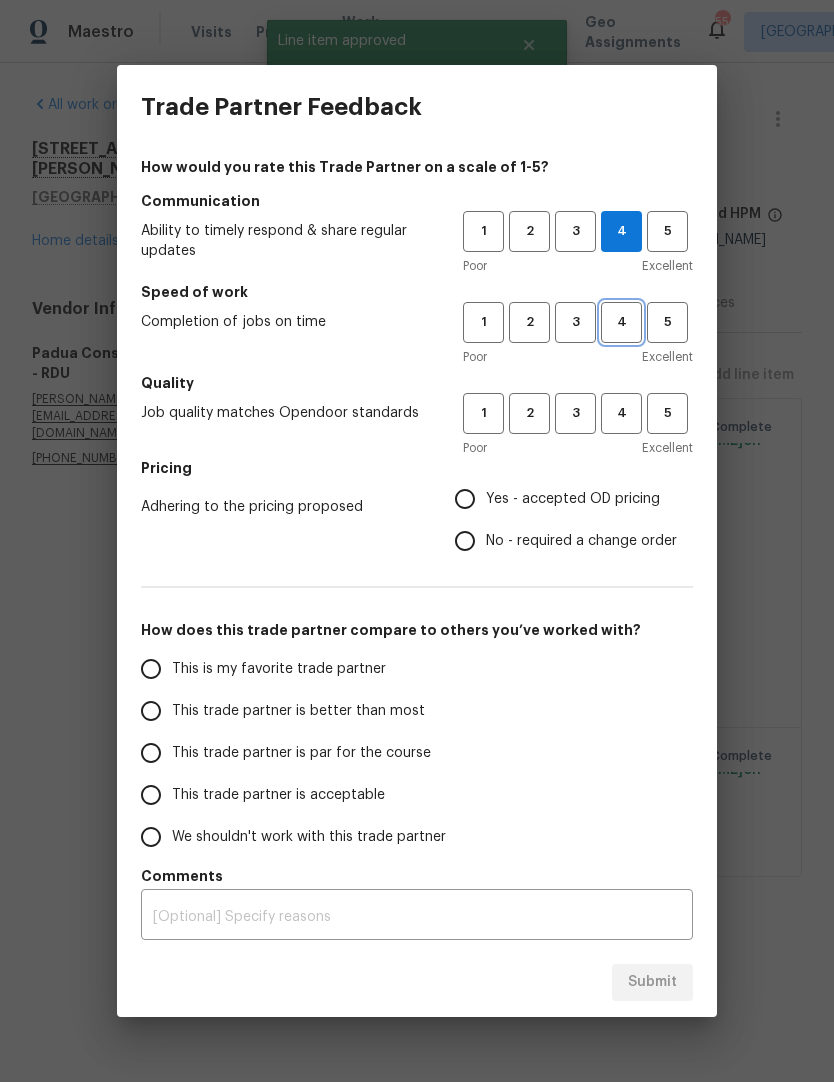 click on "4" at bounding box center (621, 322) 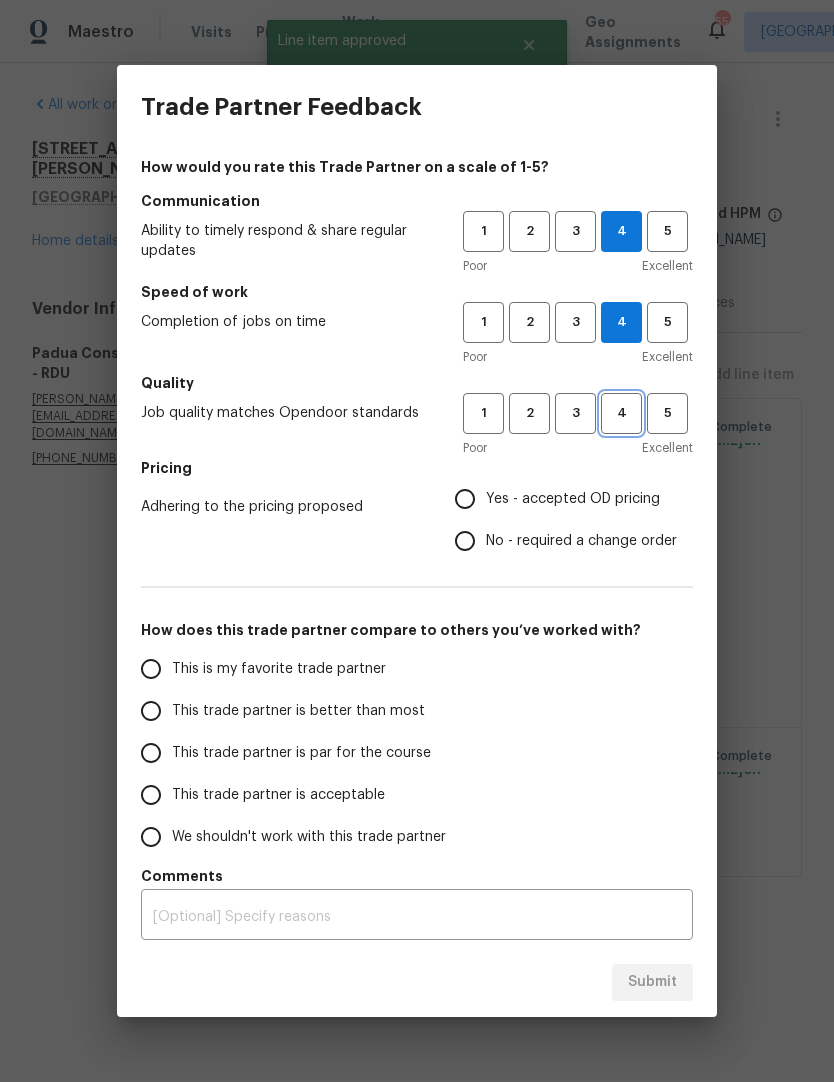click on "4" at bounding box center (621, 413) 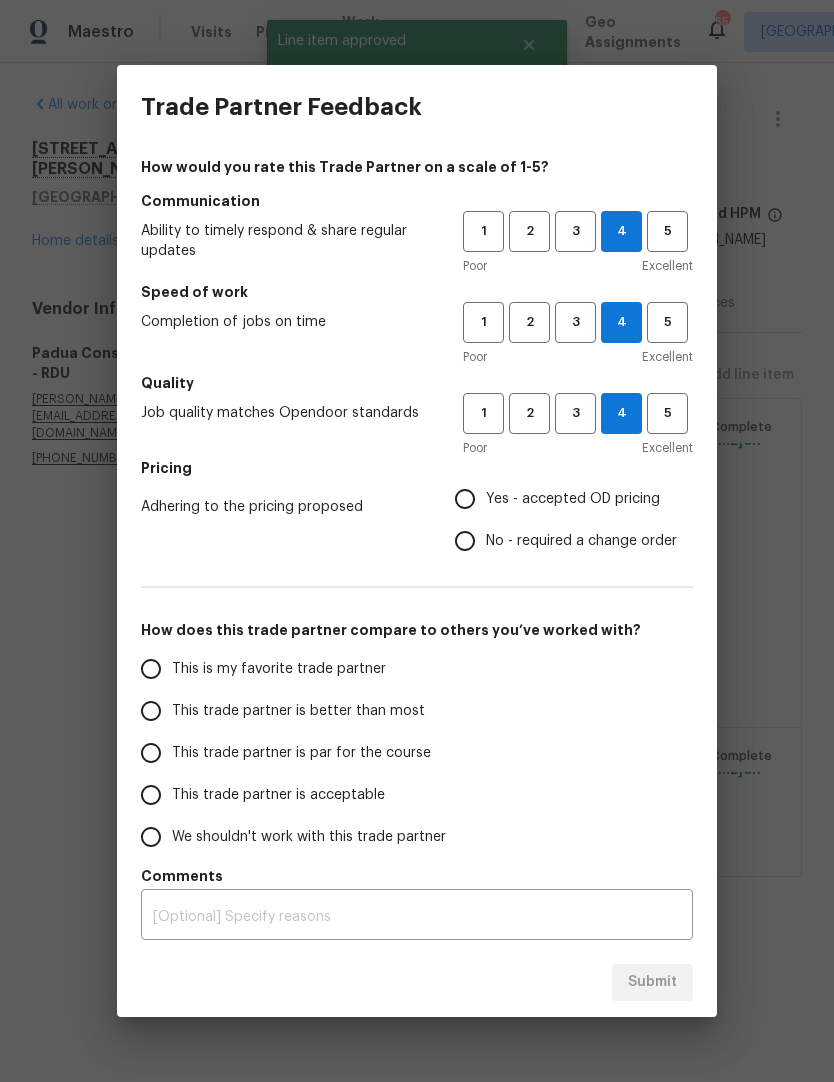 click on "Yes - accepted OD pricing" at bounding box center [573, 499] 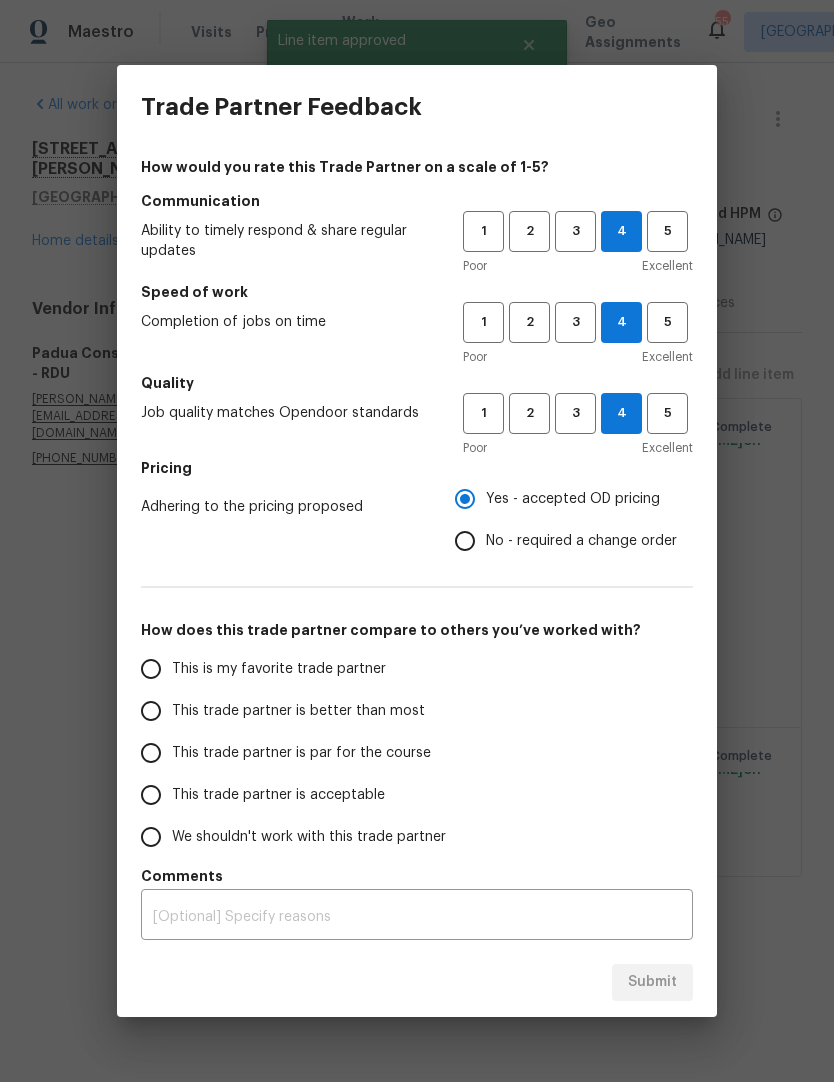 click on "This trade partner is par for the course" at bounding box center [288, 753] 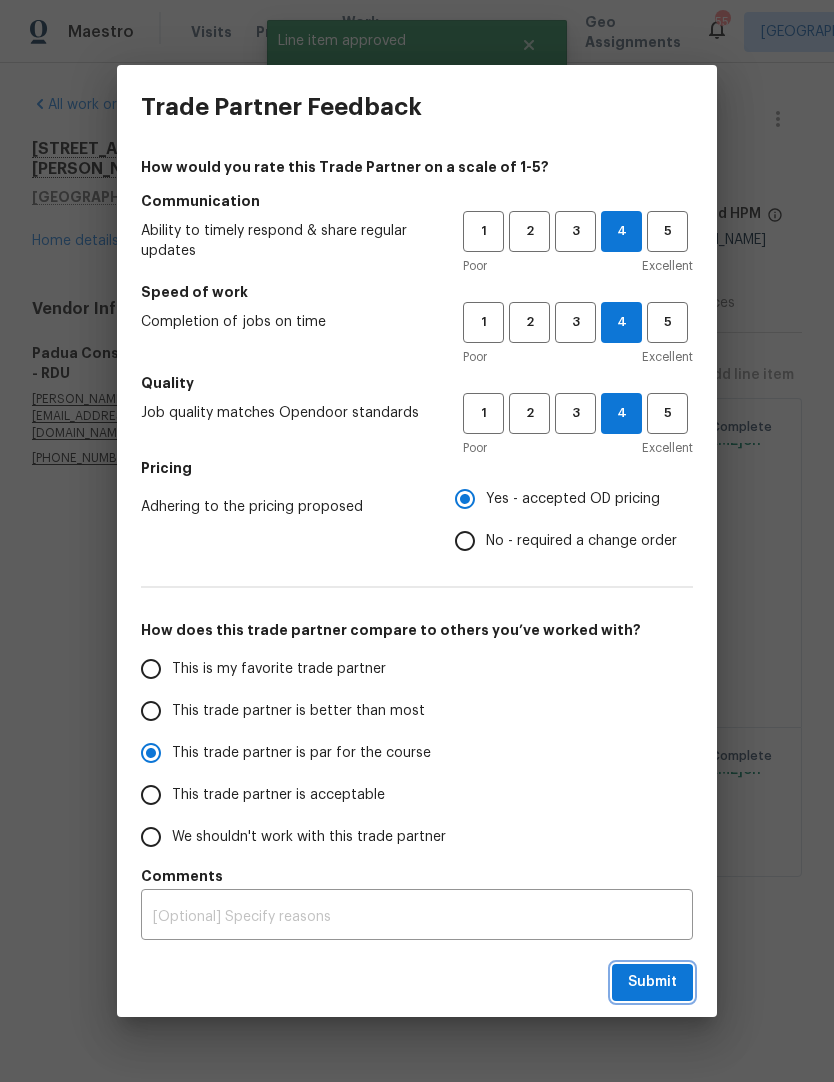 click on "Submit" at bounding box center [652, 982] 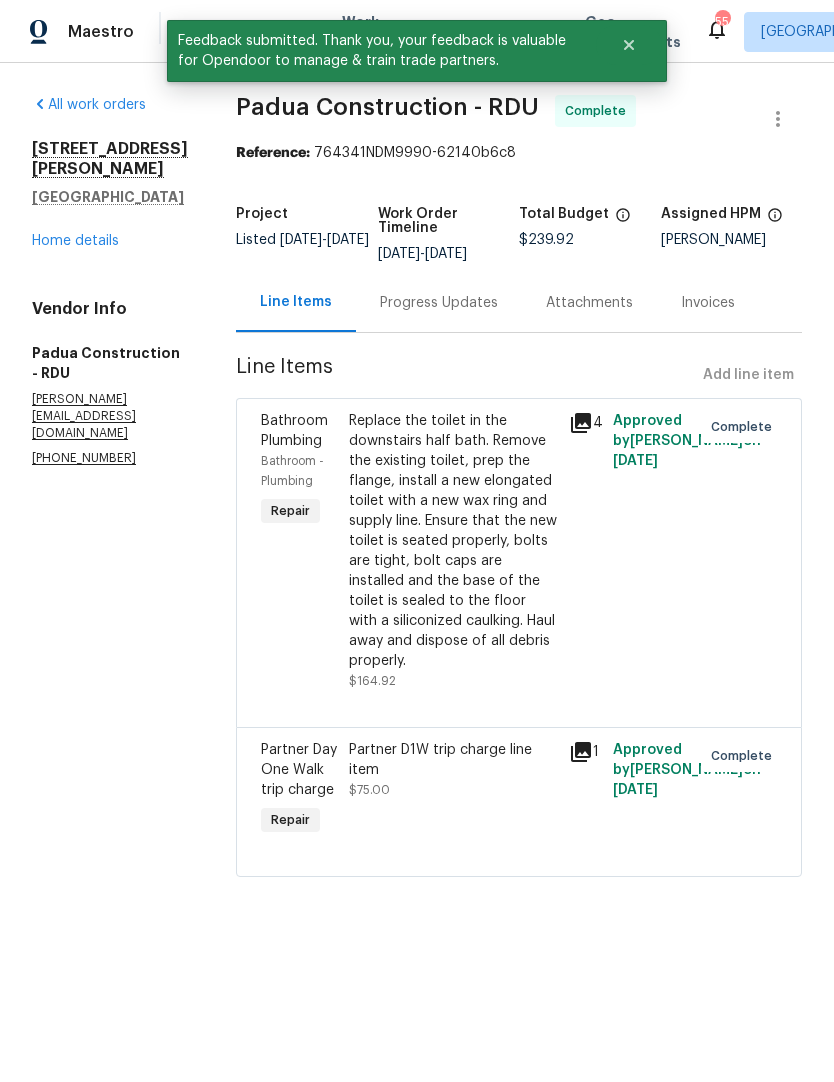 click on "Home details" at bounding box center (75, 241) 